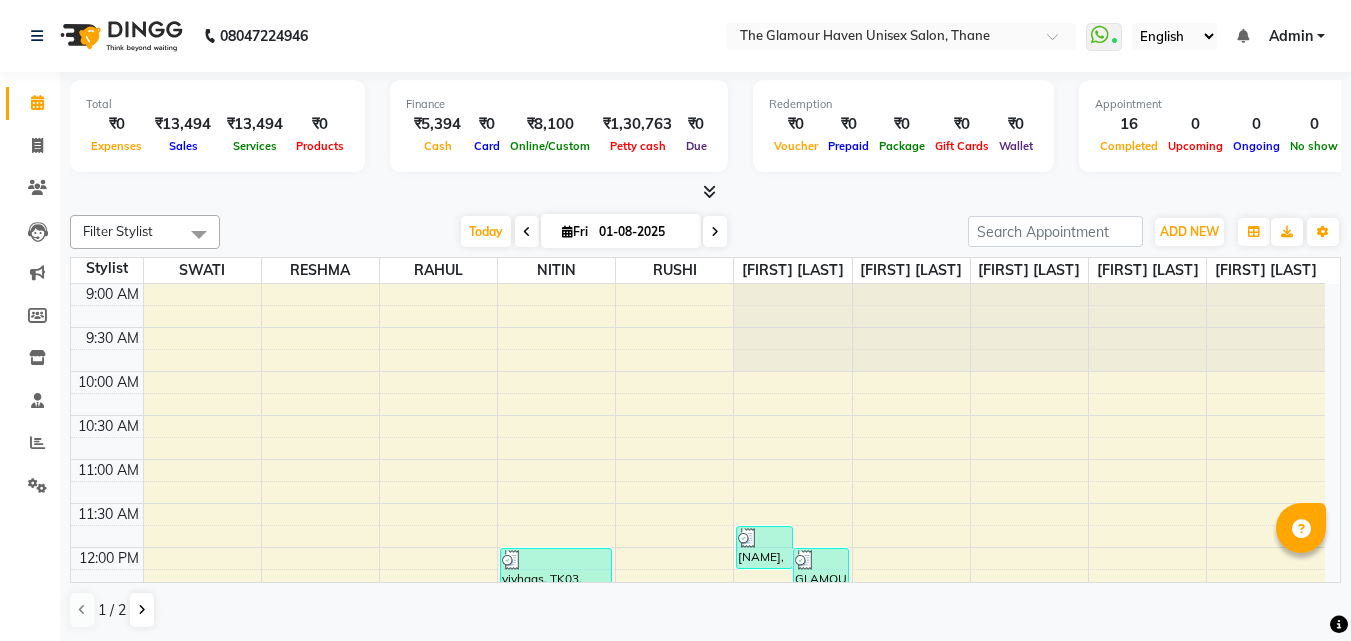 scroll, scrollTop: 0, scrollLeft: 0, axis: both 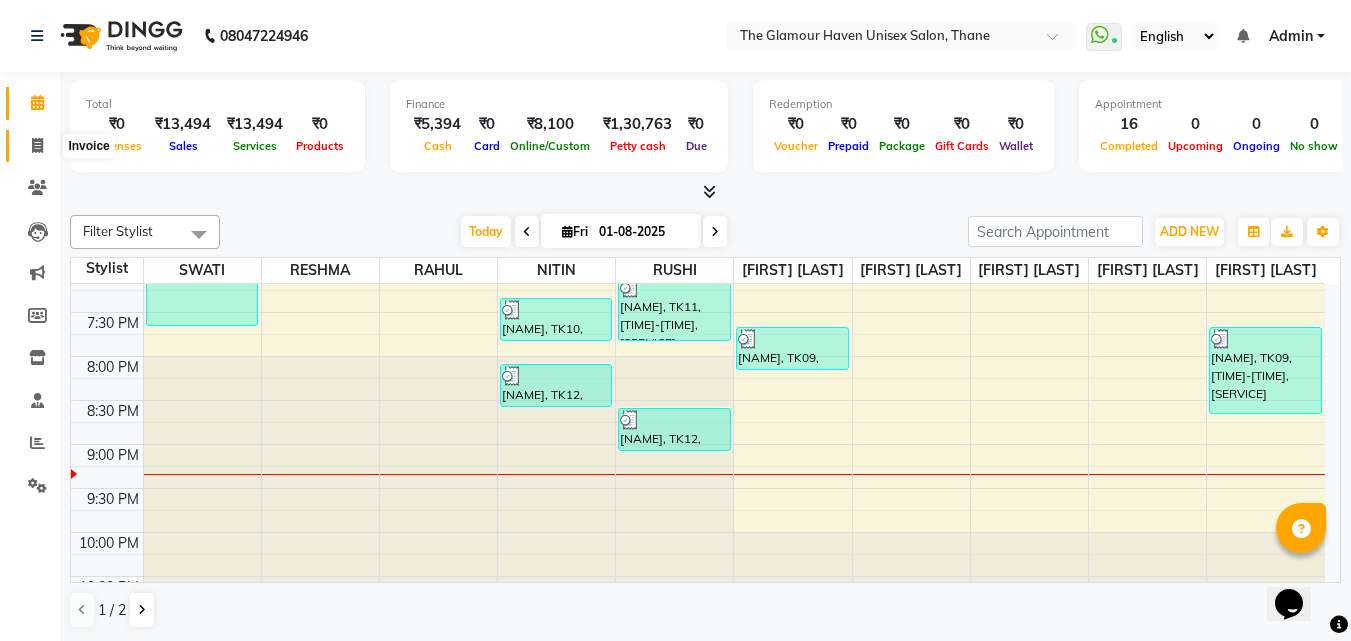 click 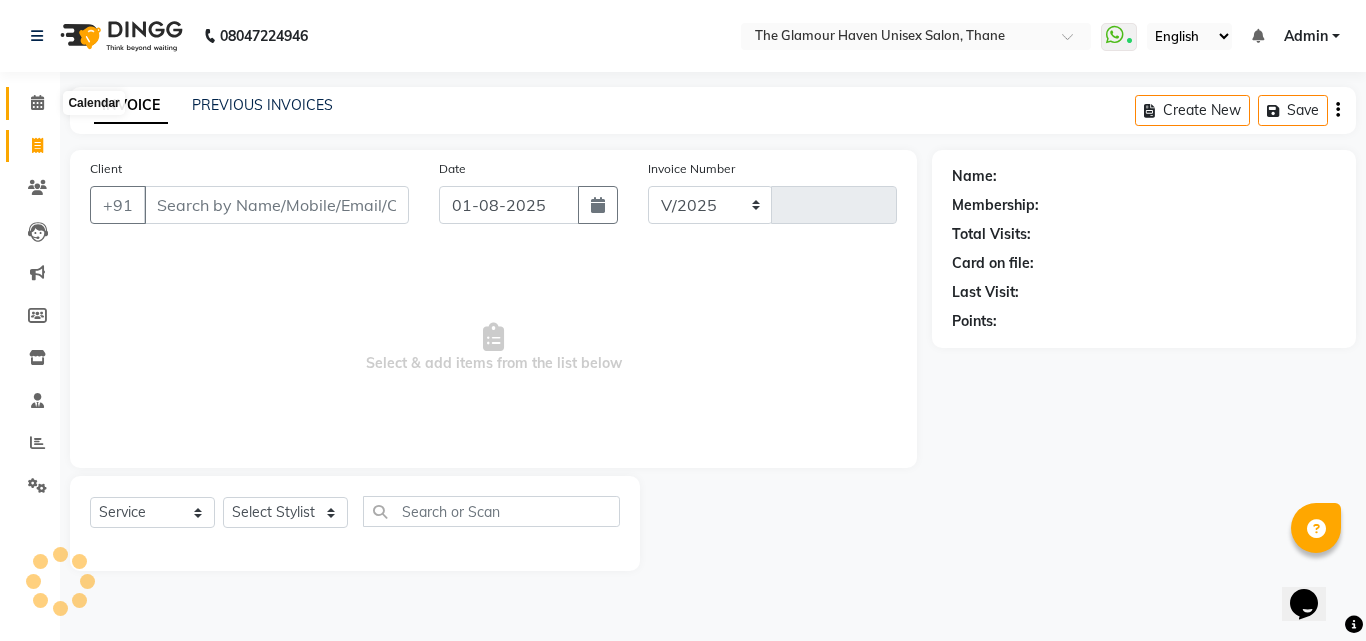 select on "7124" 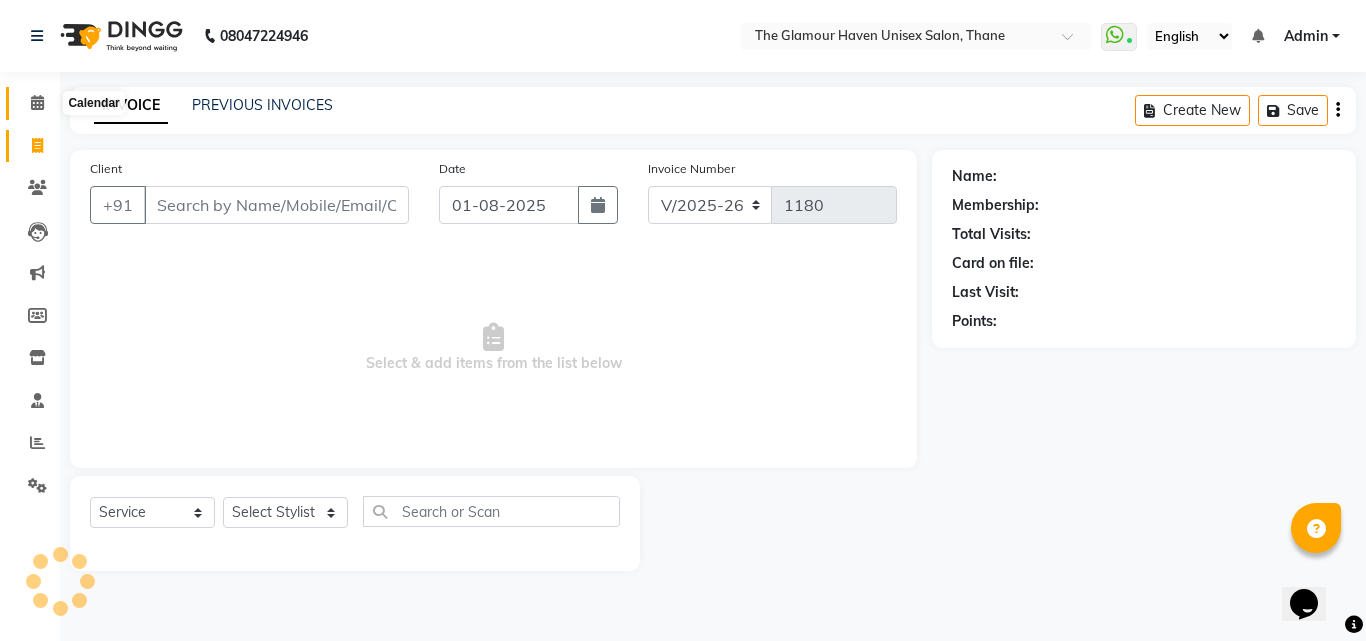 click 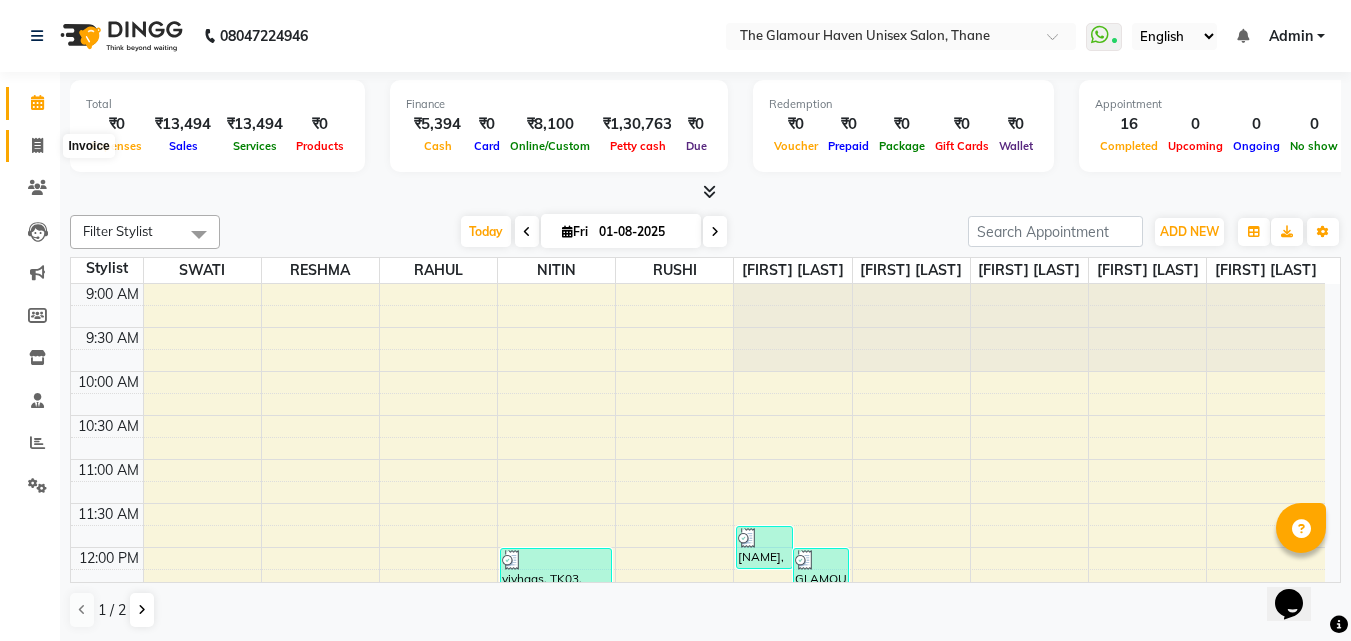 click 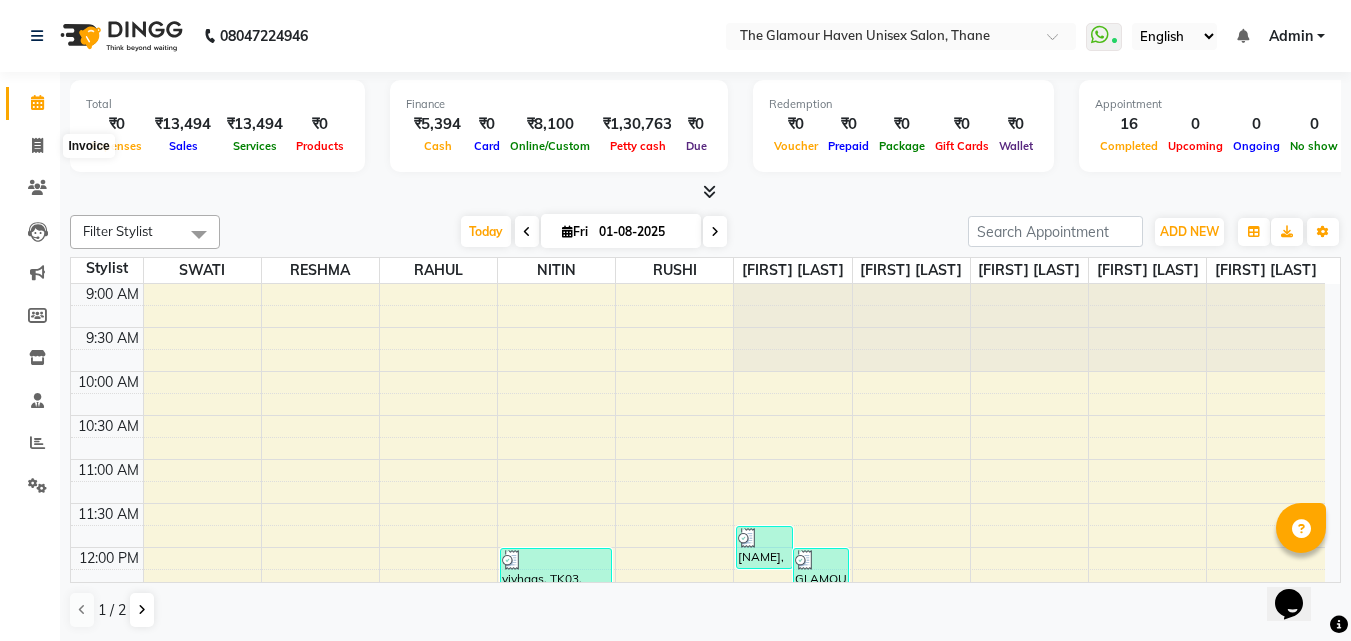select on "7124" 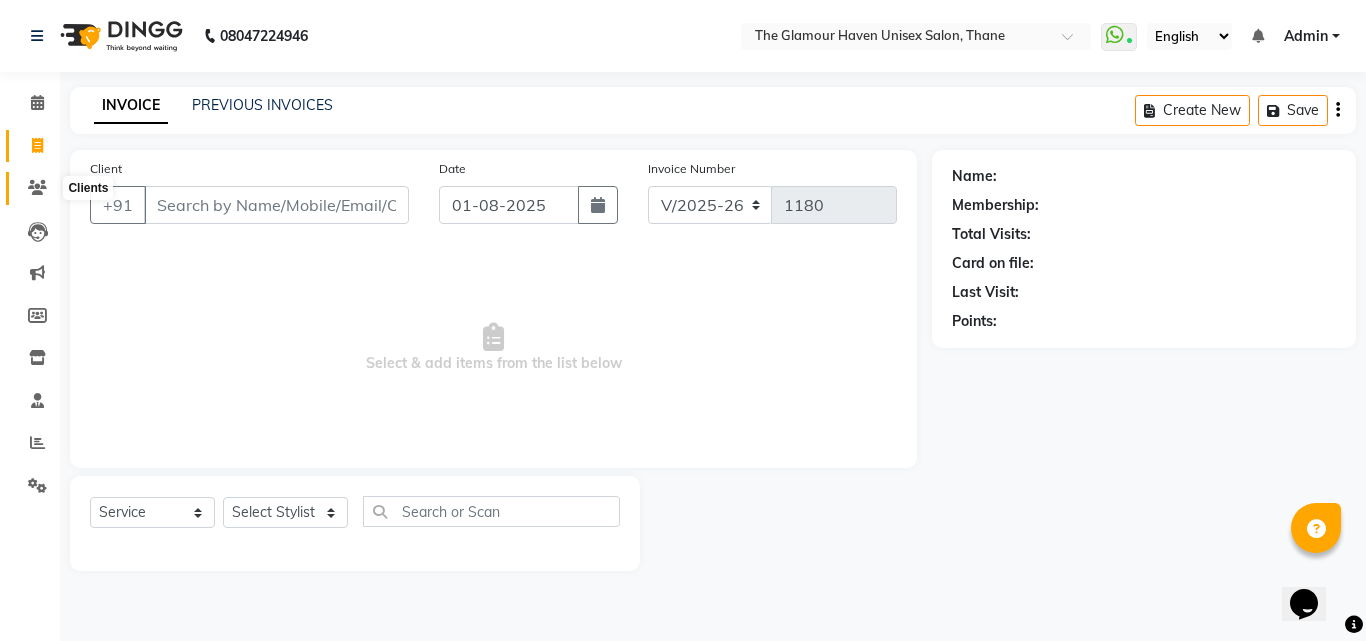 click 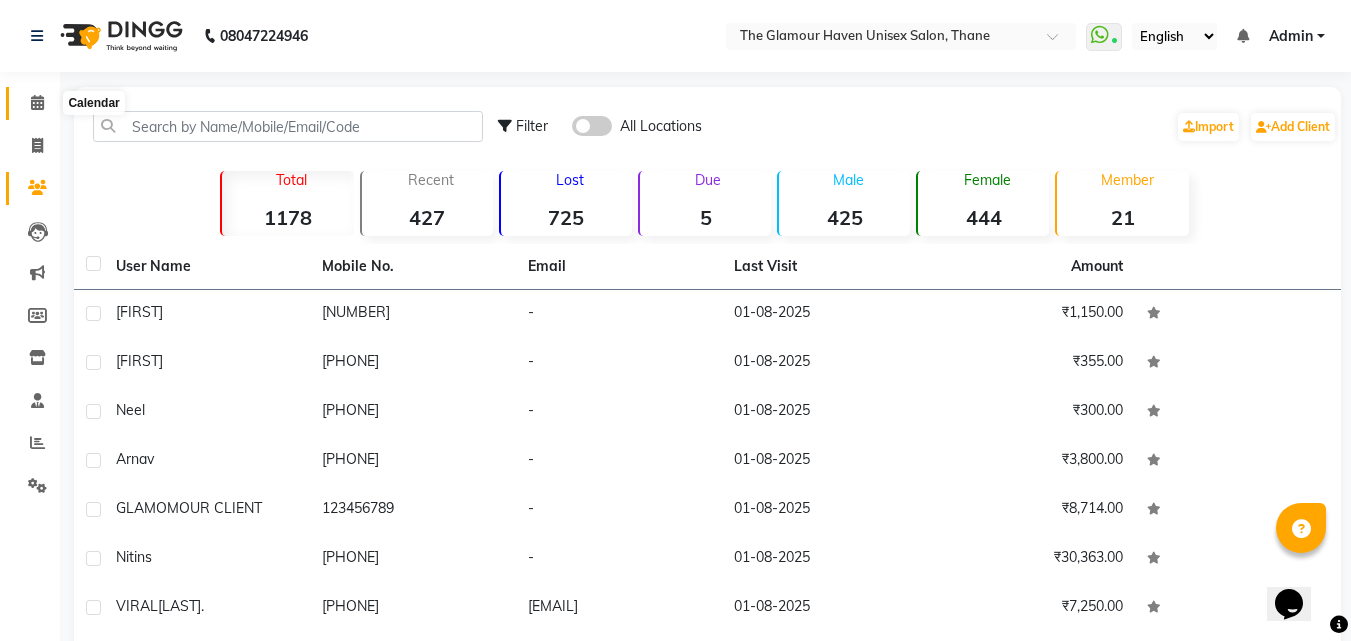 click 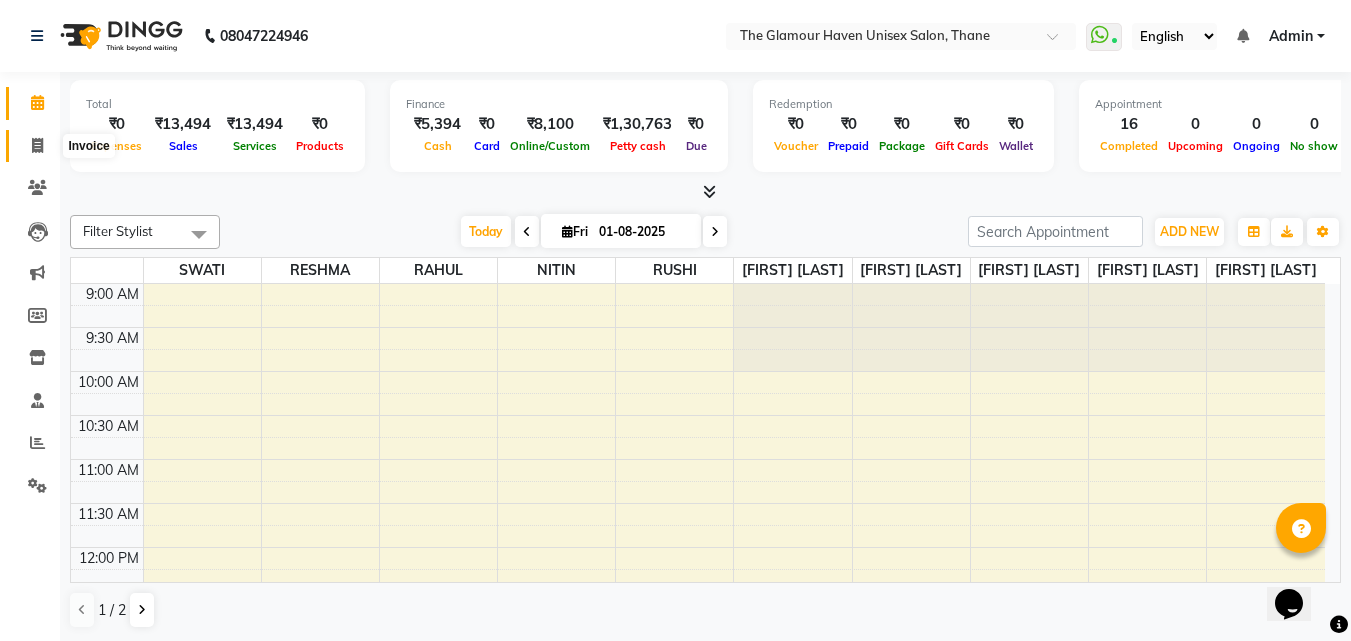 click 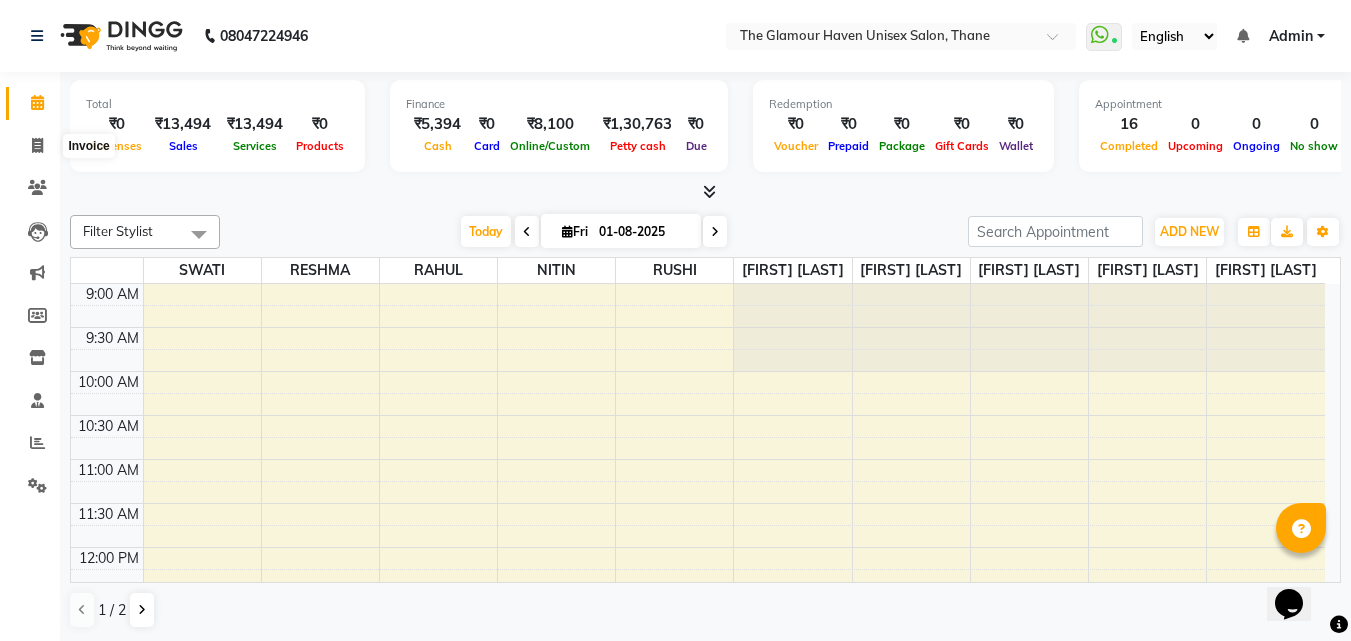 select on "7124" 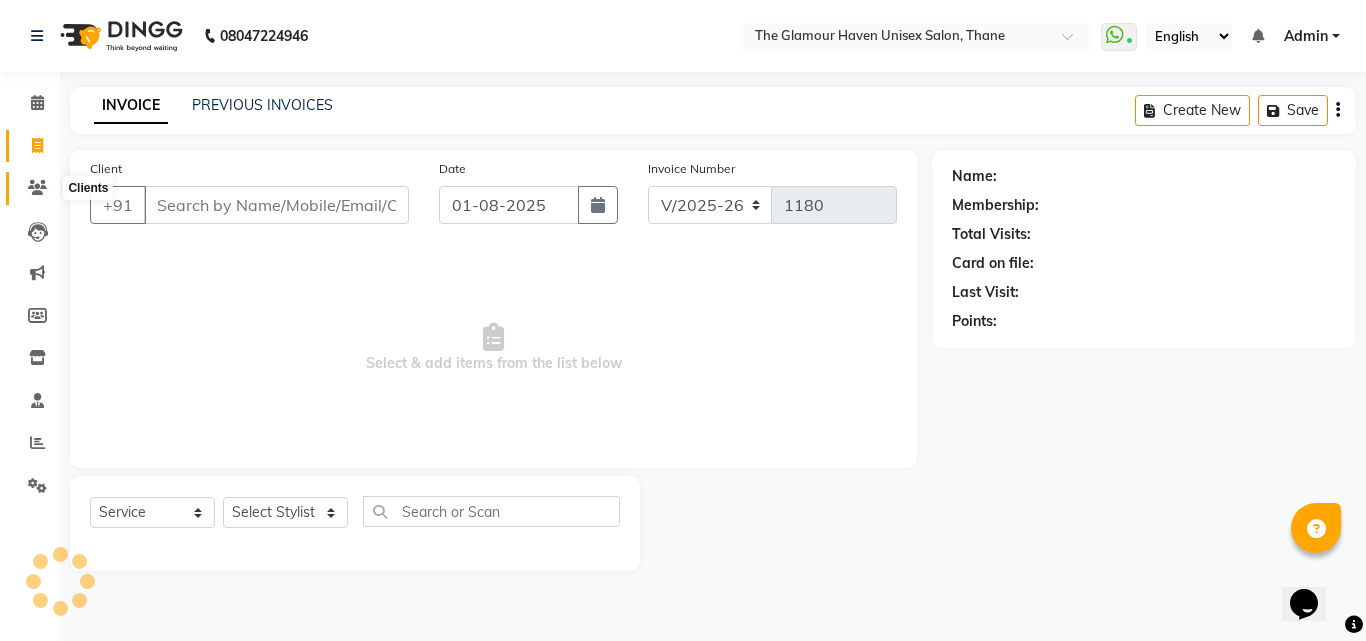 click 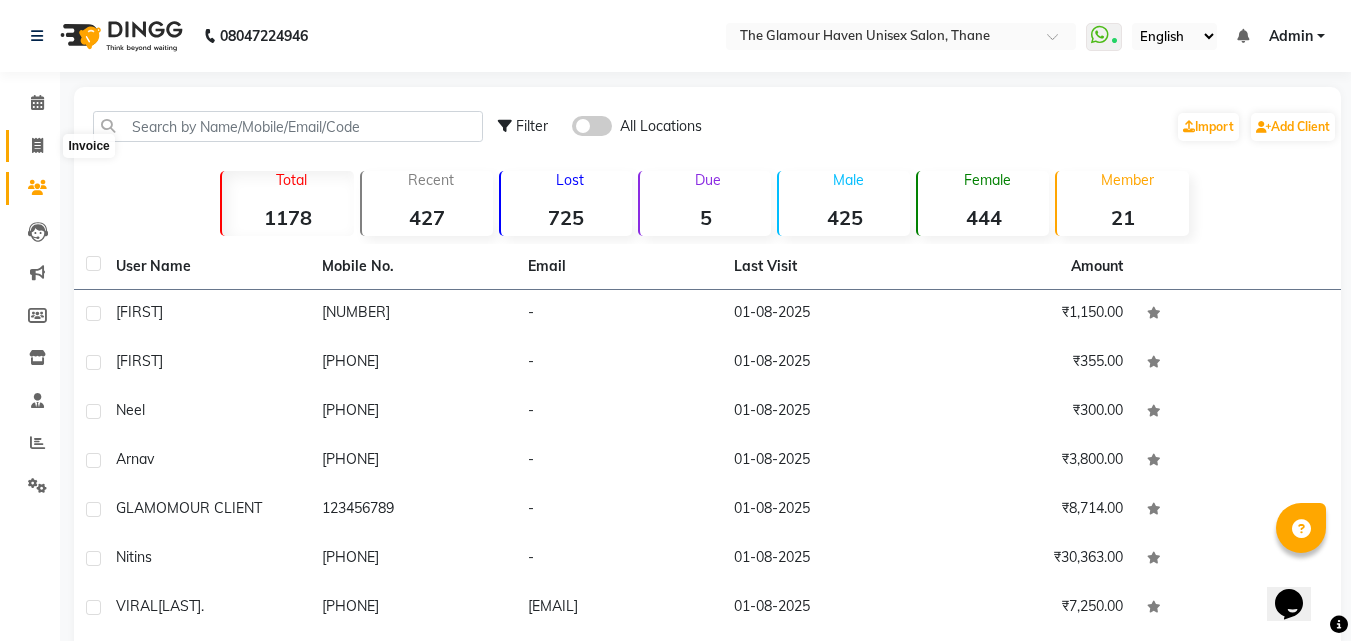 click 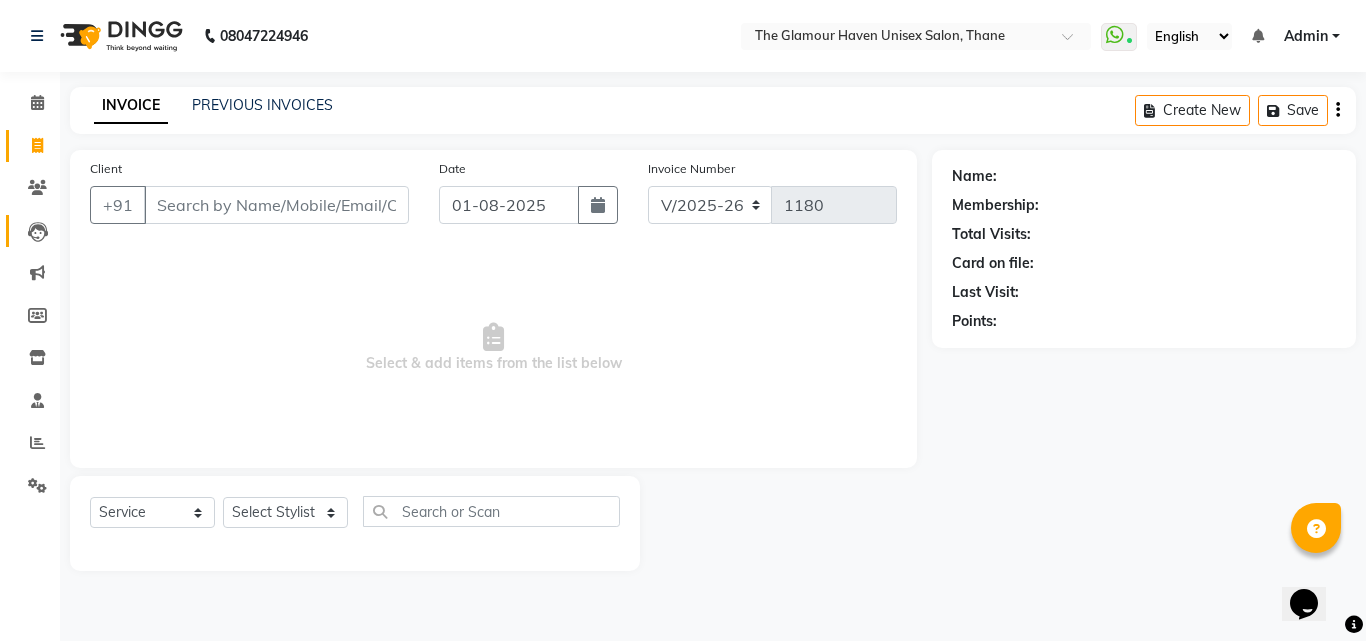 click on "Leads" 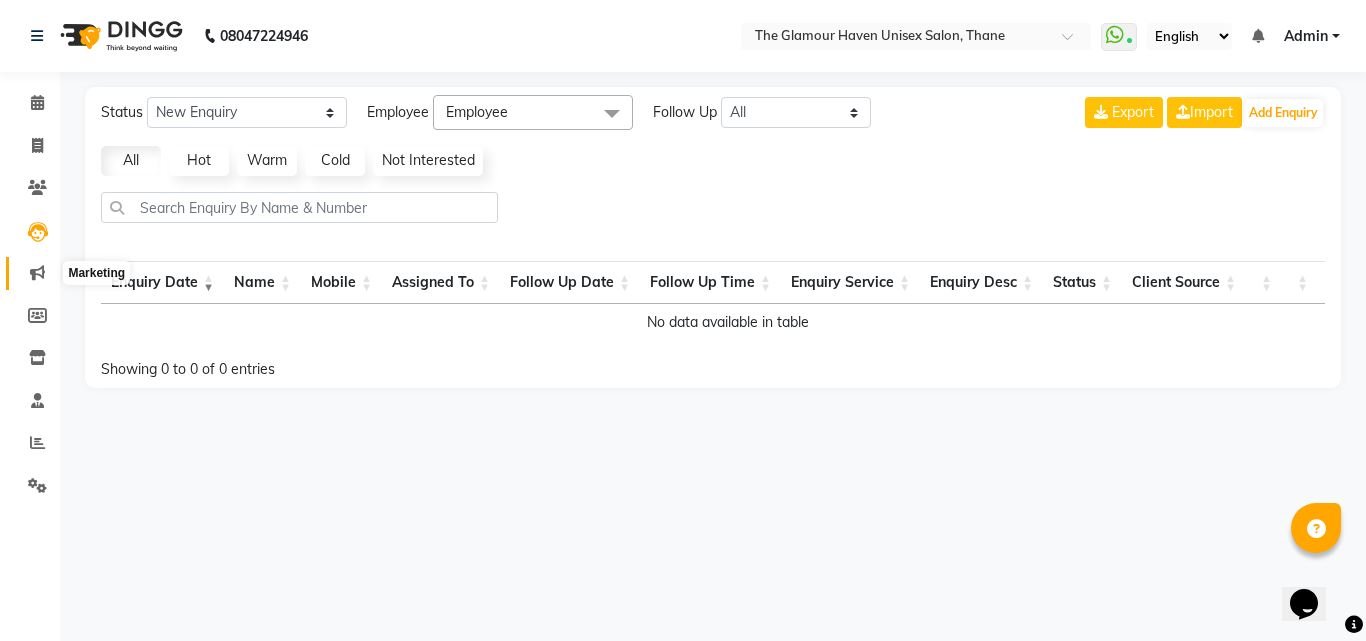 click 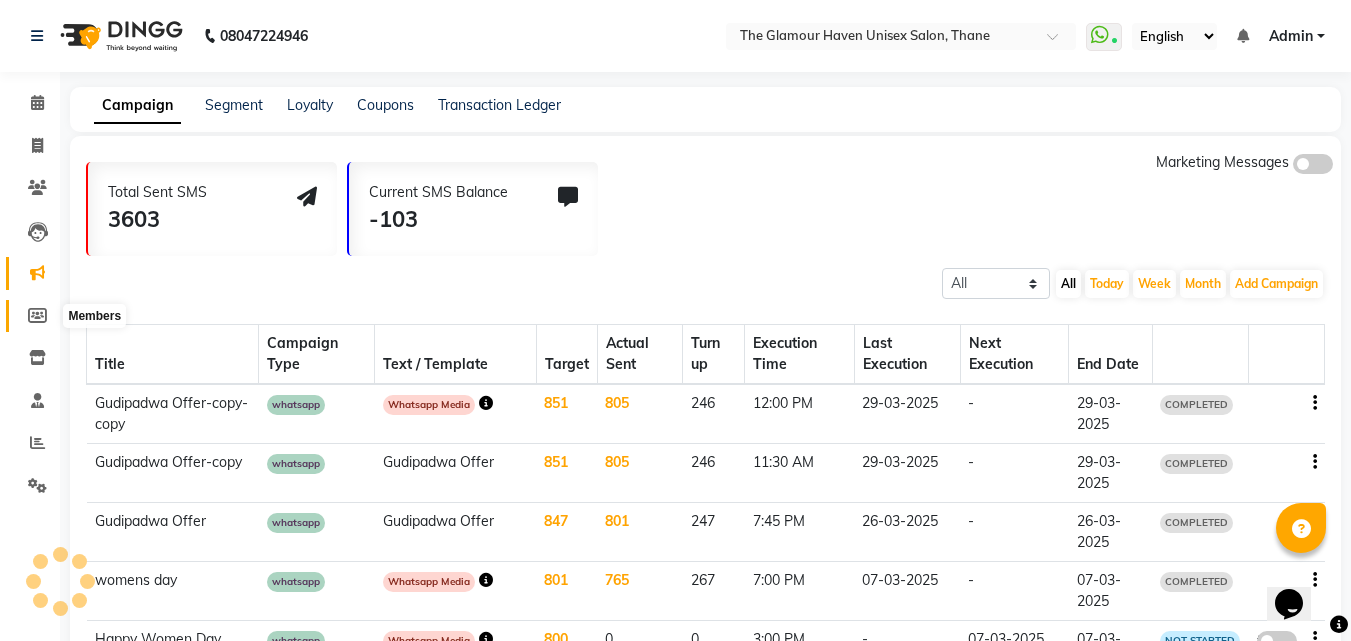 click 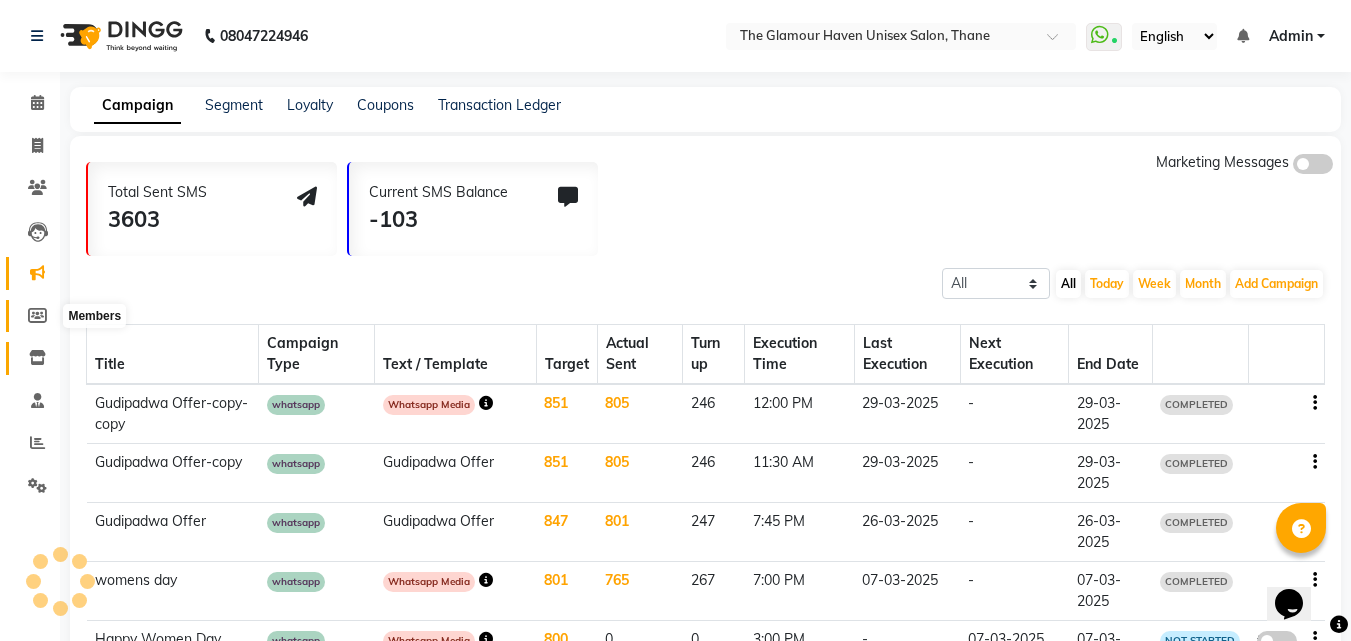 select 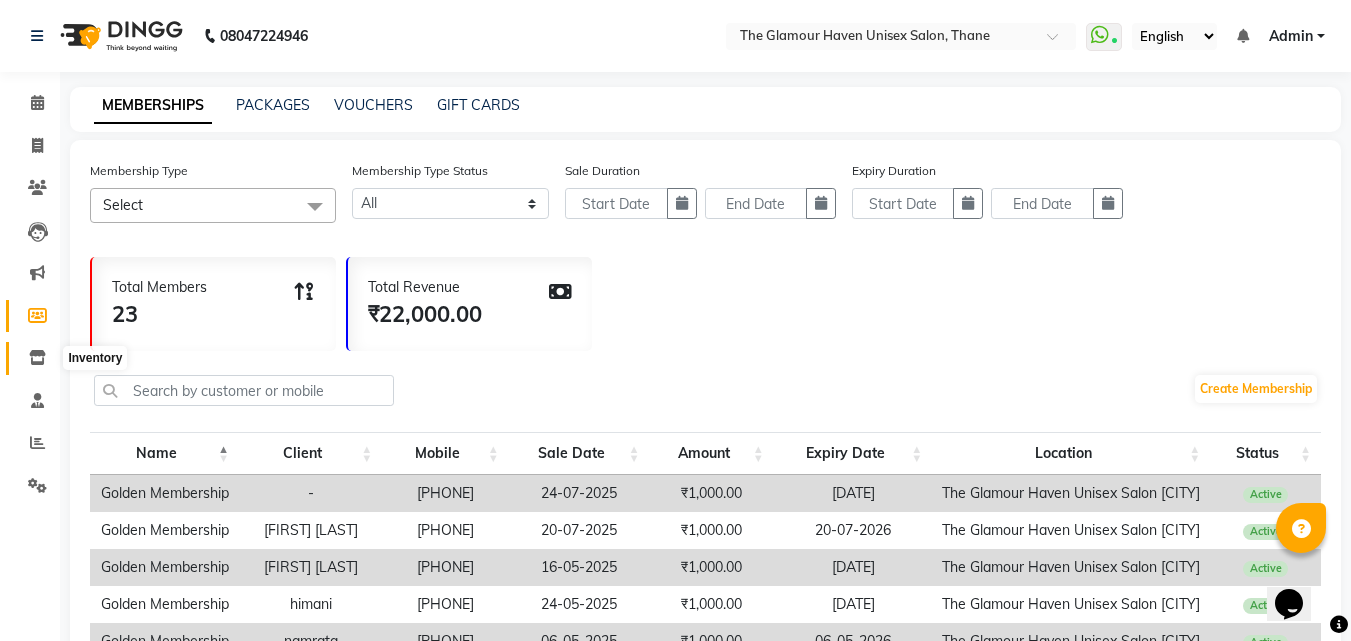 click 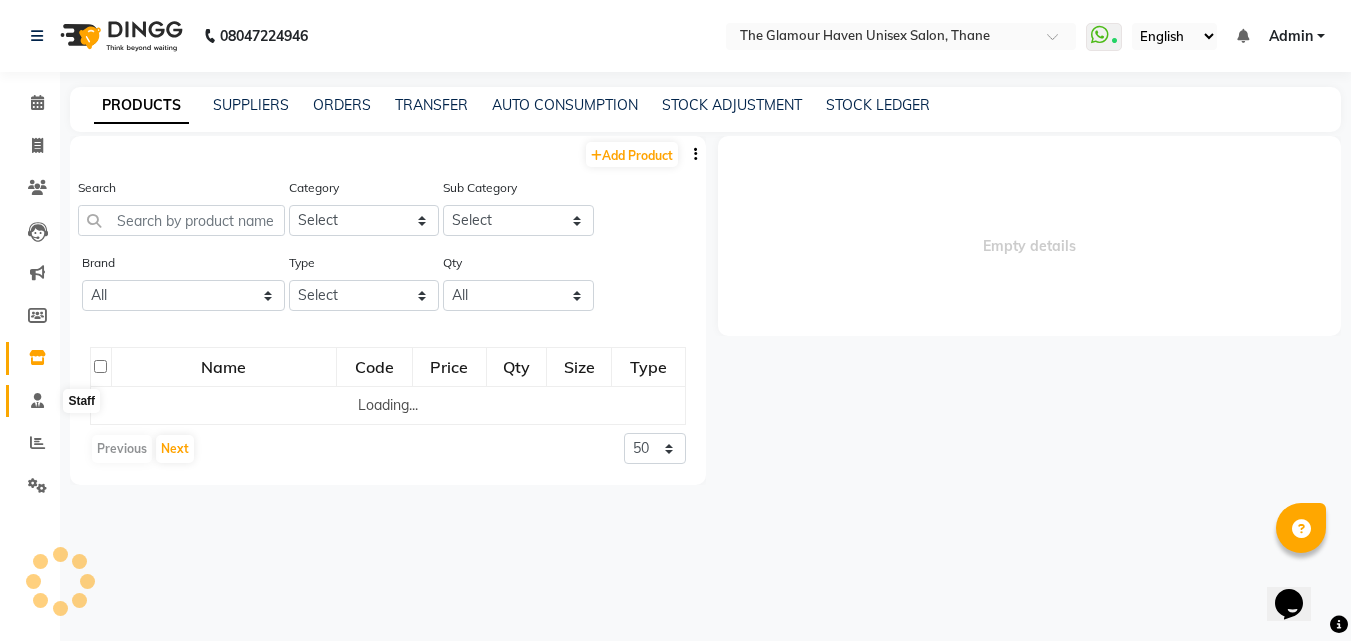click 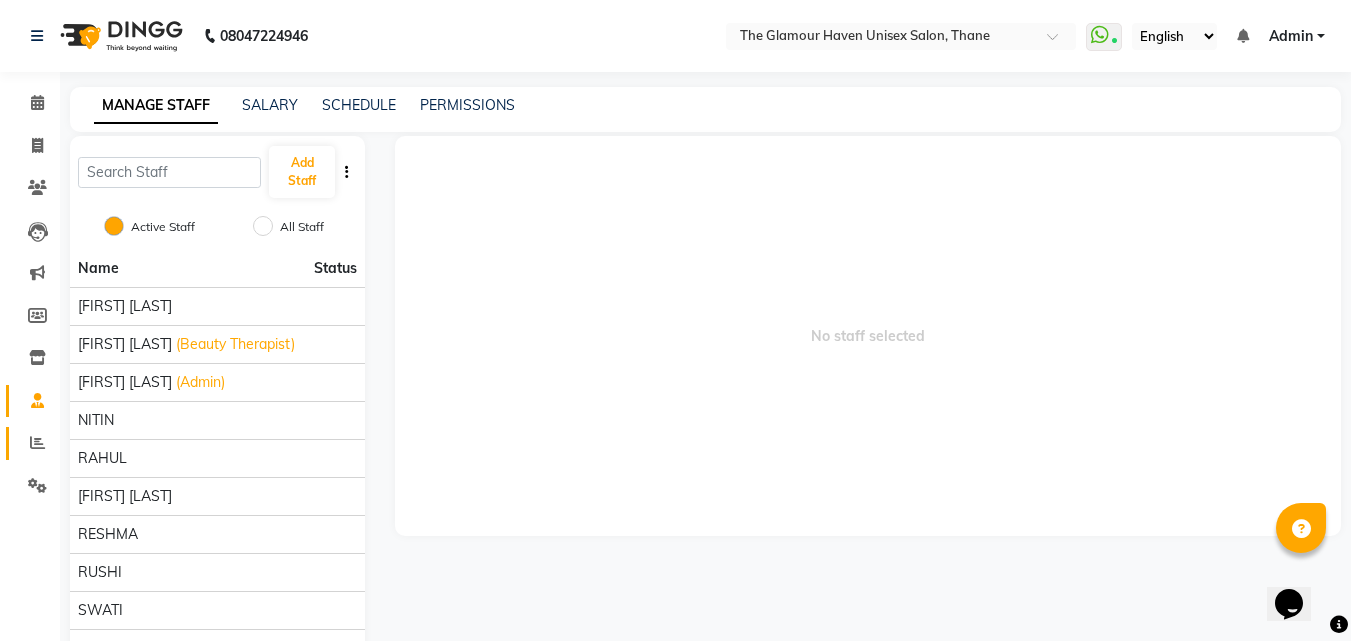click on "Reports" 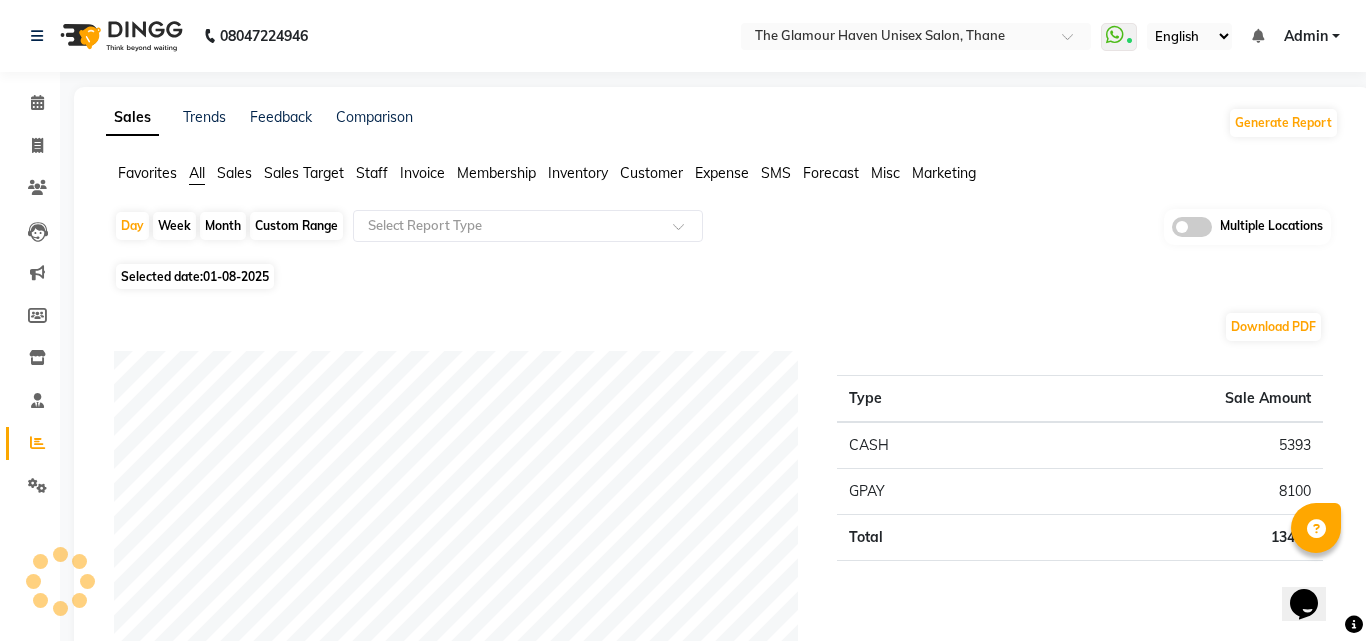 click on "Staff" 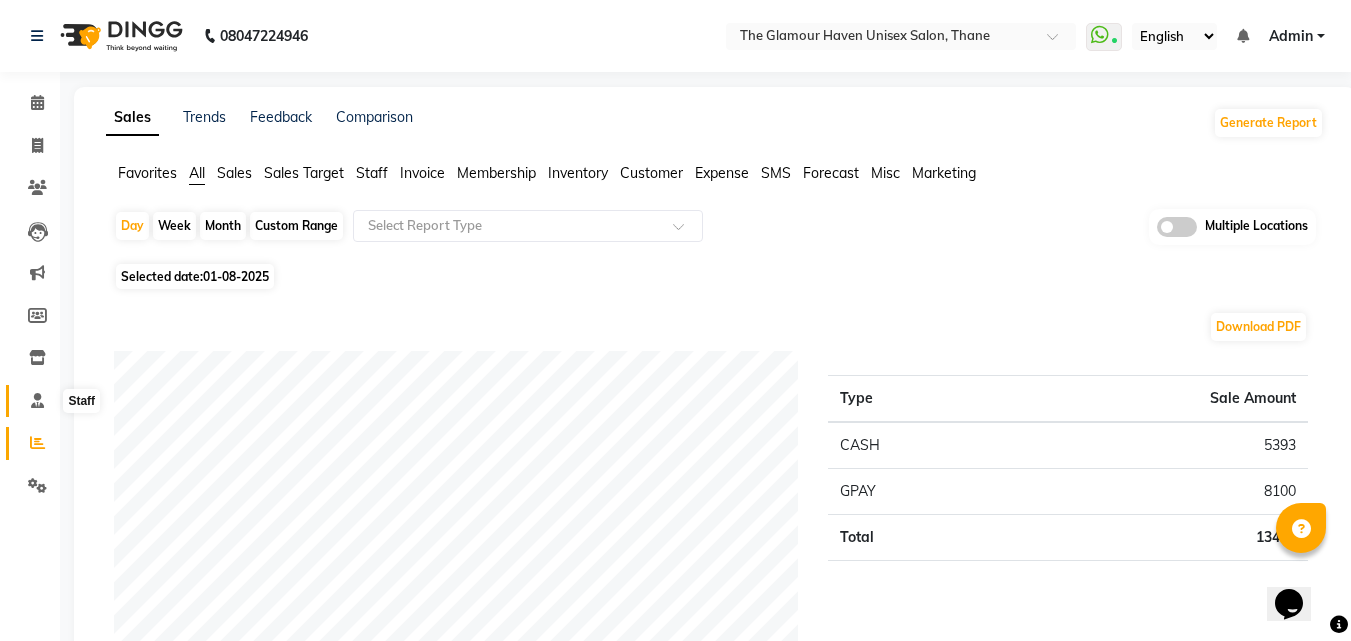click 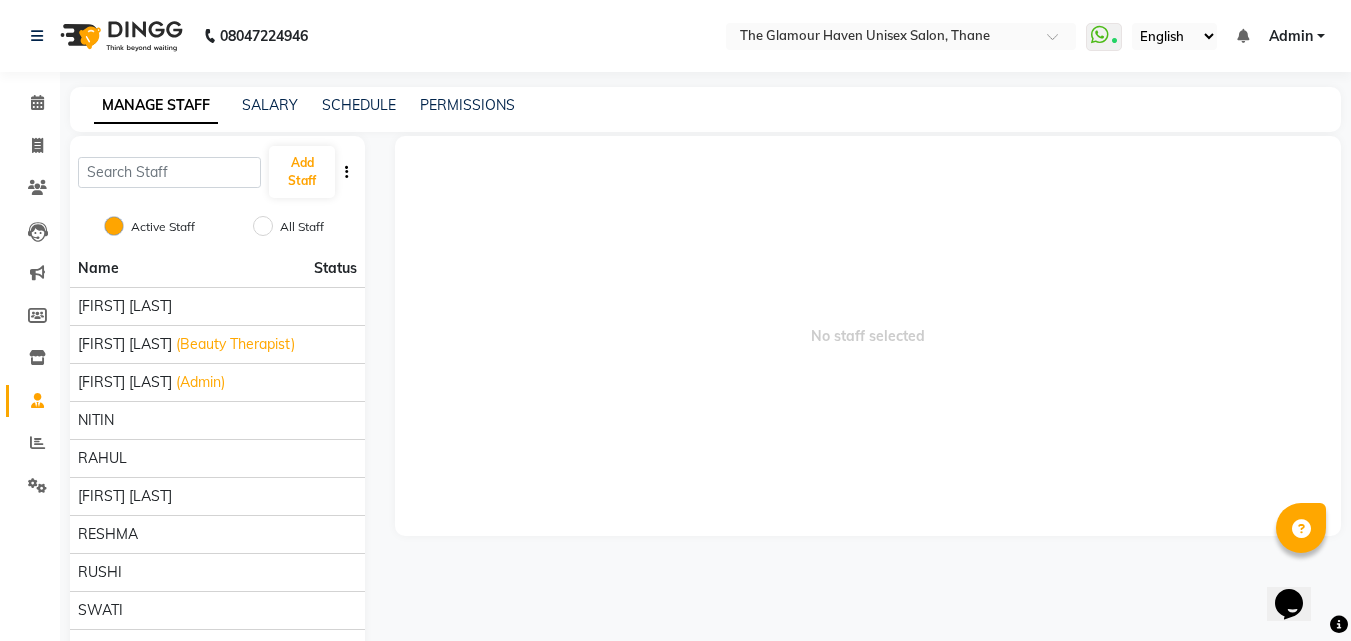 click on "Staff" 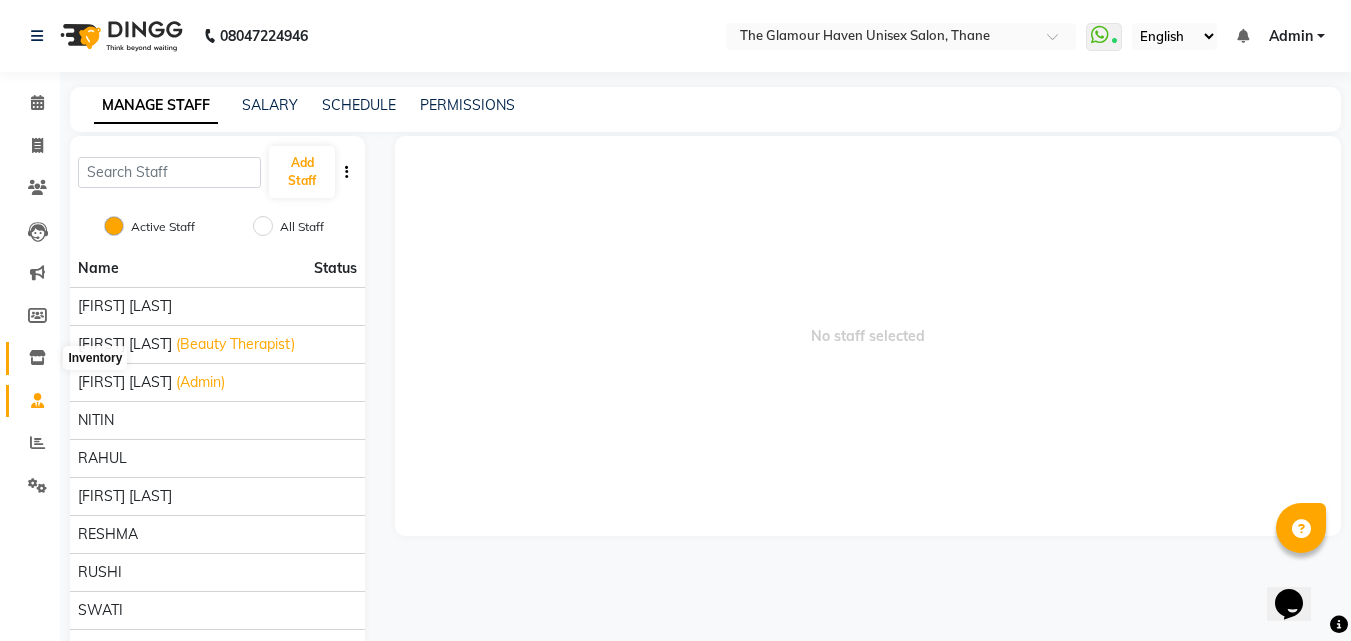 click 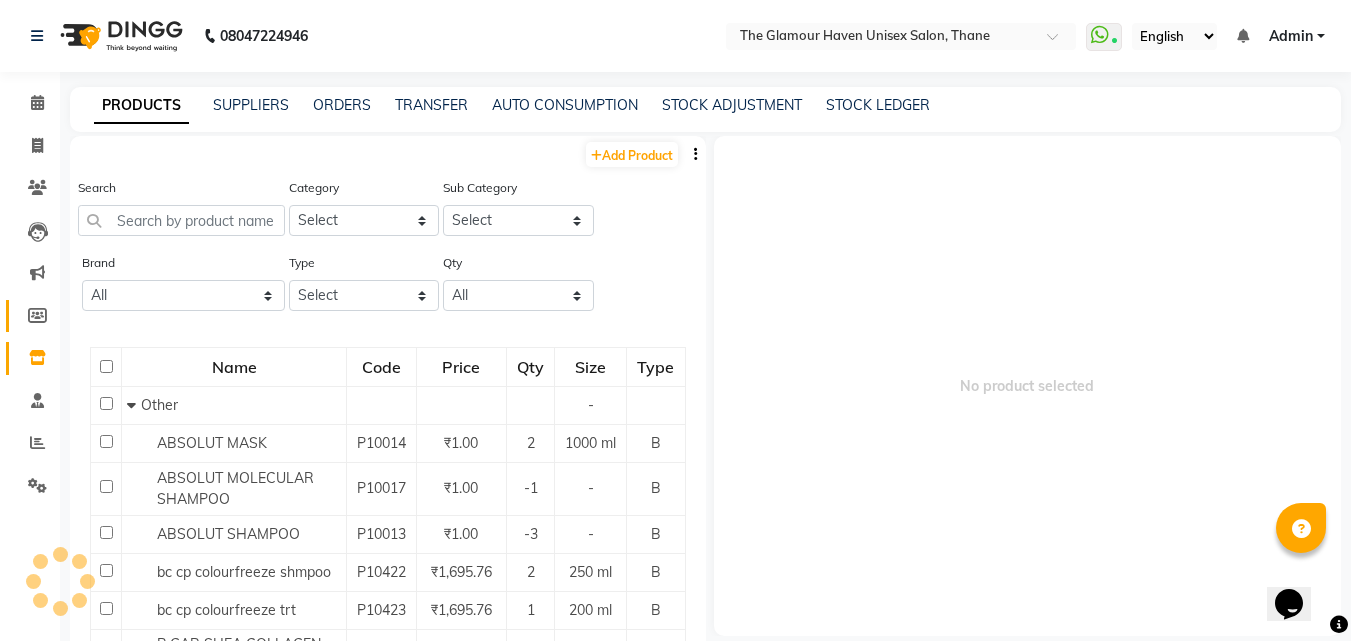 click on "Members" 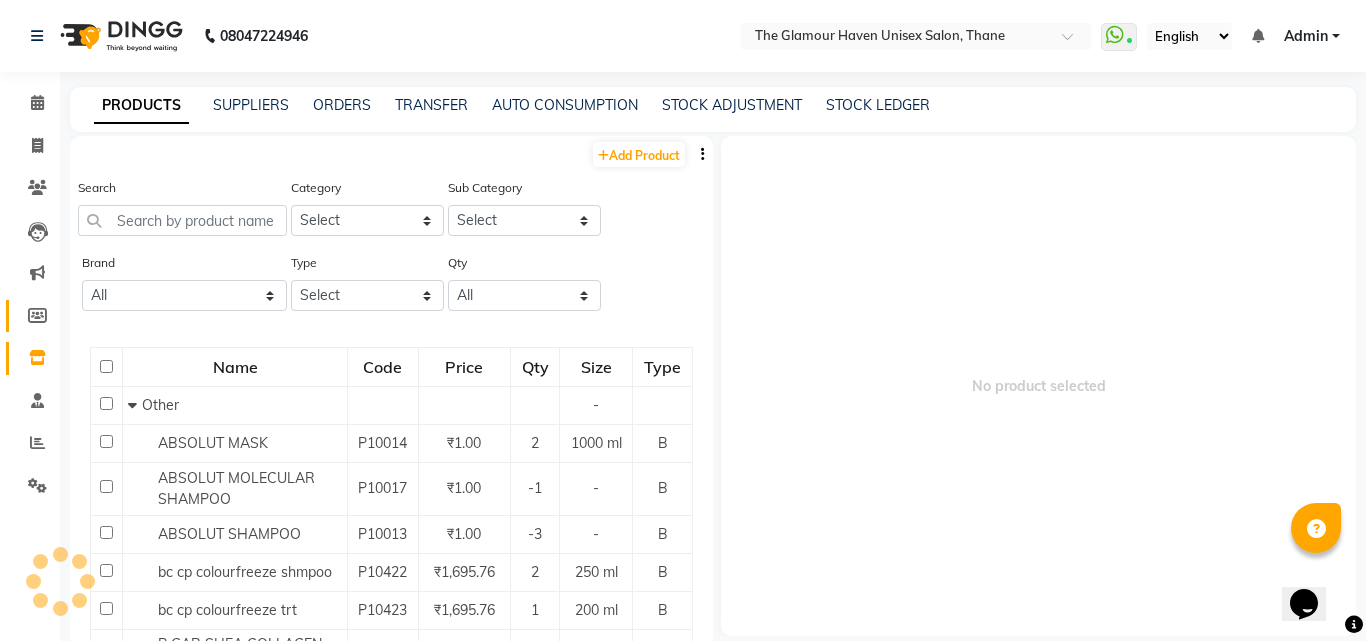 select 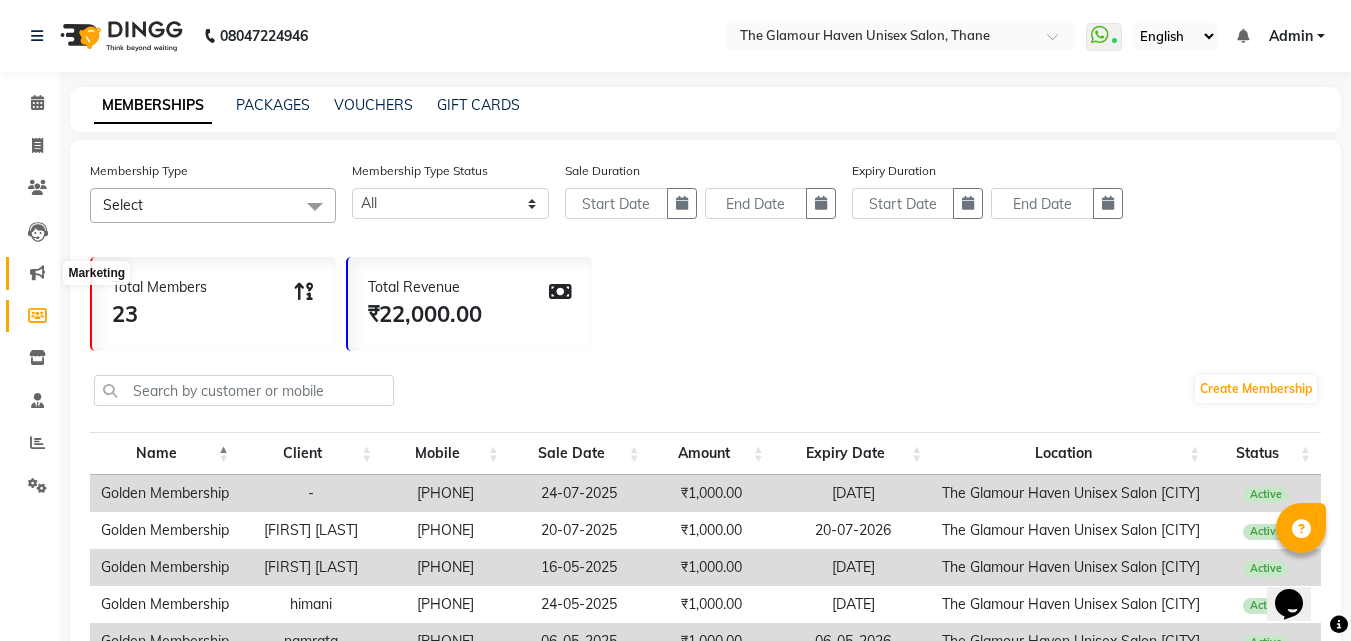 click 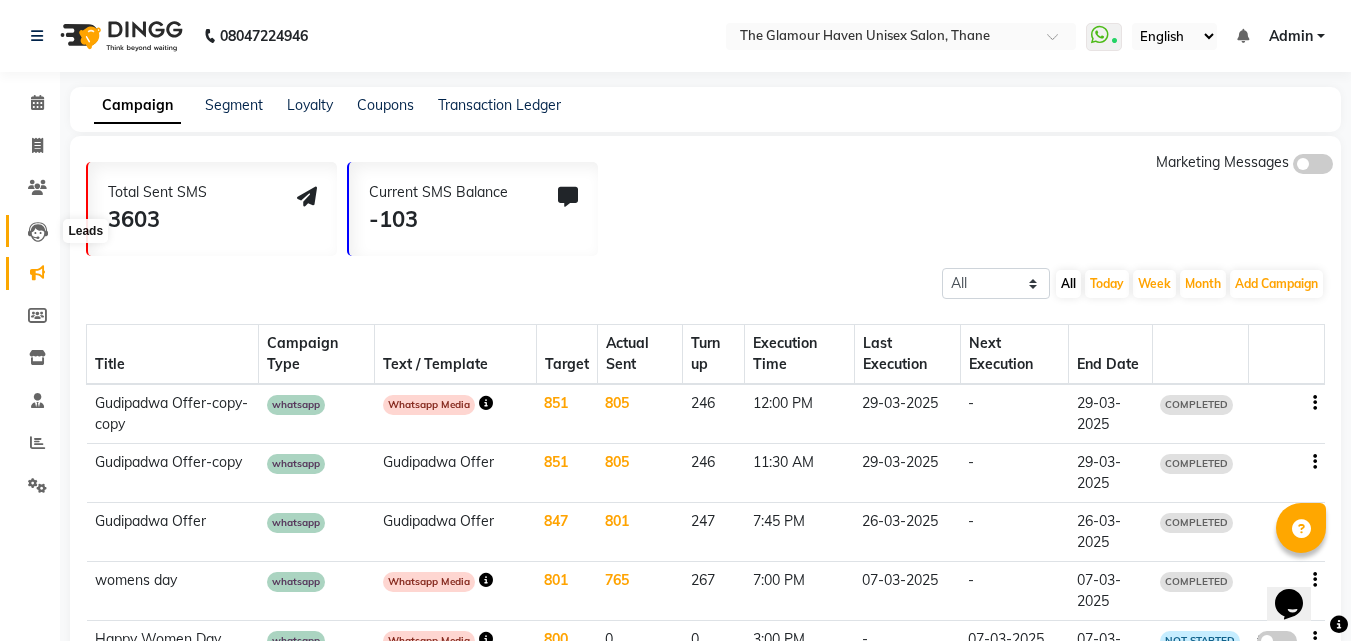click 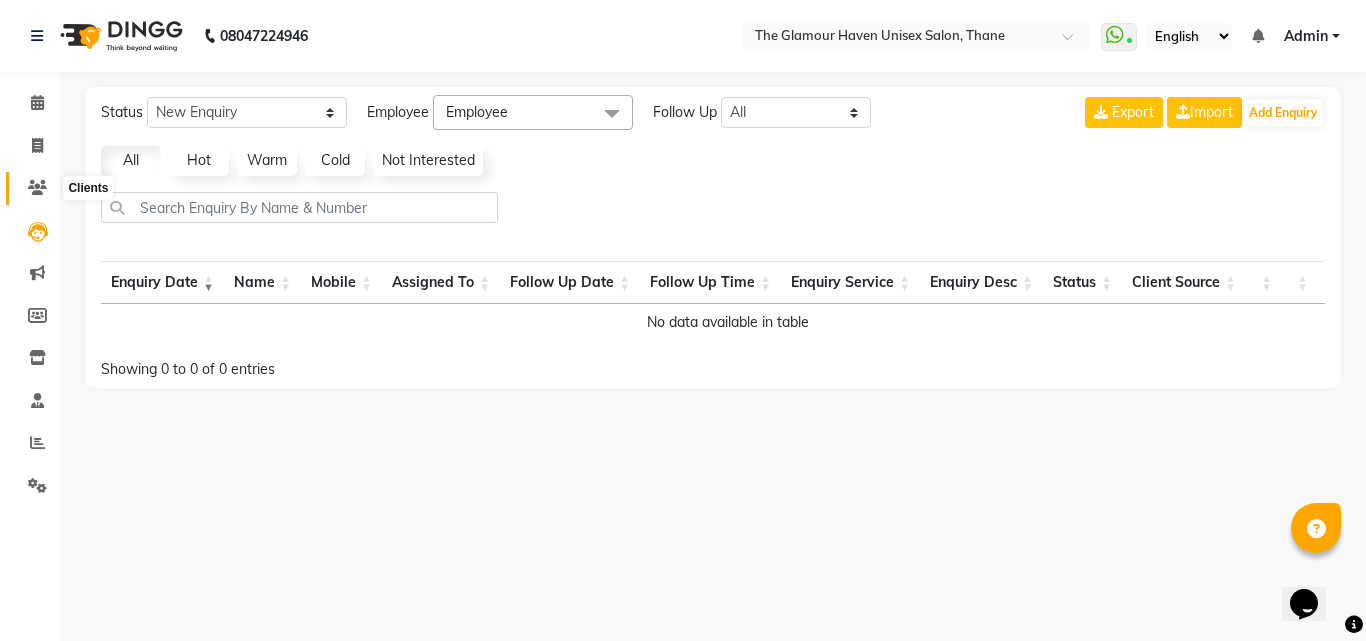 click 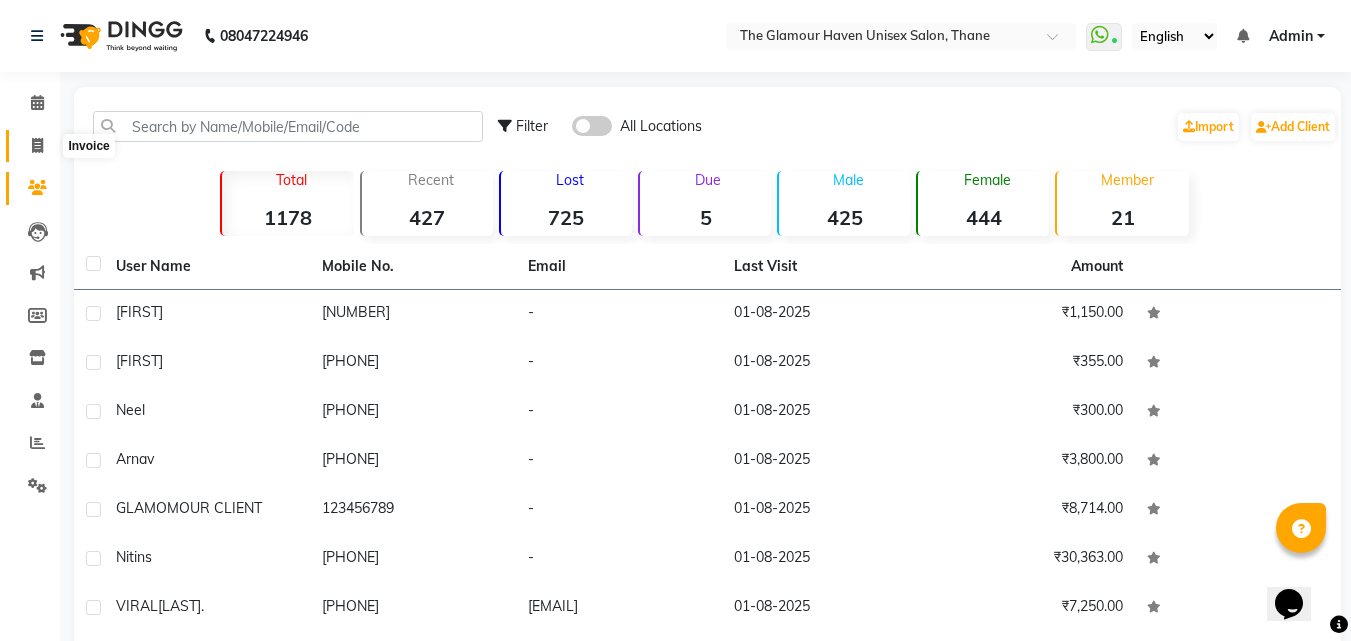 click 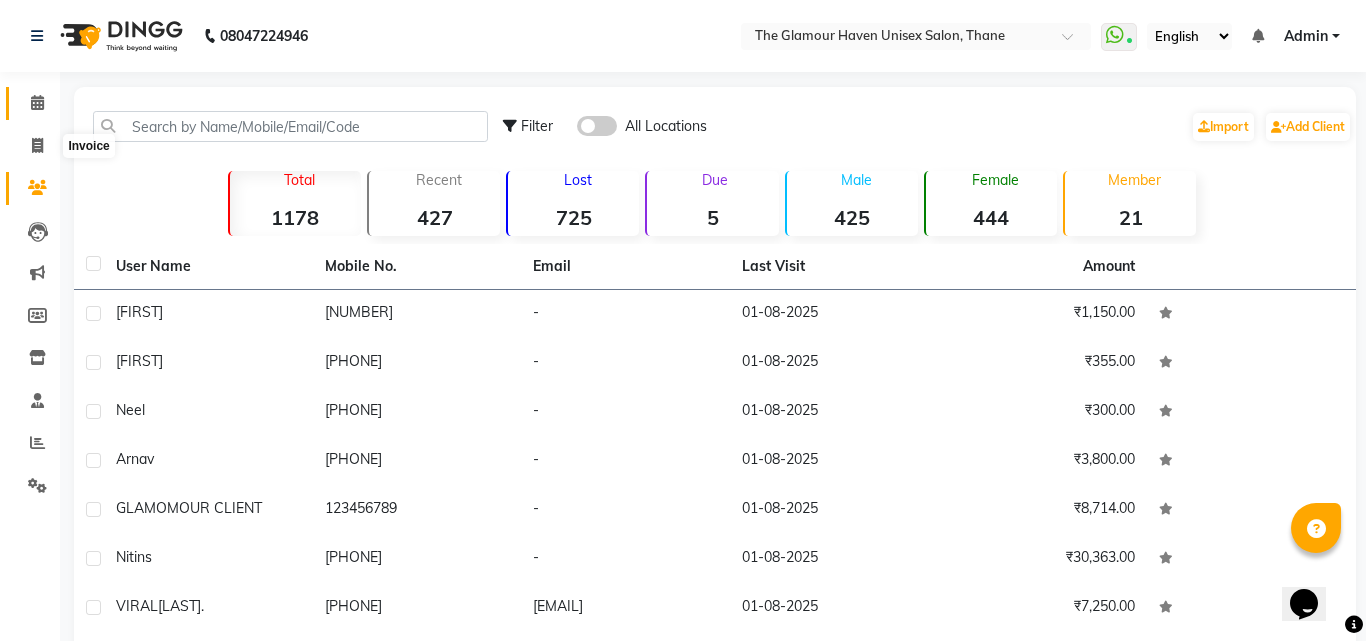 select on "7124" 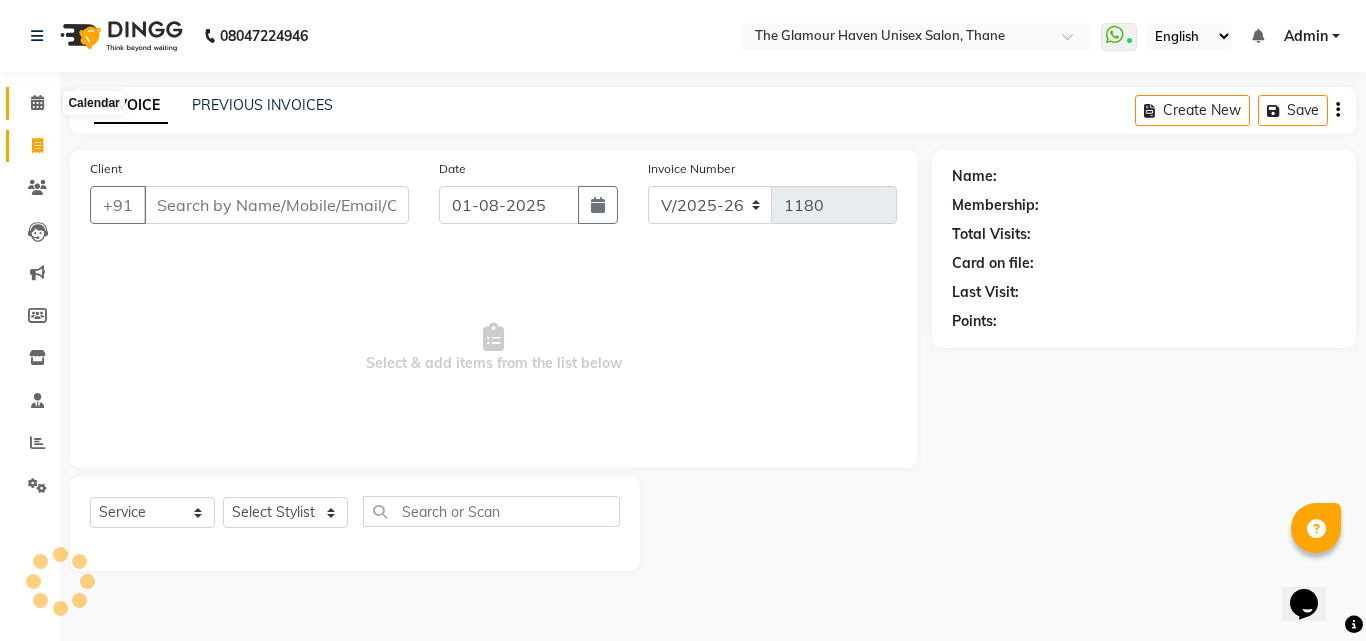 click 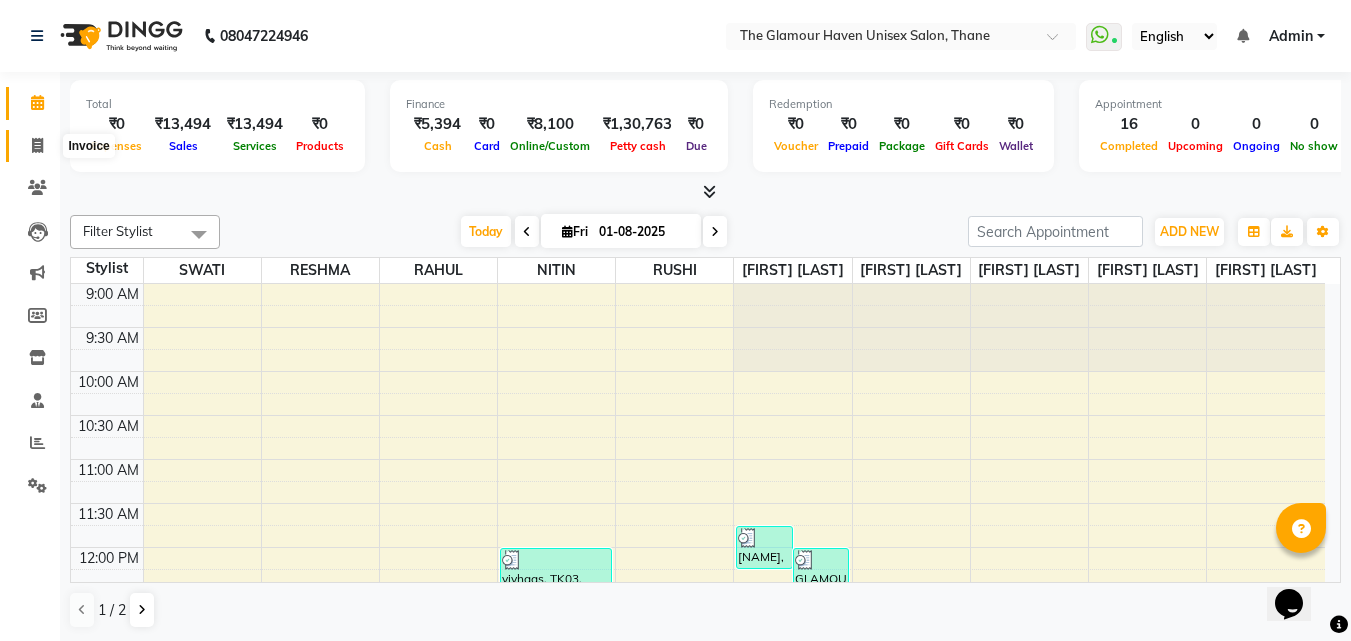 click 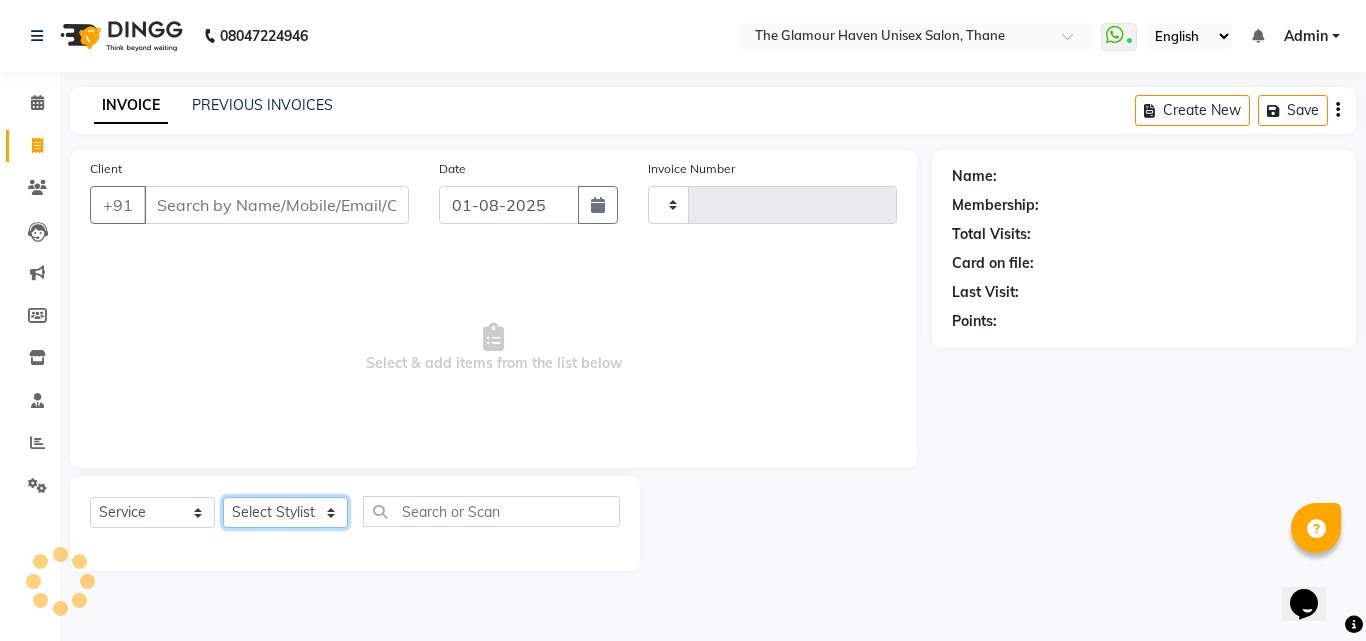 click on "Select Stylist" 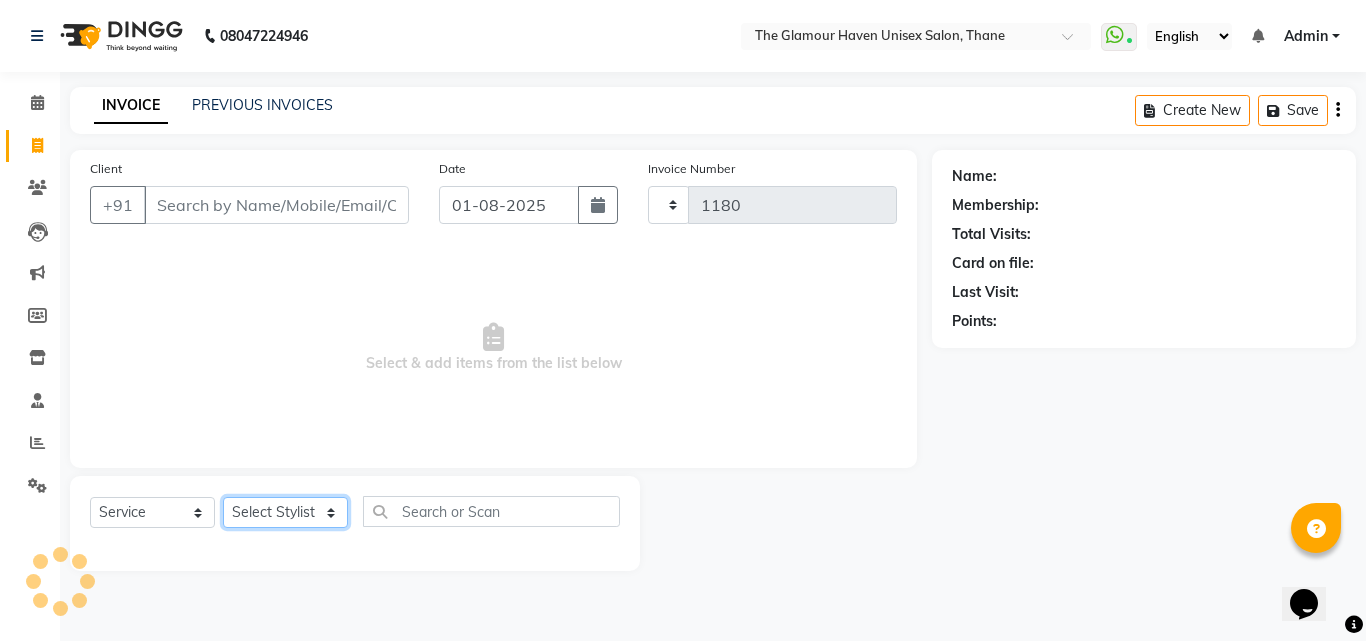select on "7124" 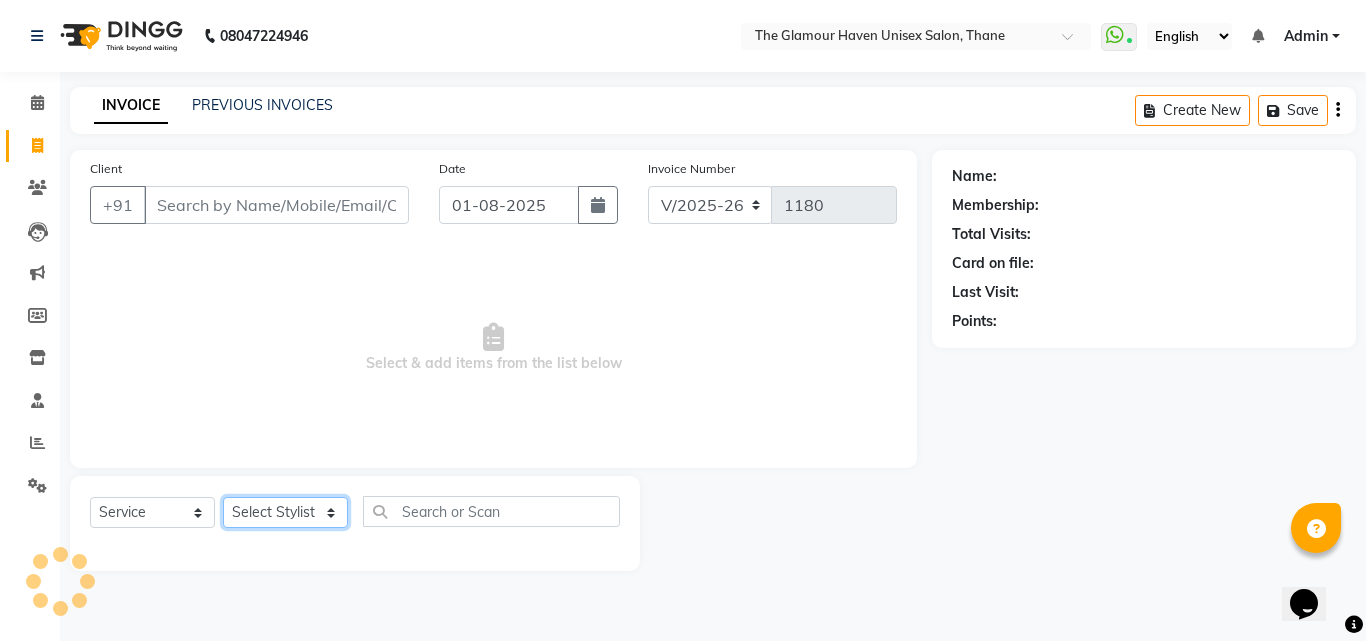 click on "Select Stylist" 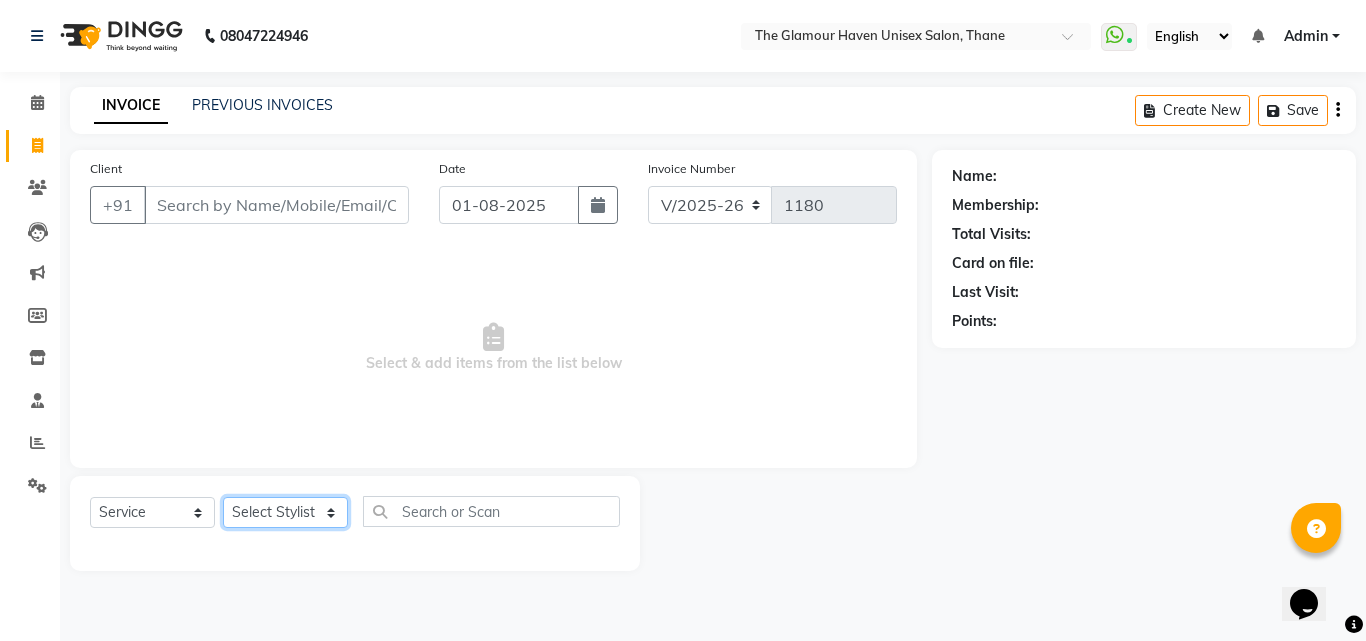 select on "77764" 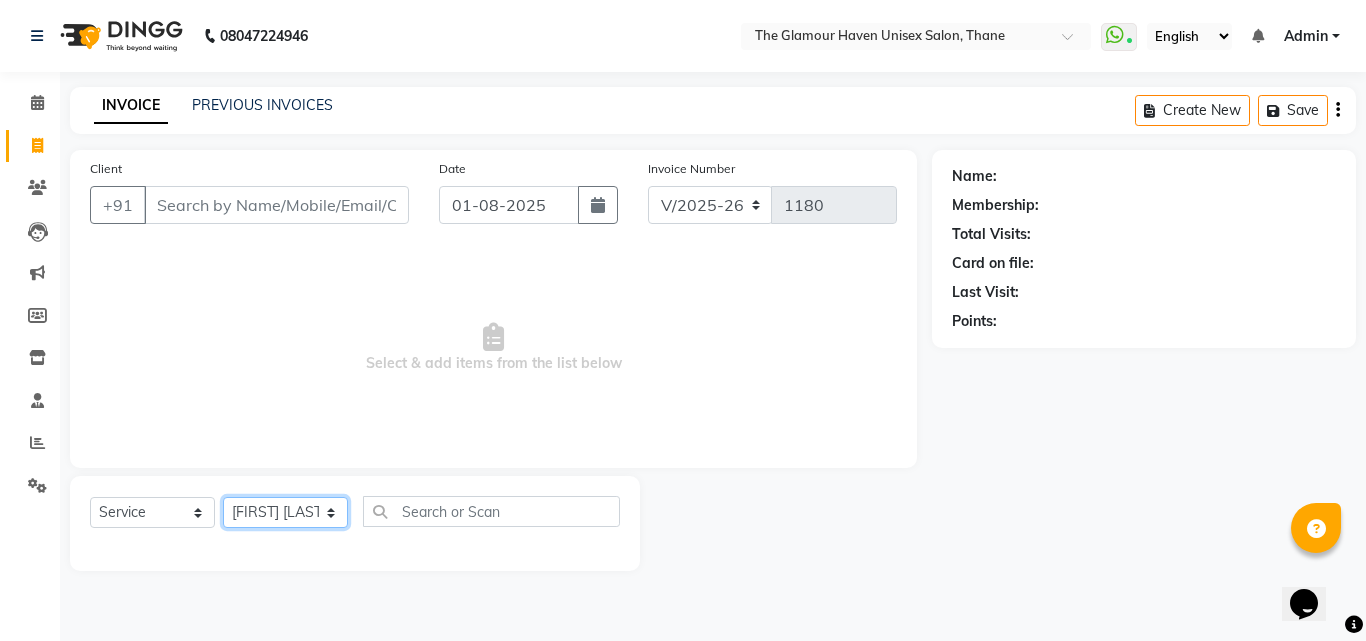click on "Select Stylist [FIRST] [LAST] [FIRST] [LAST] [FIRST] [LAST] [FIRST] [LAST] [FIRST] [LAST] [FIRST] [LAST] [FIRST] [LAST] [FIRST] [LAST] [FIRST] [LAST]" 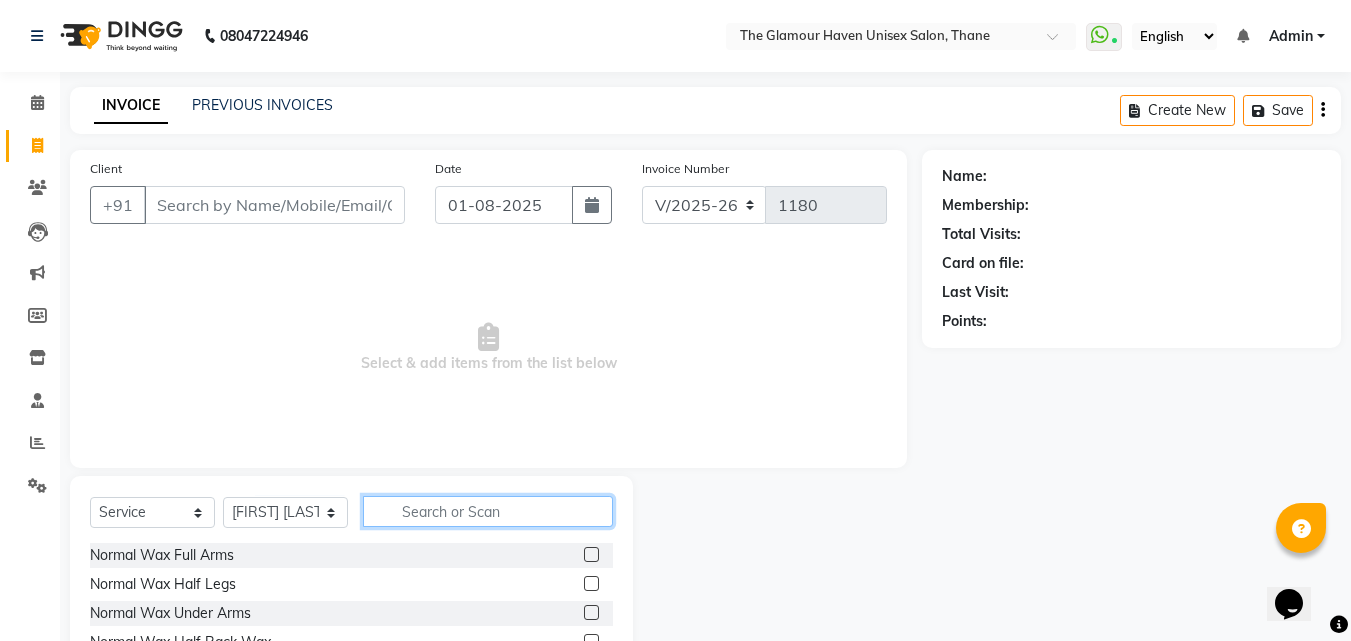 click 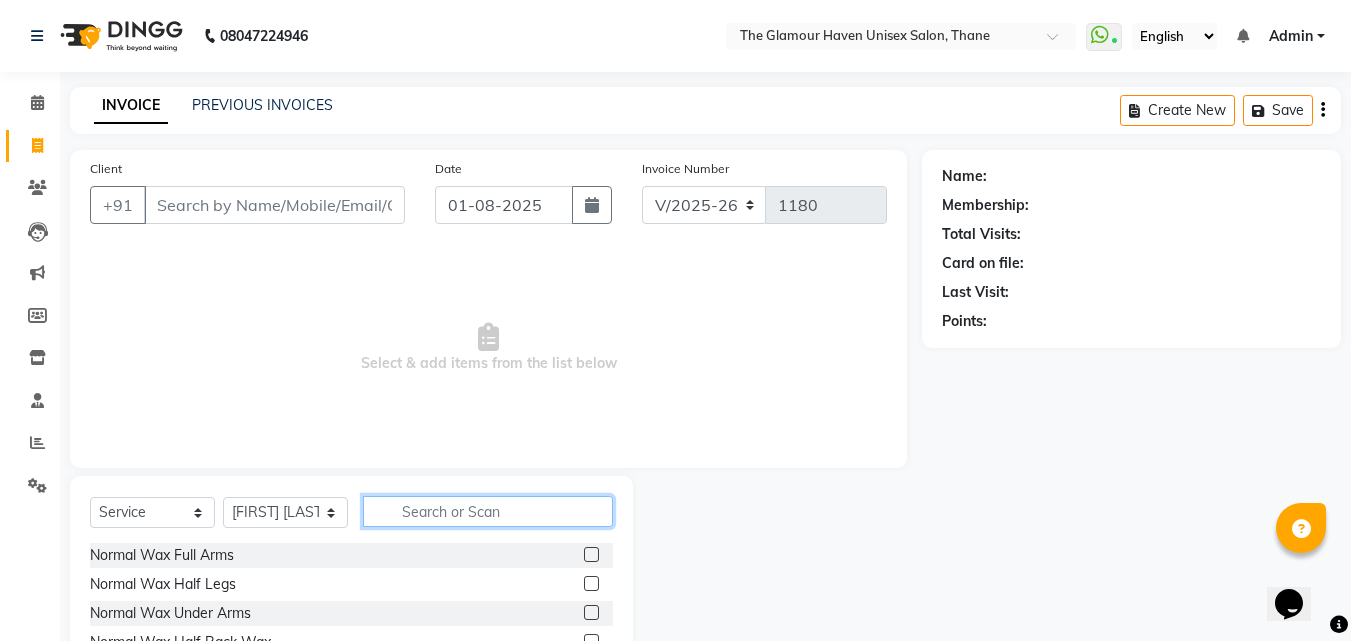 click 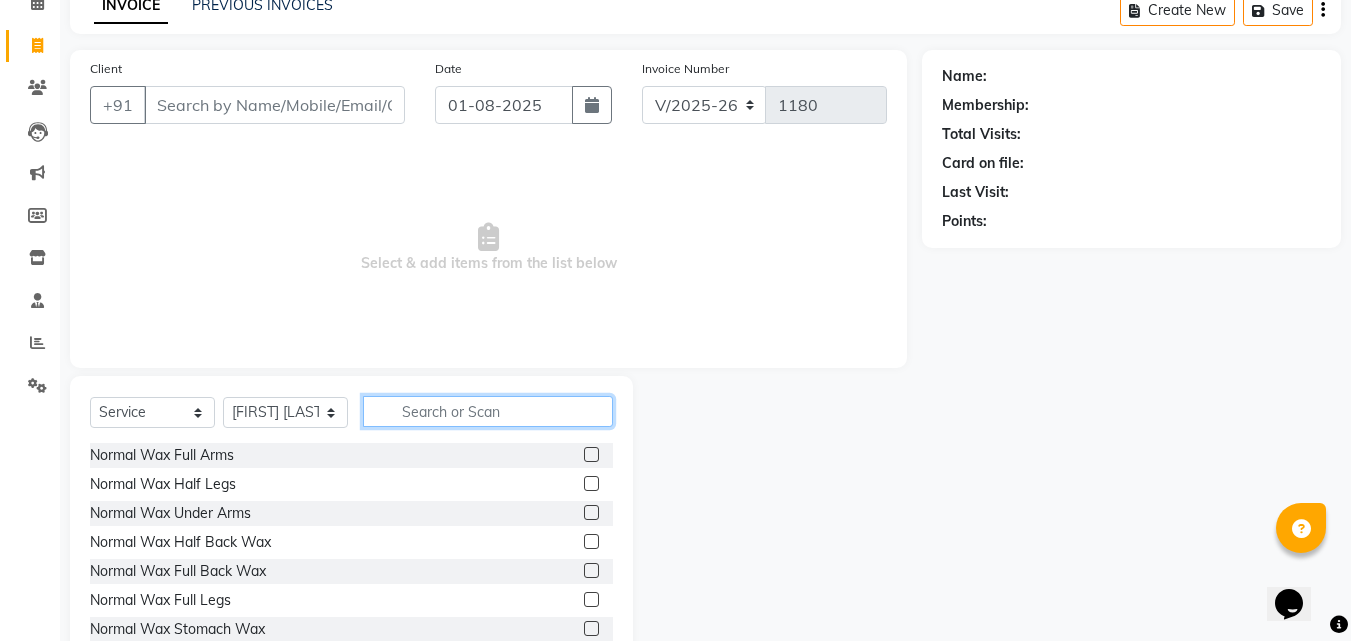 click 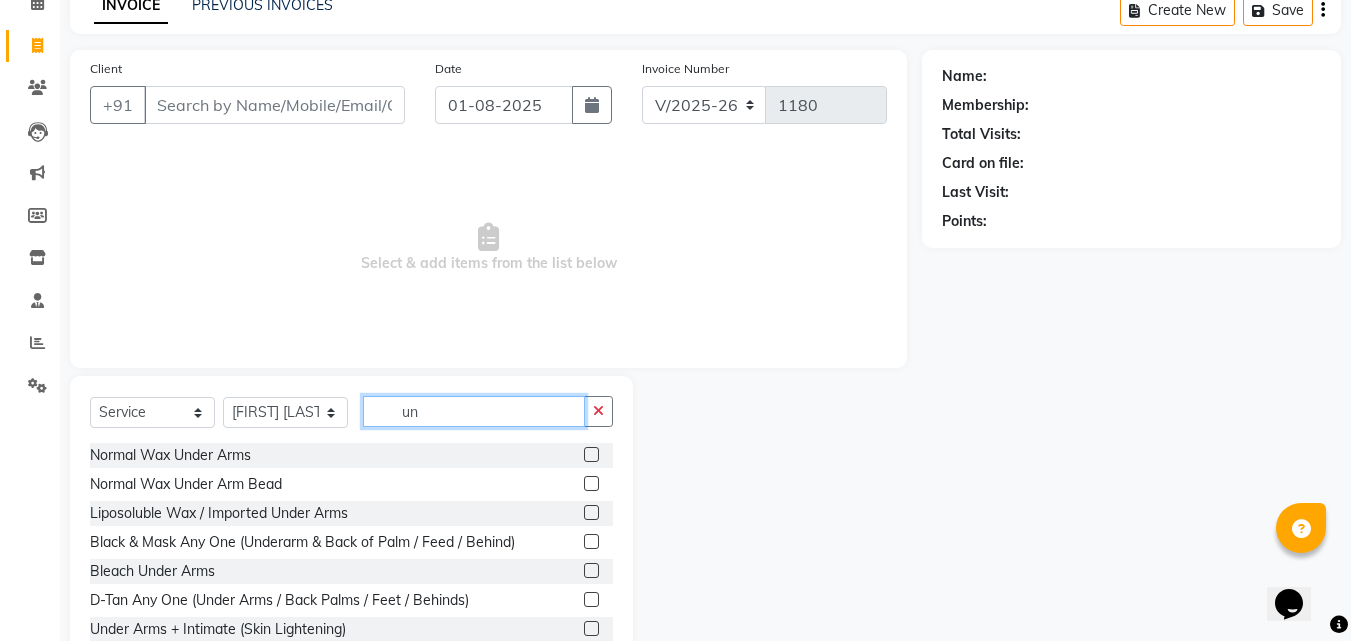 type on "un" 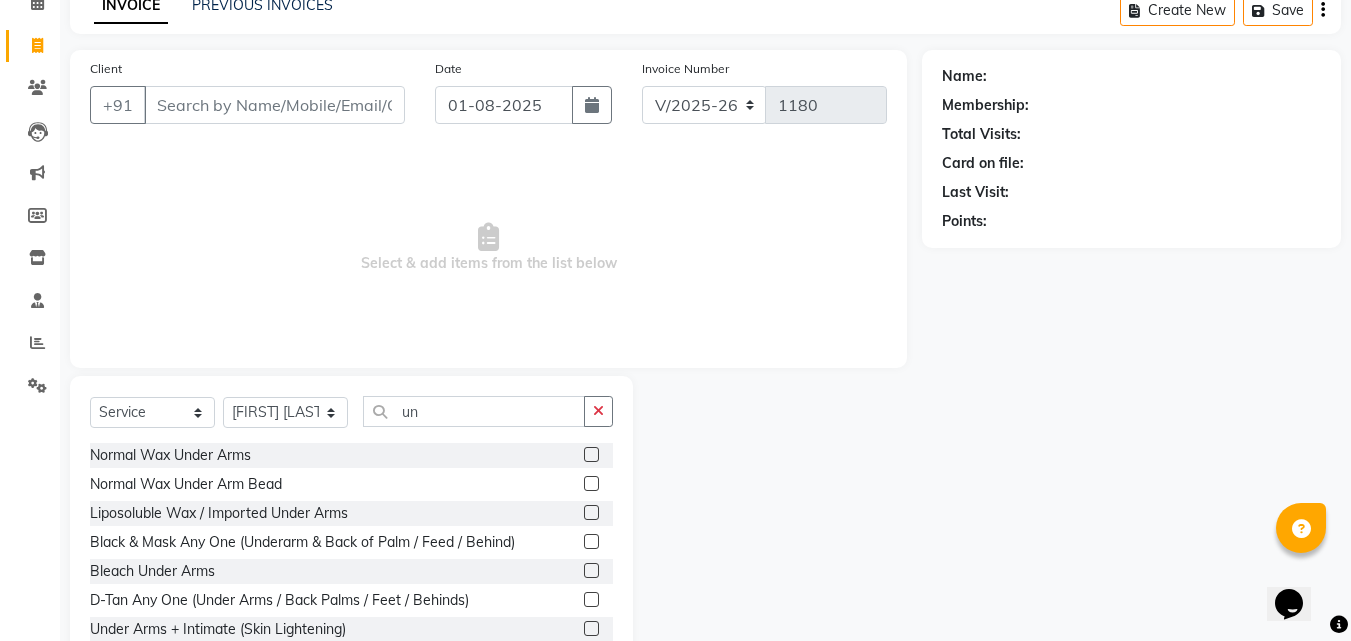 click 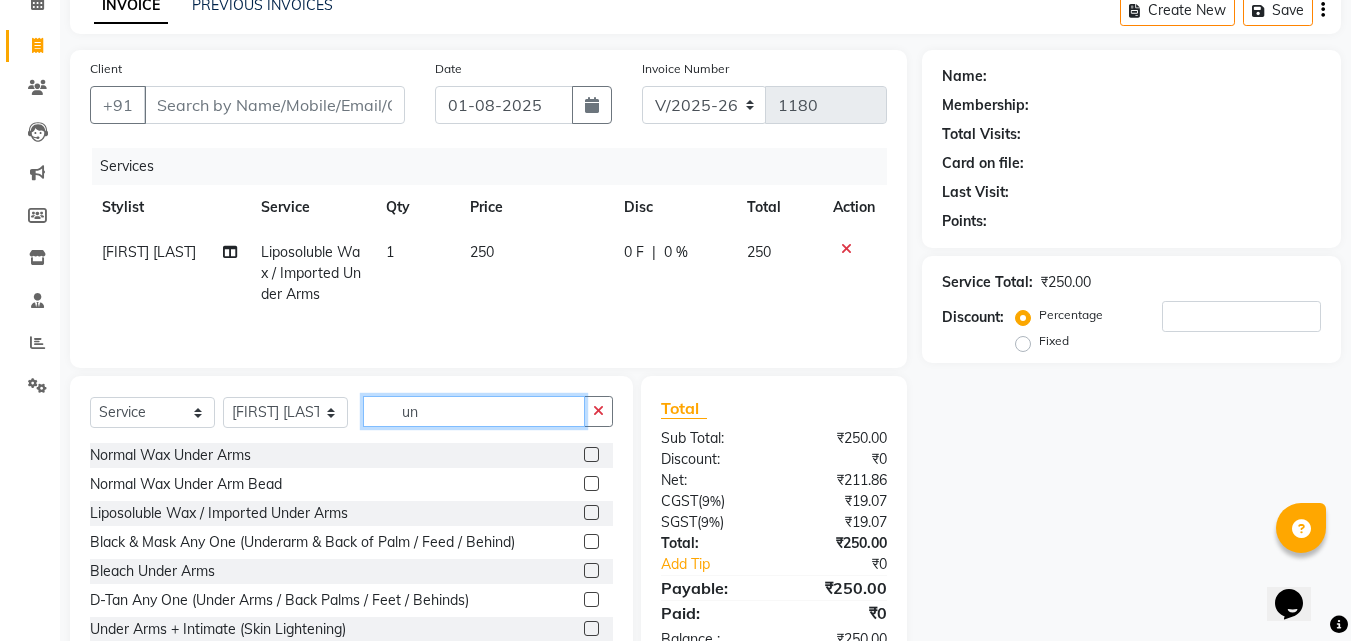 checkbox on "false" 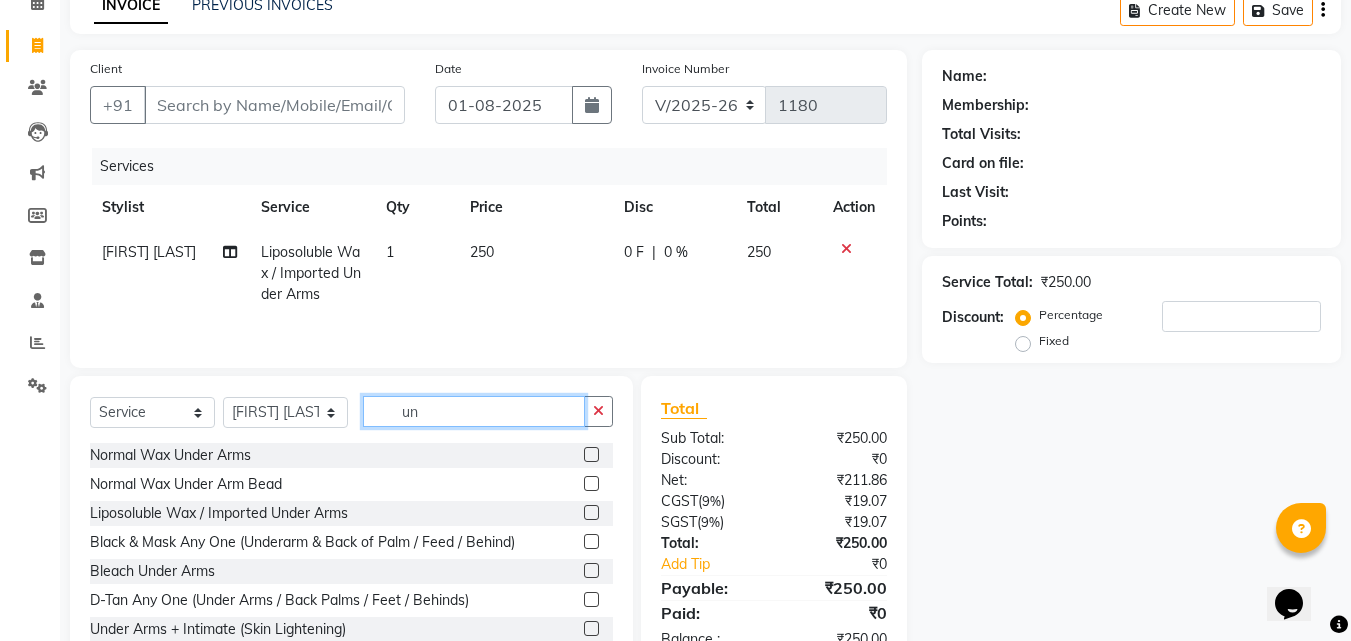 type on "u" 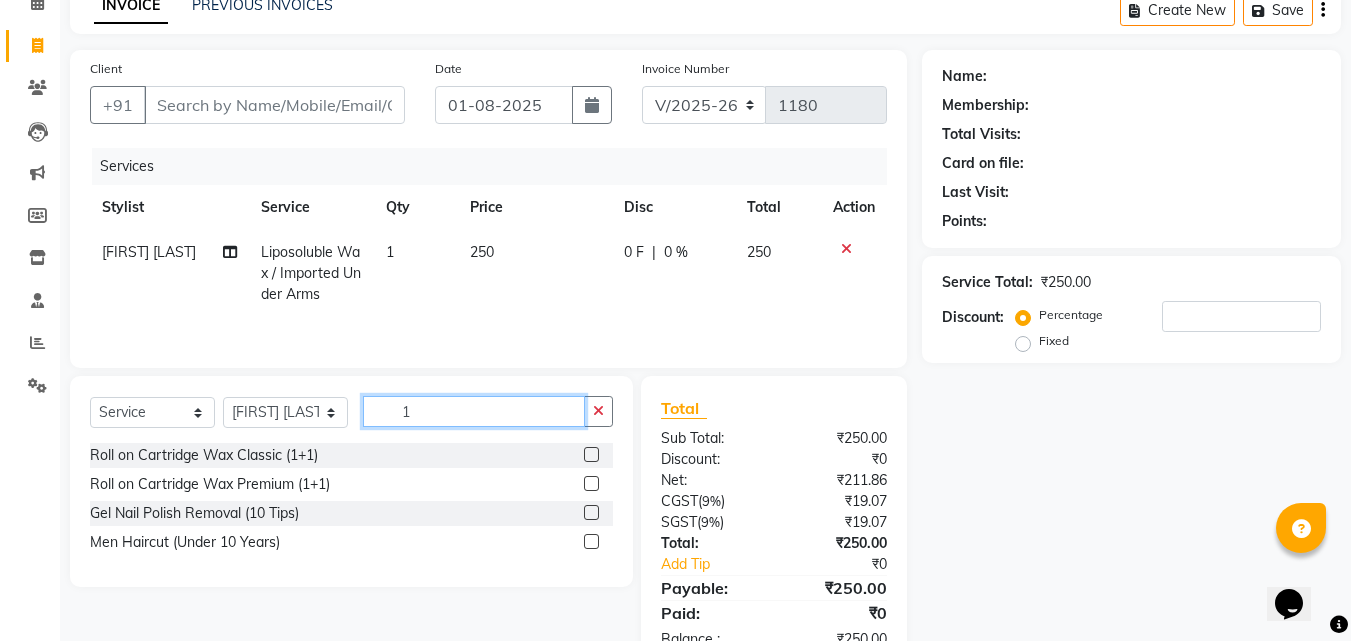 type on "1" 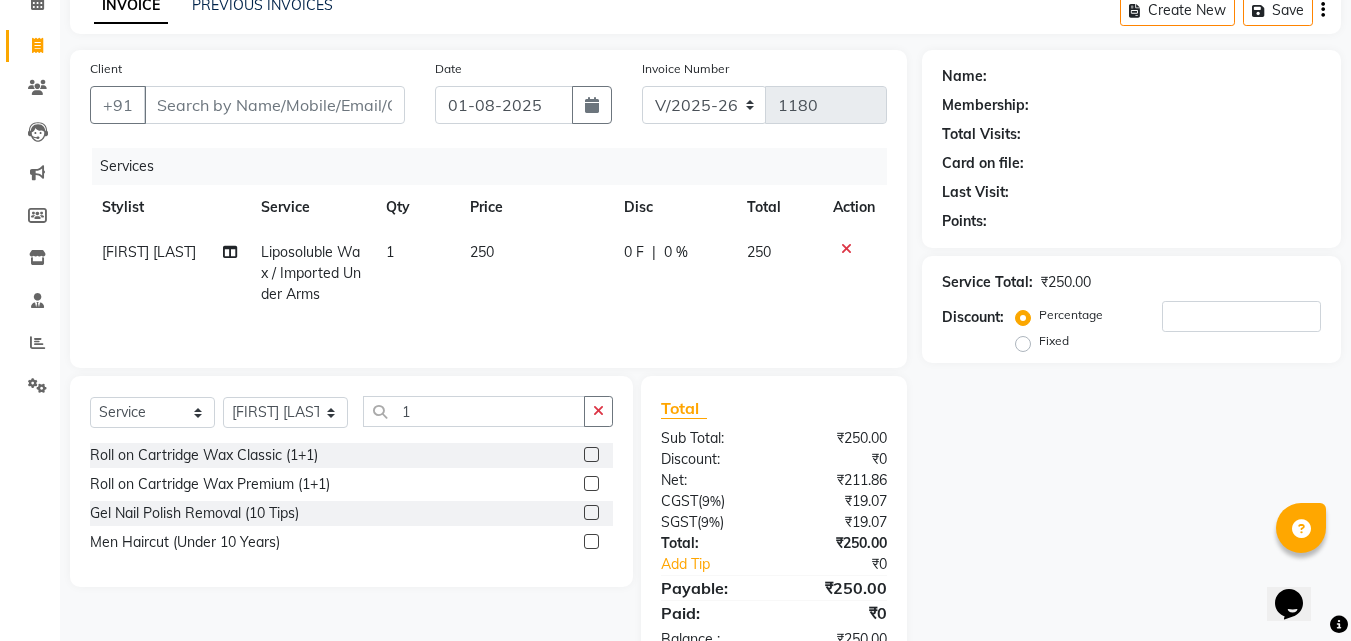 click 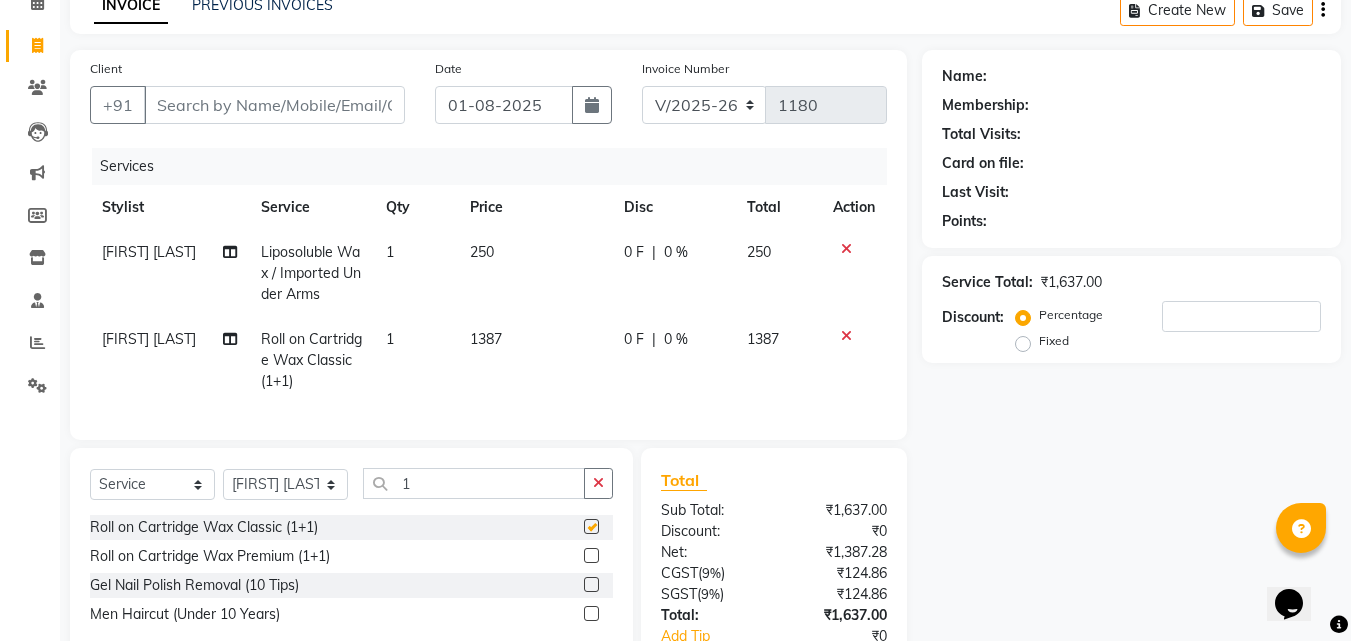 checkbox on "false" 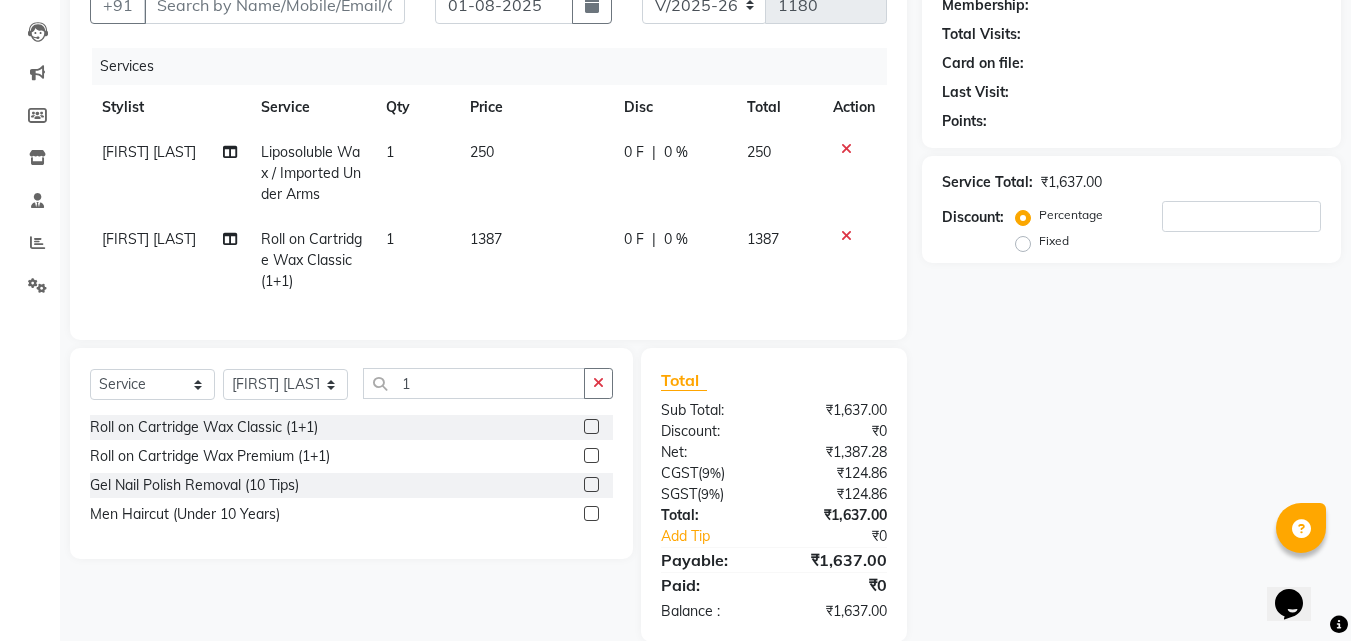 scroll, scrollTop: 0, scrollLeft: 0, axis: both 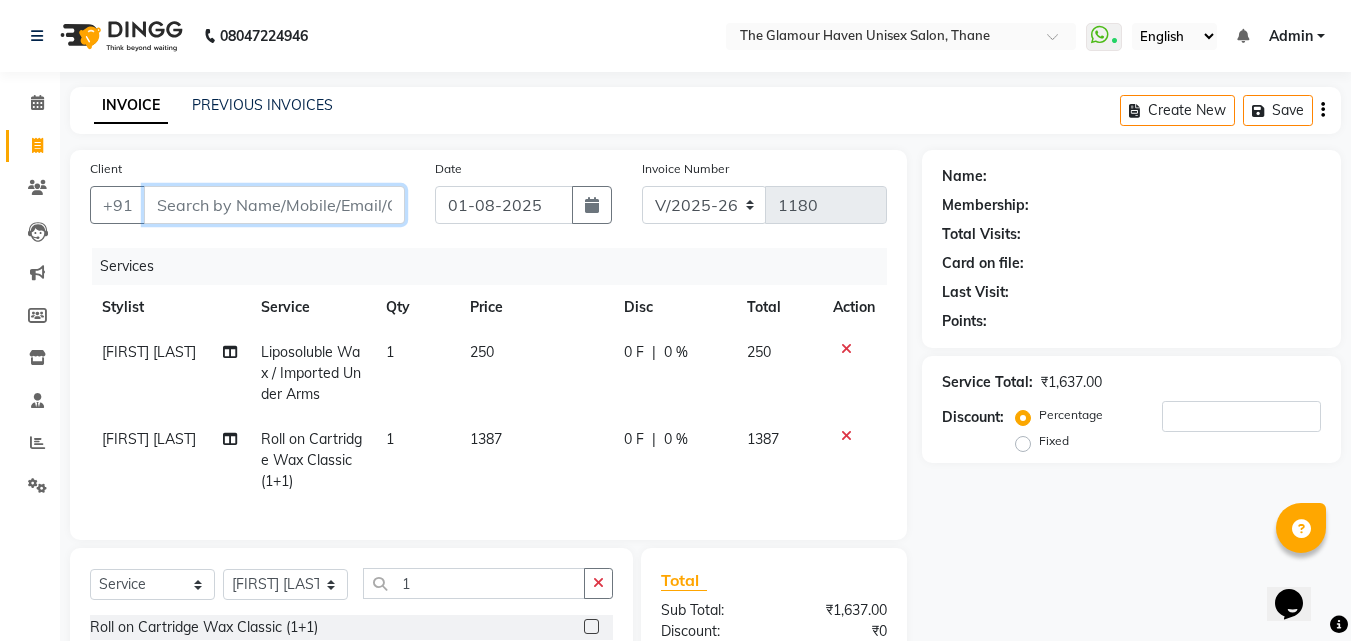 click on "Client" at bounding box center [274, 205] 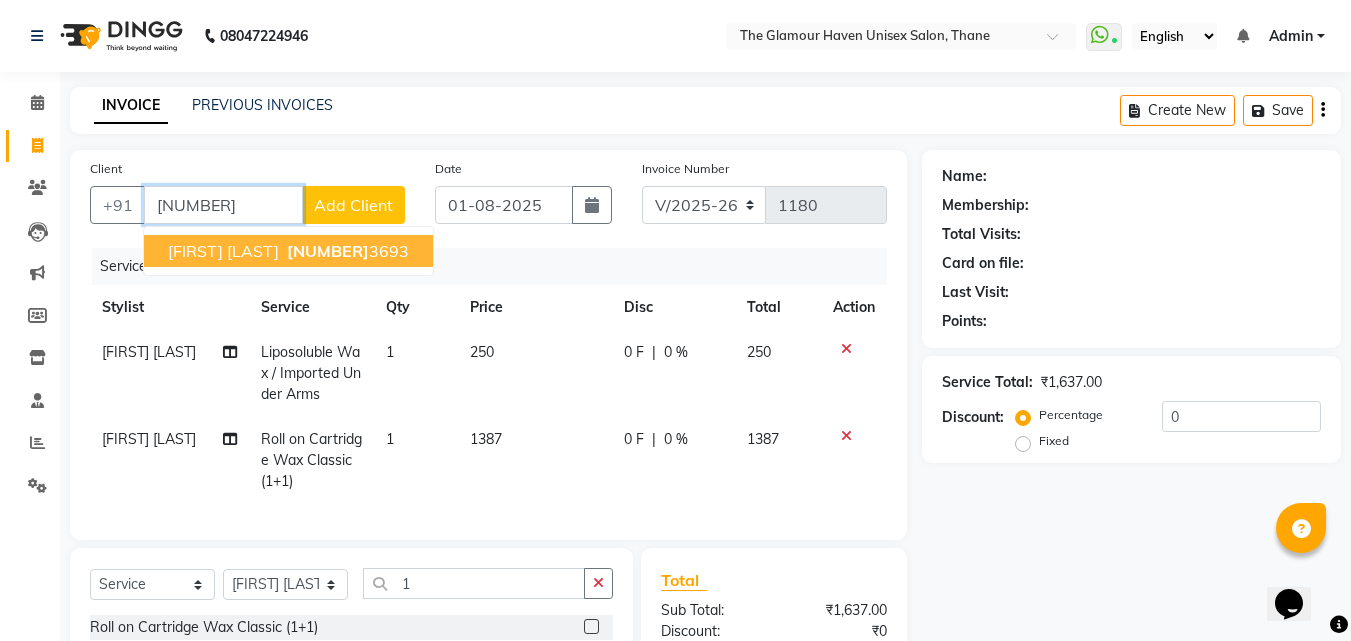 click on "[FIRST] [LAST] [NUMBER]" at bounding box center [288, 251] 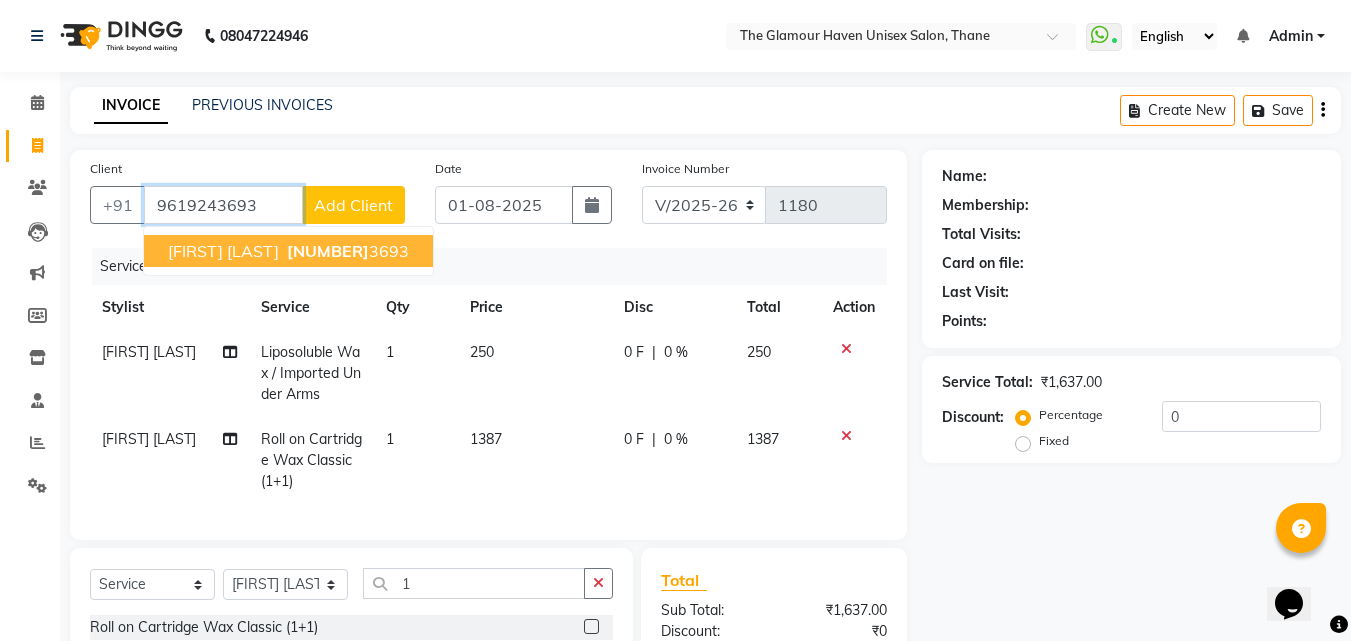 type on "9619243693" 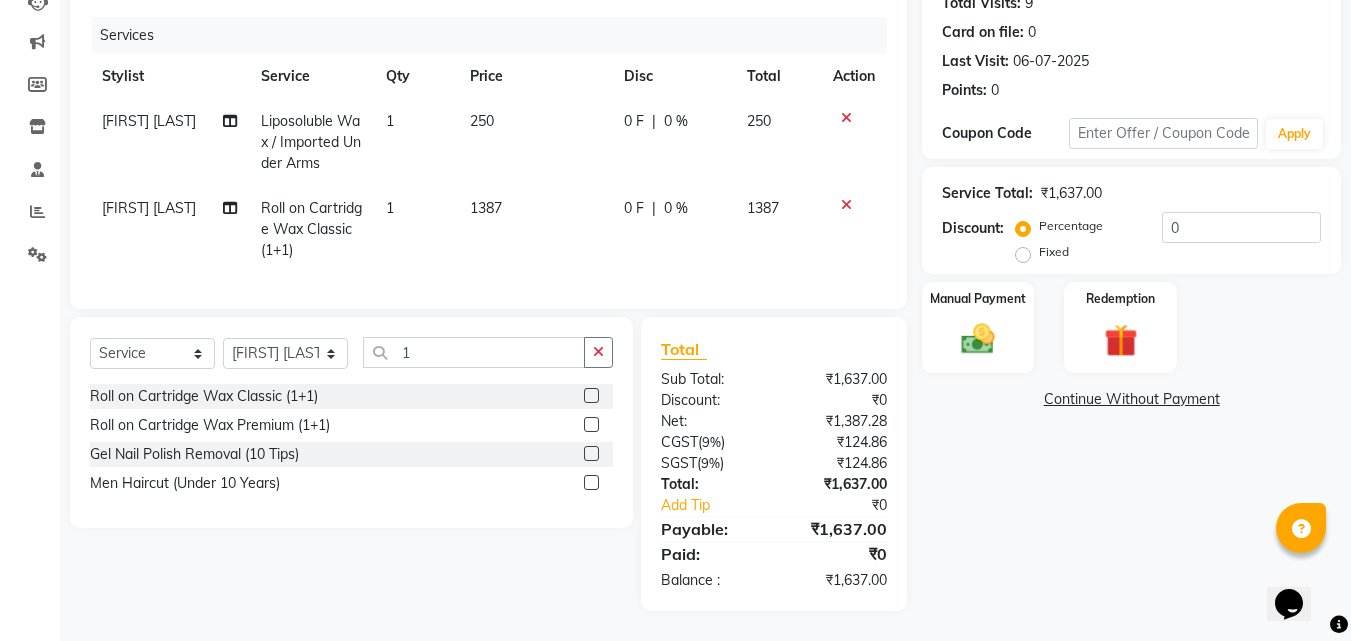 scroll, scrollTop: 146, scrollLeft: 0, axis: vertical 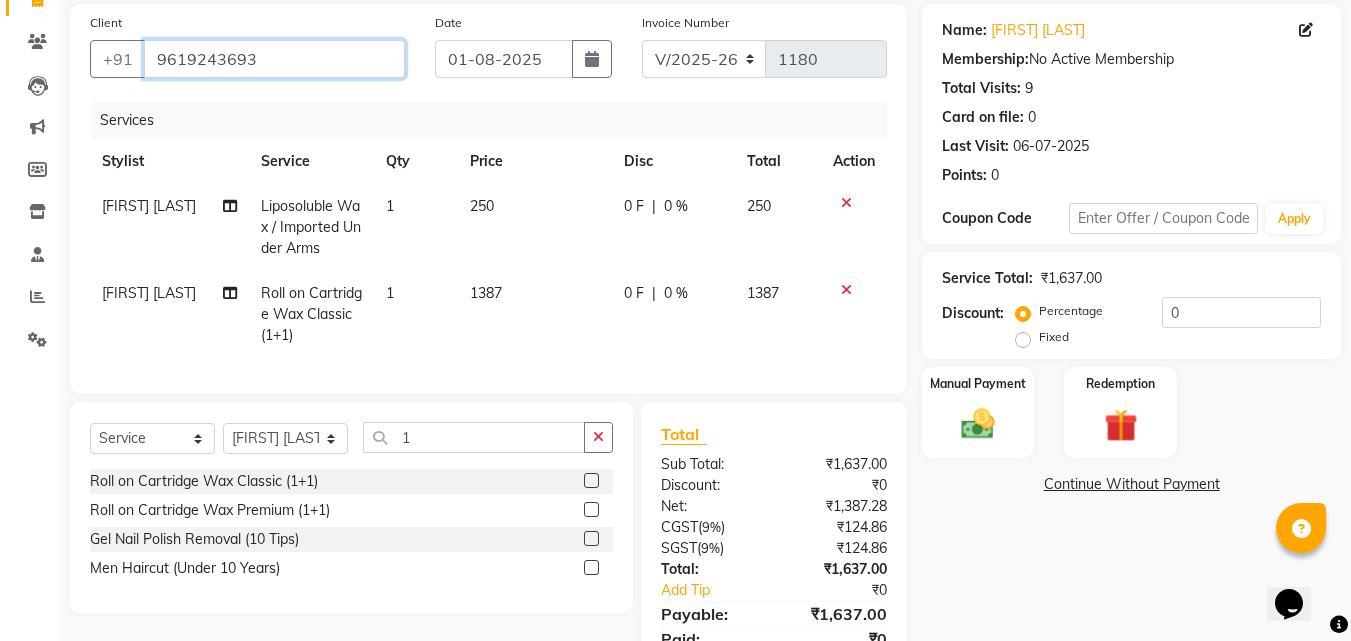 drag, startPoint x: 299, startPoint y: 64, endPoint x: 148, endPoint y: 63, distance: 151.00331 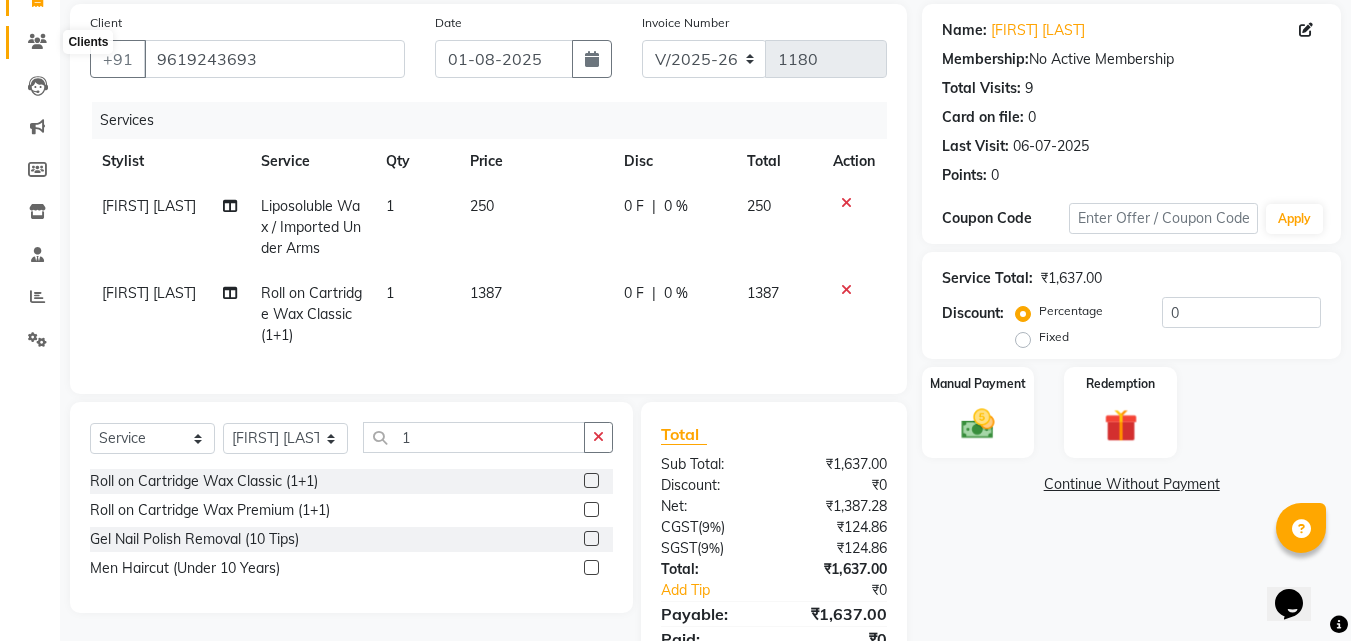 click 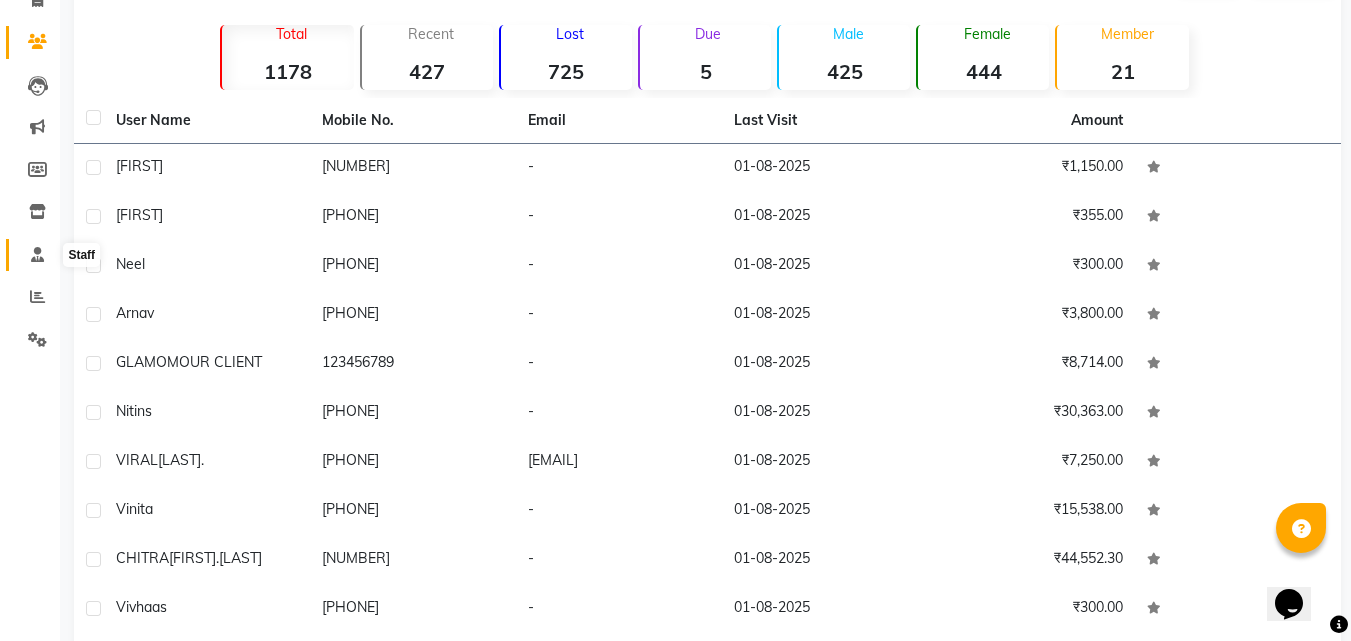click 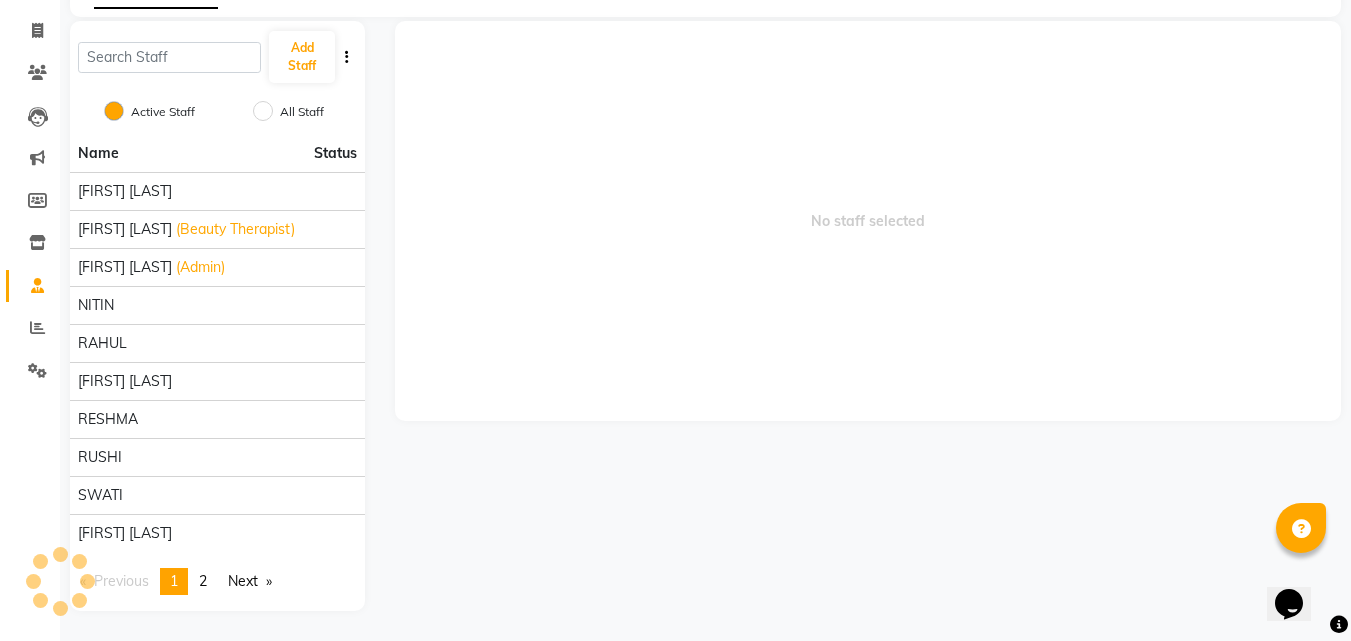 scroll, scrollTop: 0, scrollLeft: 0, axis: both 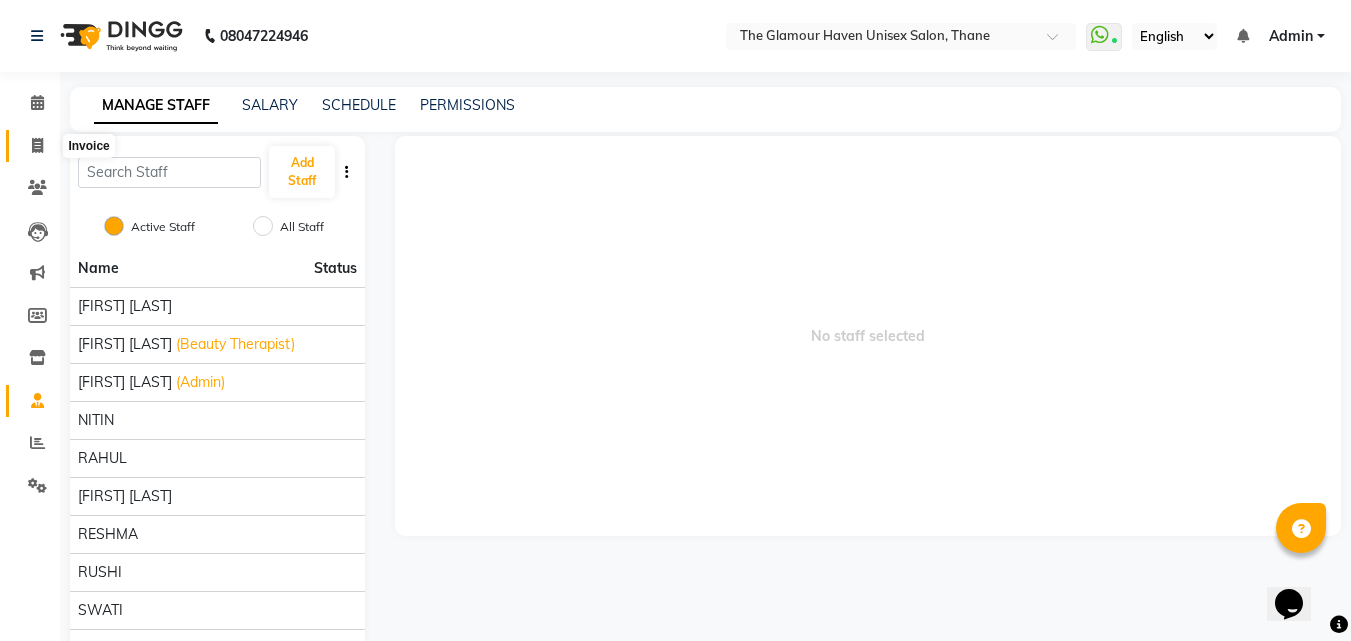 click 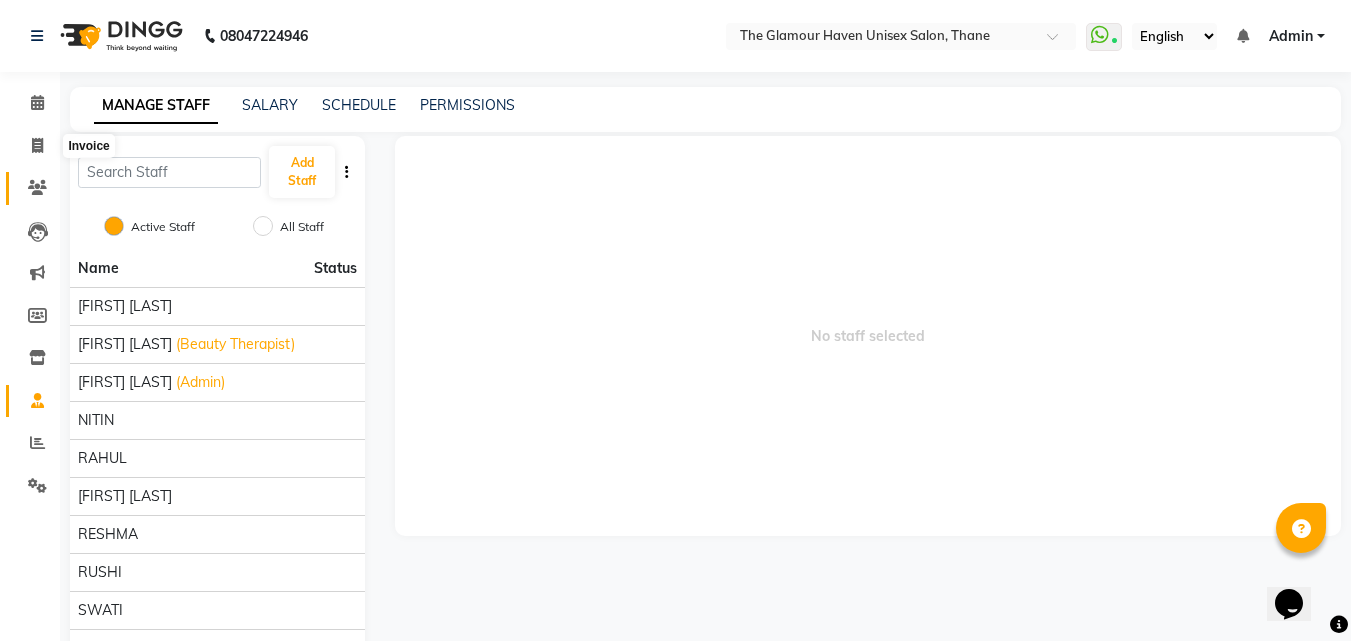 click 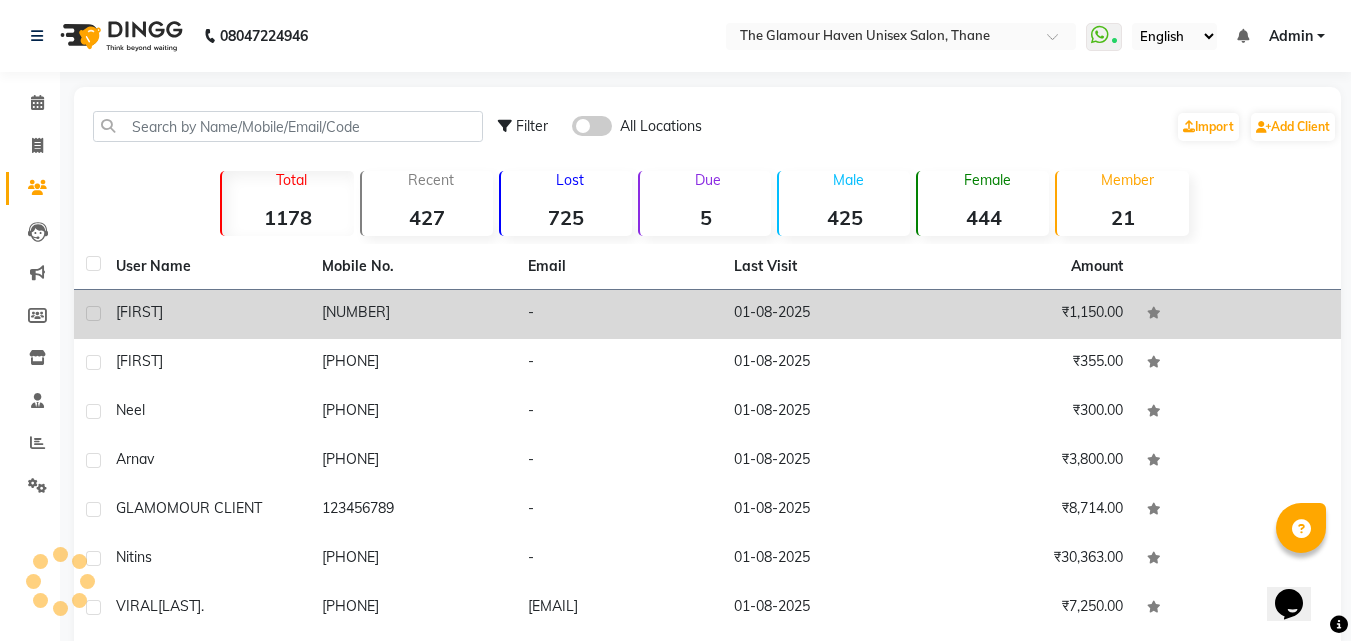 scroll, scrollTop: 123, scrollLeft: 0, axis: vertical 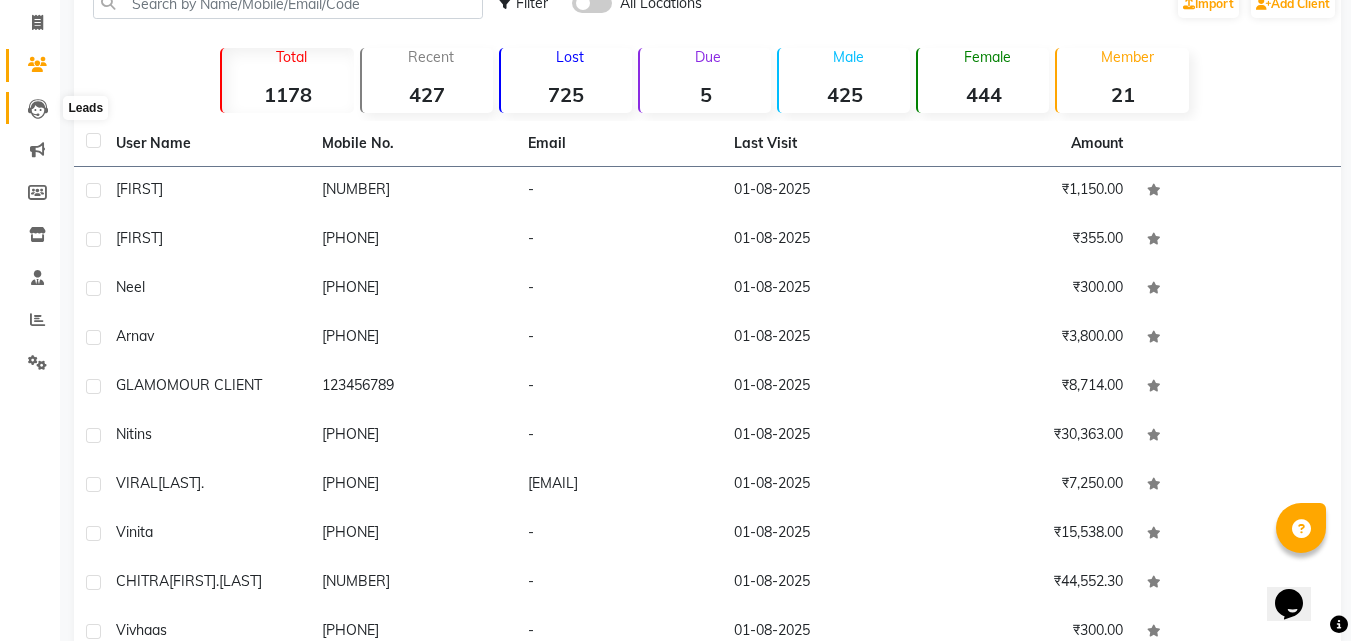 click 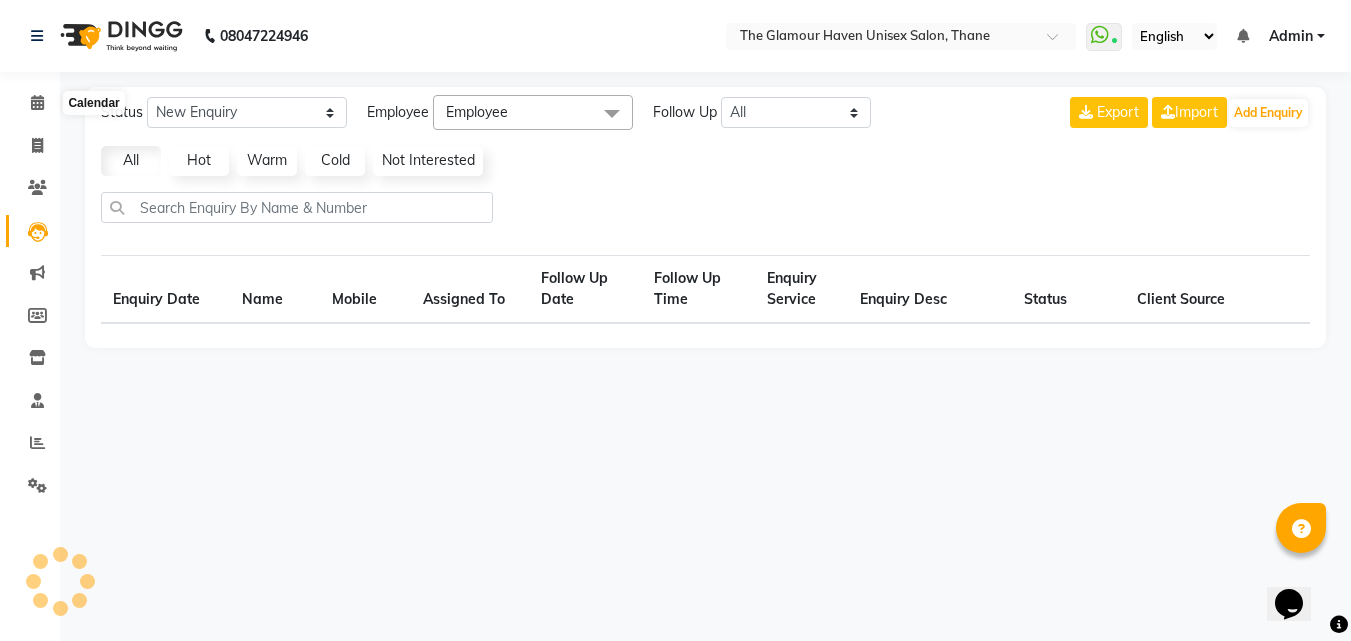 scroll, scrollTop: 0, scrollLeft: 0, axis: both 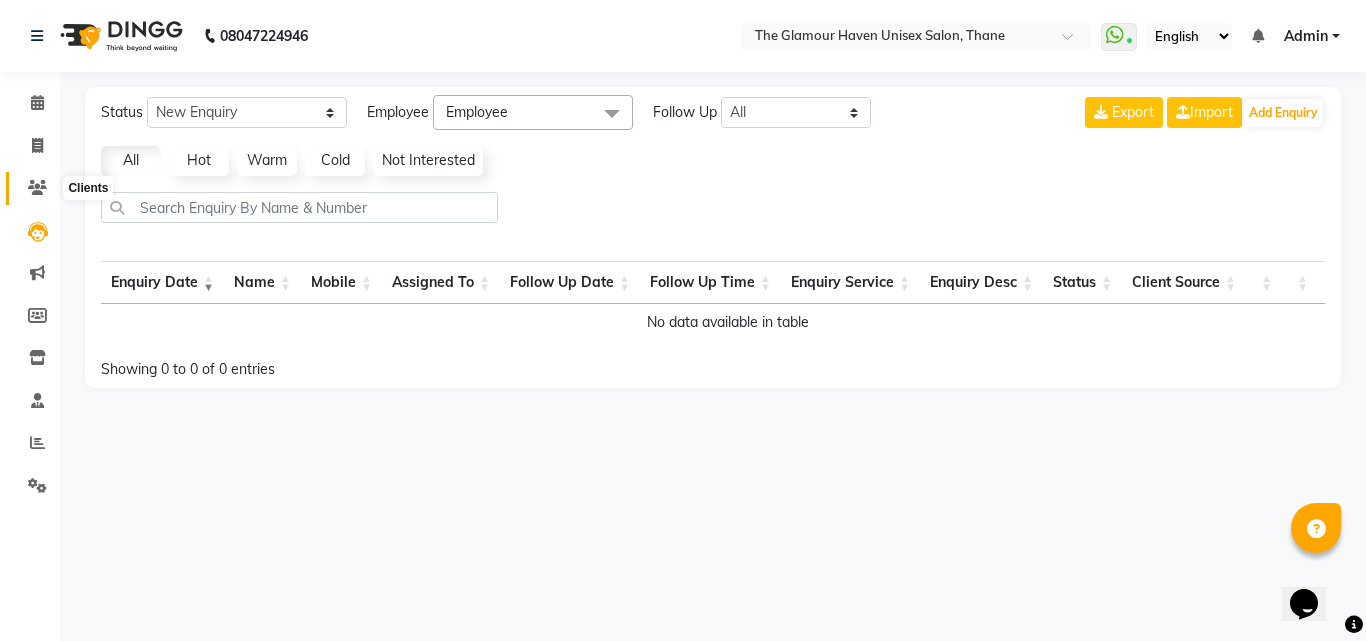 click 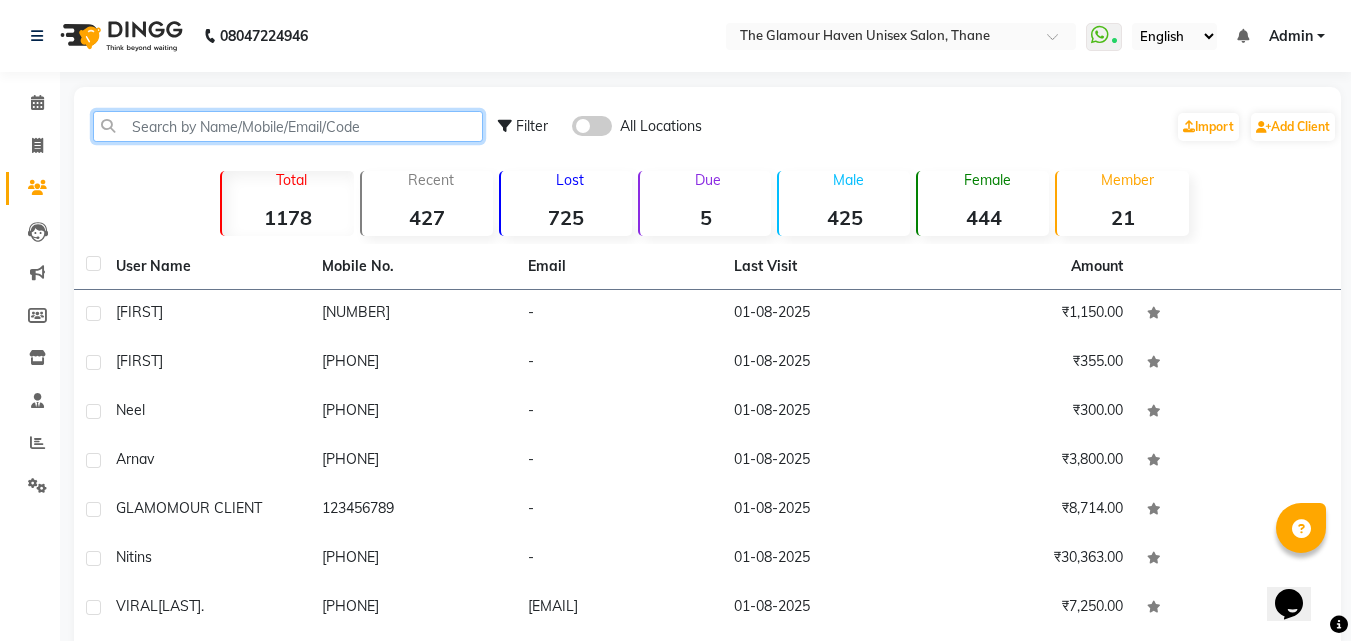 paste on "9619243693" 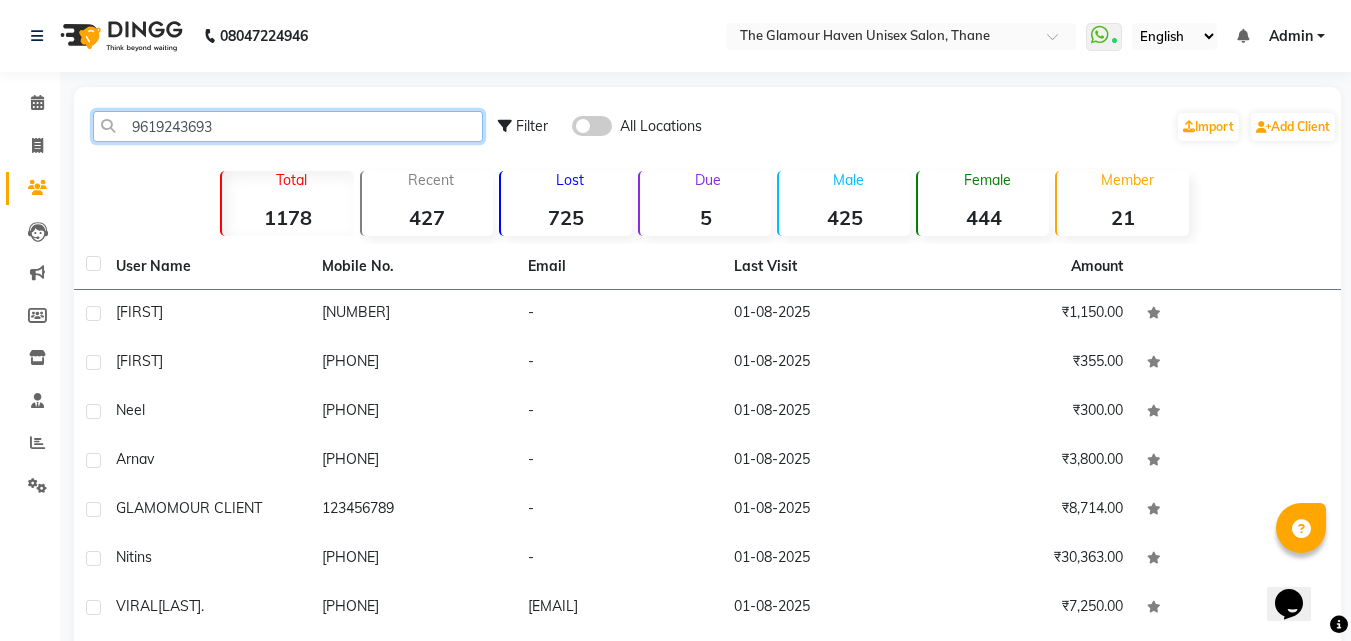 click on "9619243693" 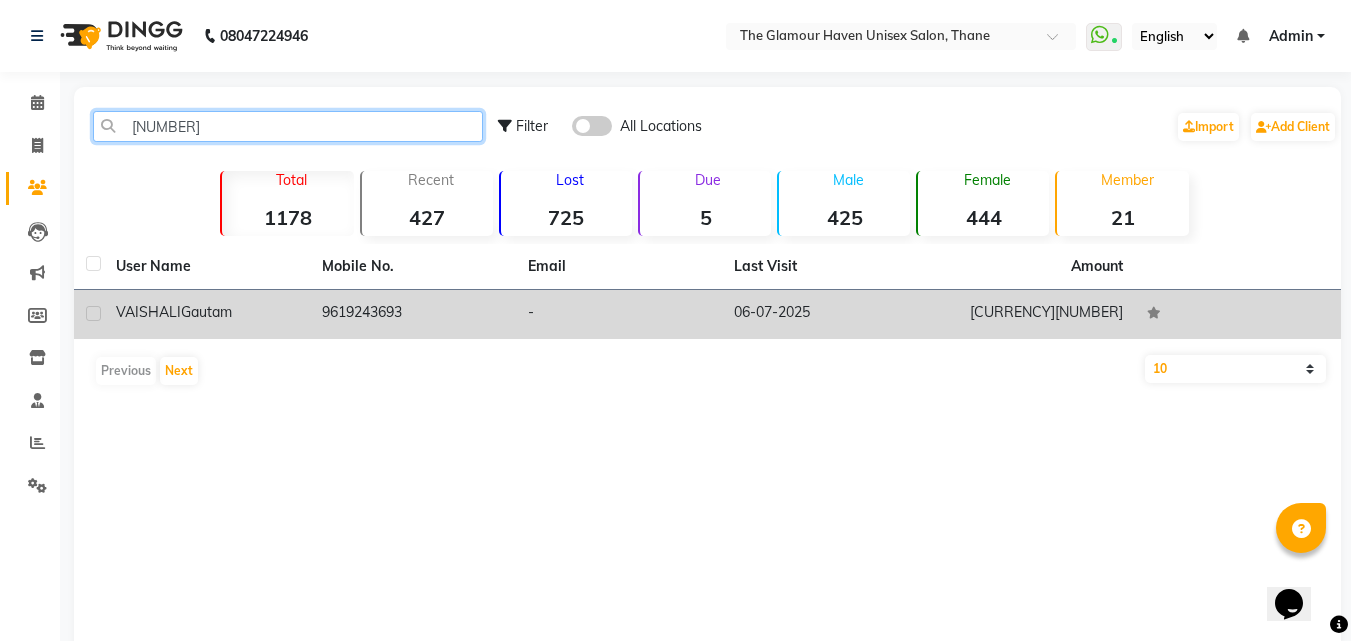 type on "[NUMBER]" 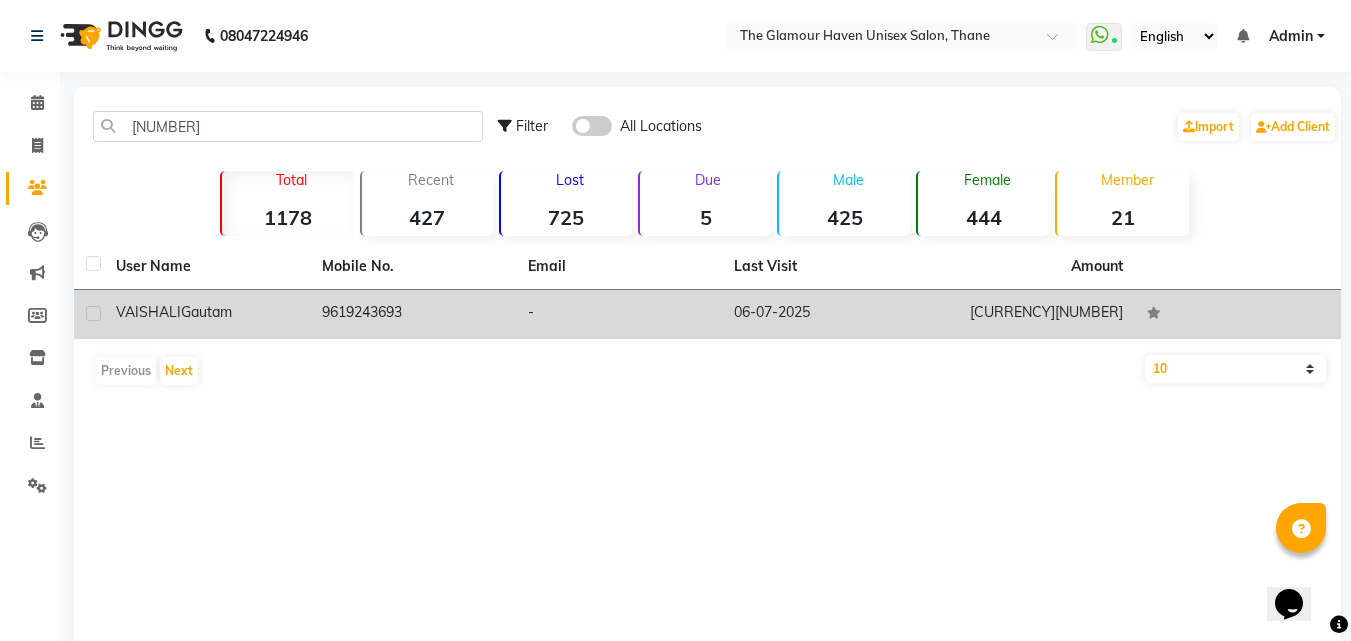 click on "9619243693" 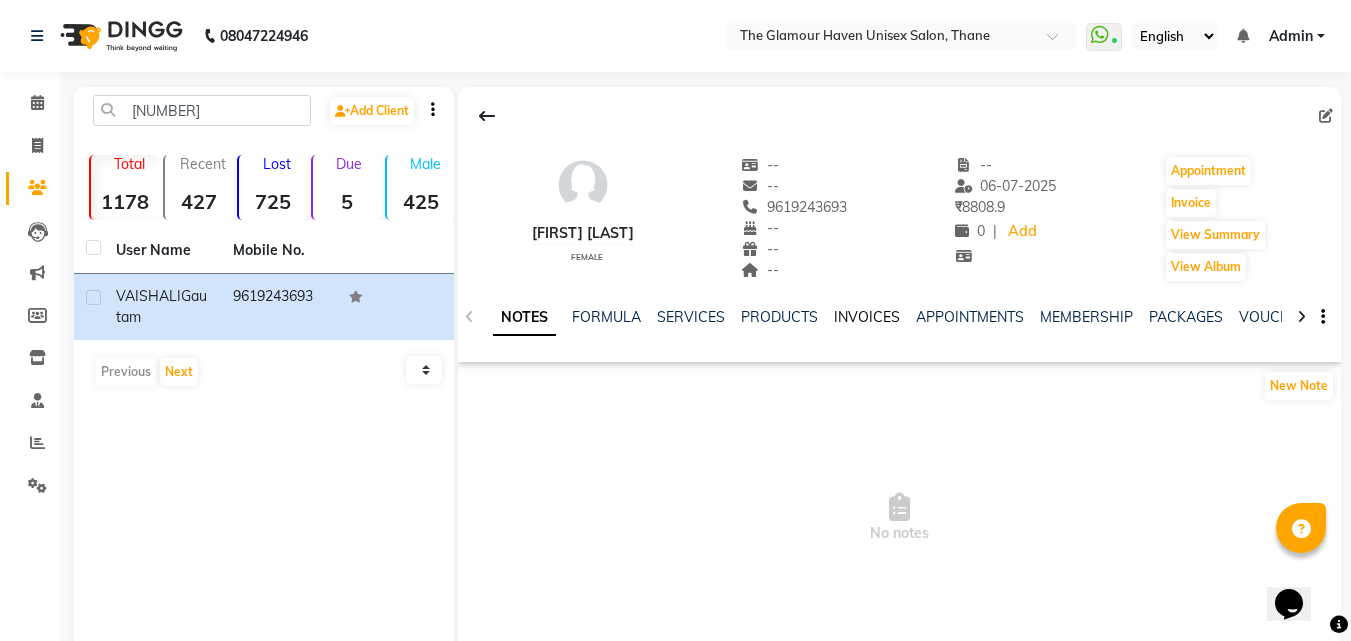 click on "INVOICES" 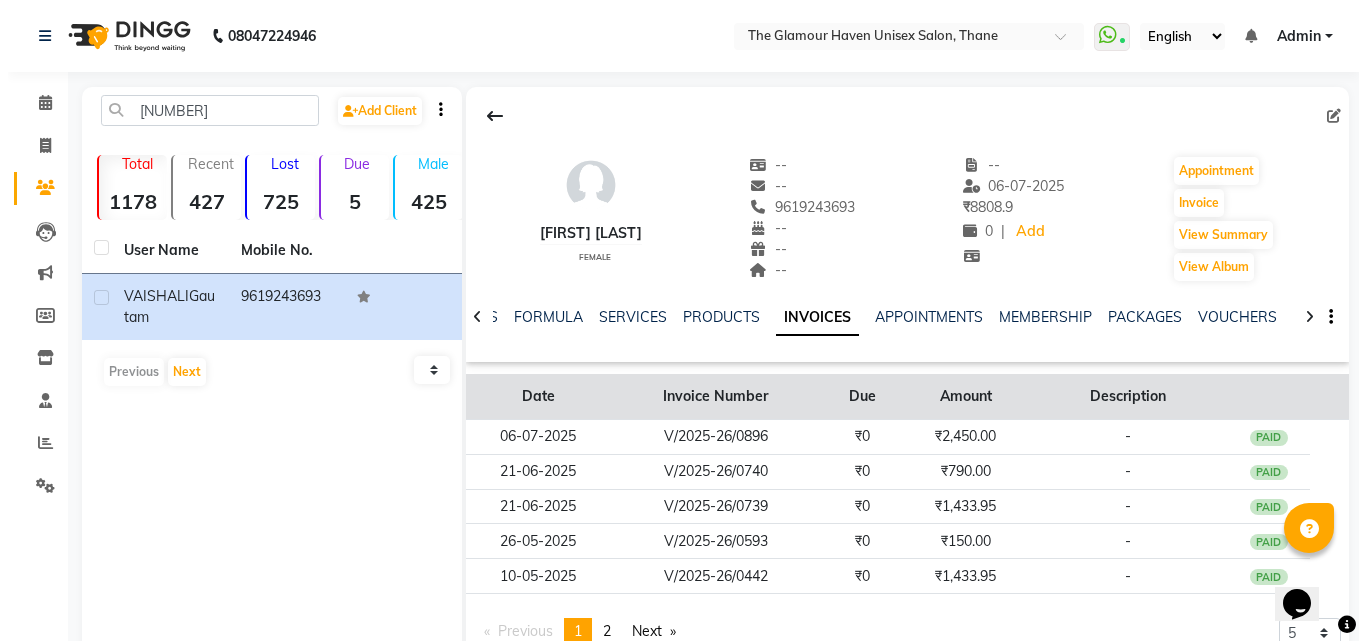 scroll, scrollTop: 76, scrollLeft: 0, axis: vertical 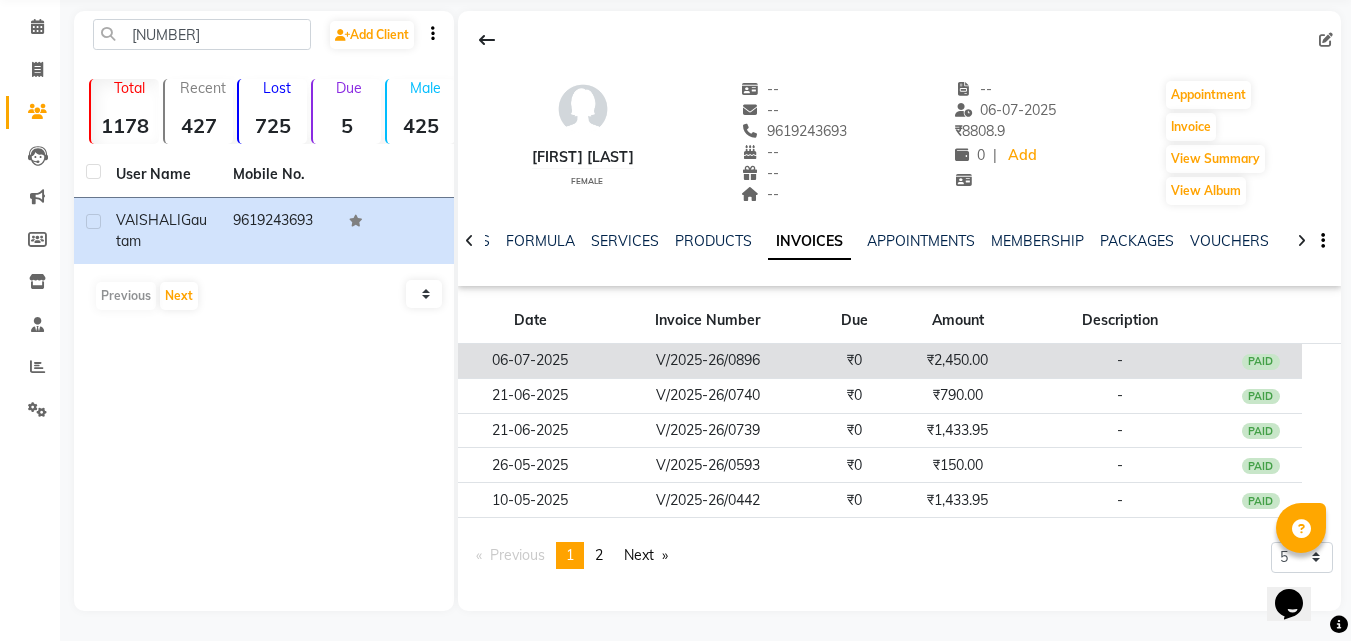 click on "V/2025-26/0896" 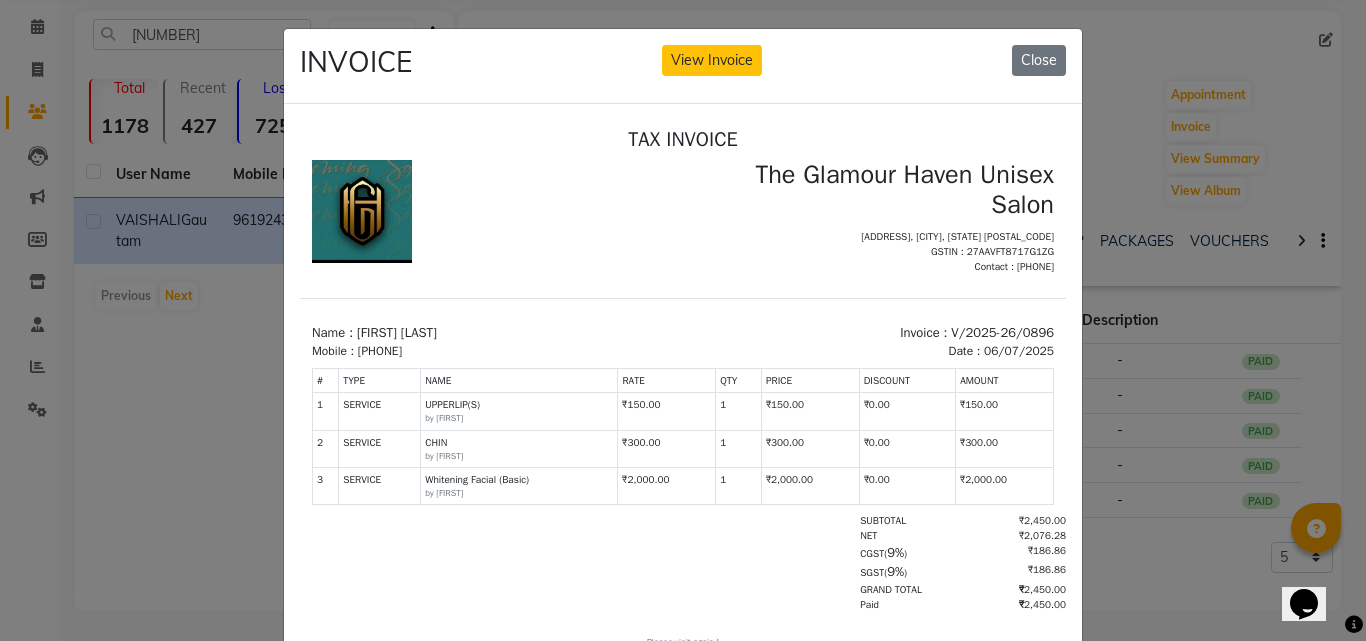 scroll, scrollTop: 0, scrollLeft: 0, axis: both 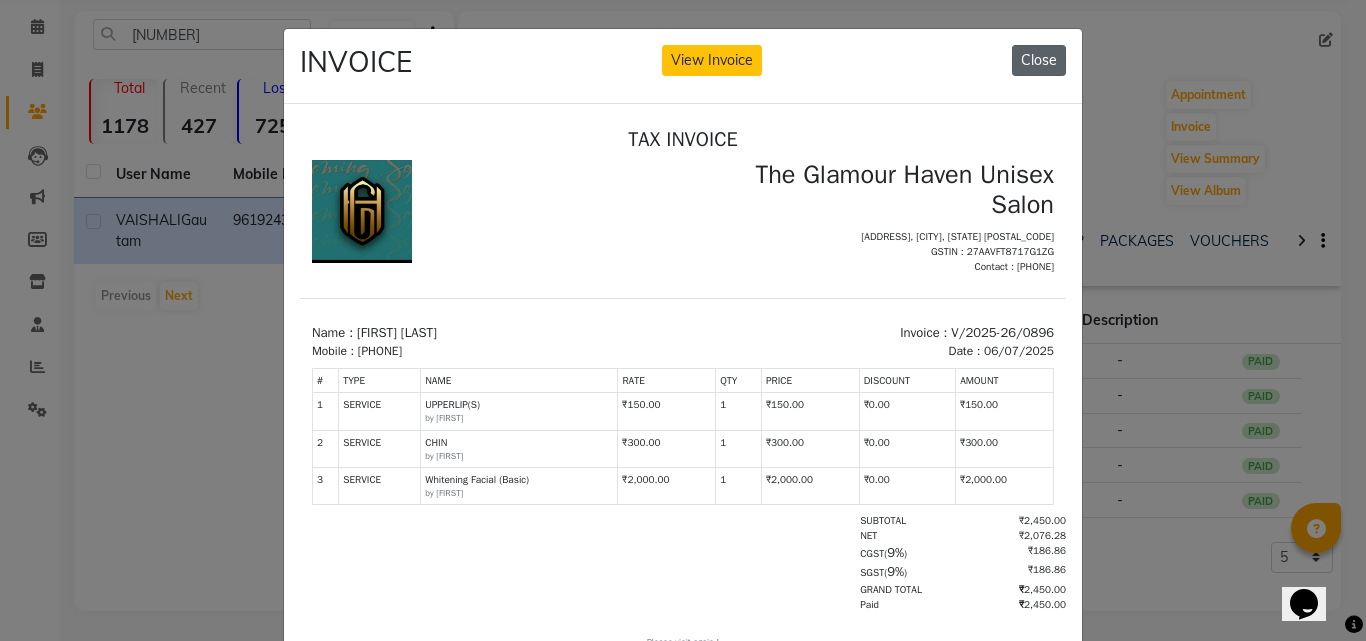 click on "Close" 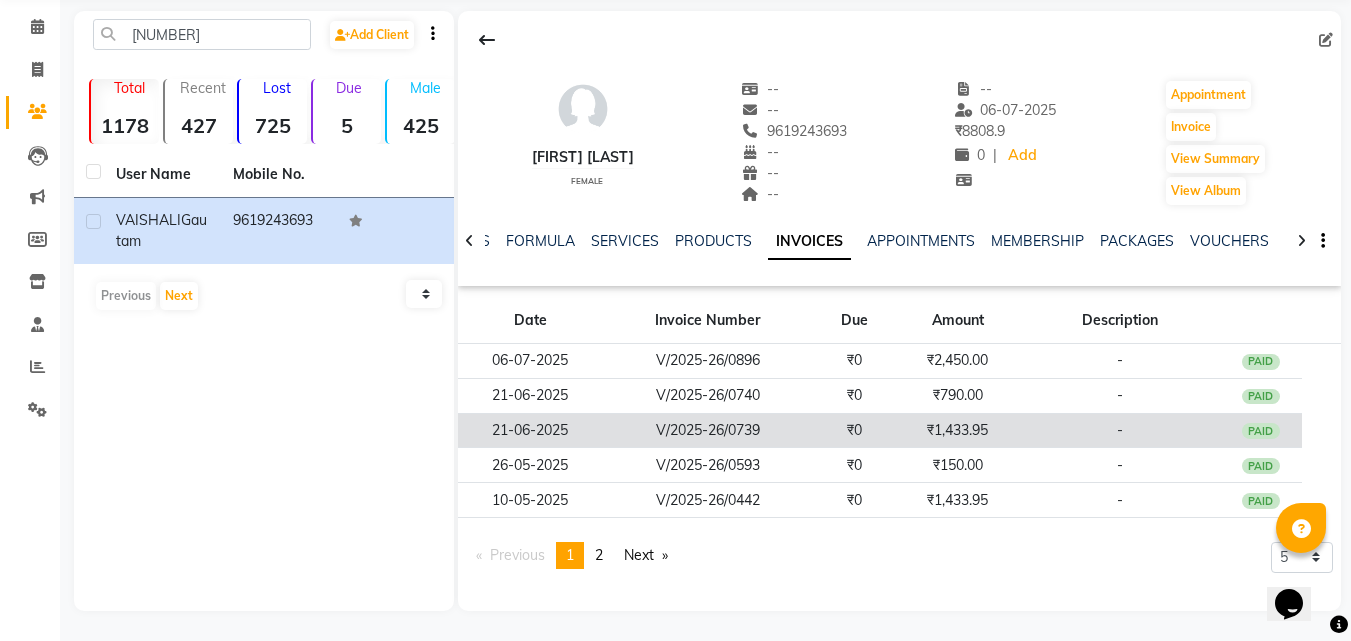 click on "V/2025-26/0739" 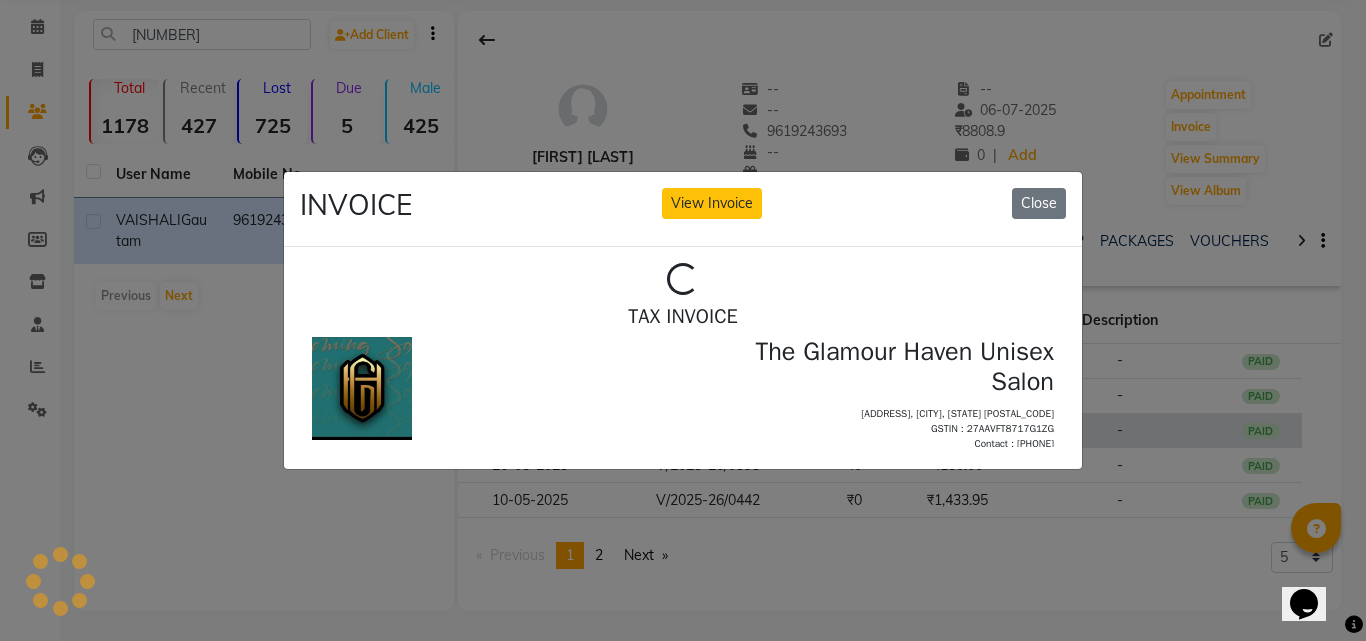 scroll, scrollTop: 0, scrollLeft: 0, axis: both 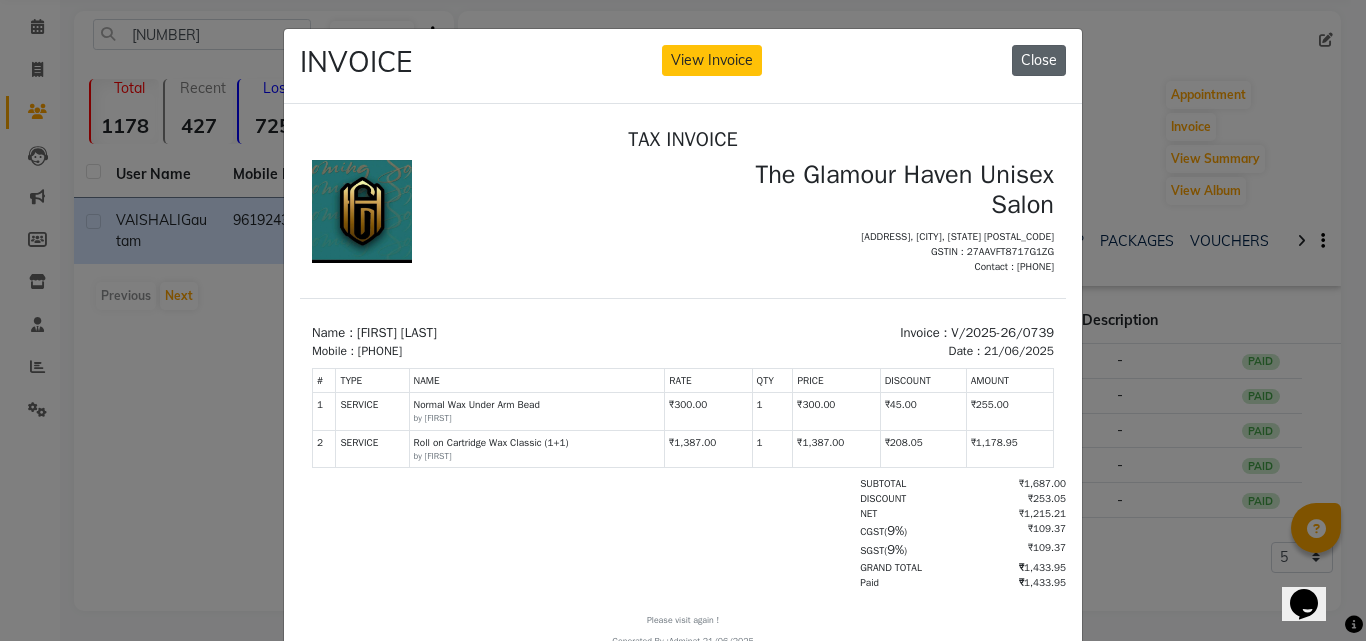click on "Close" 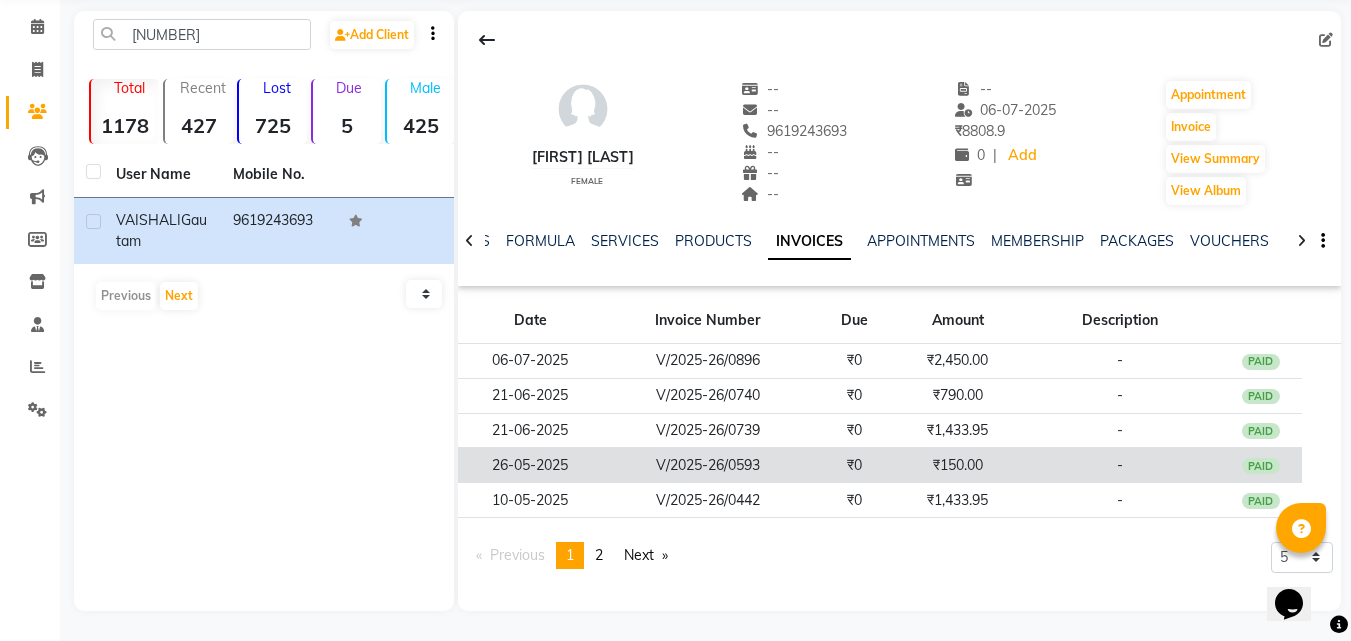 click on "V/2025-26/0593" 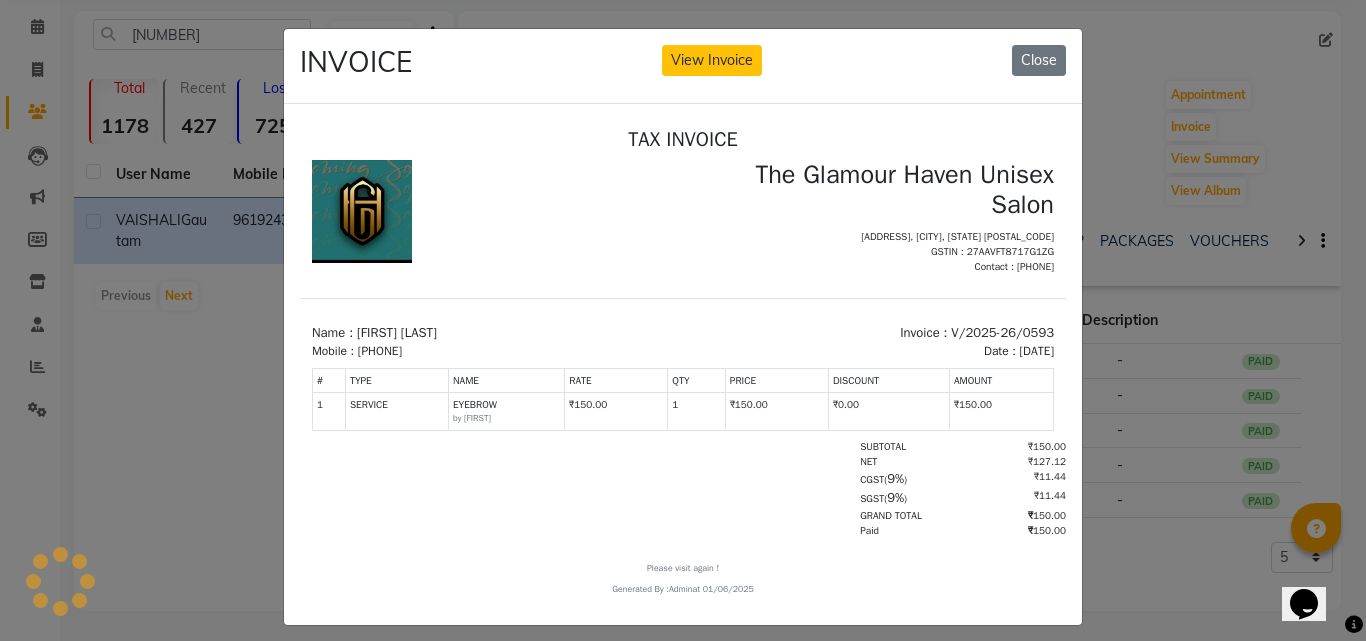 scroll, scrollTop: 0, scrollLeft: 0, axis: both 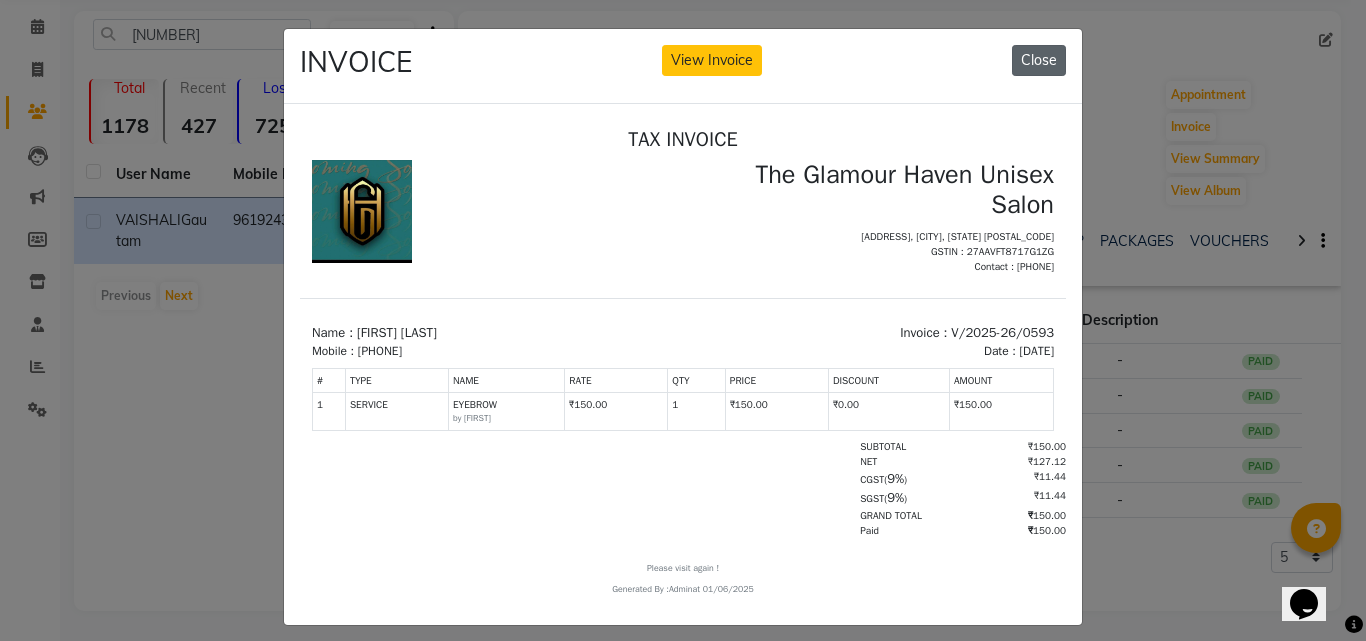 click on "Close" 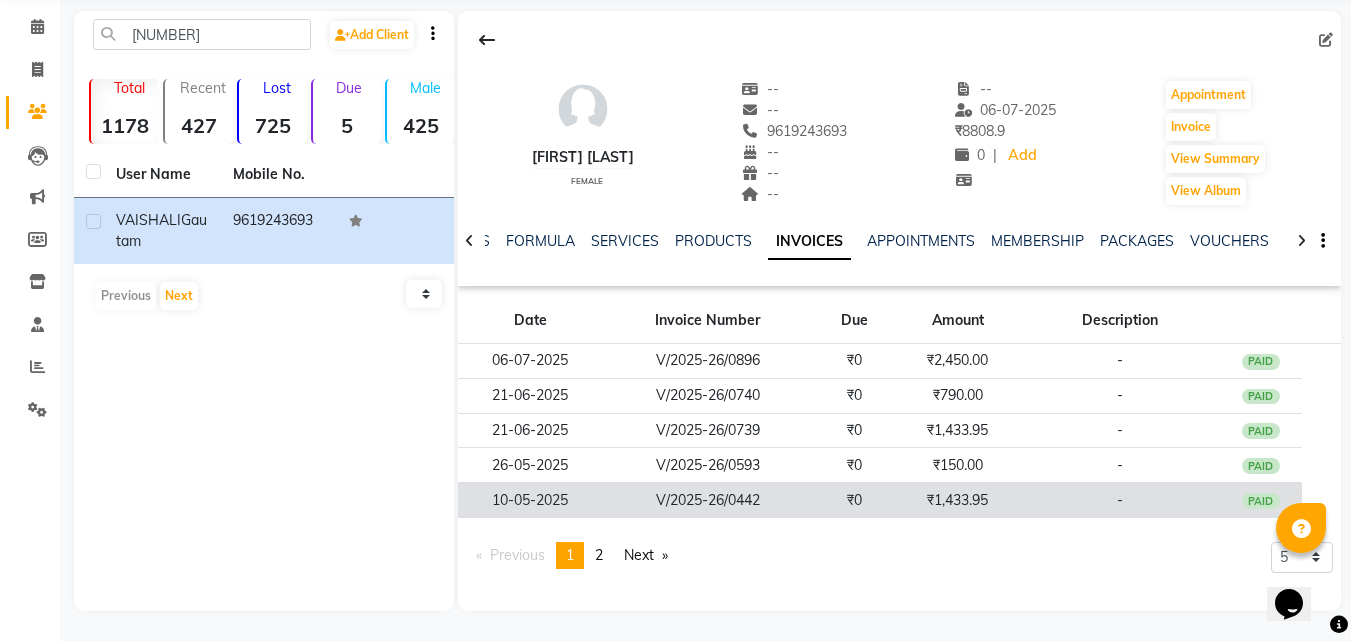 click on "V/2025-26/0442" 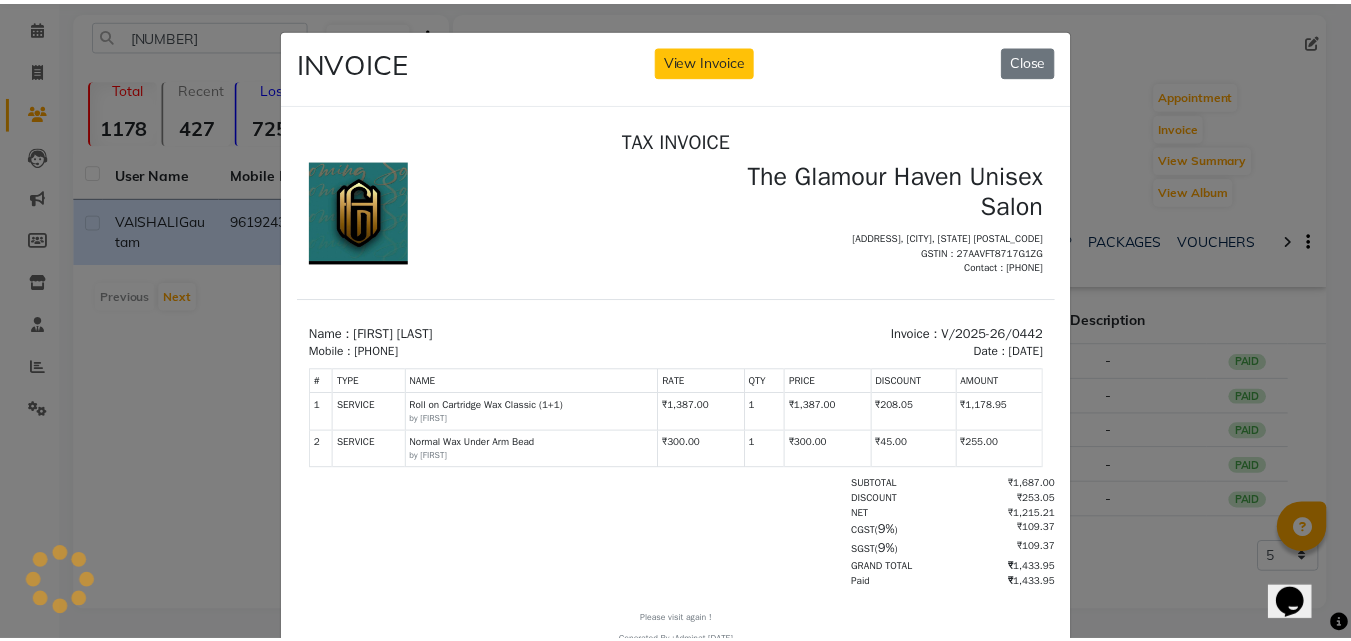 scroll, scrollTop: 0, scrollLeft: 0, axis: both 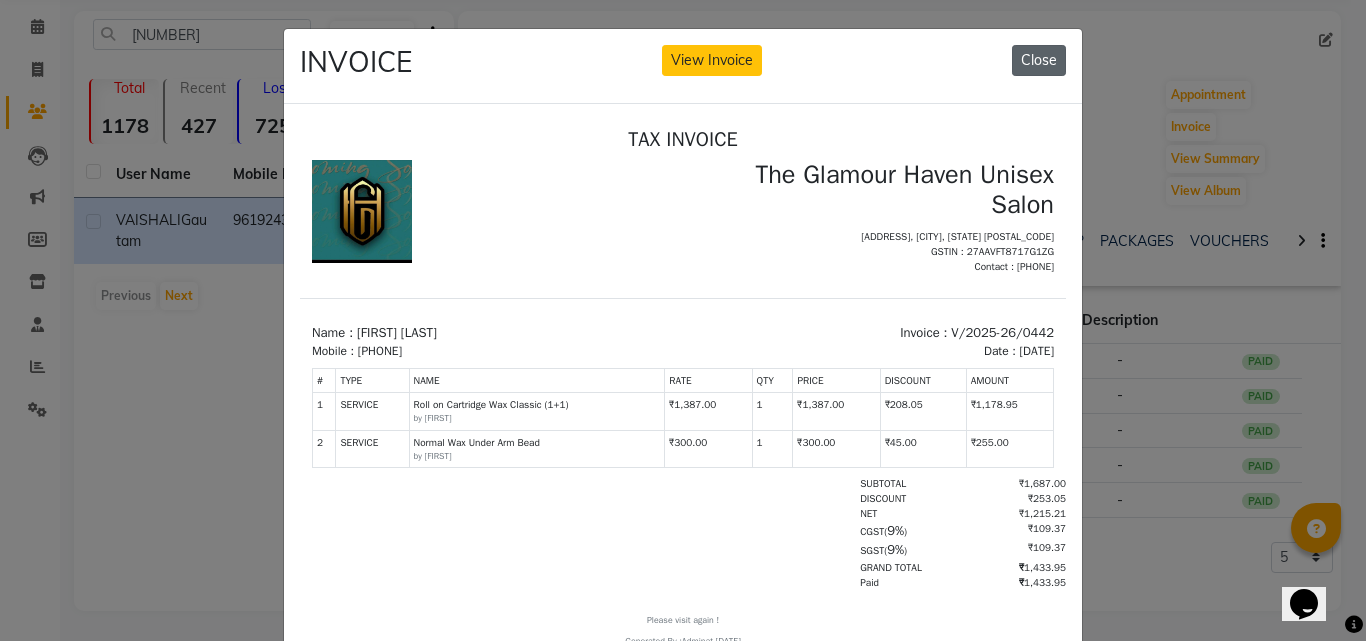 click on "Close" 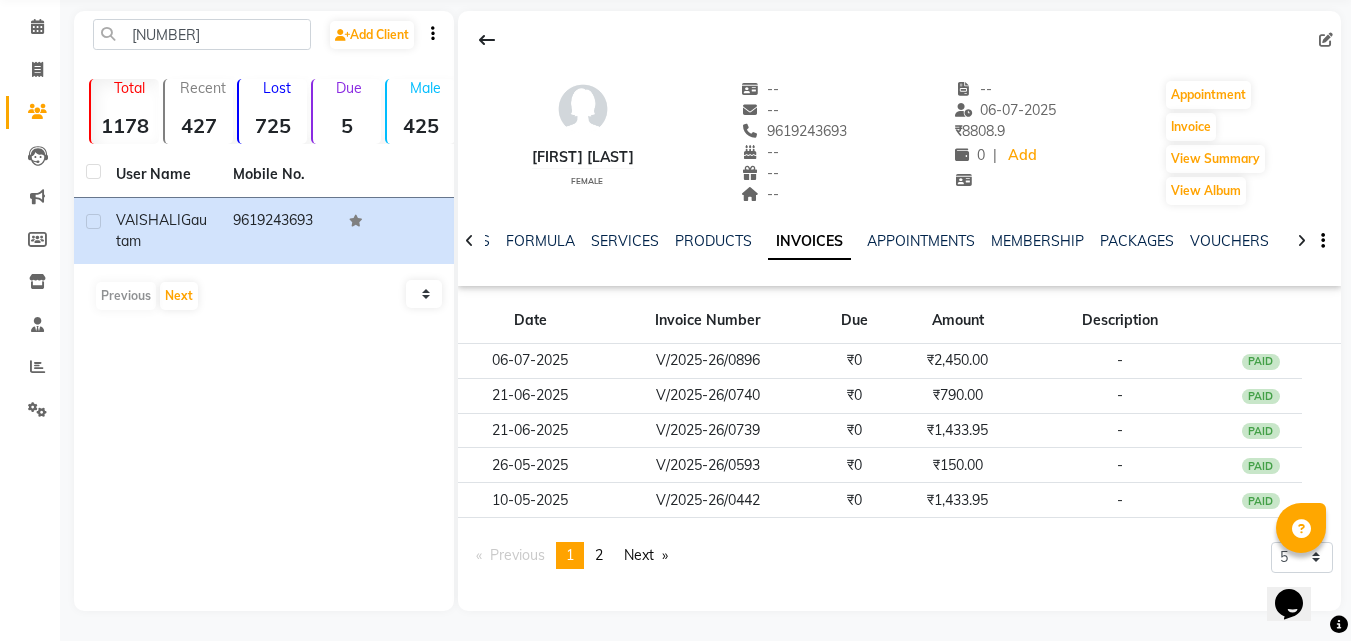 scroll, scrollTop: 0, scrollLeft: 0, axis: both 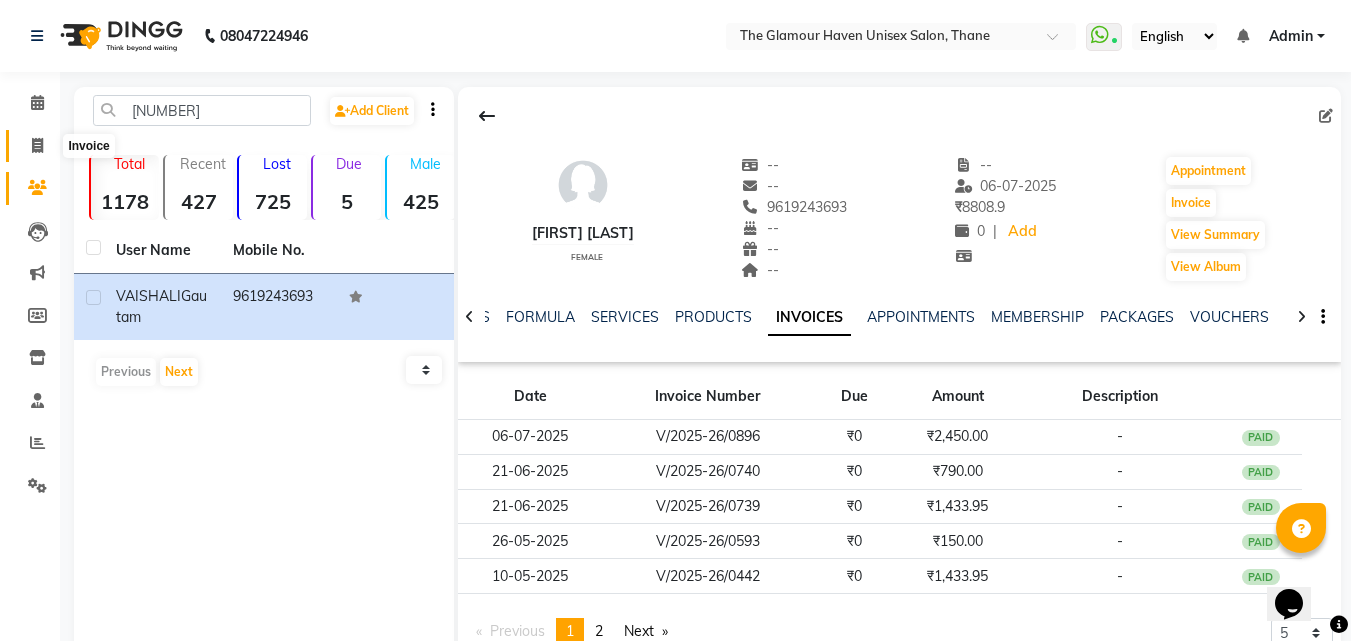 click 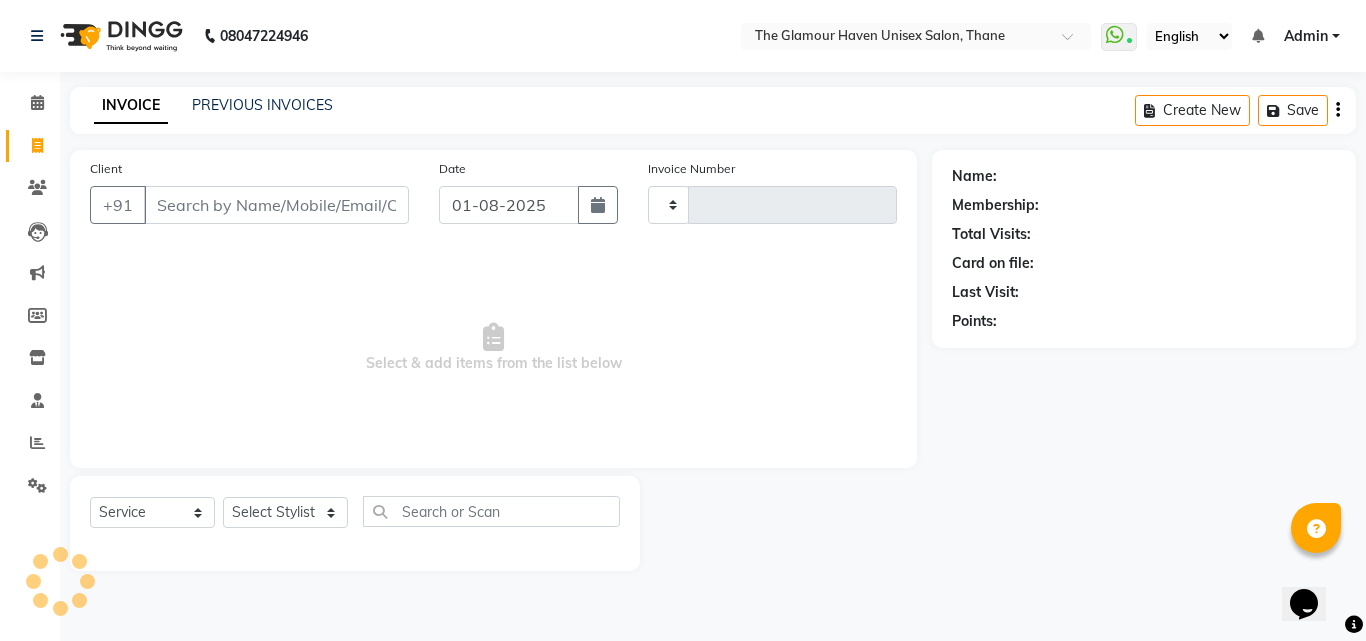 type on "1180" 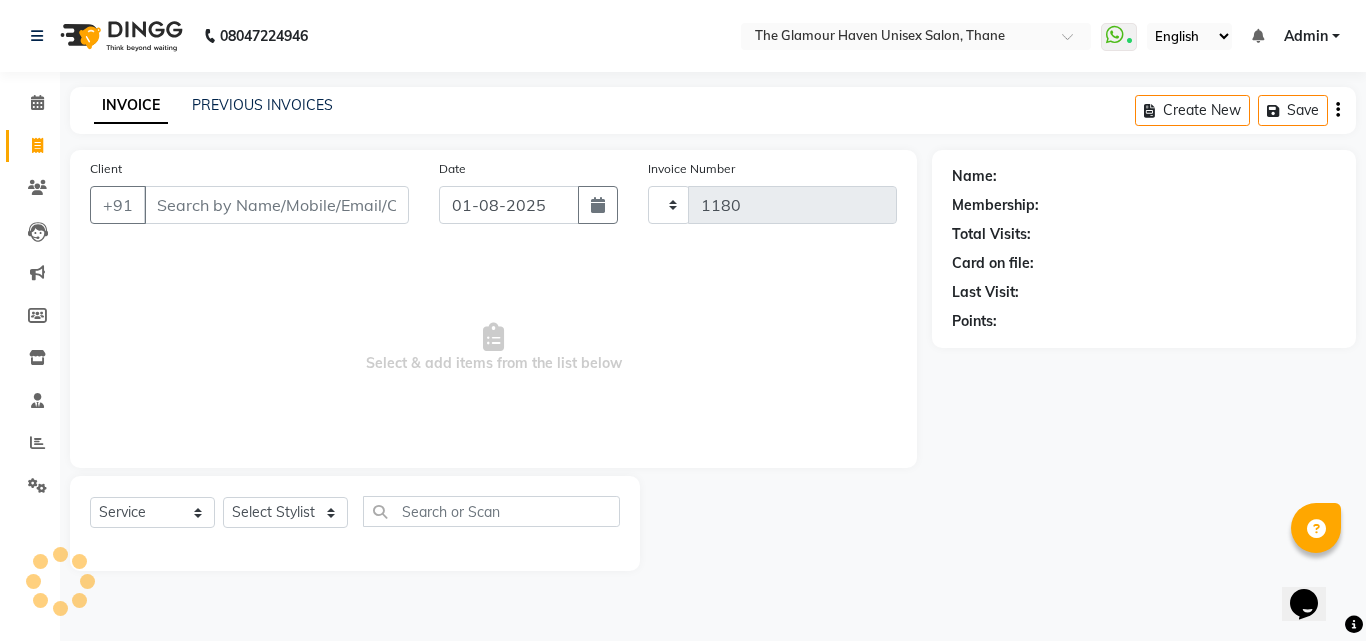 select on "7124" 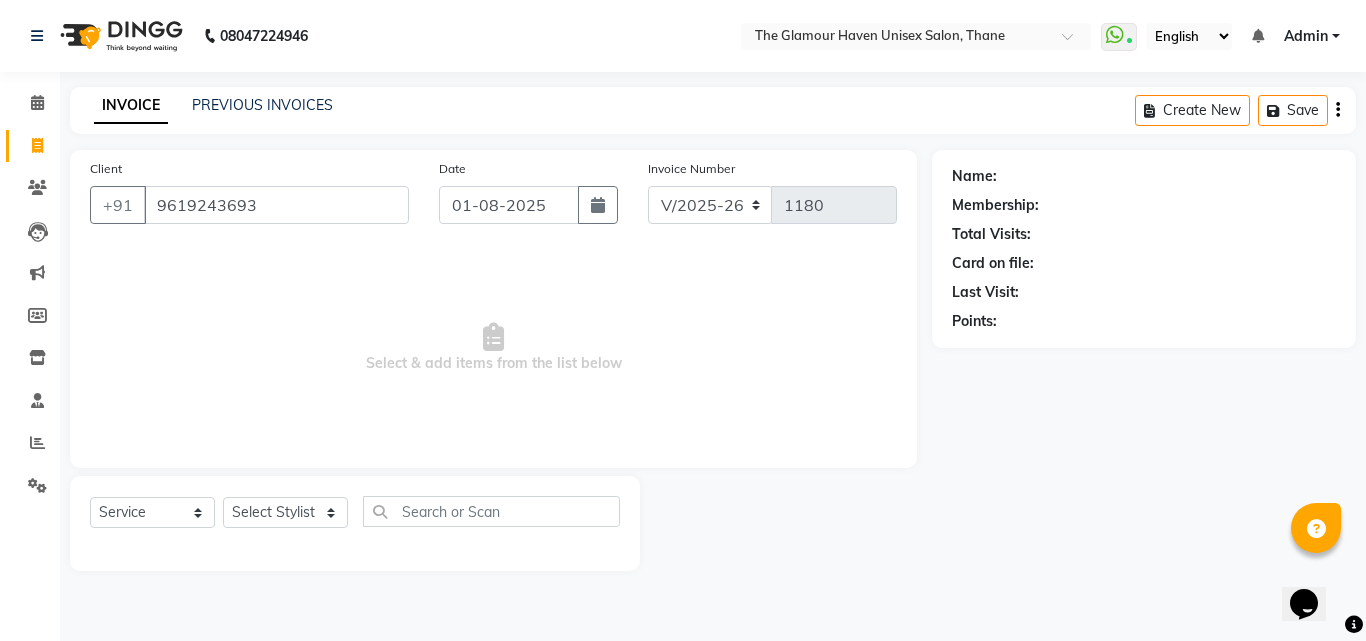 type on "9619243693" 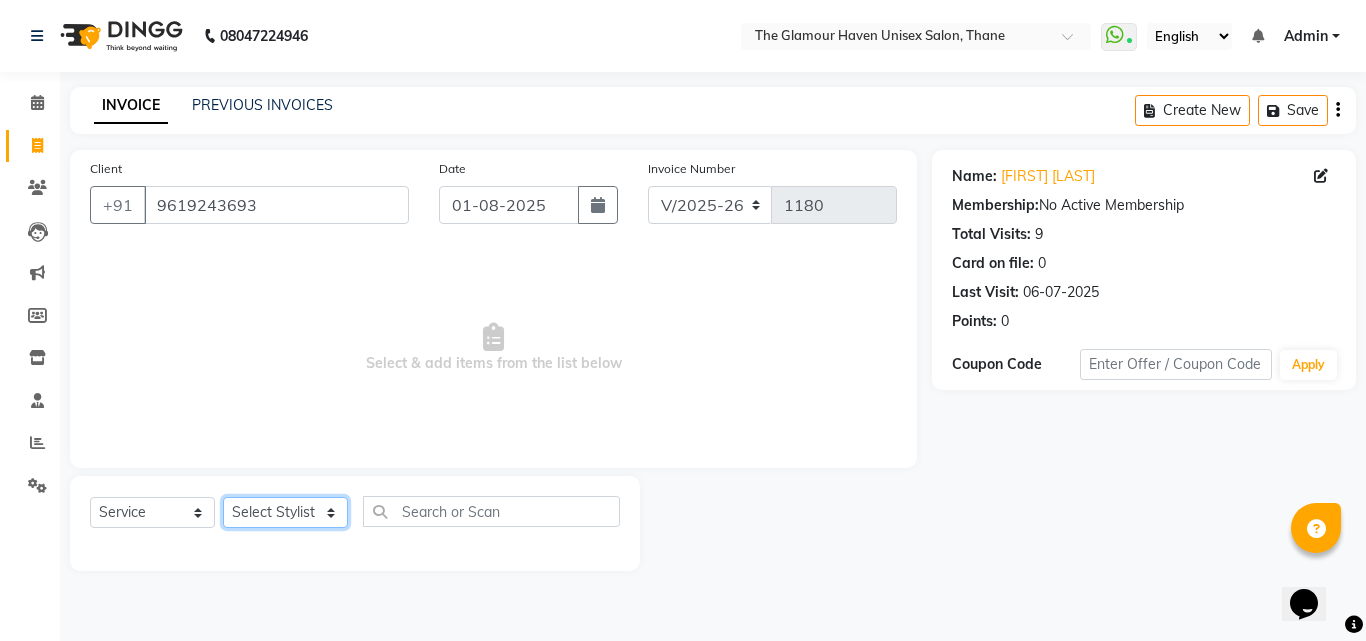 click on "Select Stylist [FIRST] [LAST] [FIRST] [LAST] [FIRST] [LAST] [FIRST] [LAST] [FIRST] [LAST] [FIRST] [LAST] [FIRST] [LAST] [FIRST] [LAST] [FIRST] [LAST]" 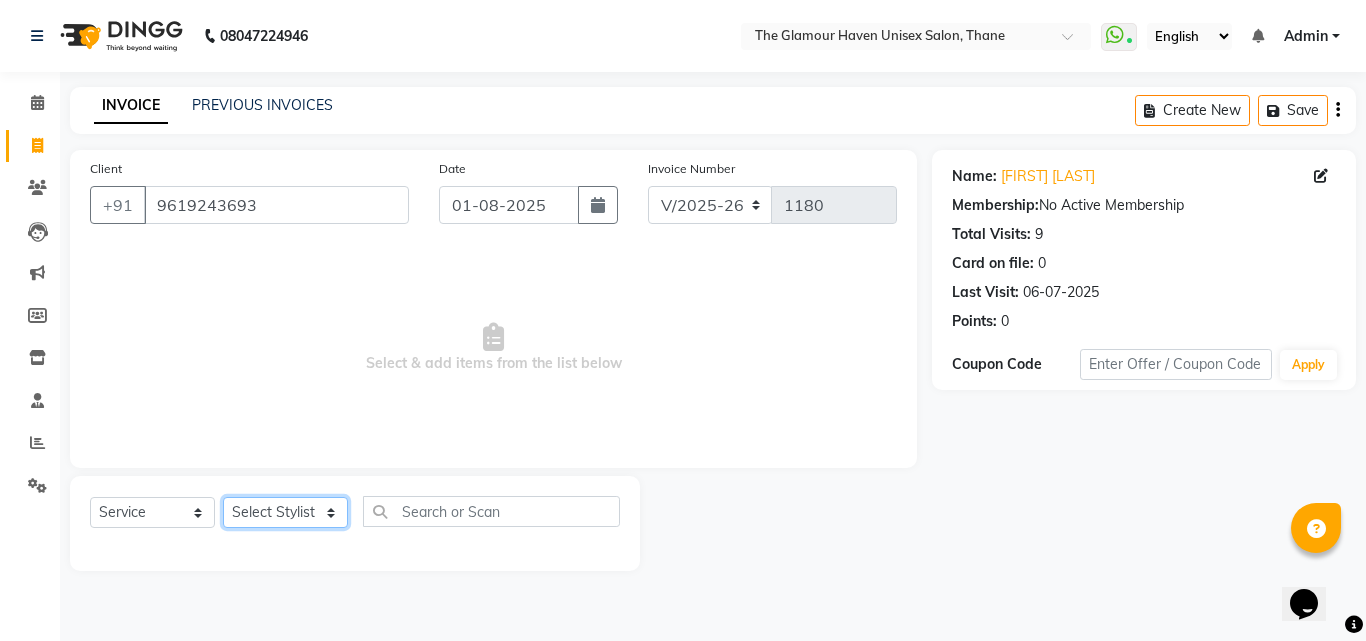 select on "[NUMBER]" 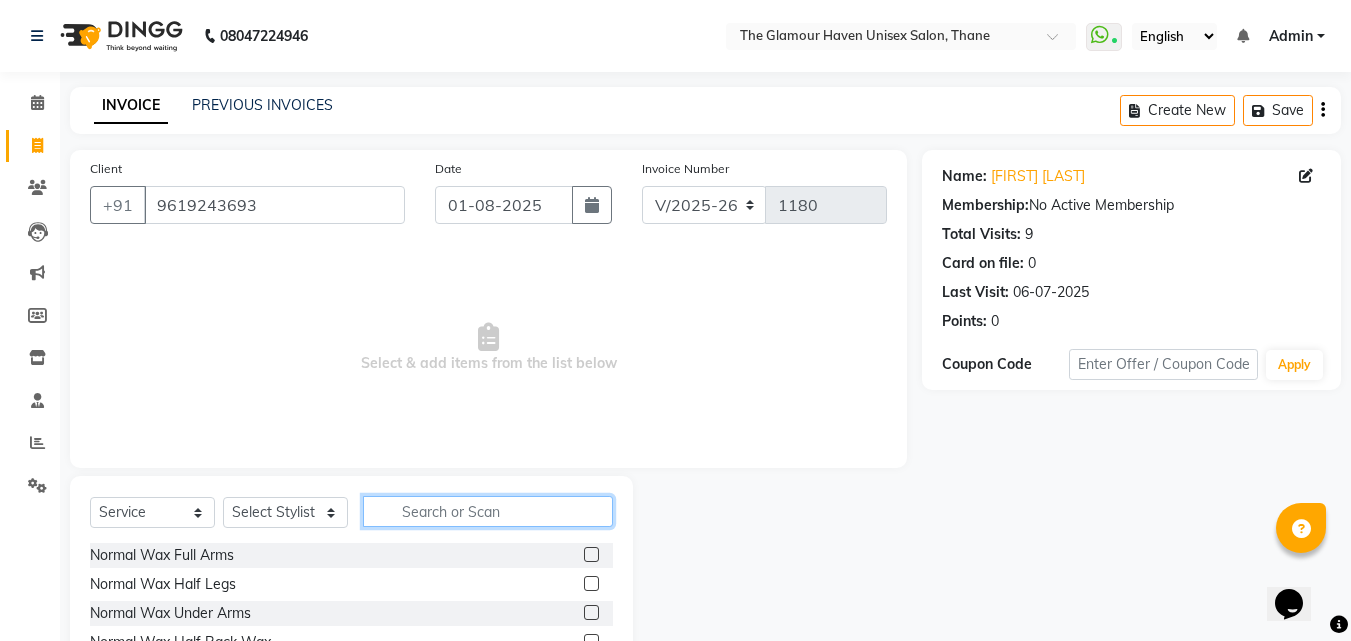 click 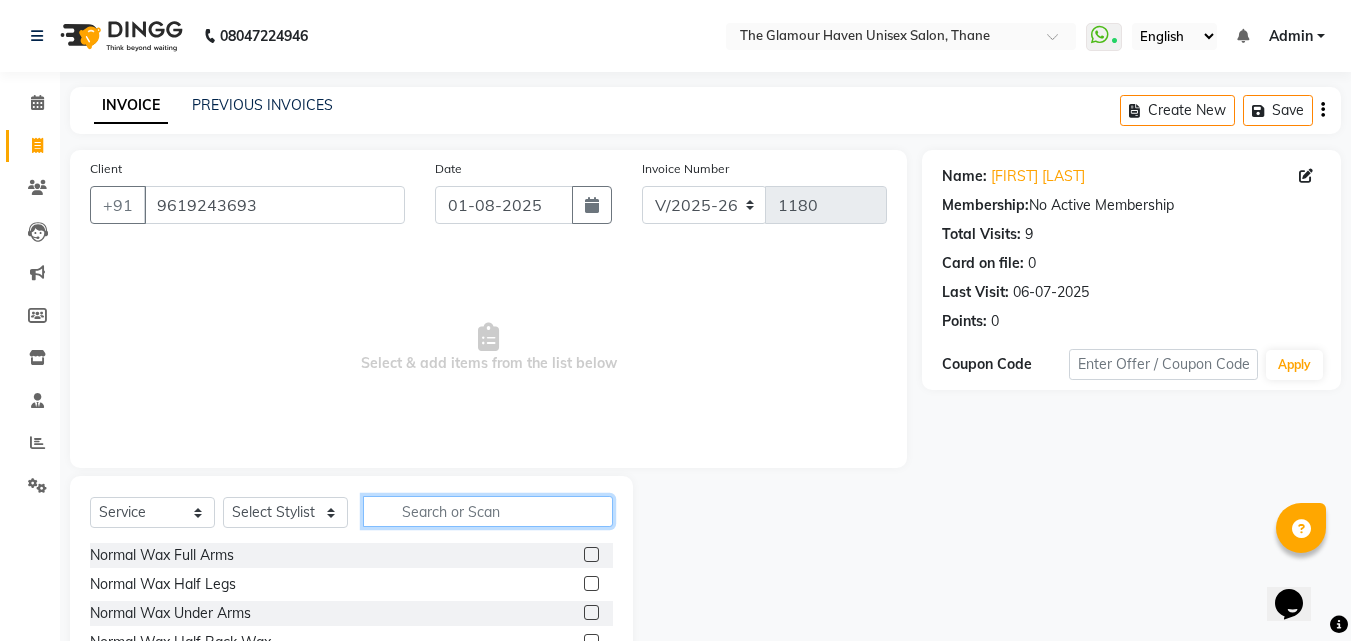 scroll, scrollTop: 160, scrollLeft: 0, axis: vertical 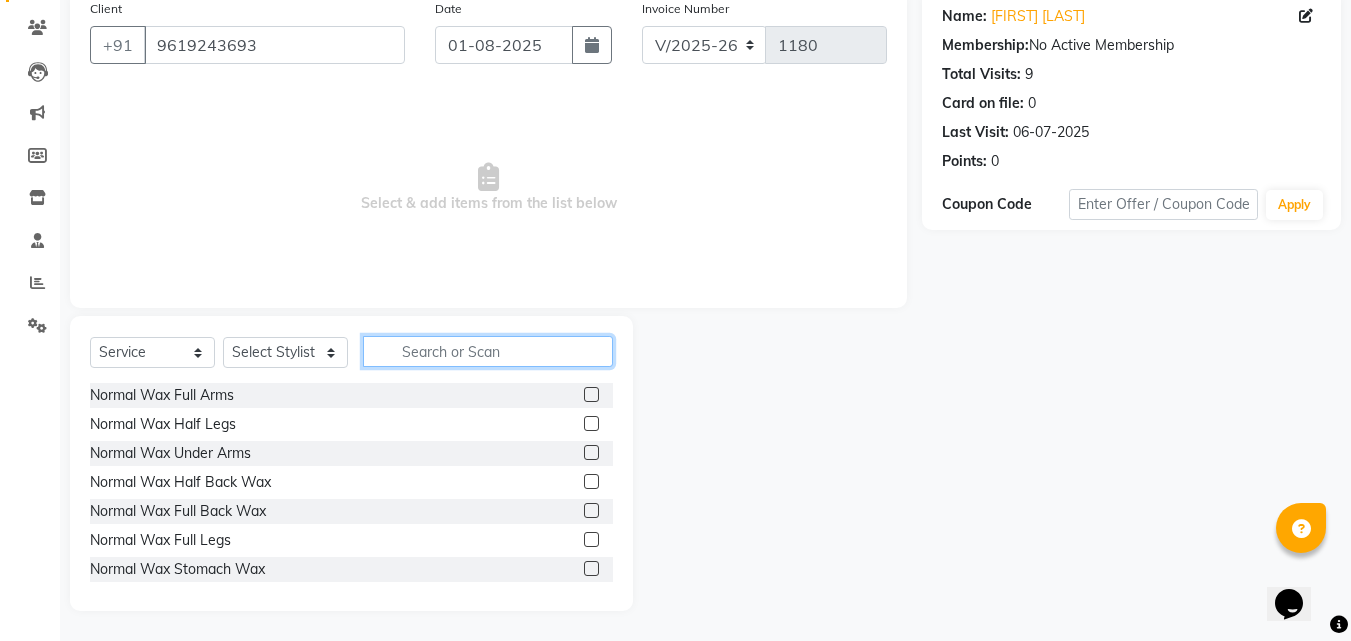 click 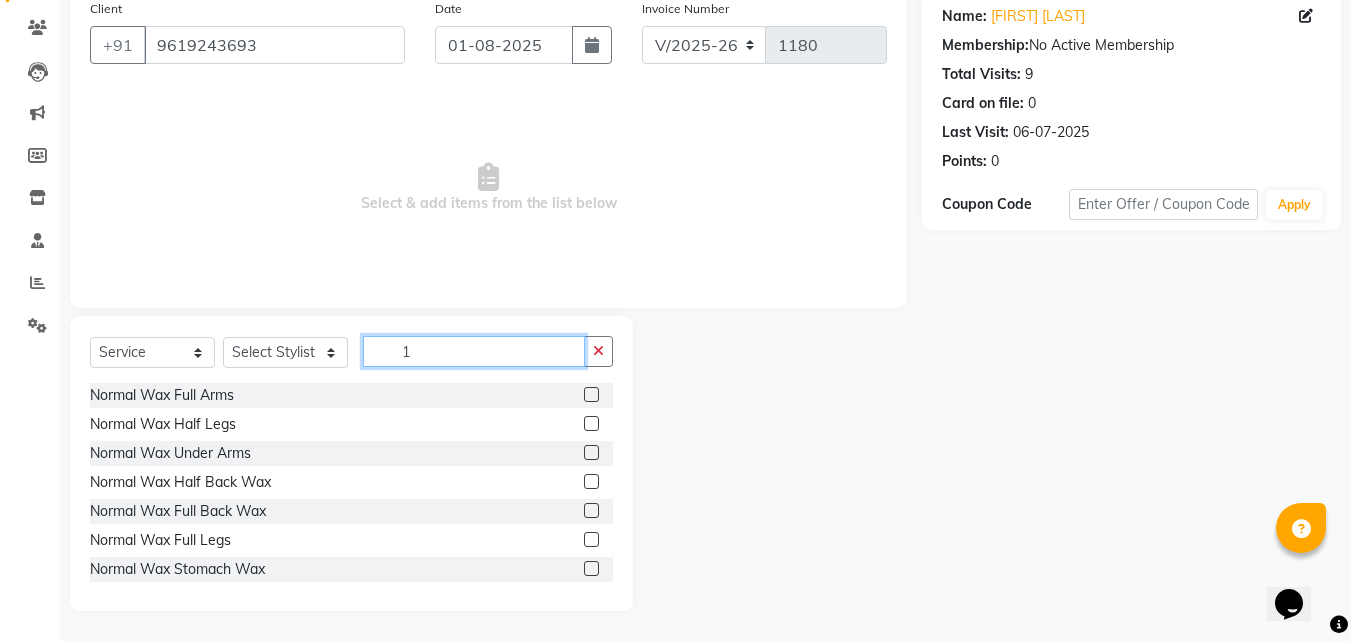 scroll, scrollTop: 76, scrollLeft: 0, axis: vertical 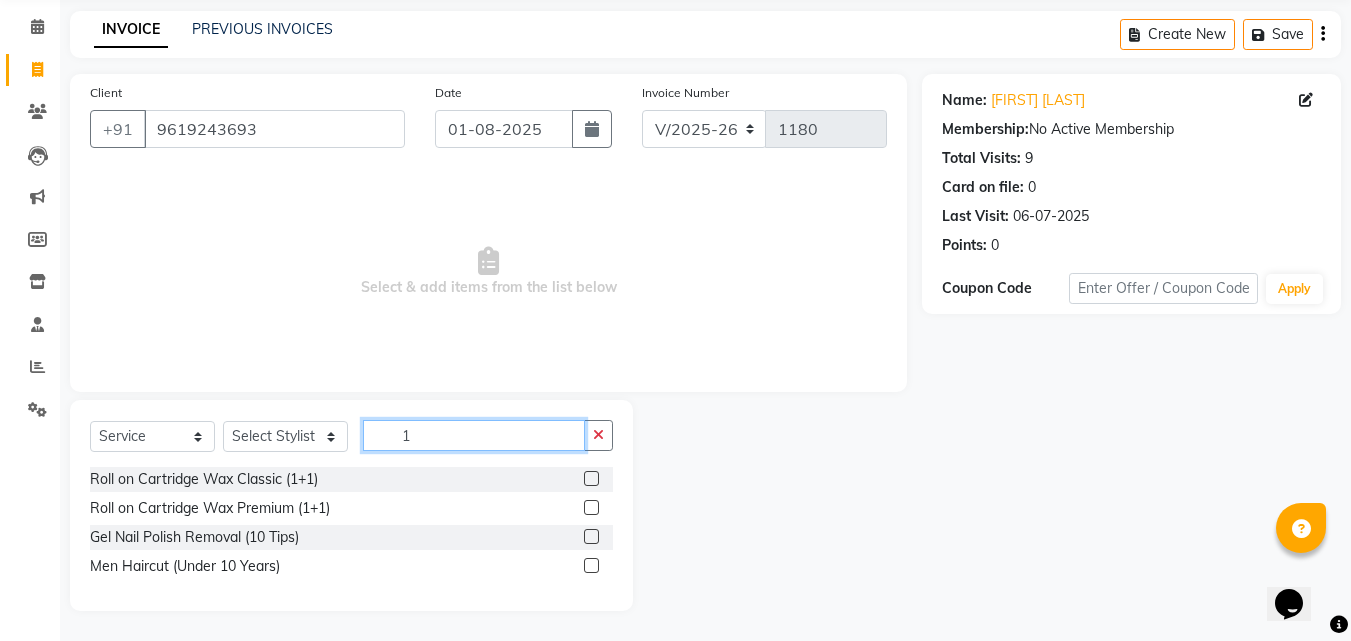 type on "1" 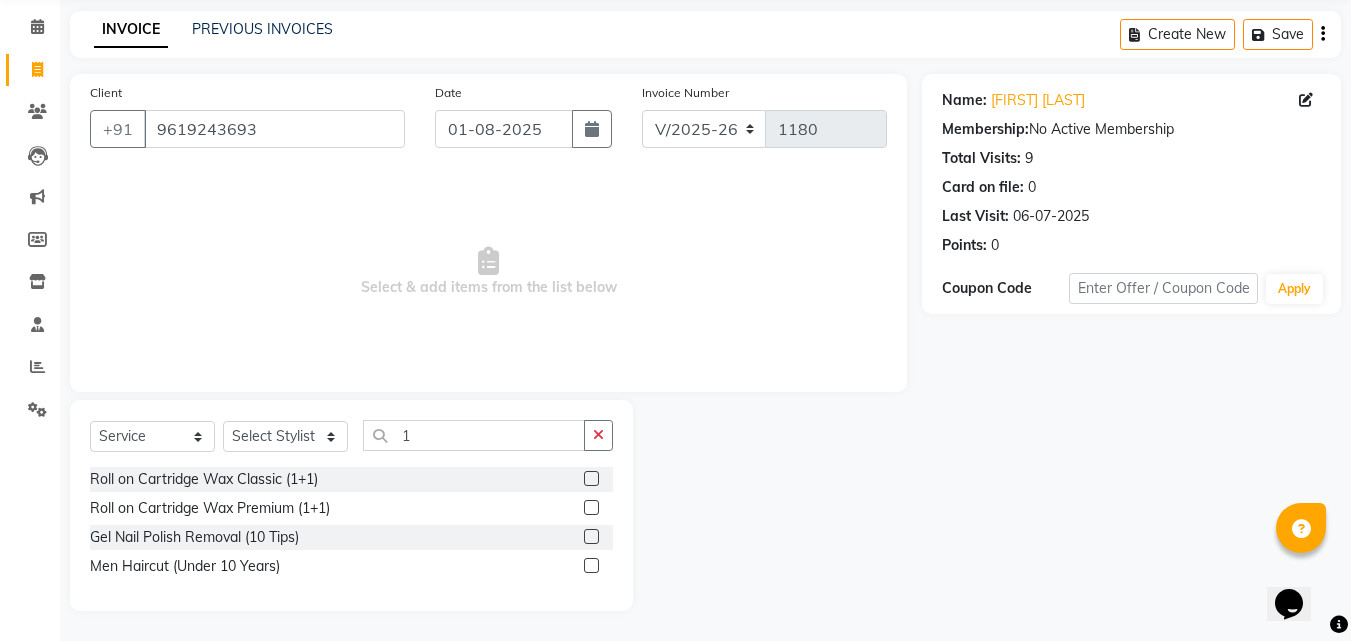 click 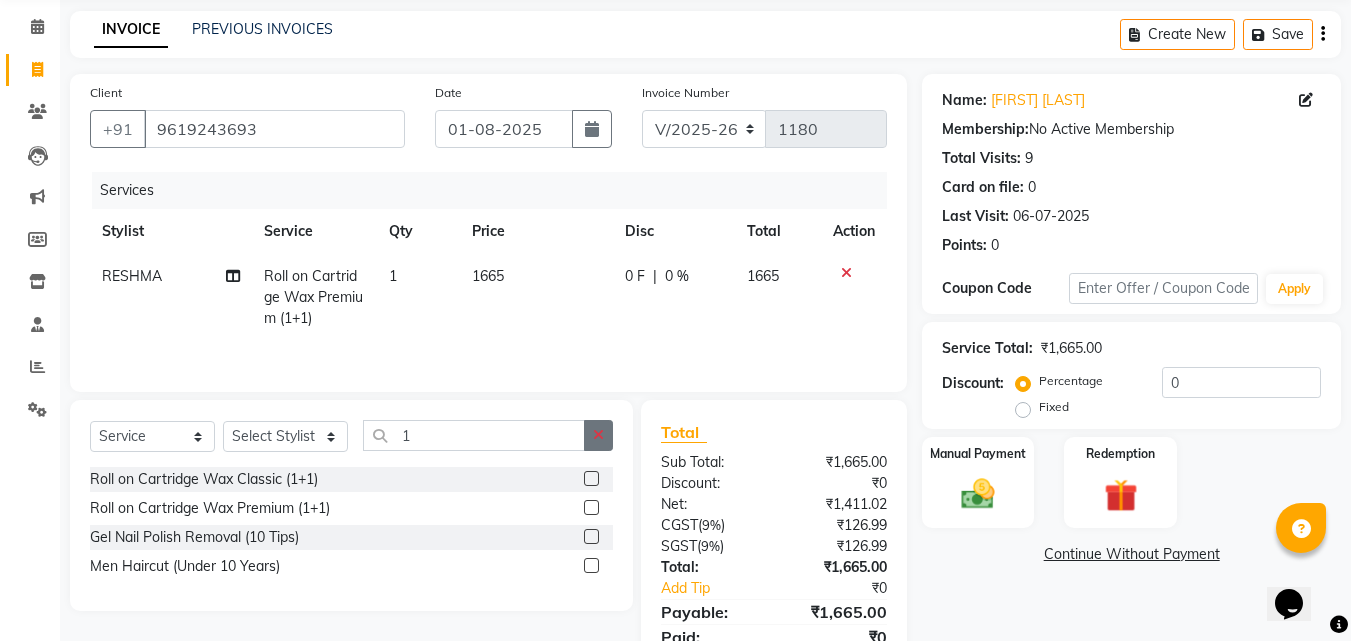 checkbox on "false" 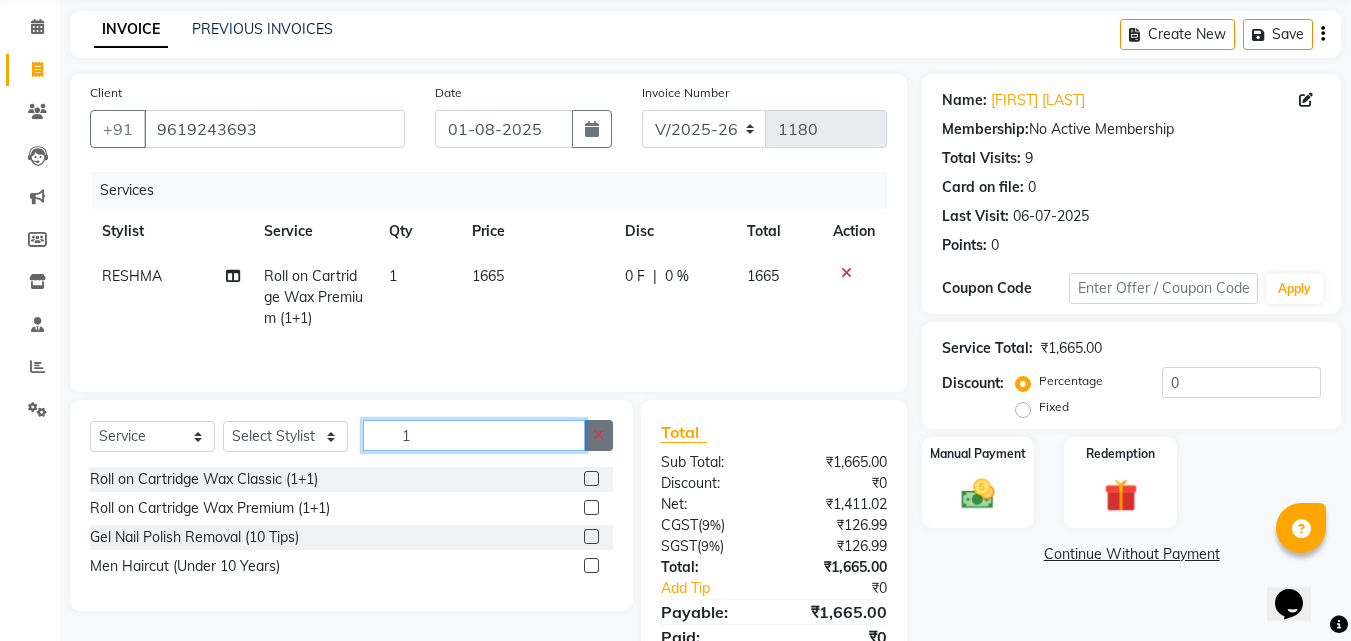 type 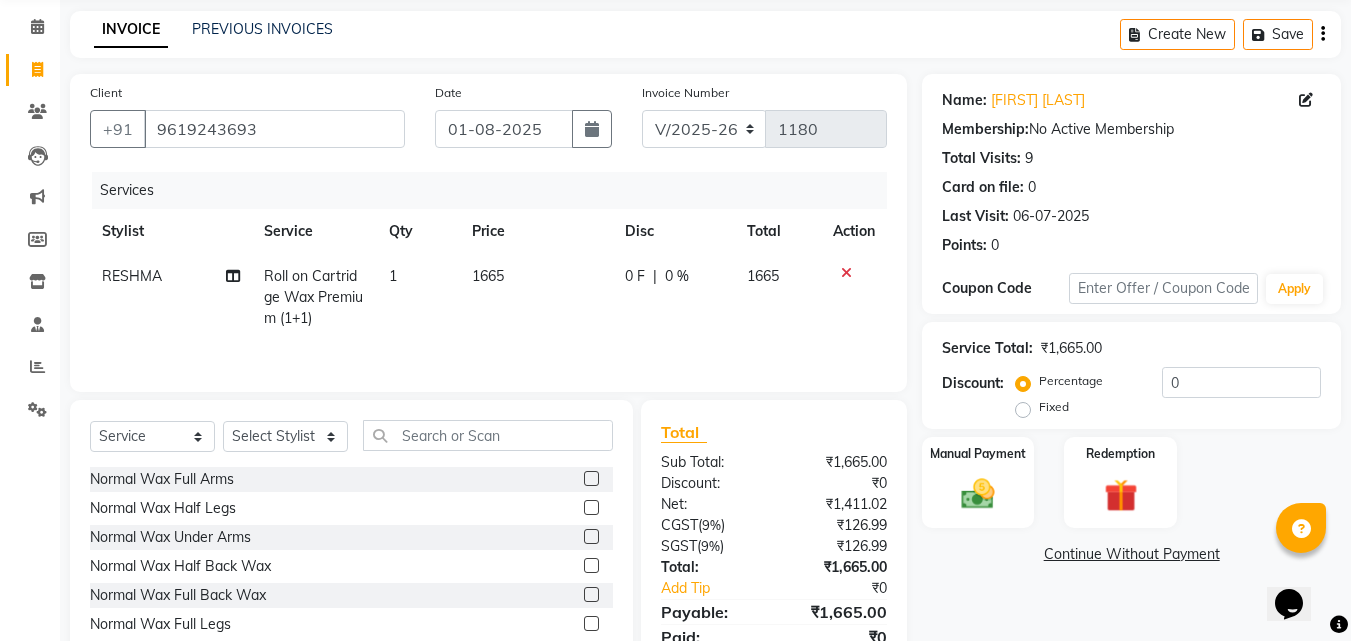 click on "1665" 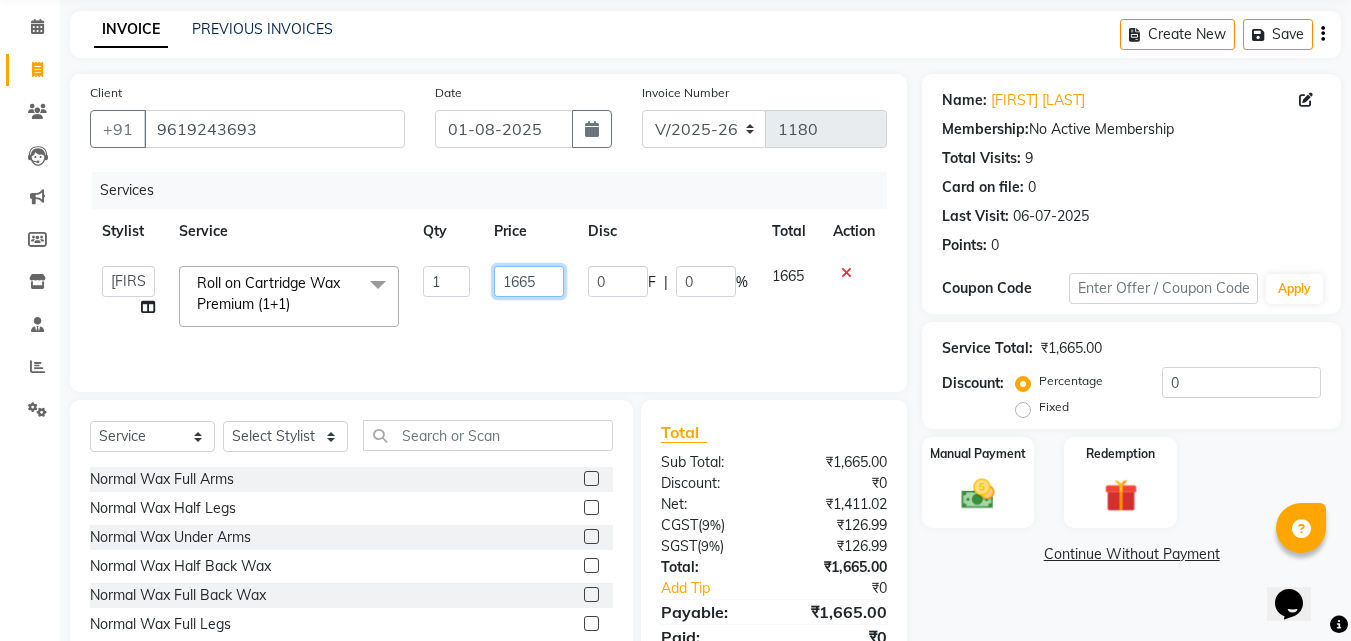 drag, startPoint x: 542, startPoint y: 282, endPoint x: 504, endPoint y: 282, distance: 38 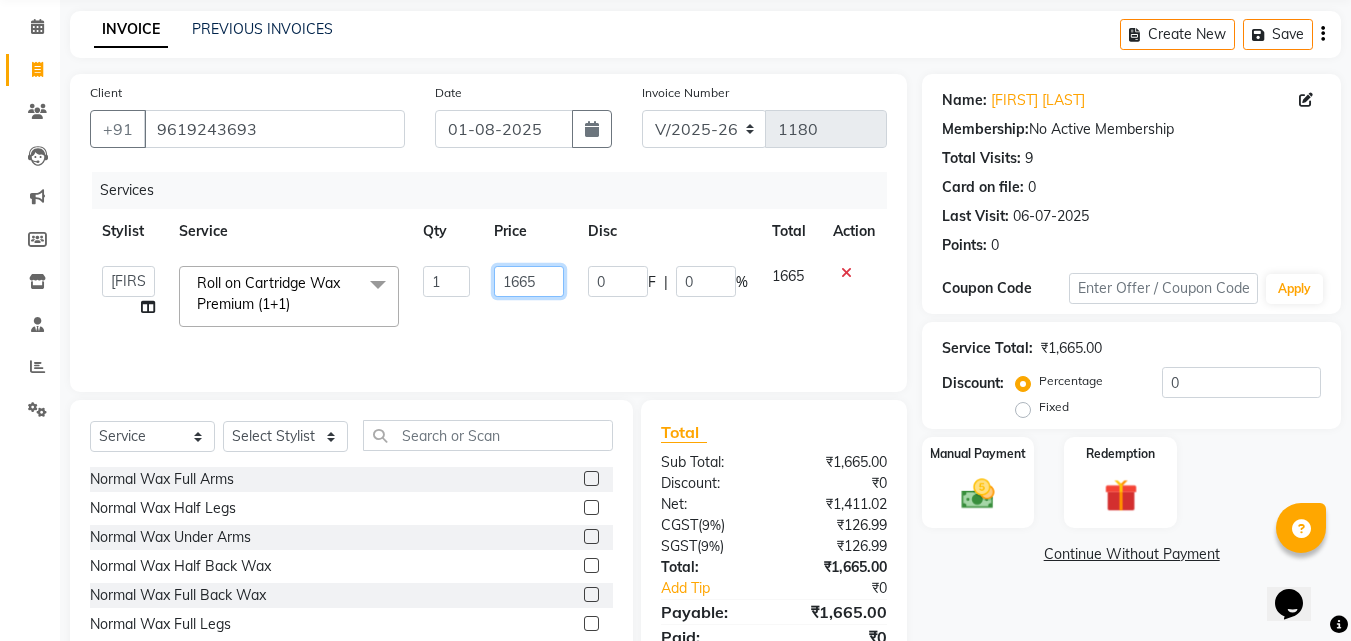 click on "1665" 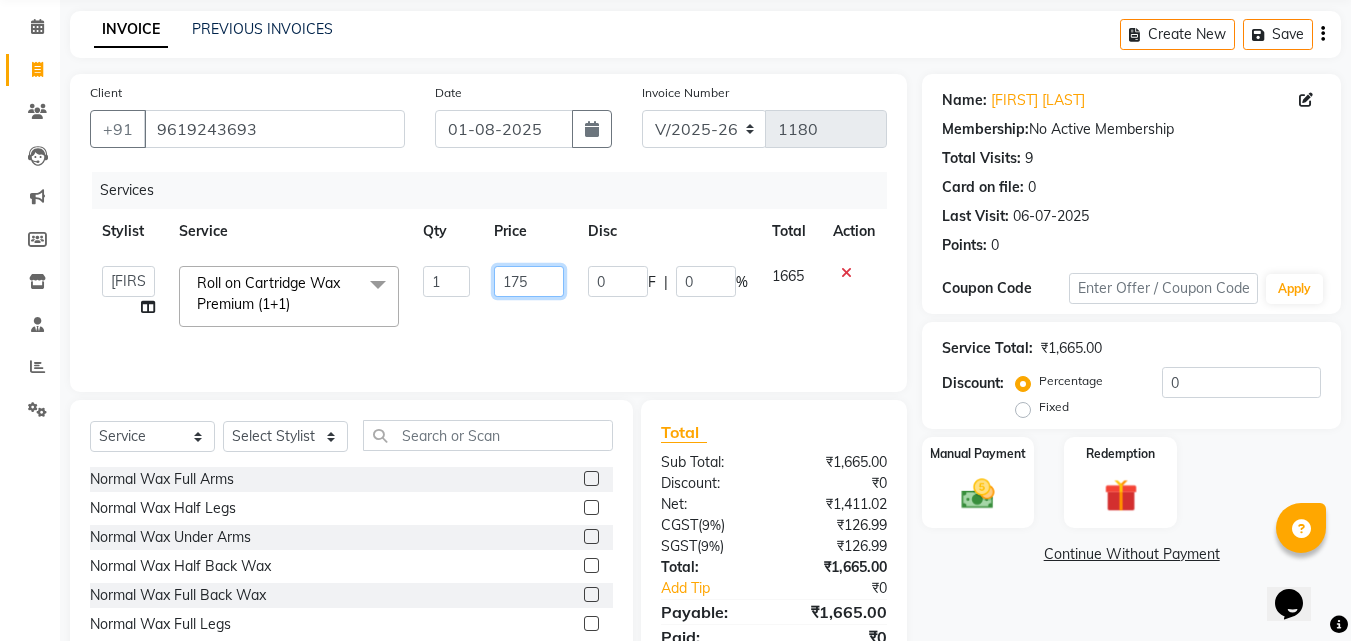 type on "1750" 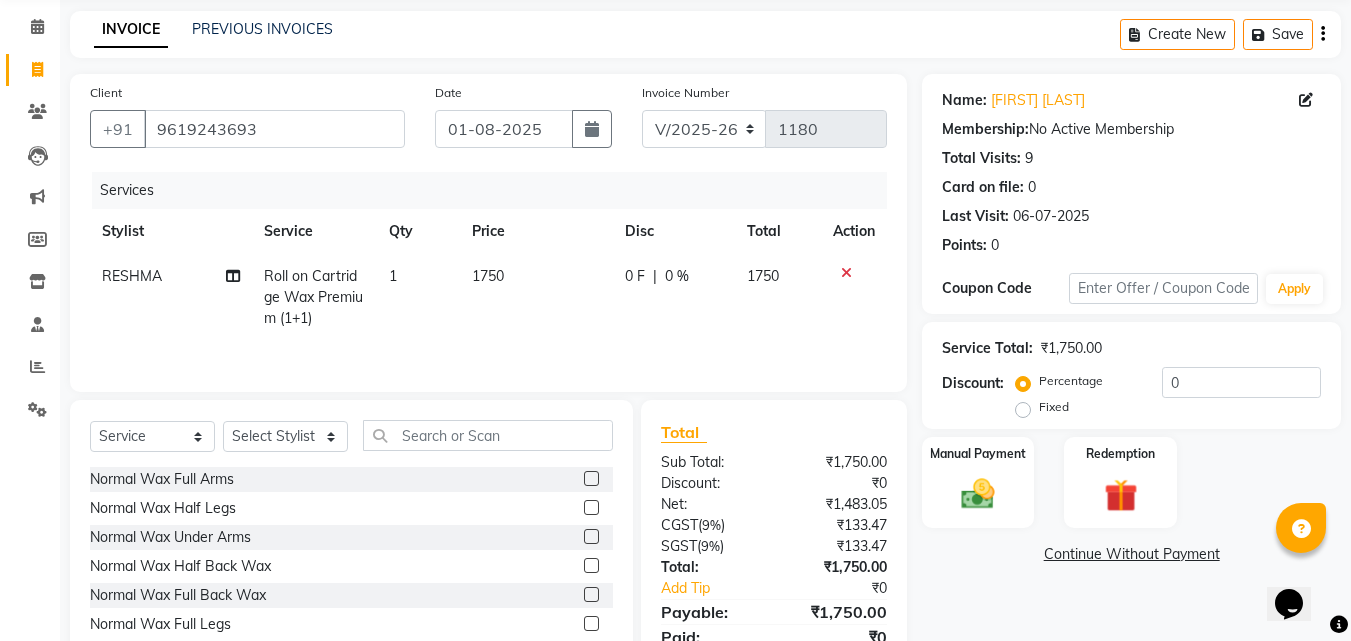 click on "1750" 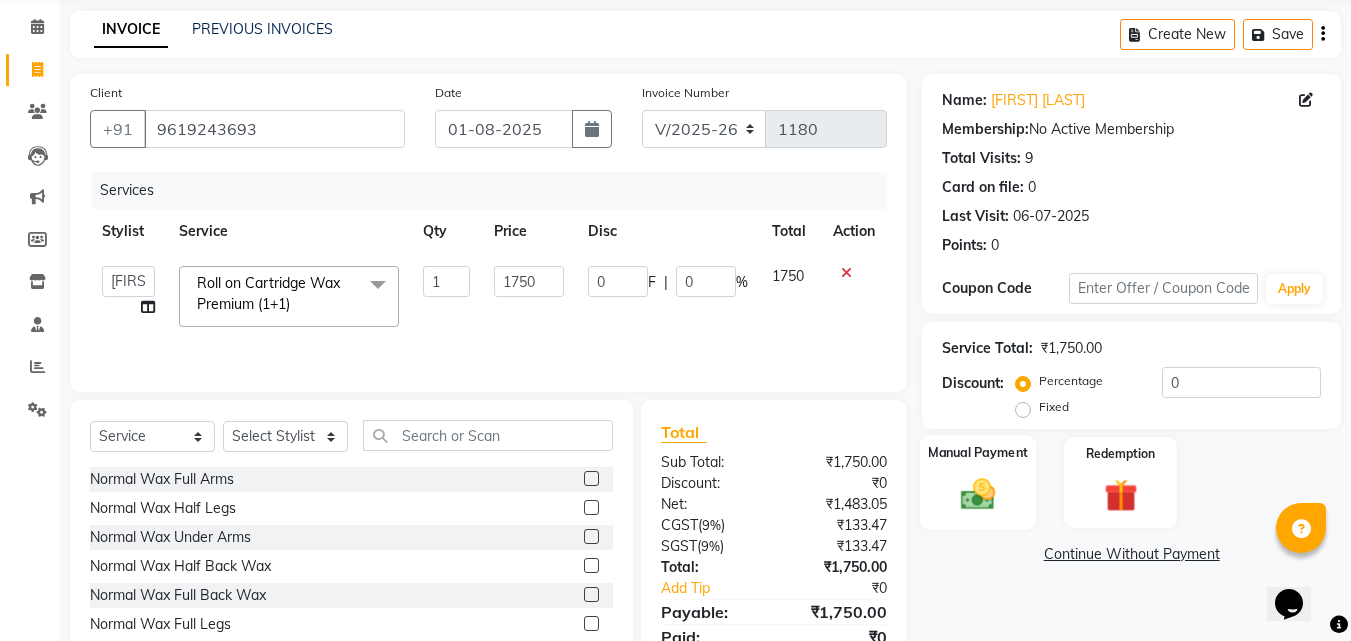click 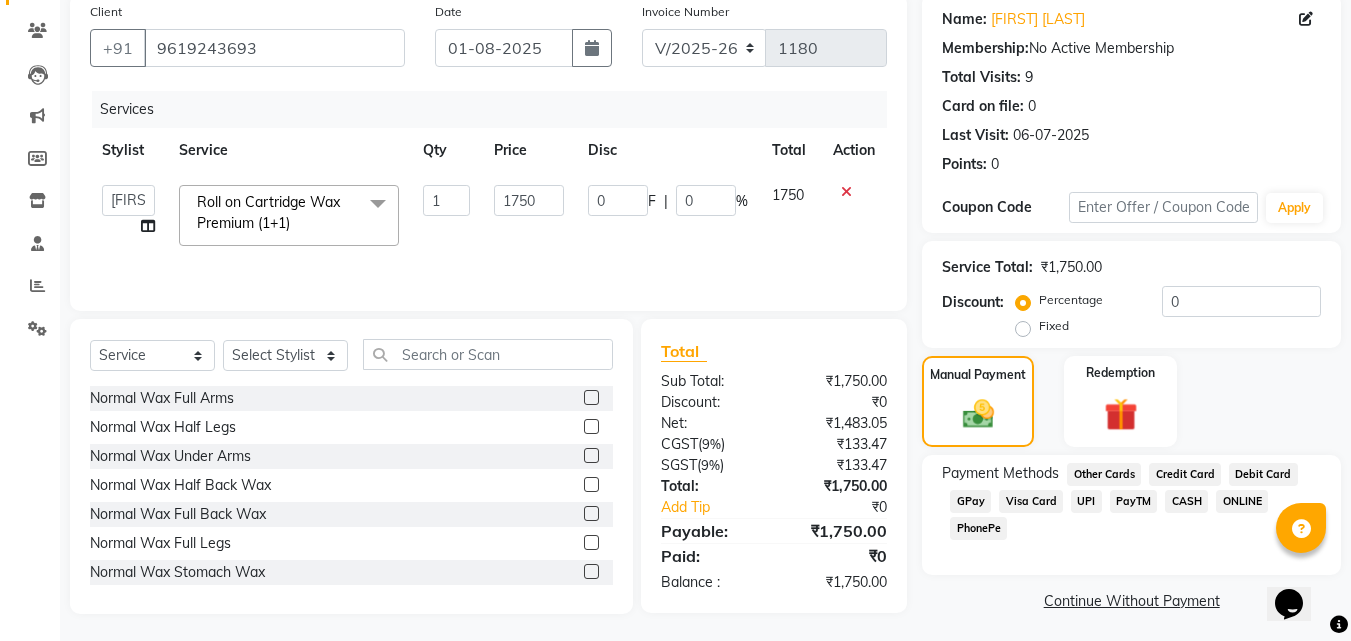scroll, scrollTop: 162, scrollLeft: 0, axis: vertical 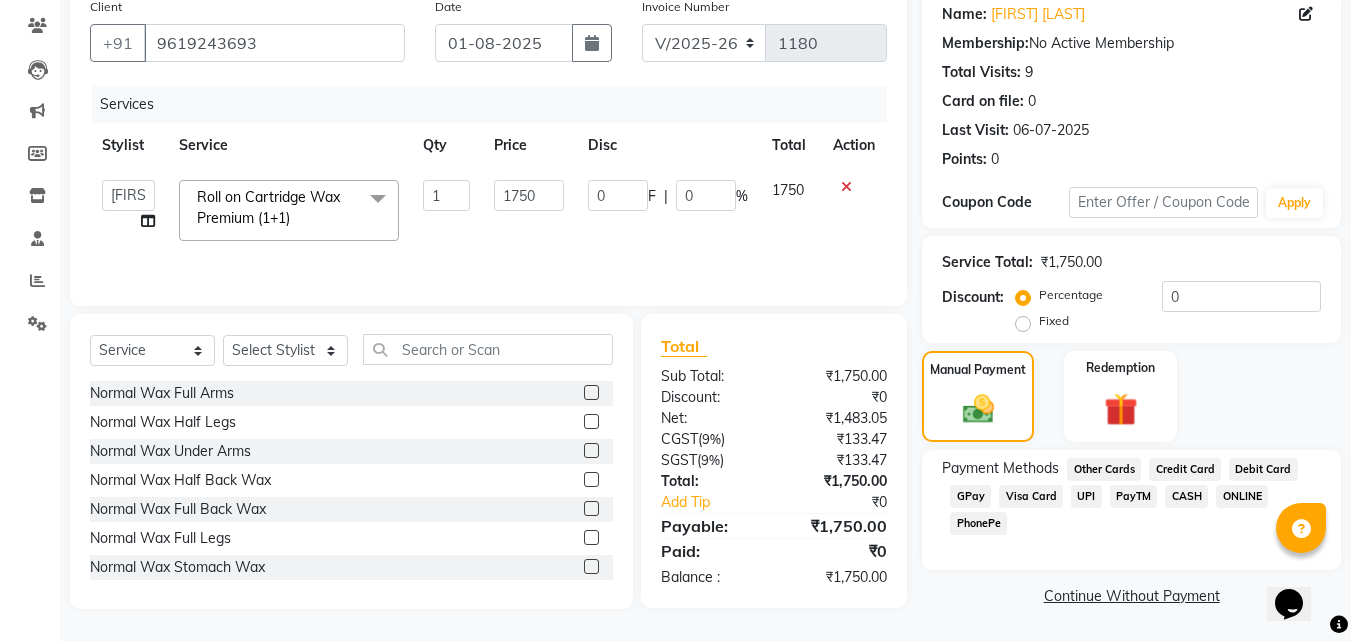 click on "GPay" 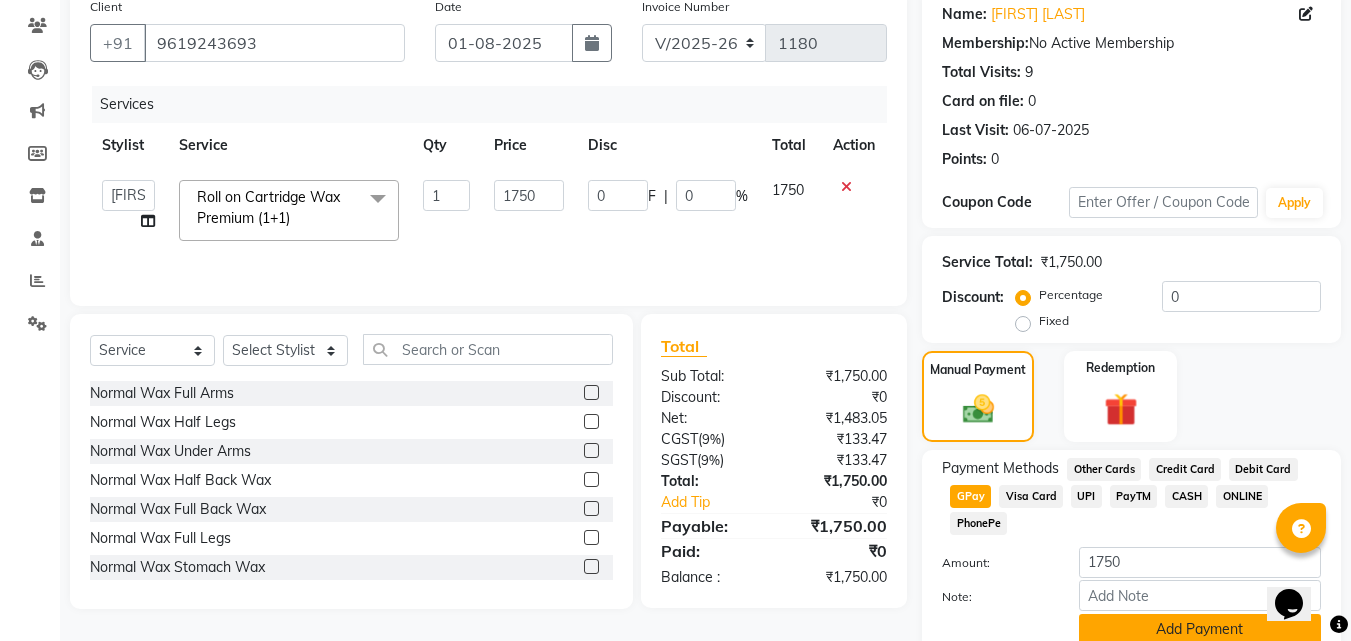 scroll, scrollTop: 245, scrollLeft: 0, axis: vertical 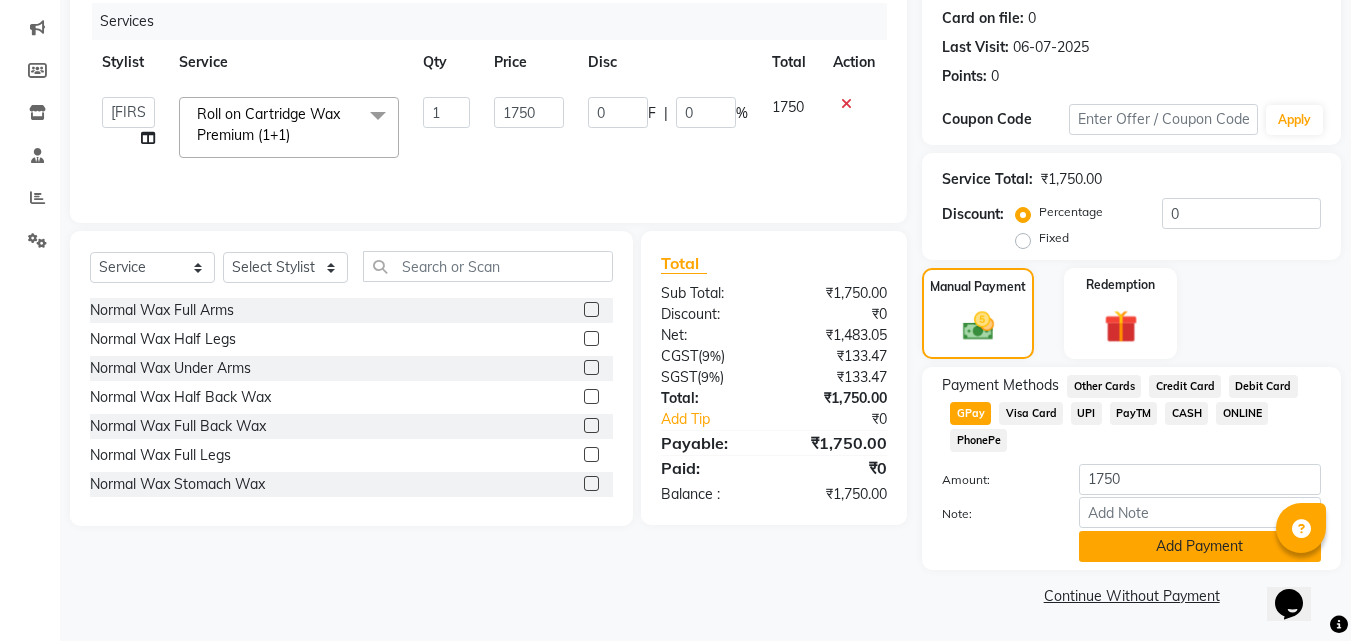 click on "Add Payment" 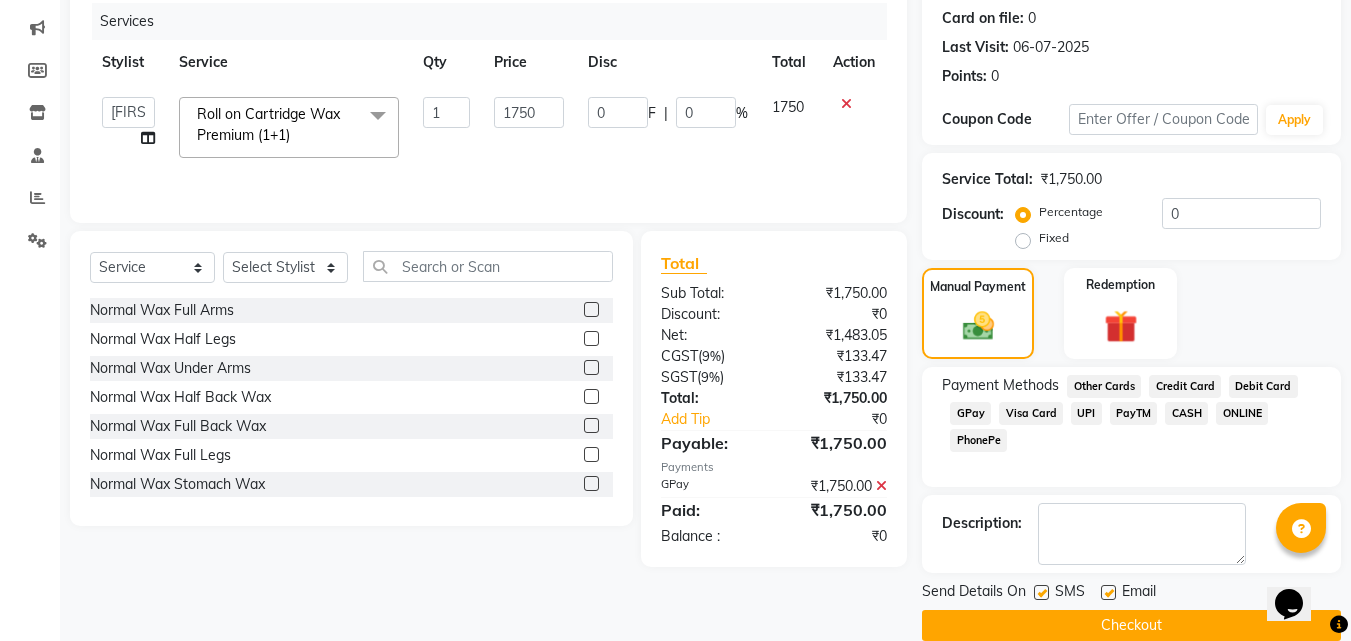 scroll, scrollTop: 275, scrollLeft: 0, axis: vertical 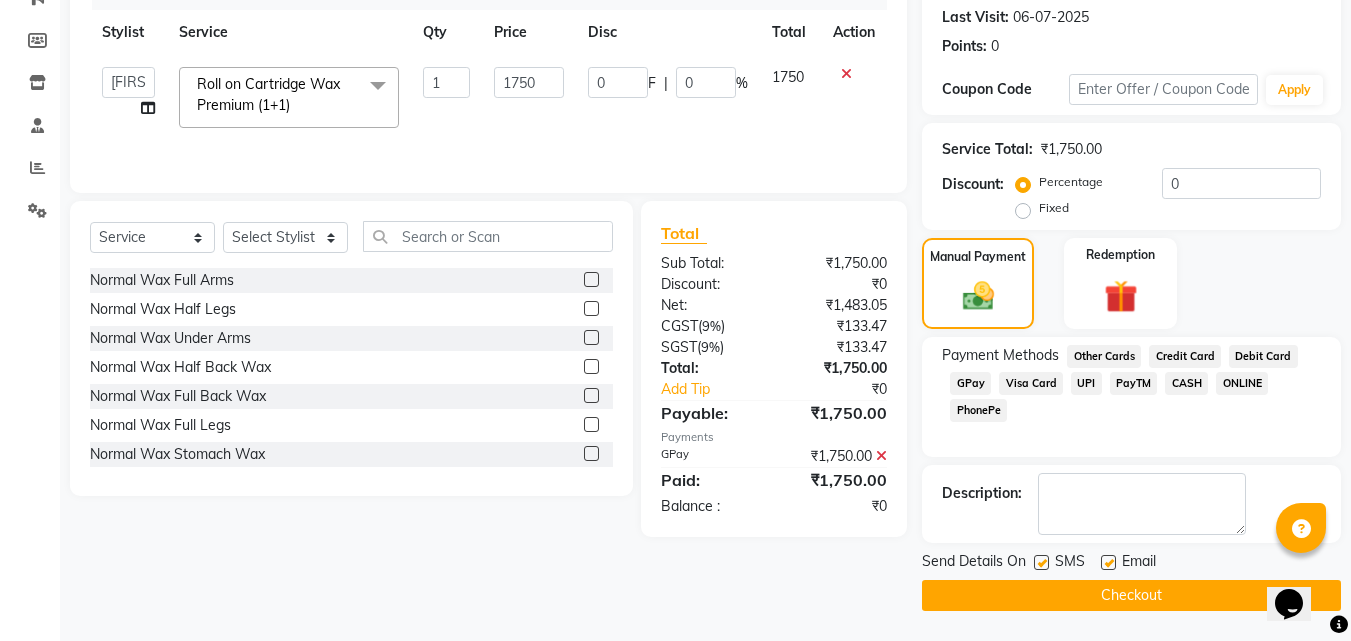 click 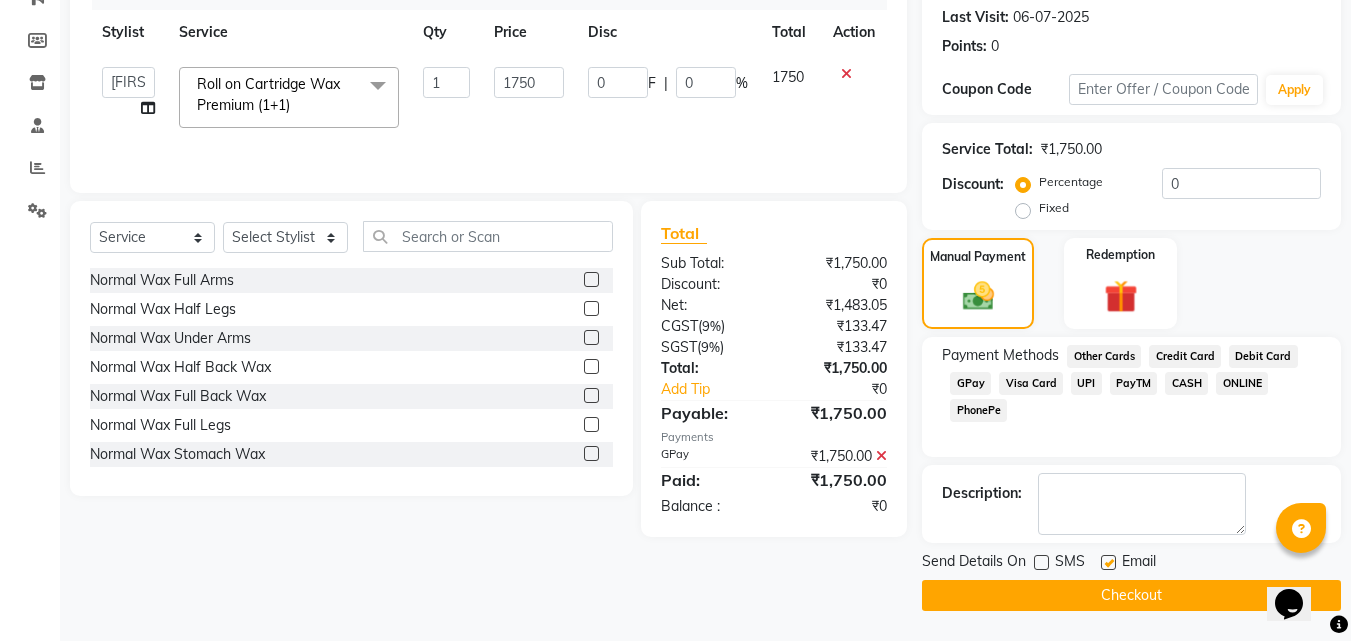 click on "Checkout" 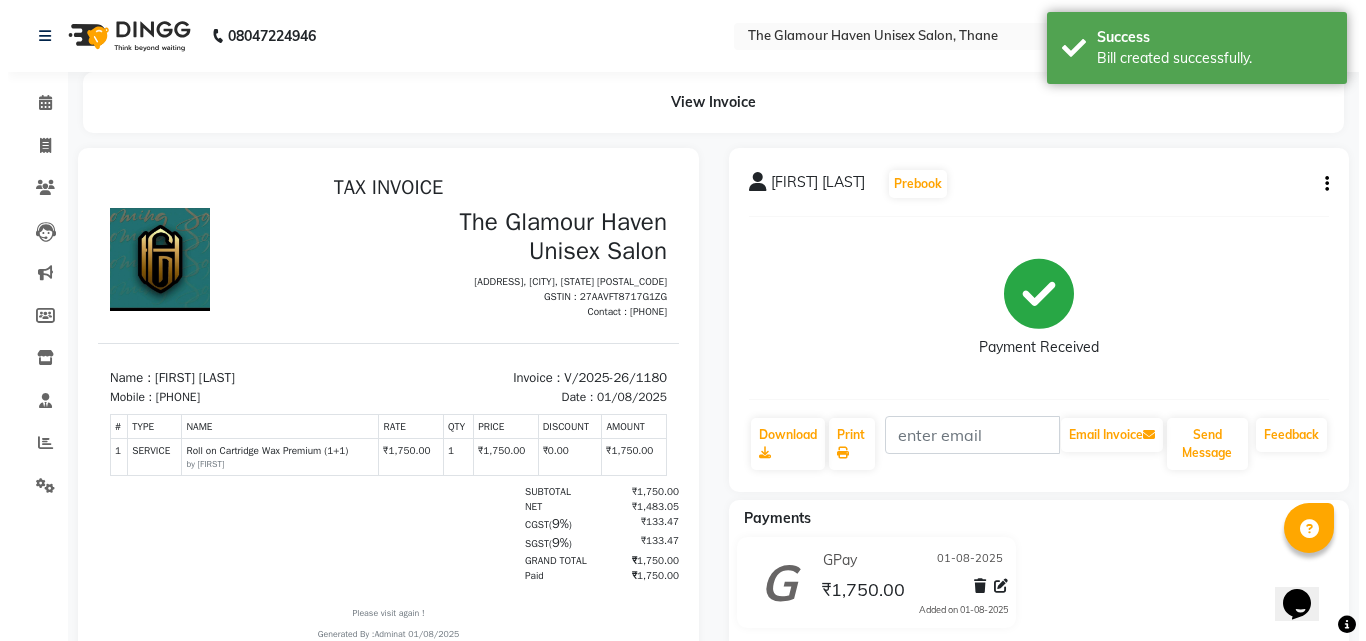scroll, scrollTop: 0, scrollLeft: 0, axis: both 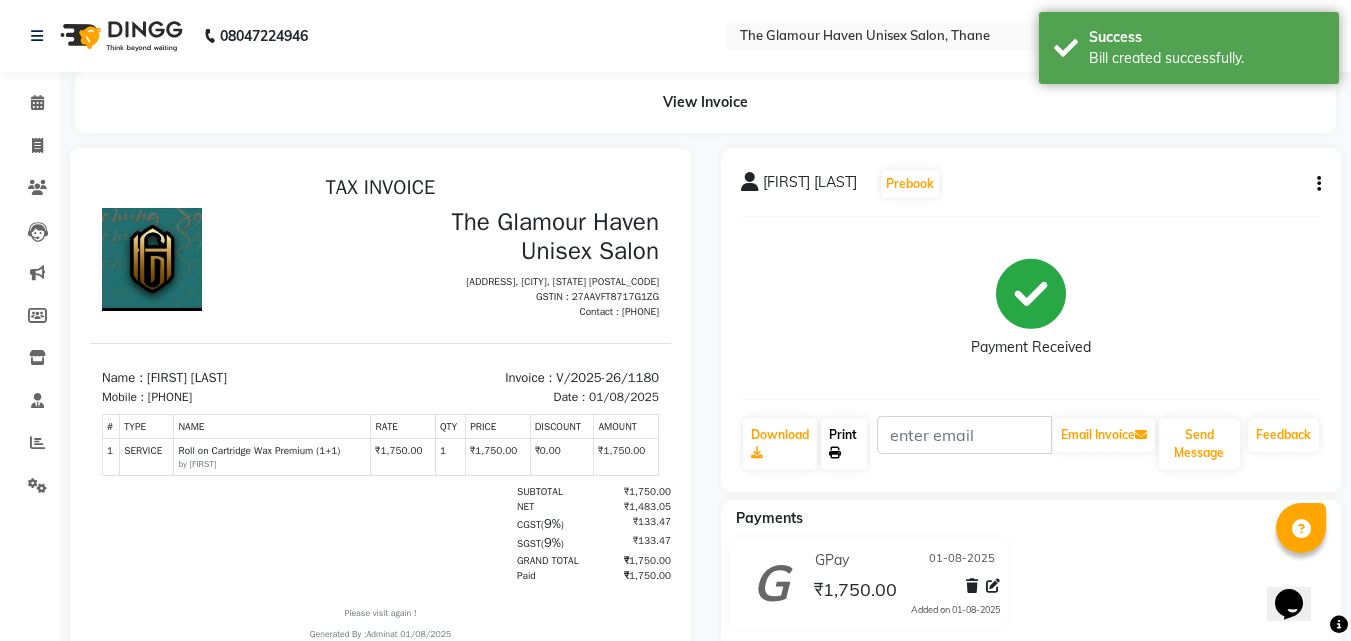 click on "Print" 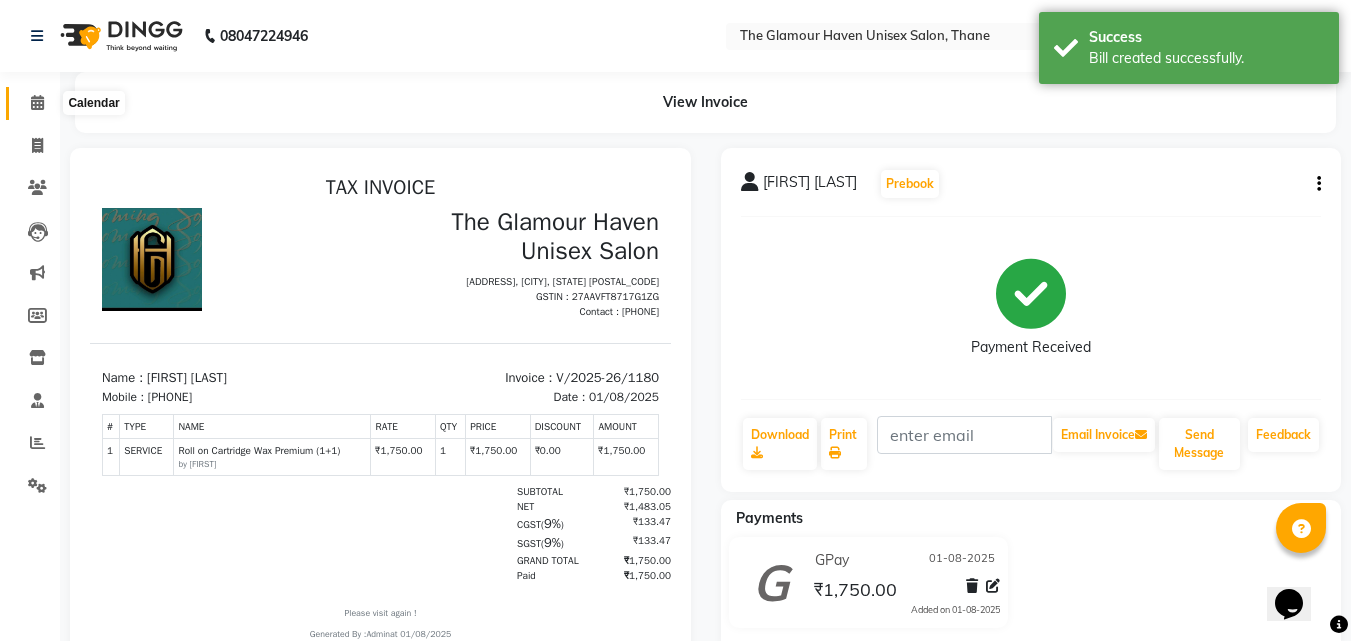 click 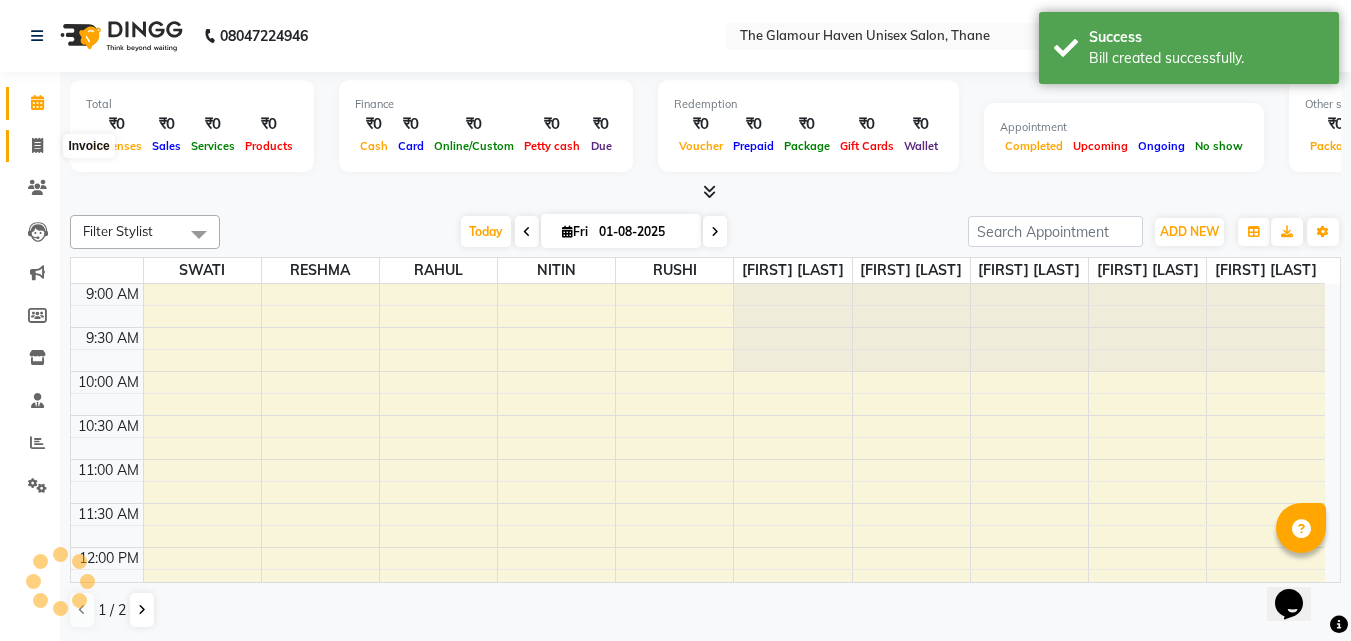 click 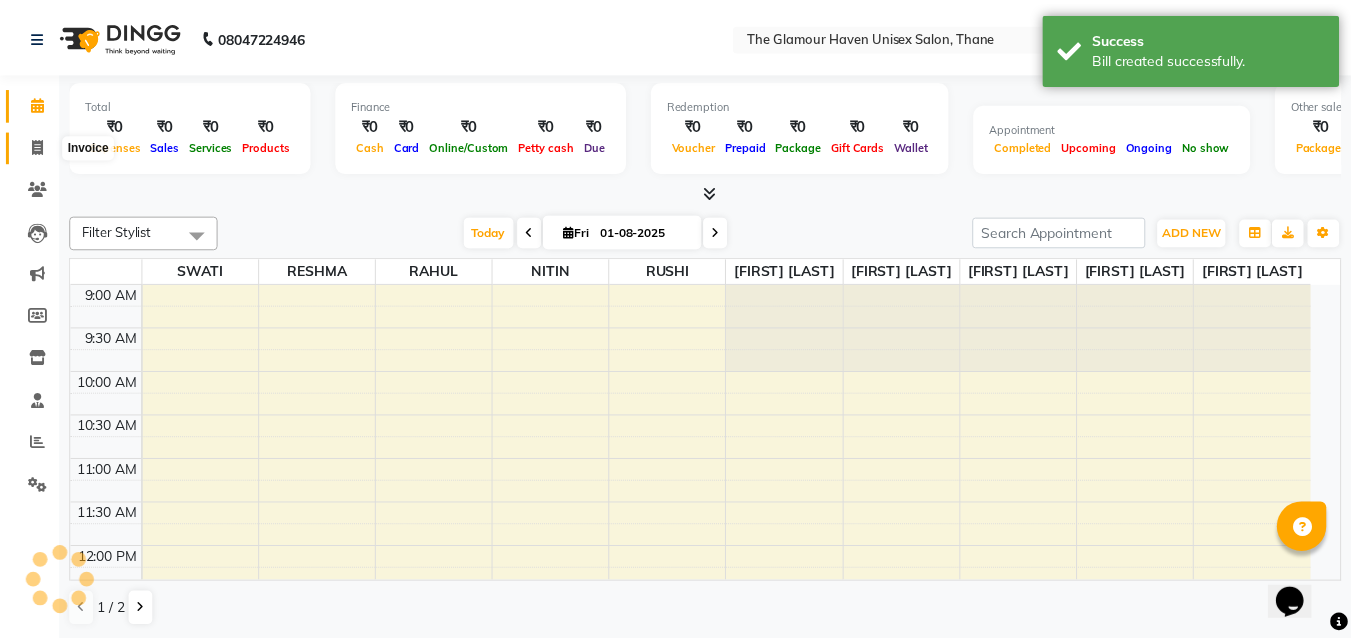 scroll, scrollTop: 0, scrollLeft: 0, axis: both 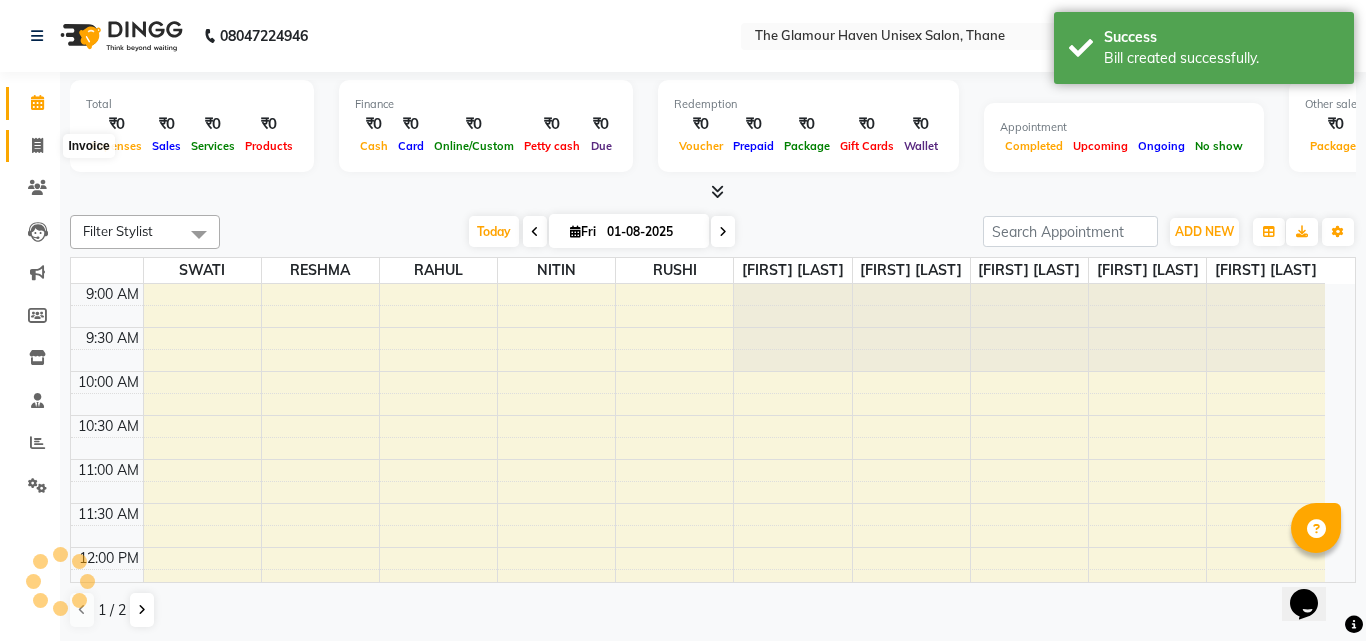 select on "service" 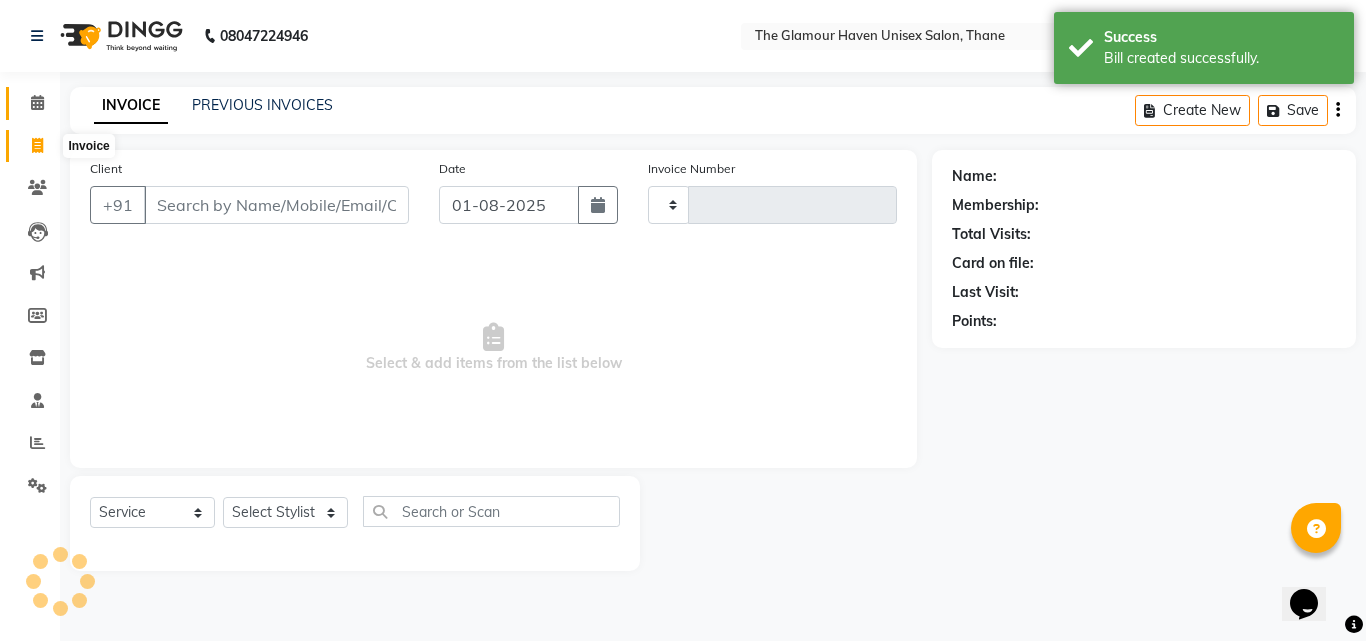 type on "1181" 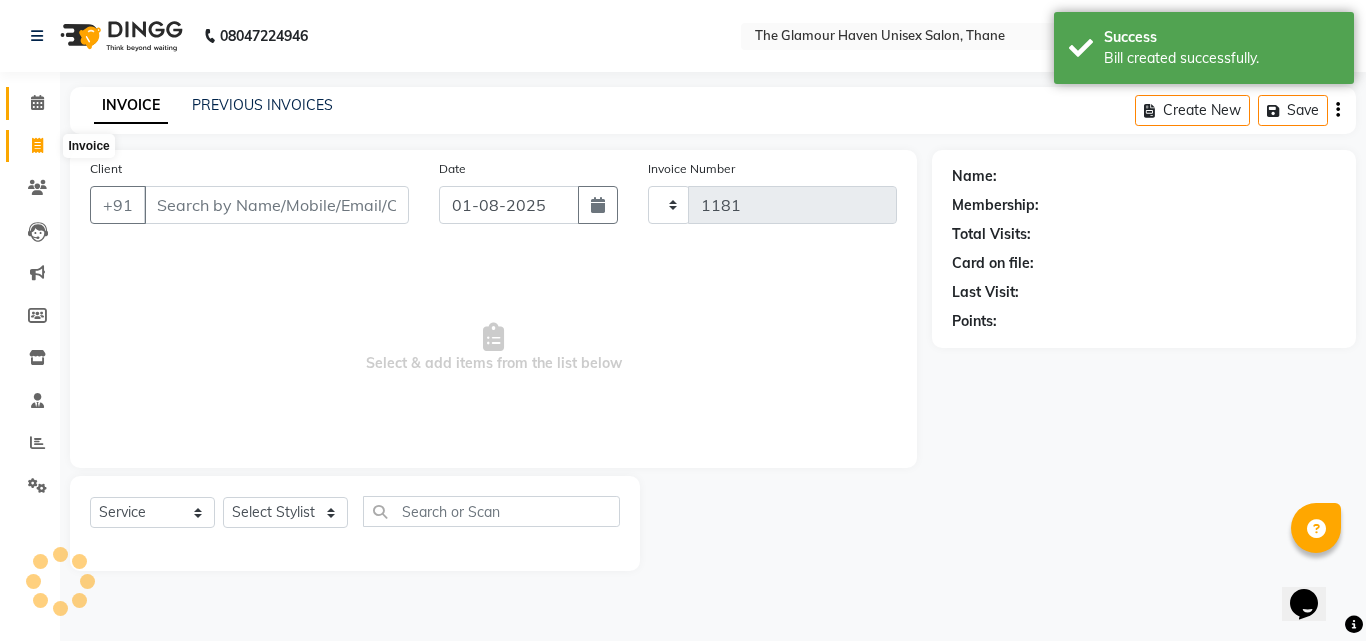 select on "7124" 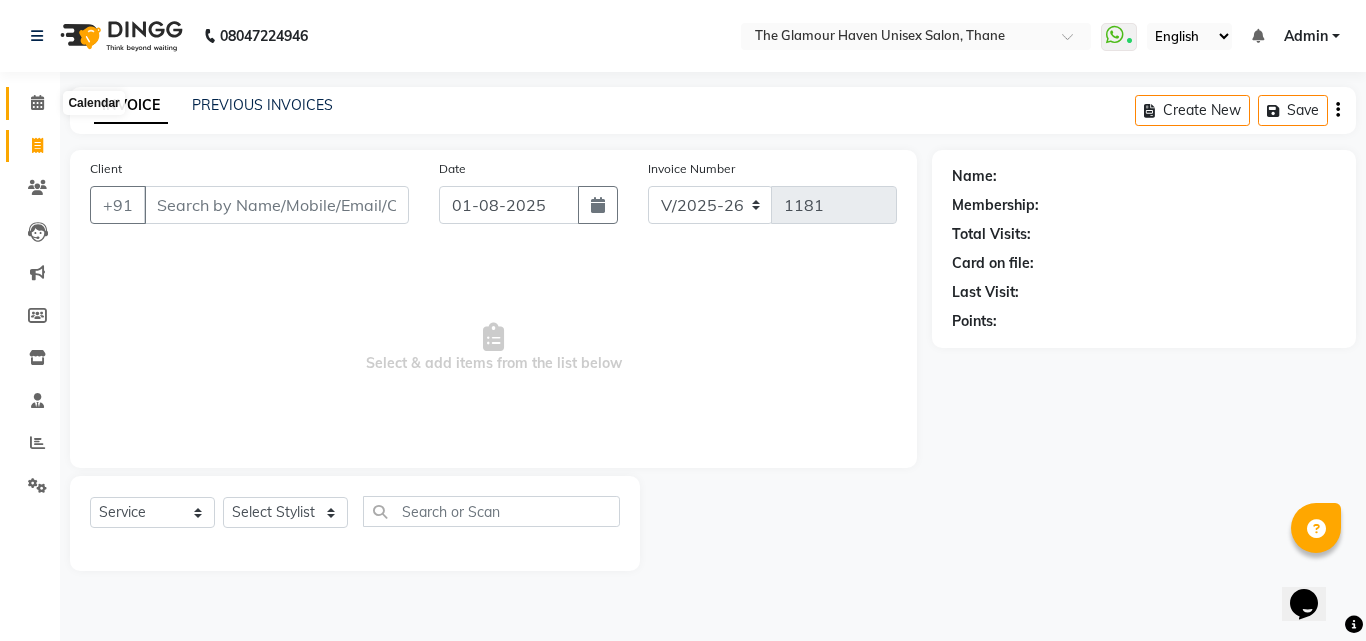 click 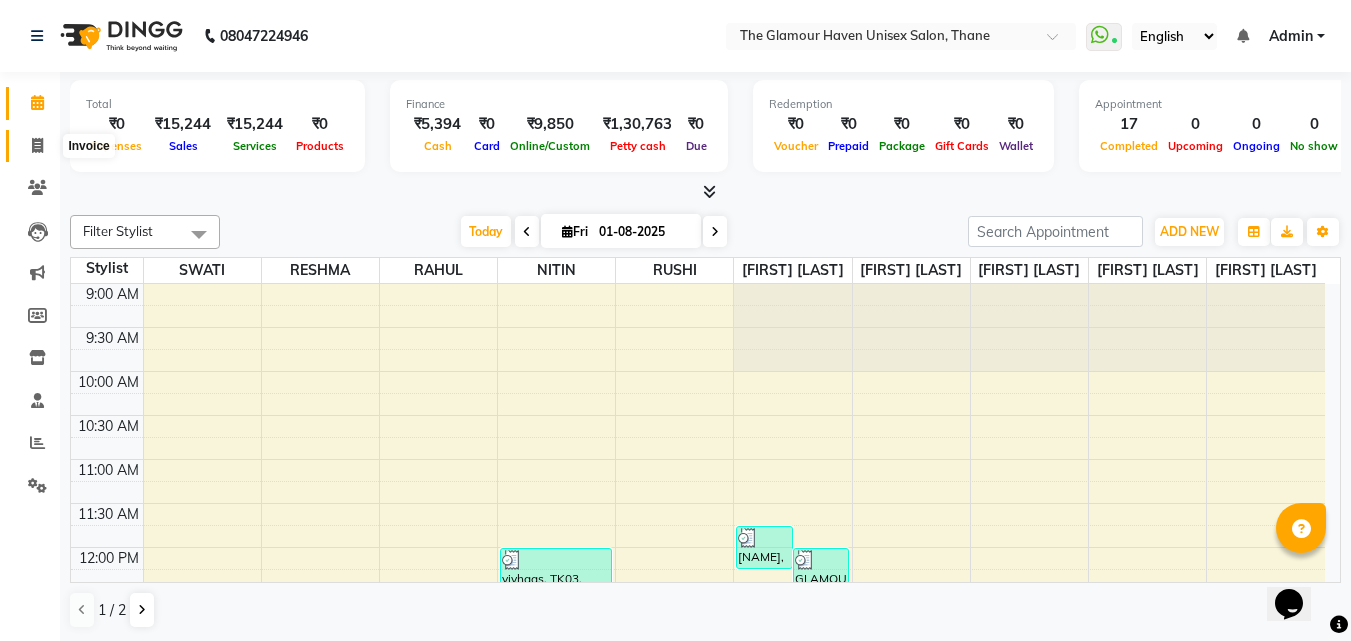 click 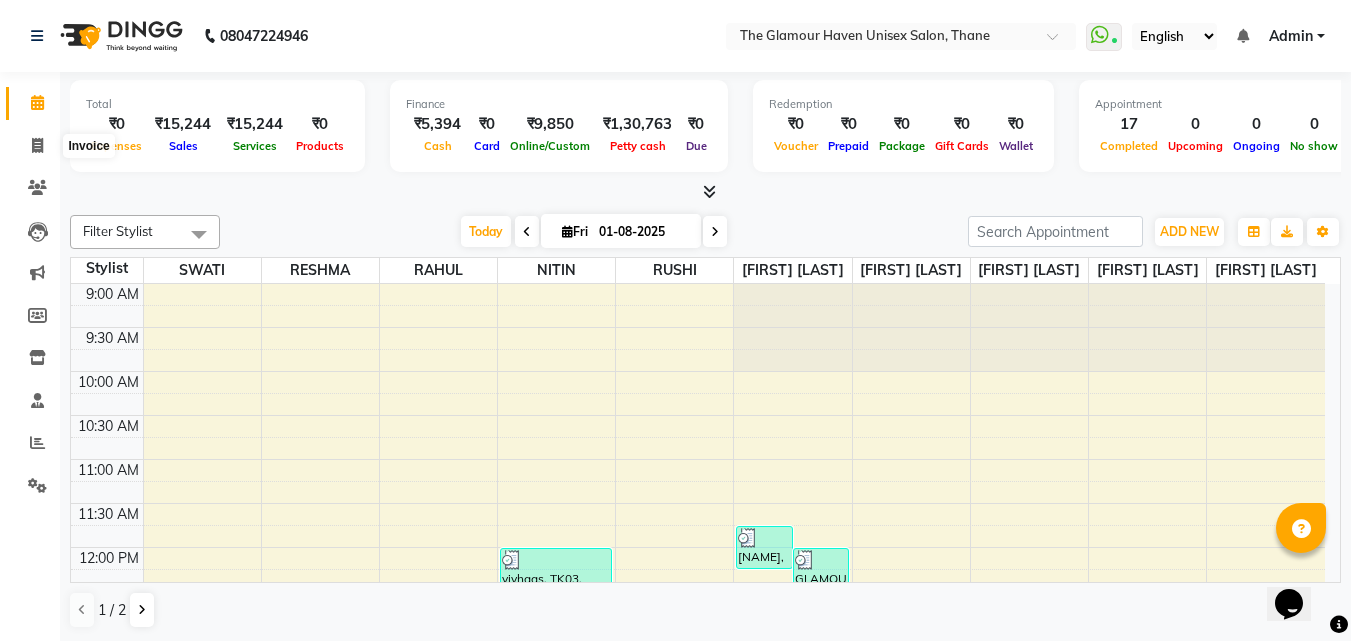 select on "7124" 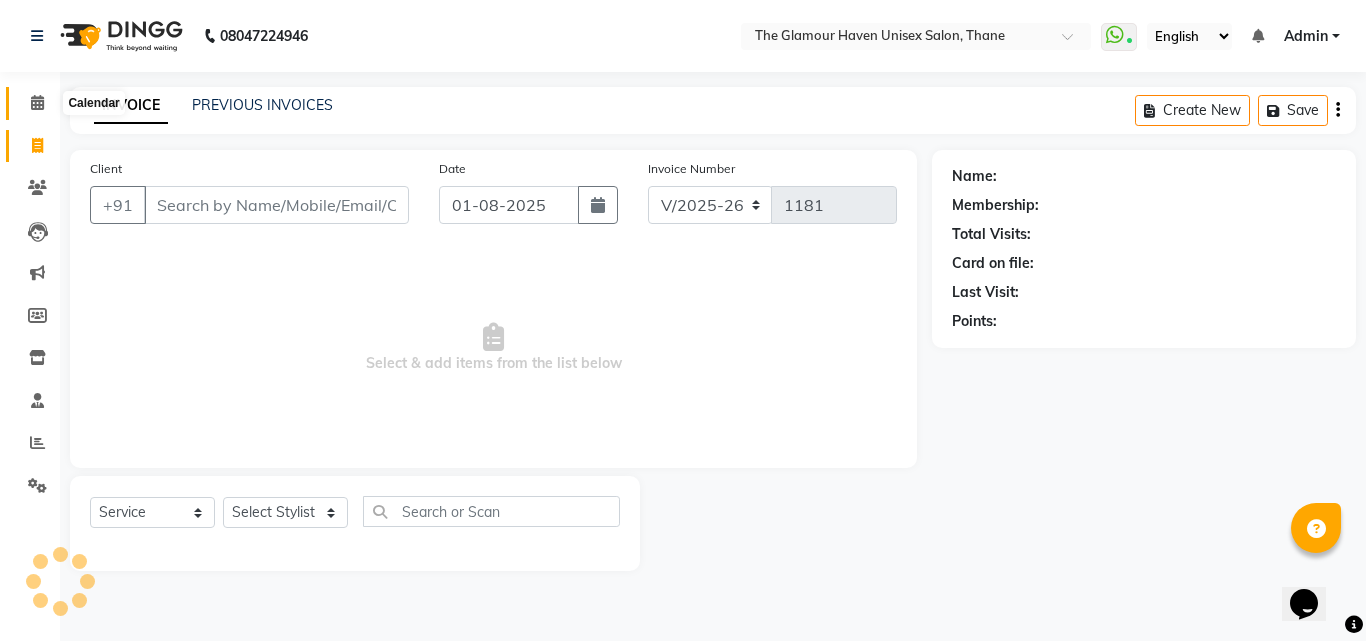 click 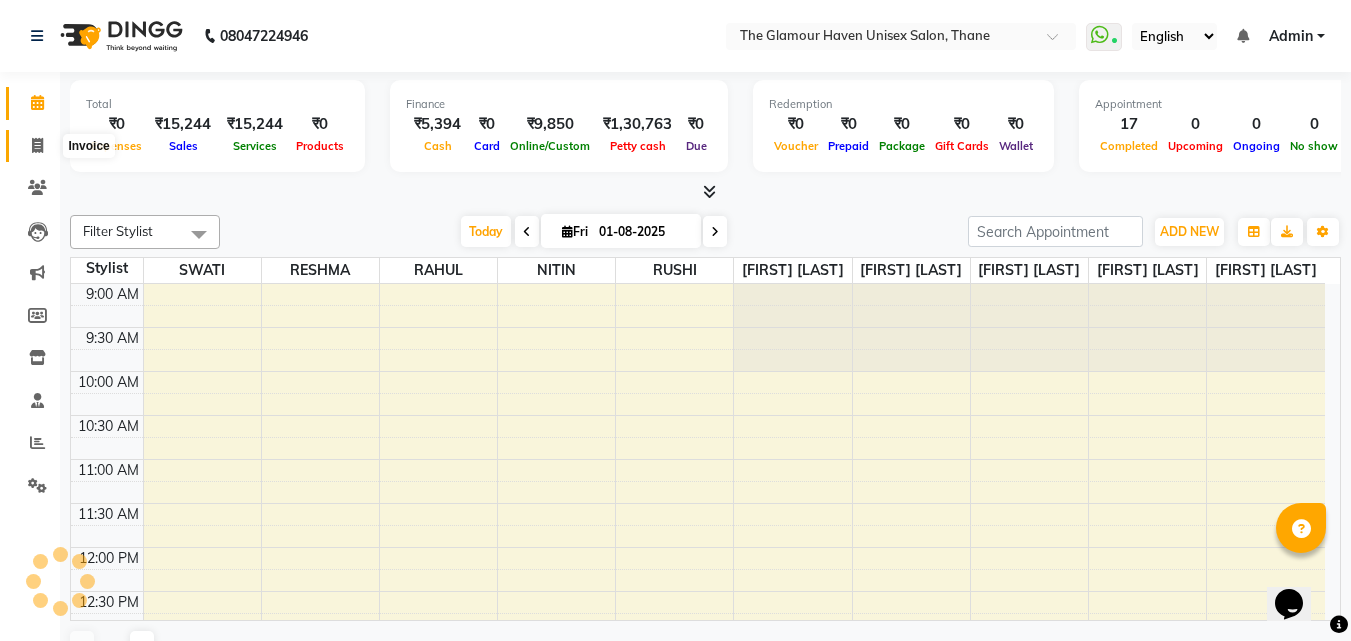 click 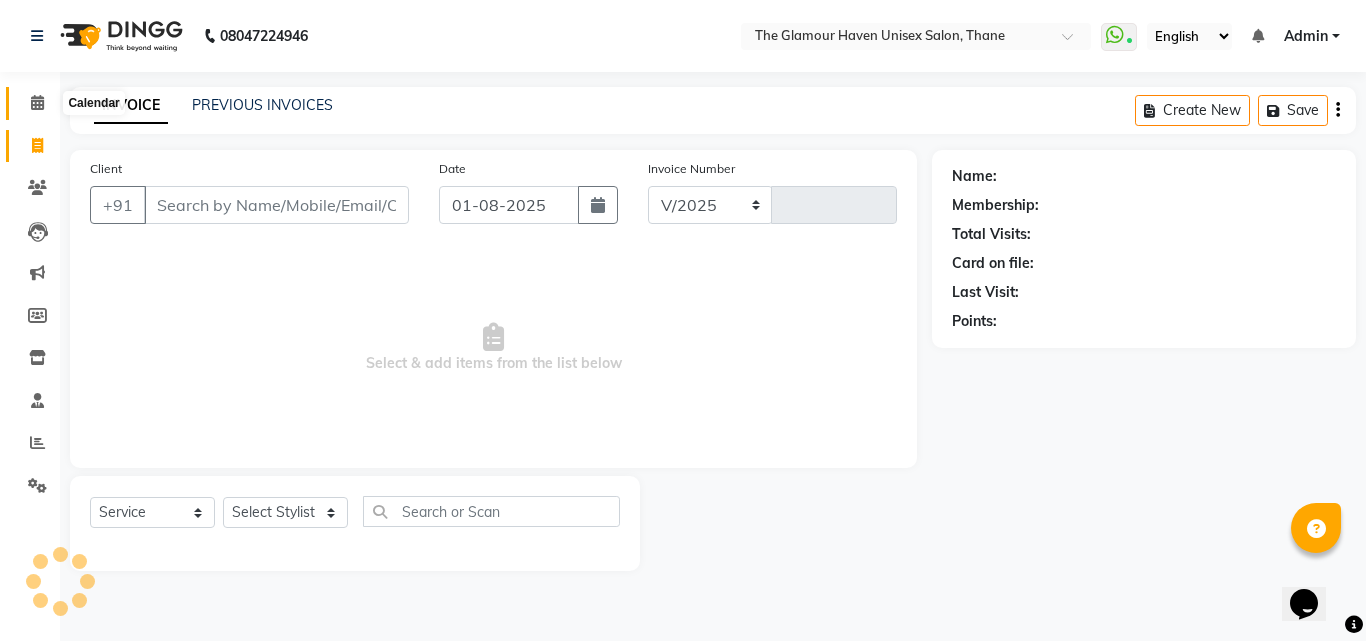 click 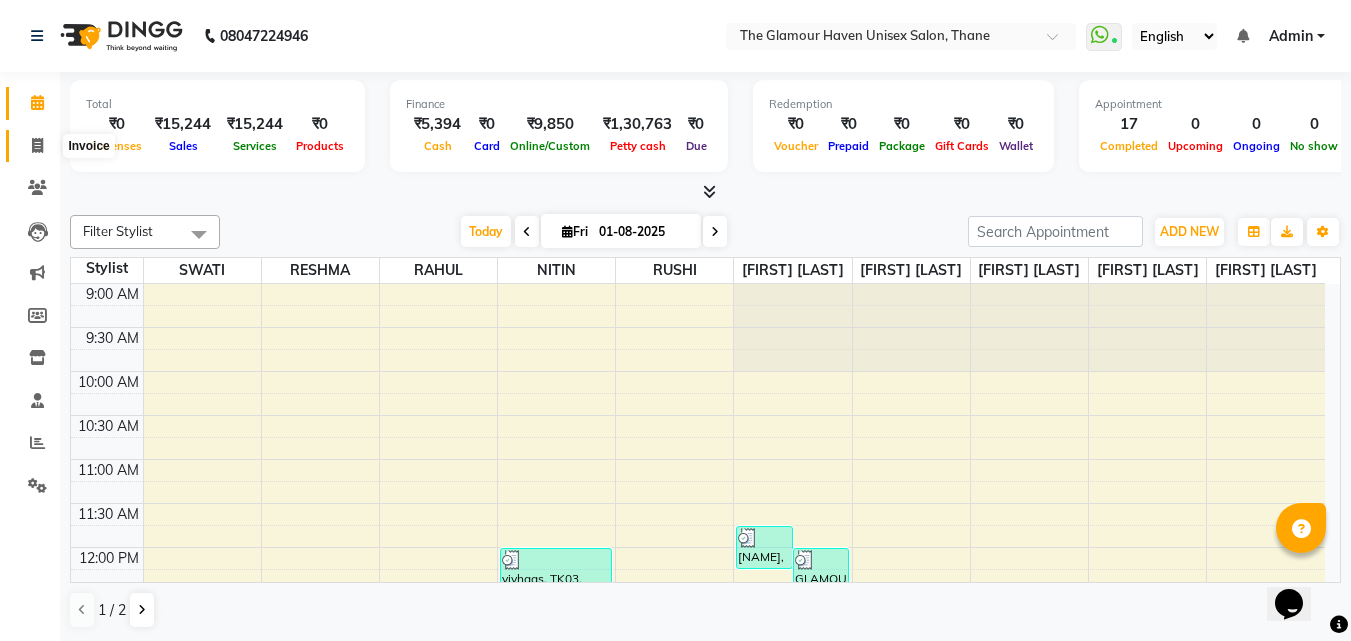 click 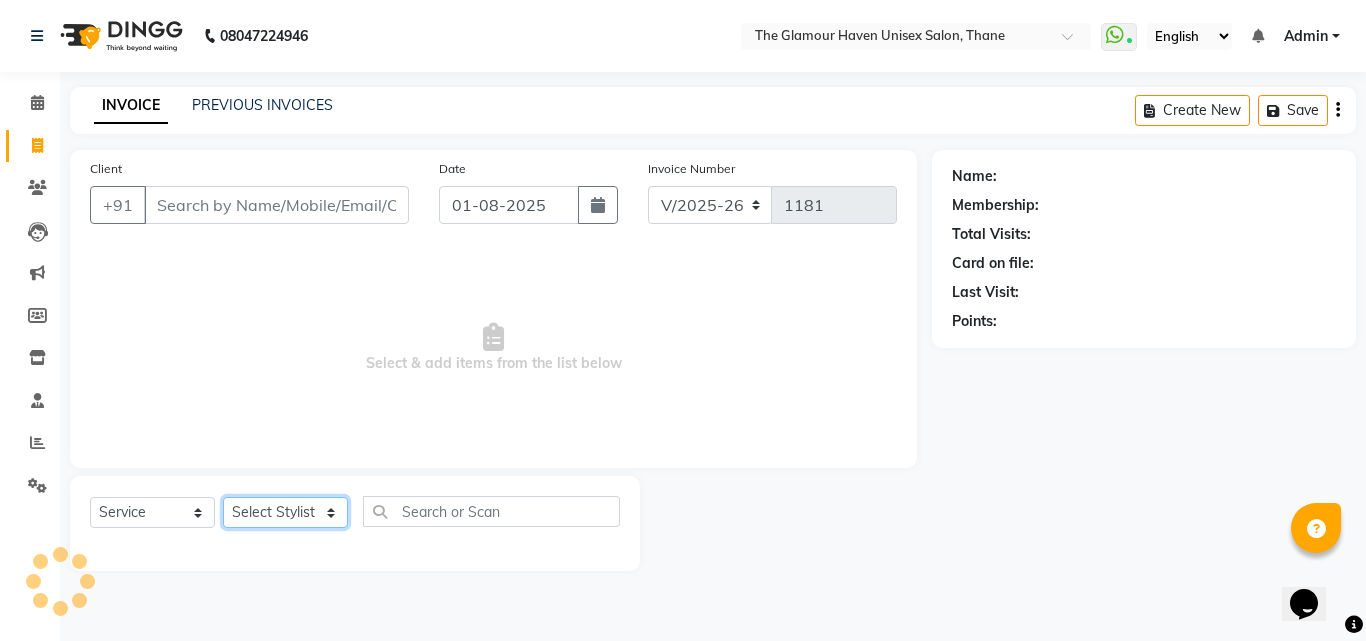 click on "Select Stylist [FIRST] [LAST] [FIRST] [LAST] [FIRST] [LAST] [FIRST] [LAST] [FIRST] [LAST] [FIRST] [LAST] [FIRST] [LAST] [FIRST] [LAST] [FIRST] [LAST]" 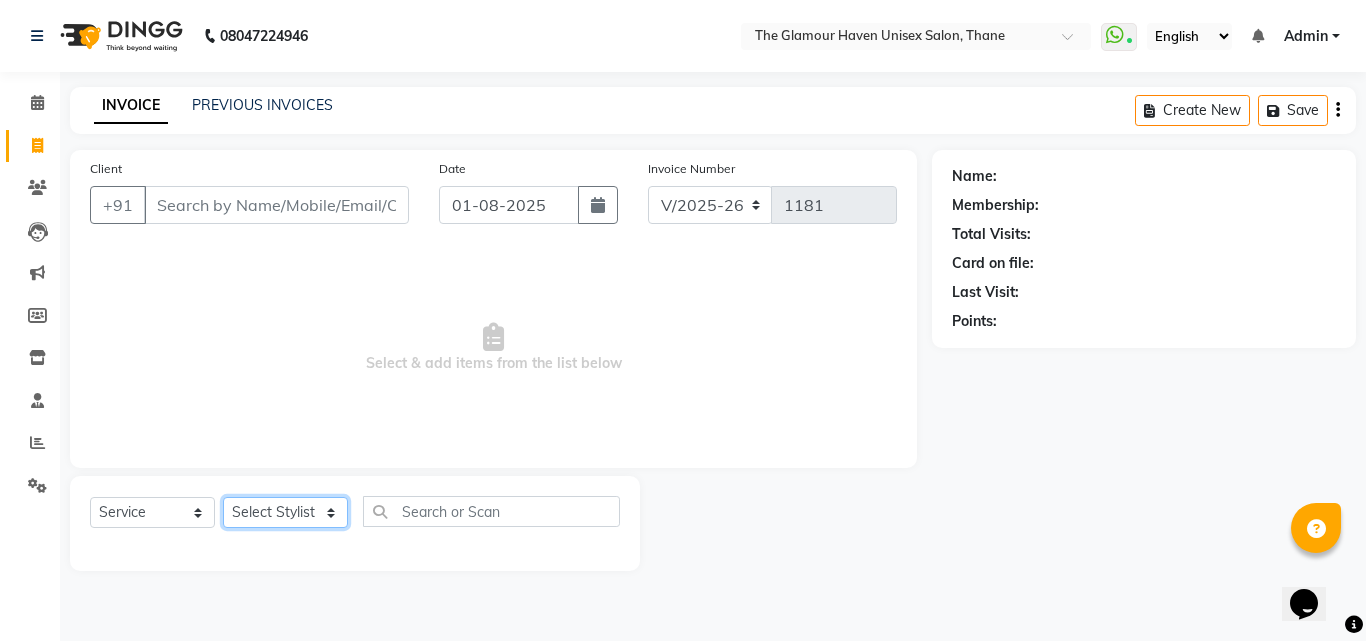 select on "59913" 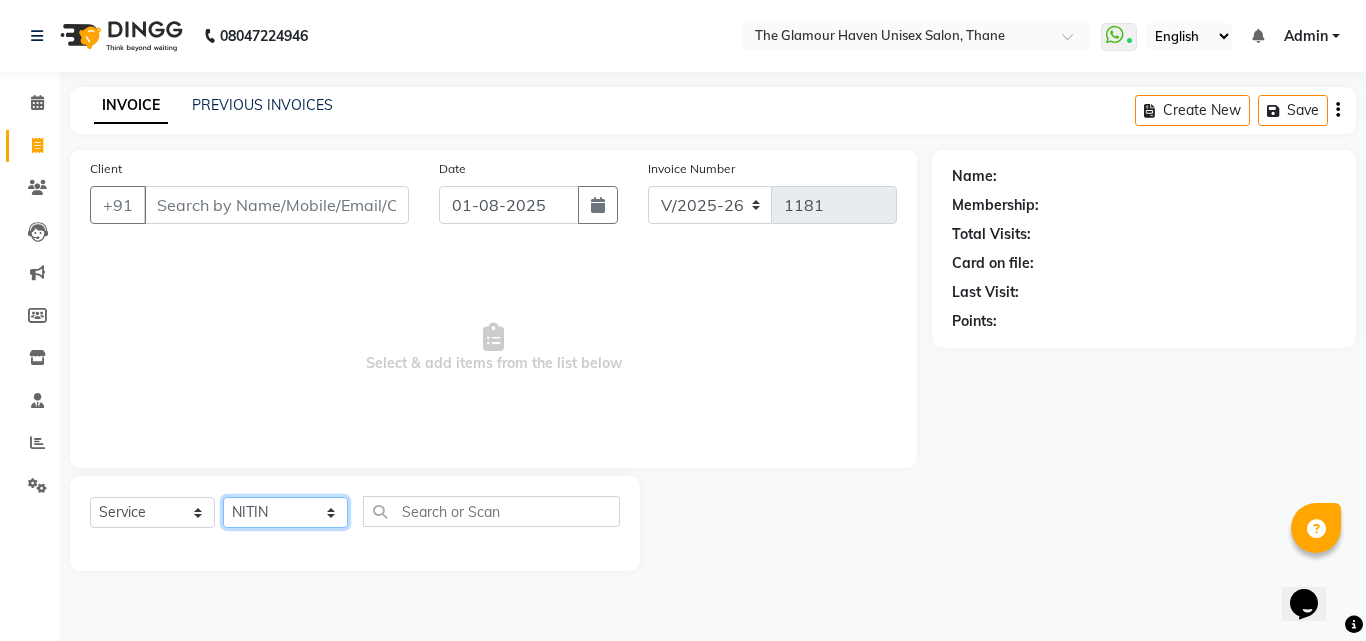 click on "Select Stylist [FIRST] [LAST] [FIRST] [LAST] [FIRST] [LAST] [FIRST] [LAST] [FIRST] [LAST] [FIRST] [LAST] [FIRST] [LAST] [FIRST] [LAST] [FIRST] [LAST]" 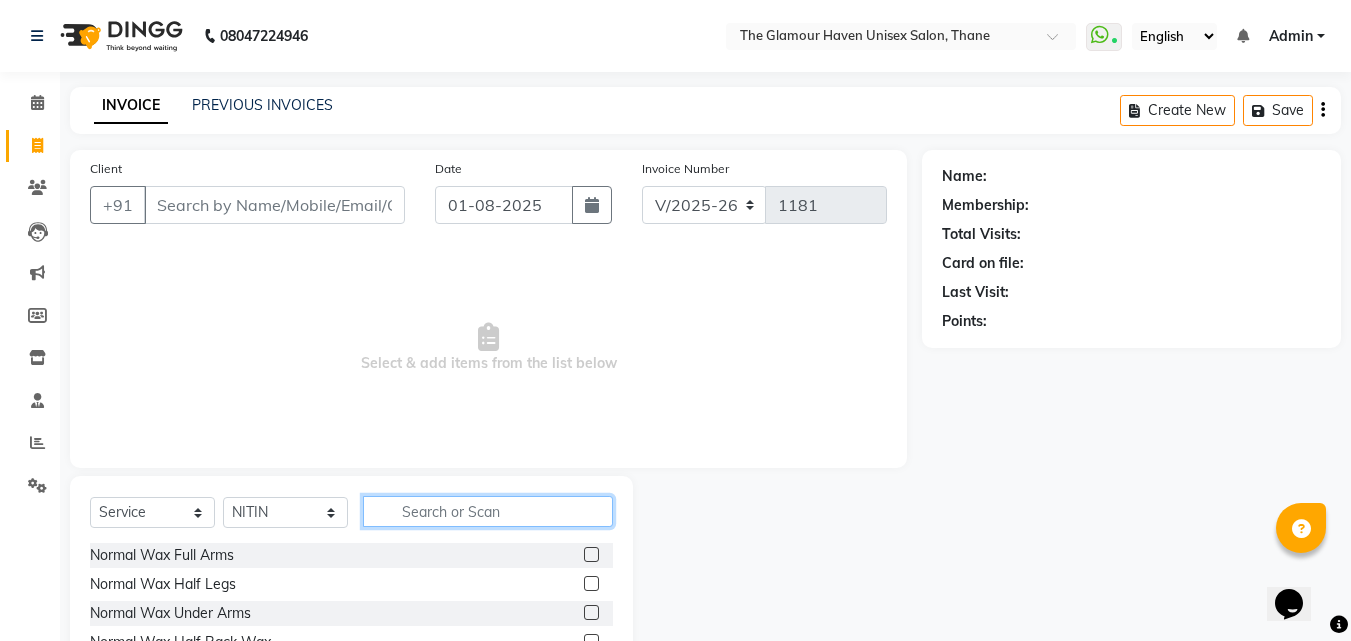 click 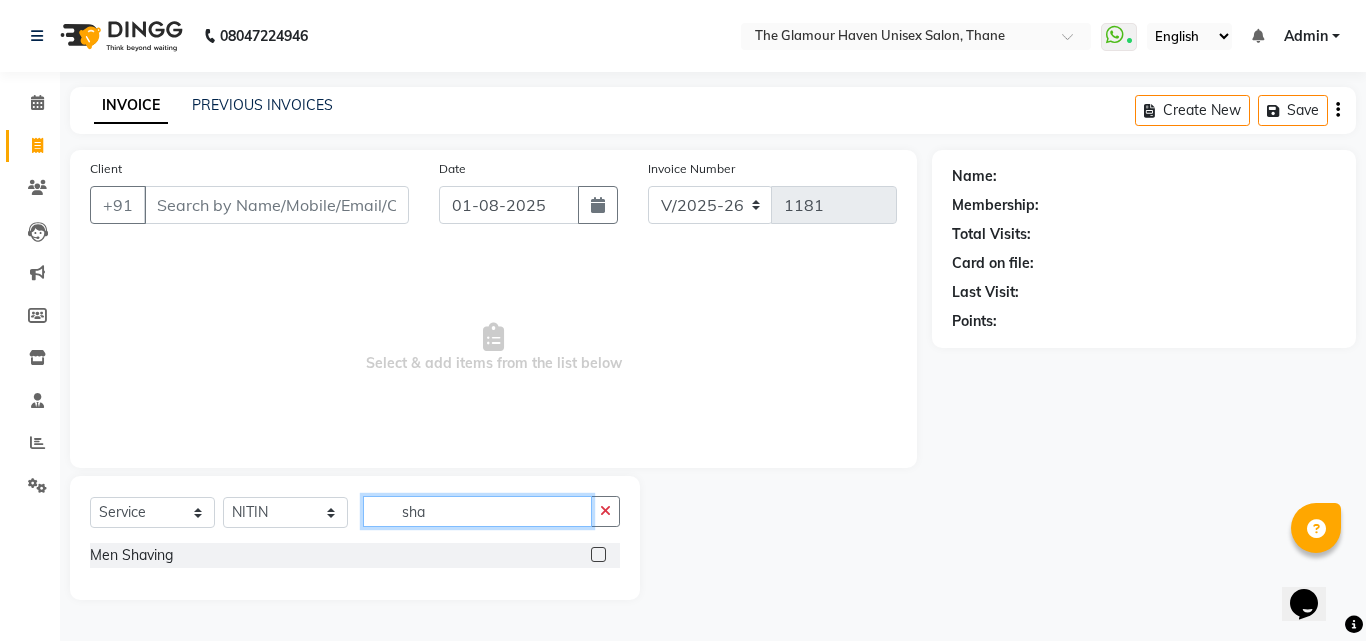 type on "sha" 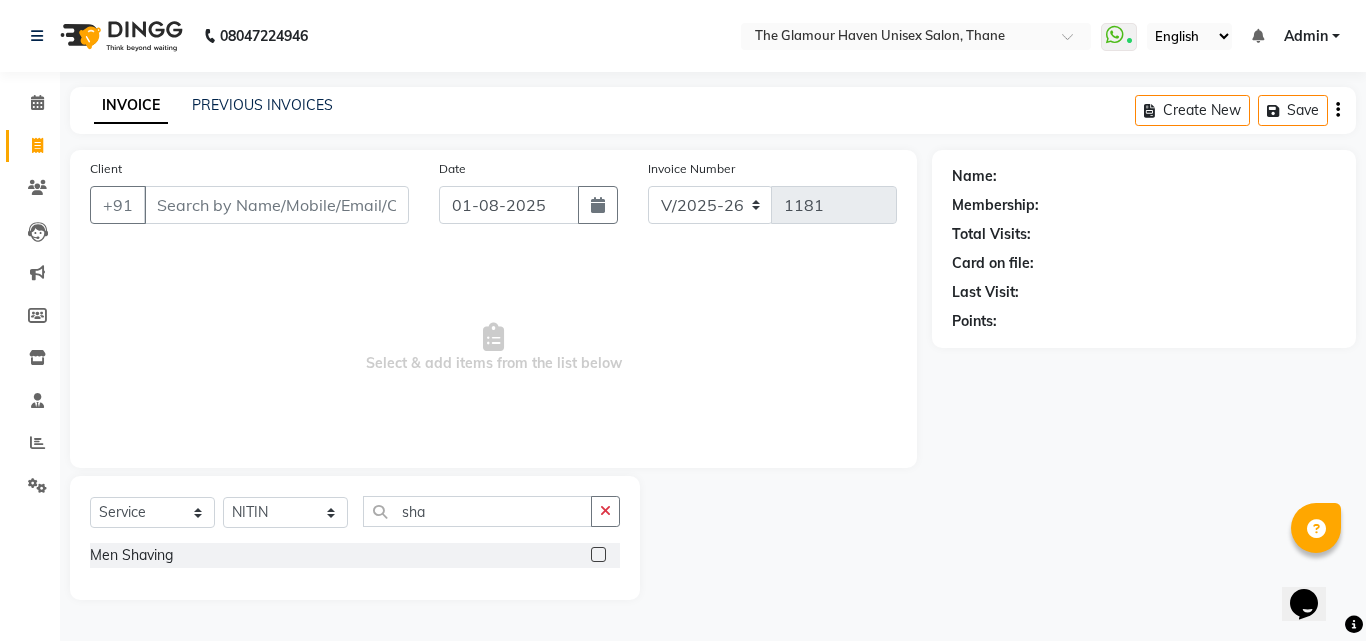 drag, startPoint x: 602, startPoint y: 553, endPoint x: 600, endPoint y: 532, distance: 21.095022 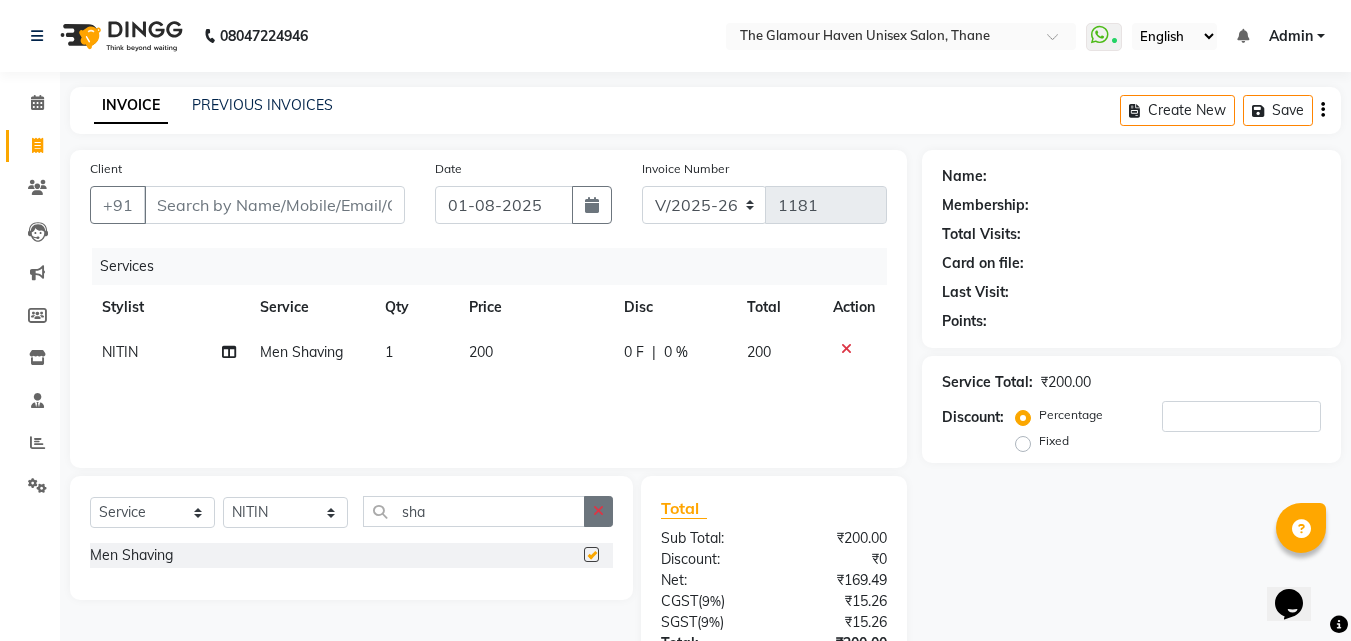 click 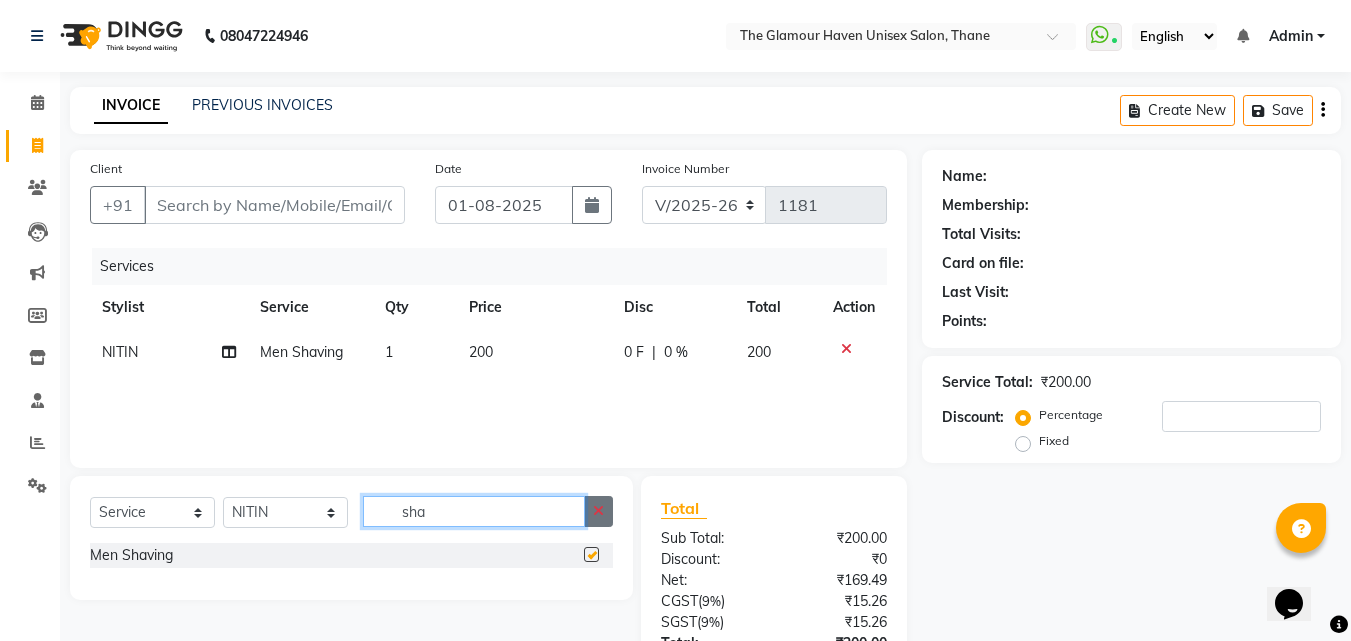 type 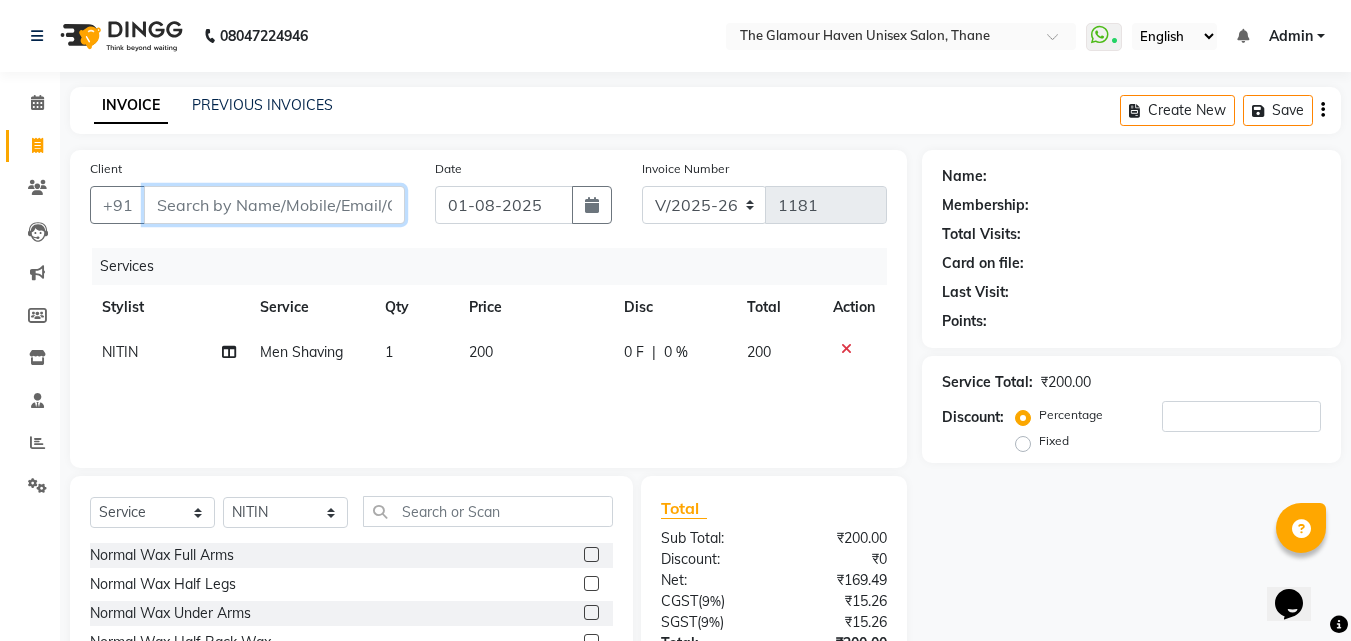 click on "Client" at bounding box center [274, 205] 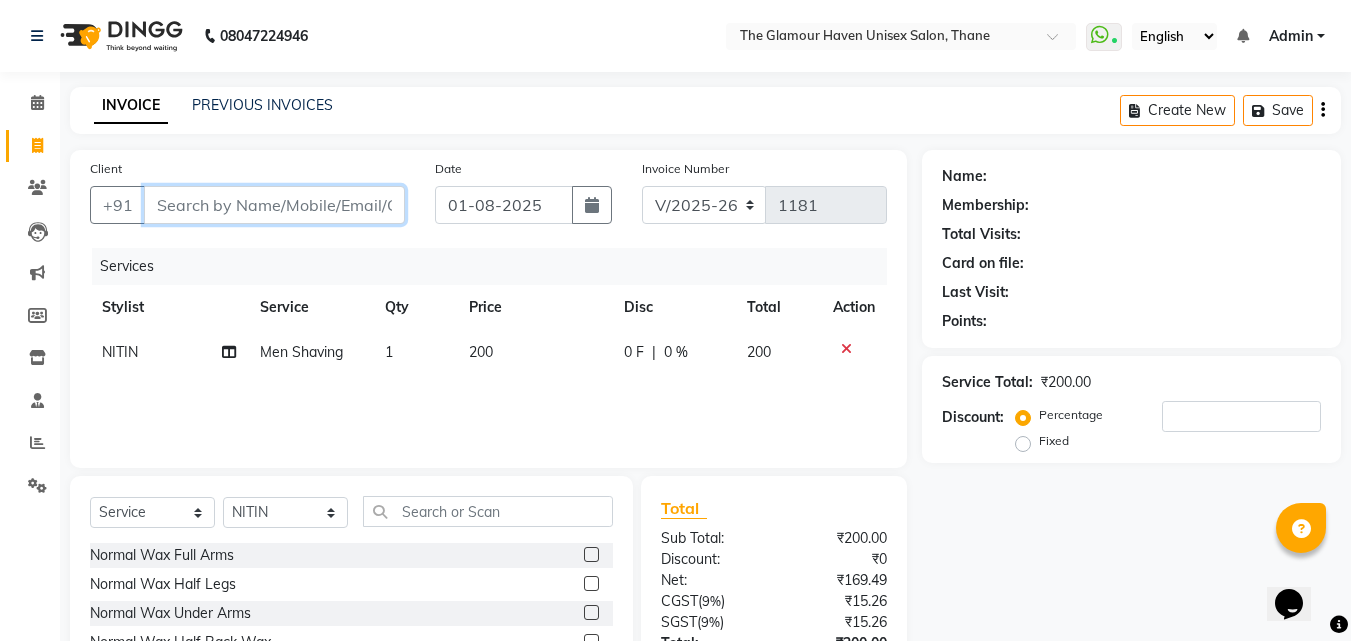 click on "Client" at bounding box center (274, 205) 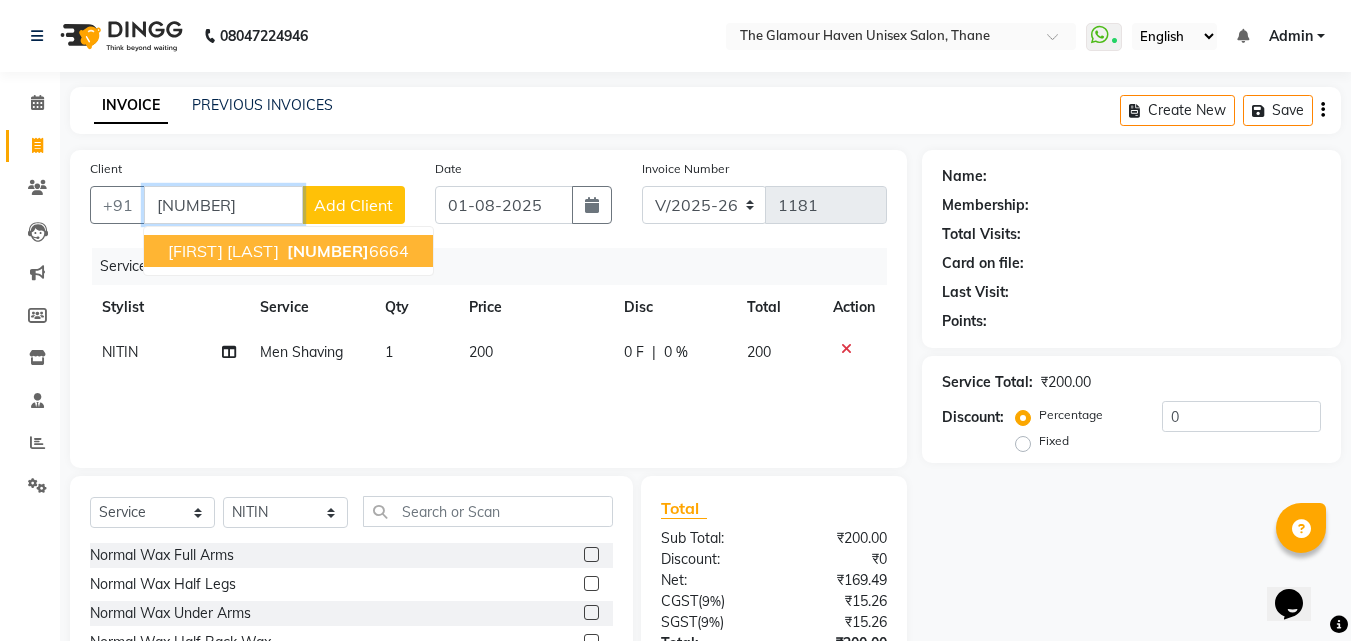 click on "[PHONE]" at bounding box center (346, 251) 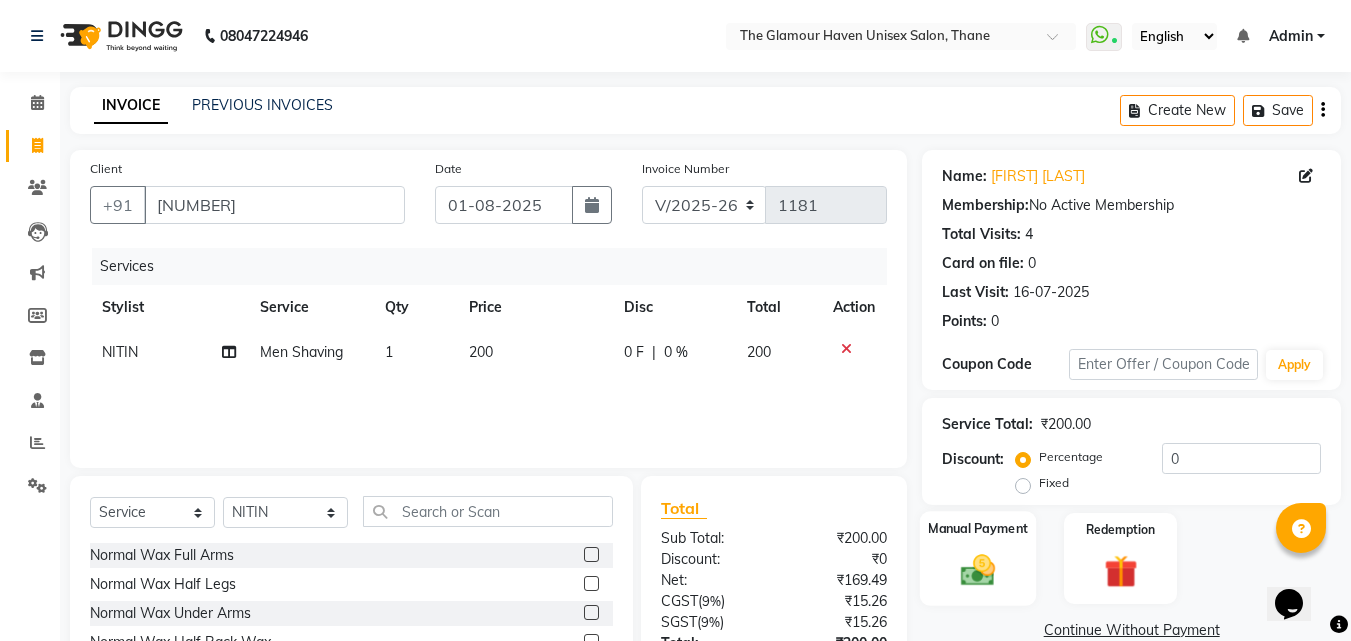 click on "Manual Payment" 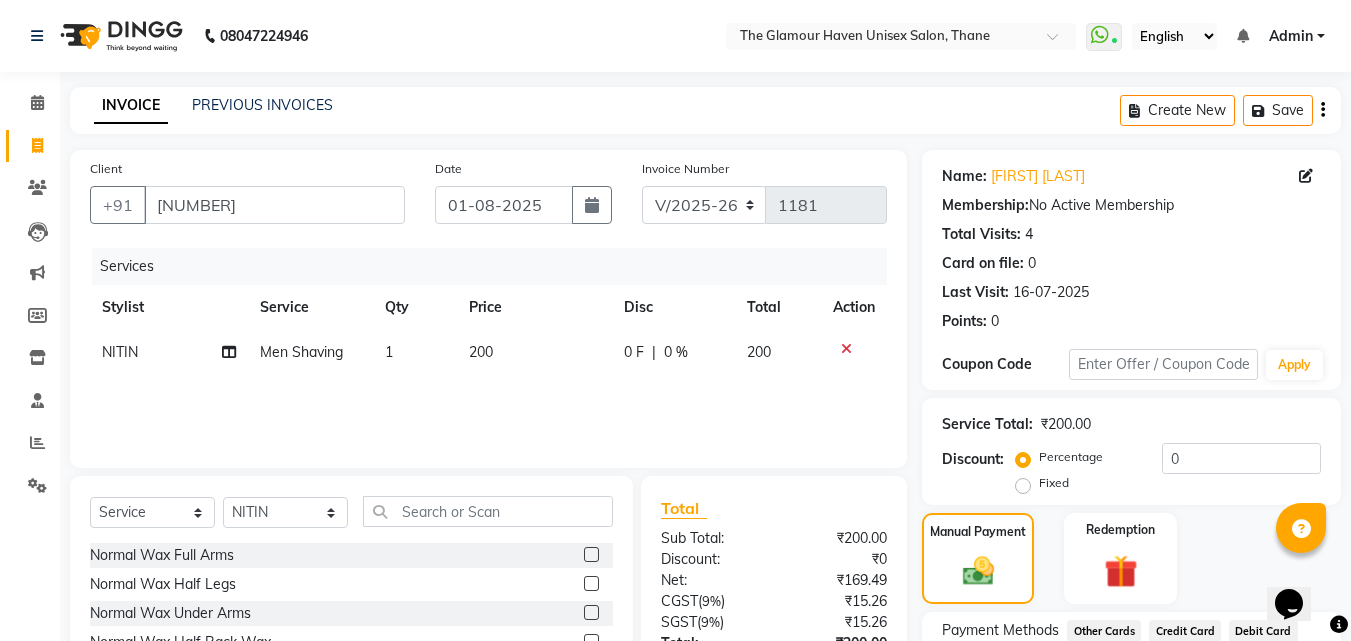 scroll, scrollTop: 100, scrollLeft: 0, axis: vertical 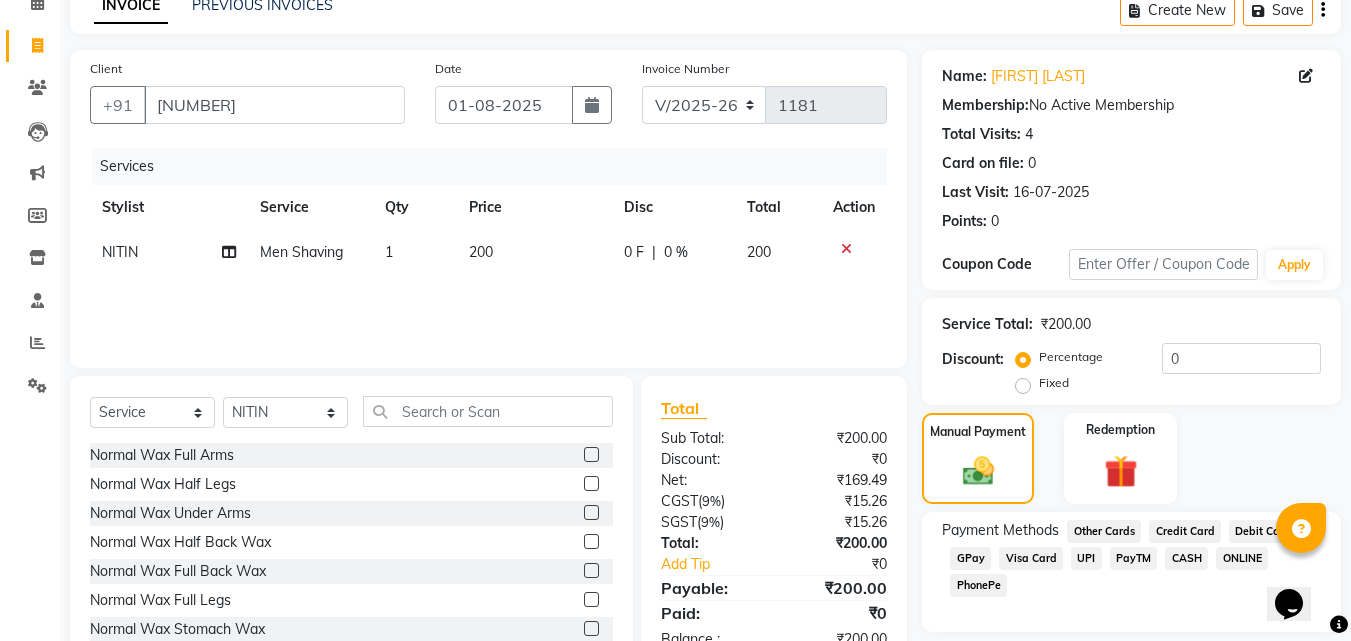 drag, startPoint x: 1000, startPoint y: 565, endPoint x: 948, endPoint y: 551, distance: 53.851646 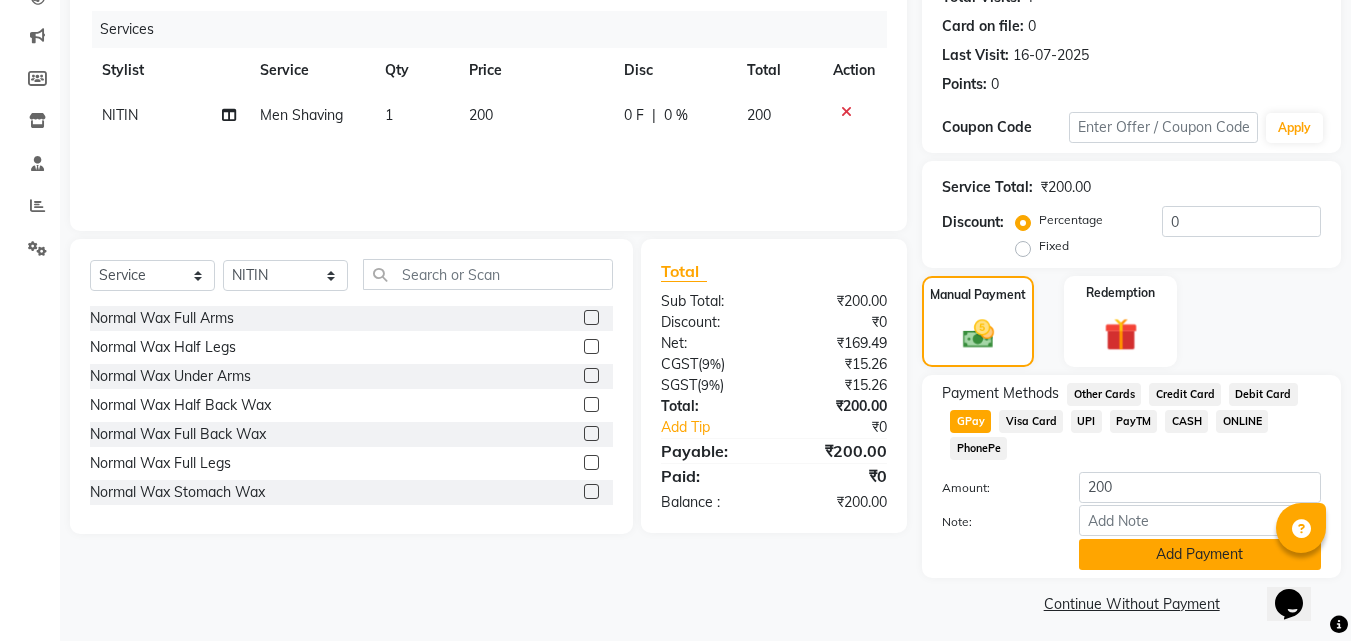 scroll, scrollTop: 245, scrollLeft: 0, axis: vertical 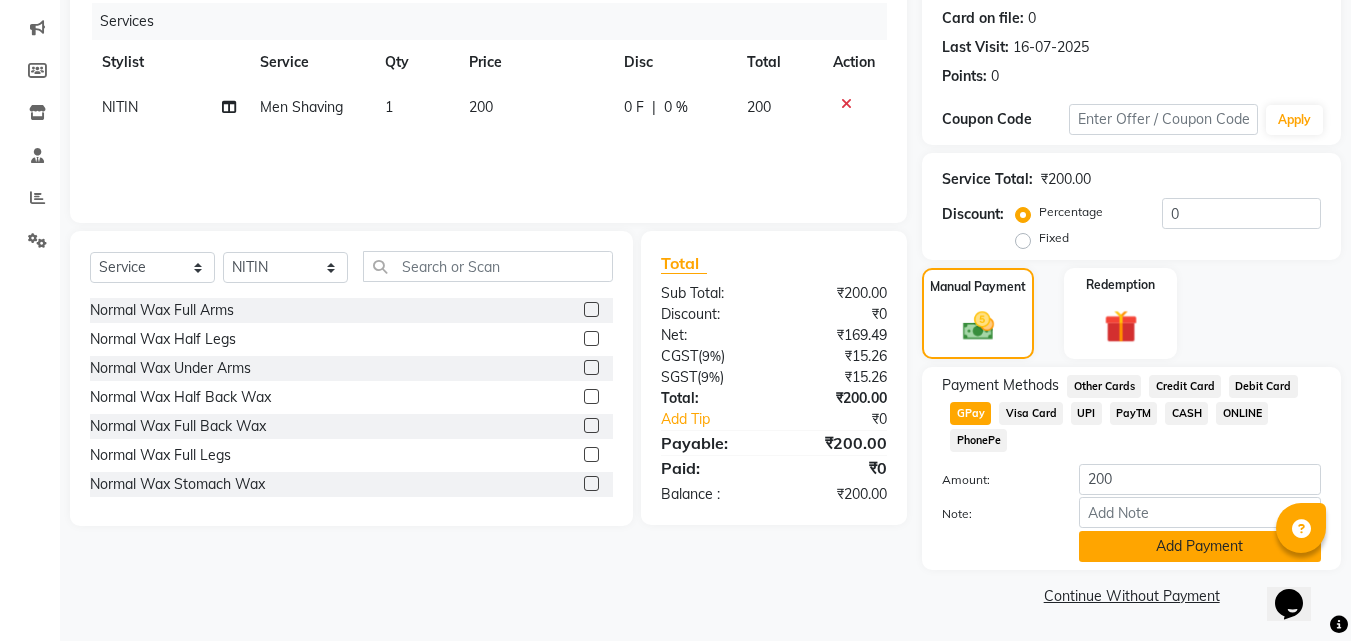 click on "Add Payment" 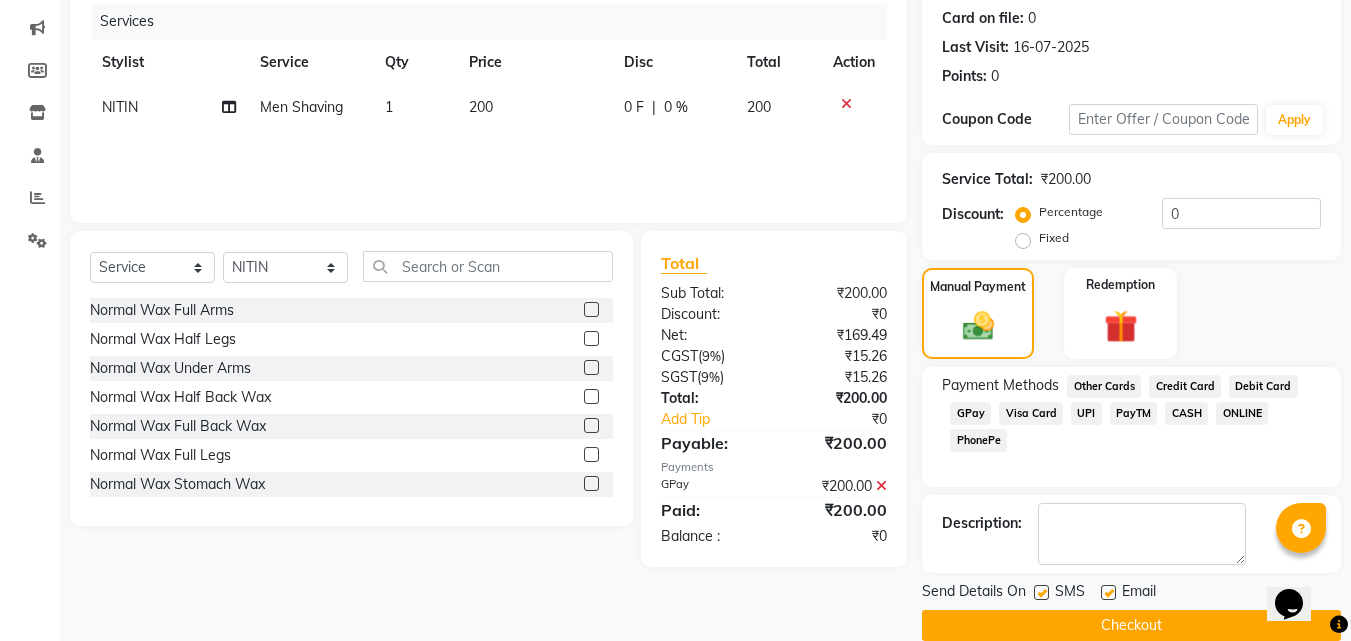 scroll, scrollTop: 275, scrollLeft: 0, axis: vertical 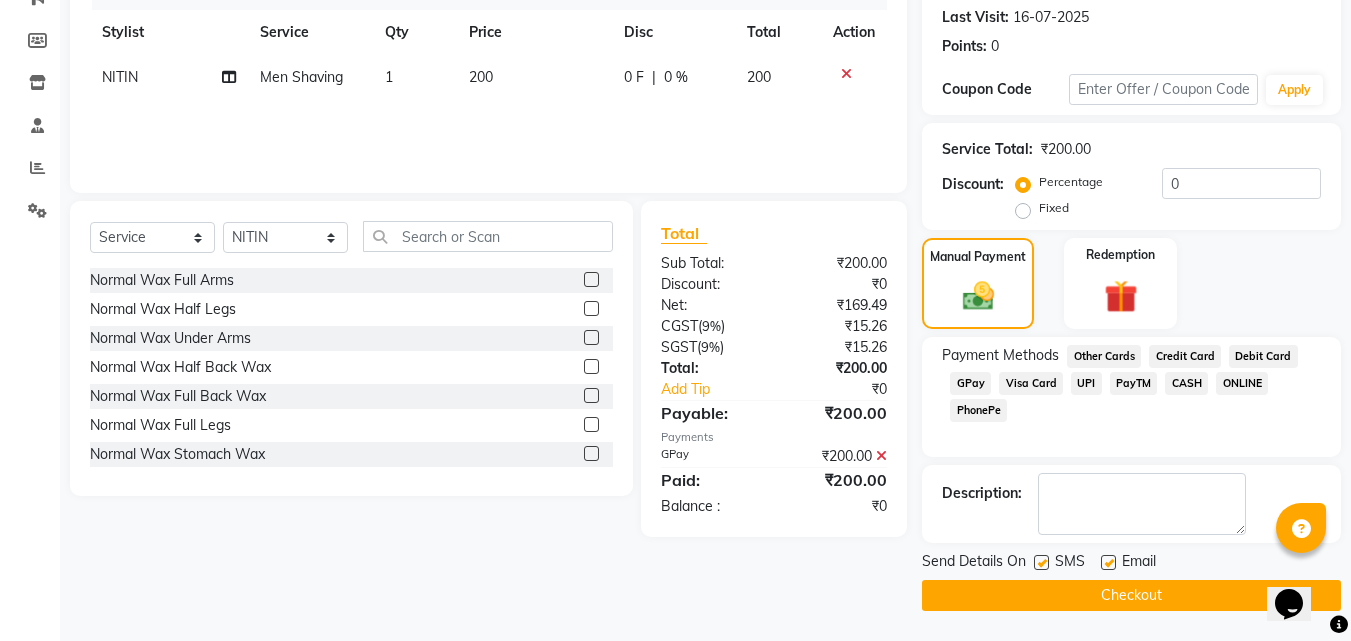 click on "Checkout" 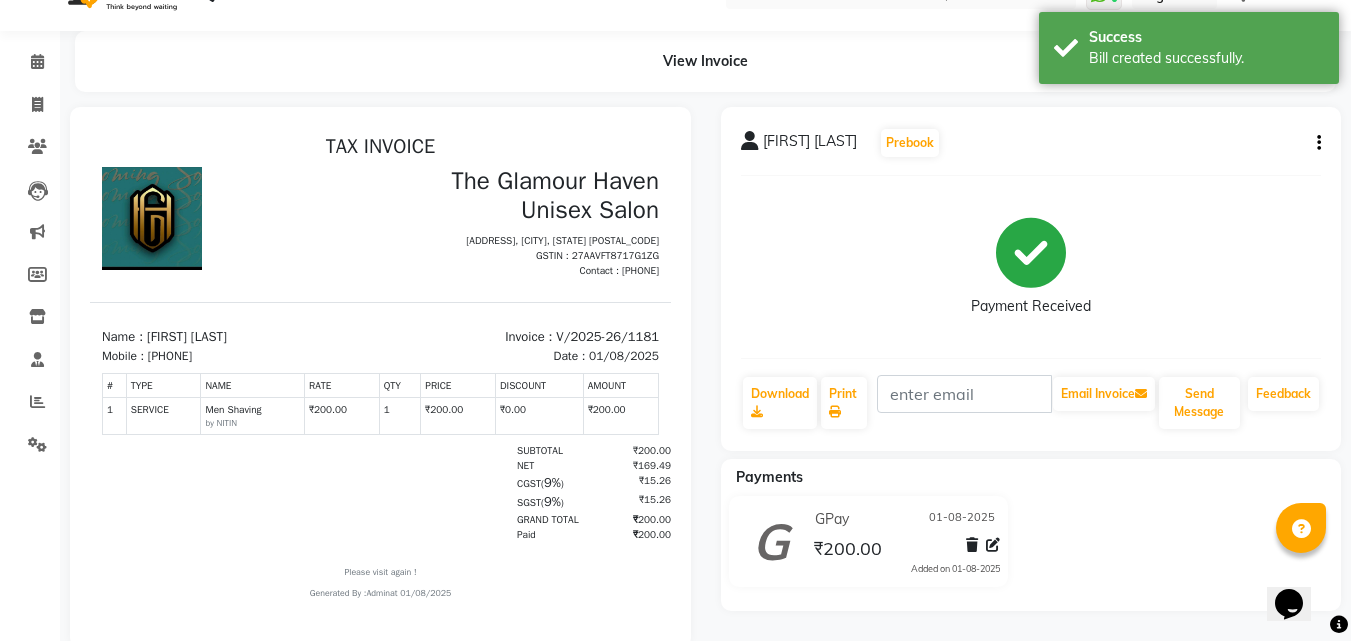 scroll, scrollTop: 0, scrollLeft: 0, axis: both 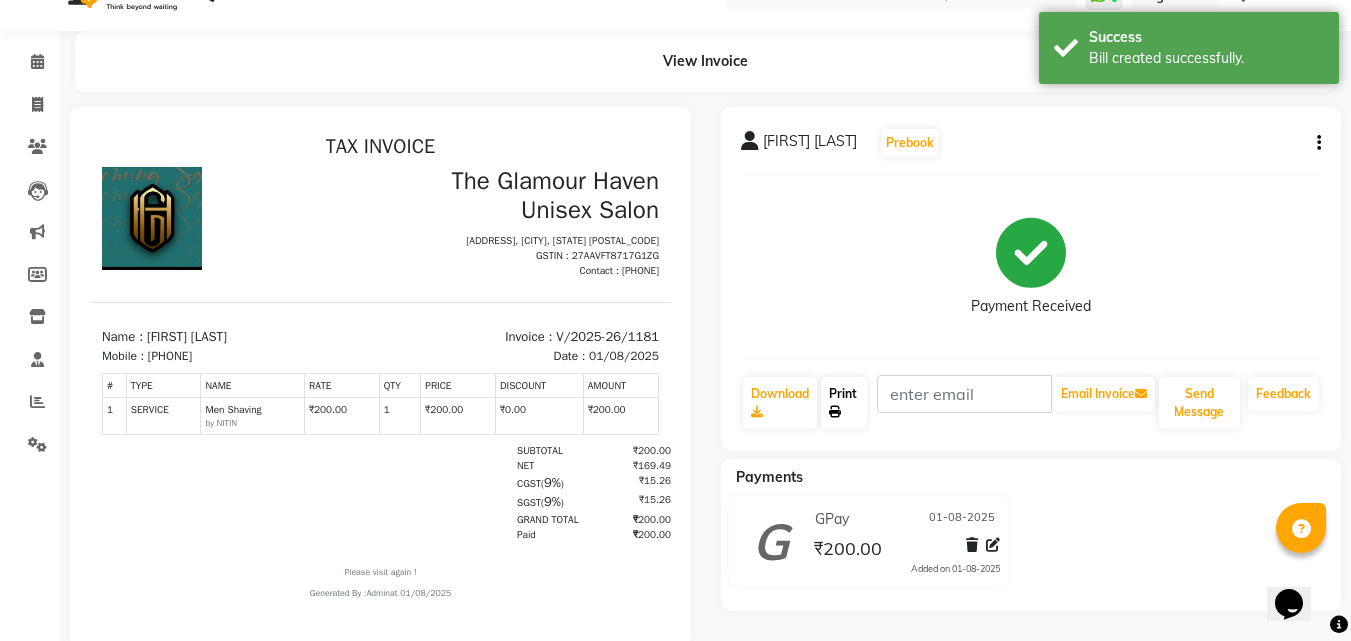 click on "Print" 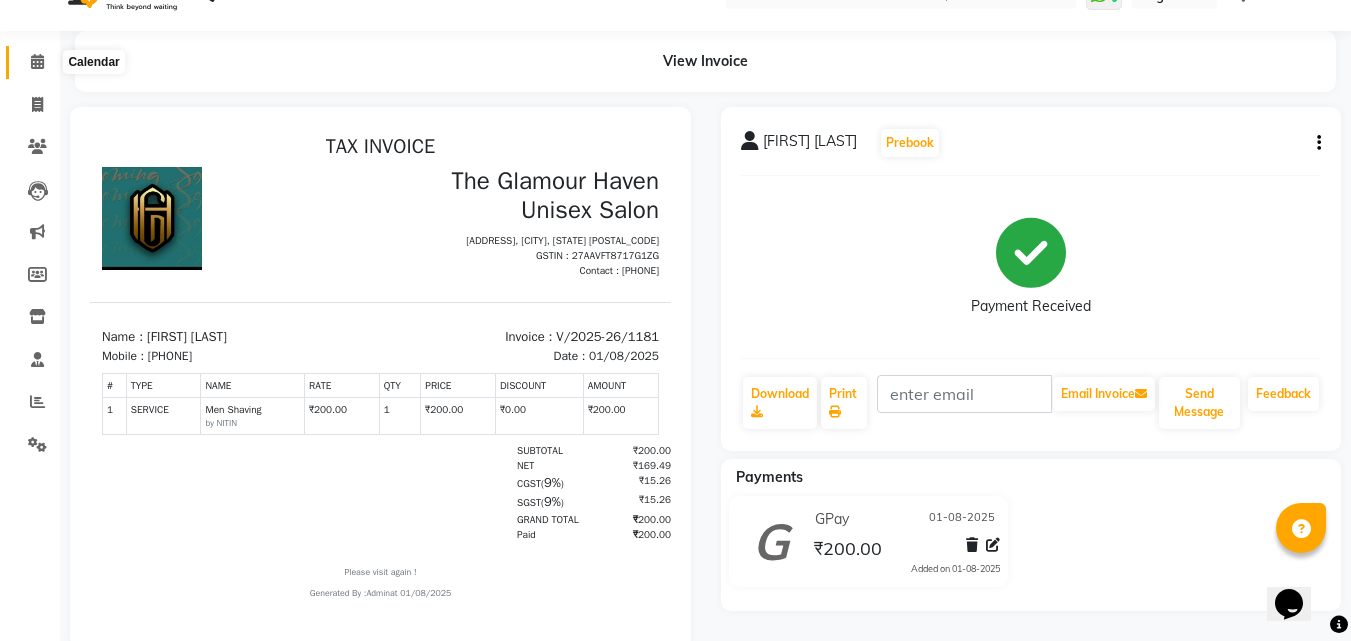 click 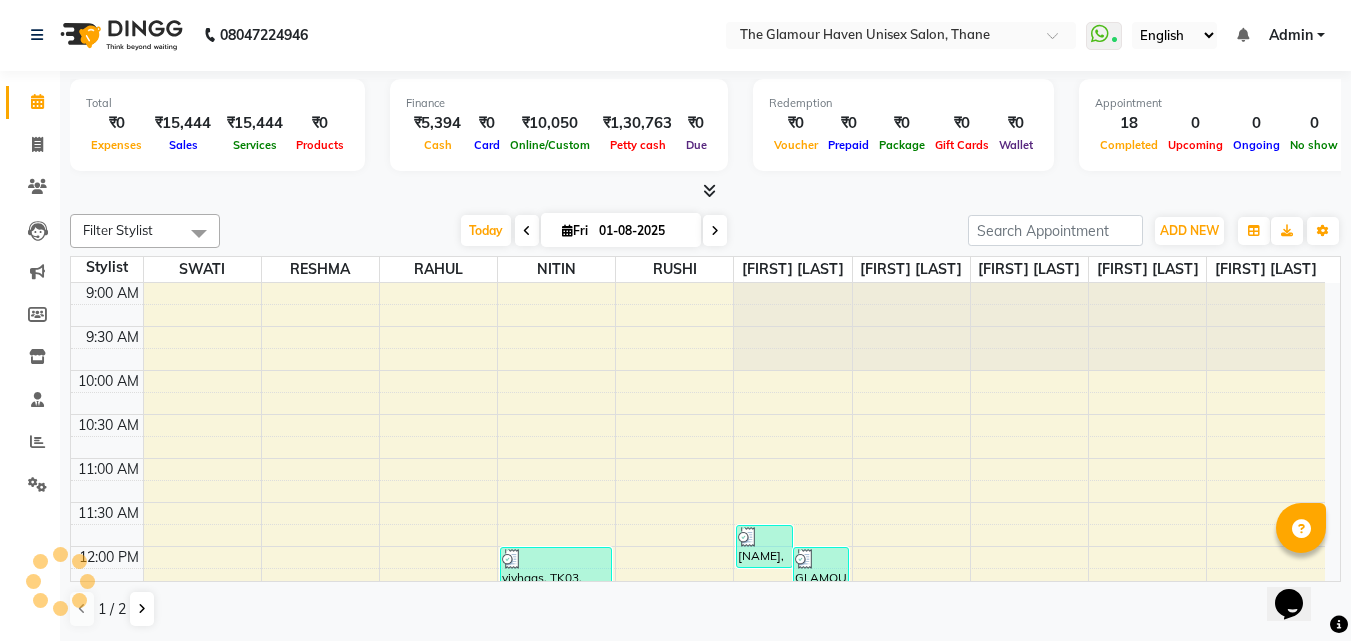 scroll, scrollTop: 0, scrollLeft: 0, axis: both 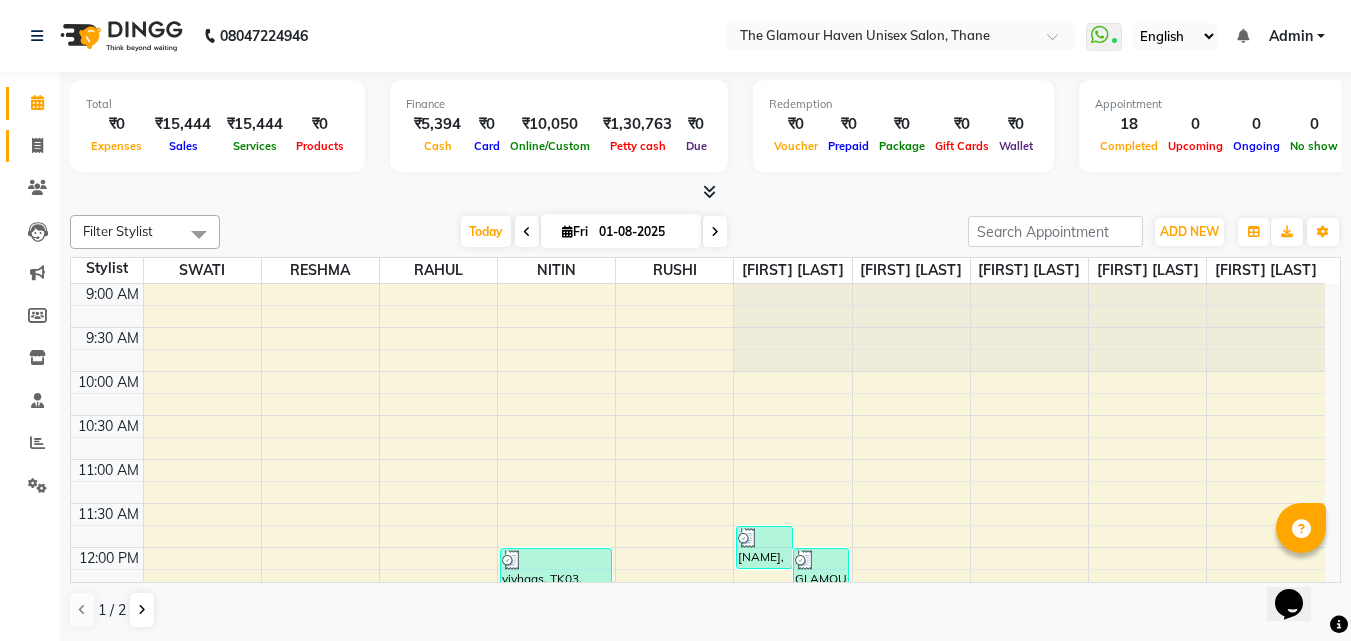 click on "Invoice" 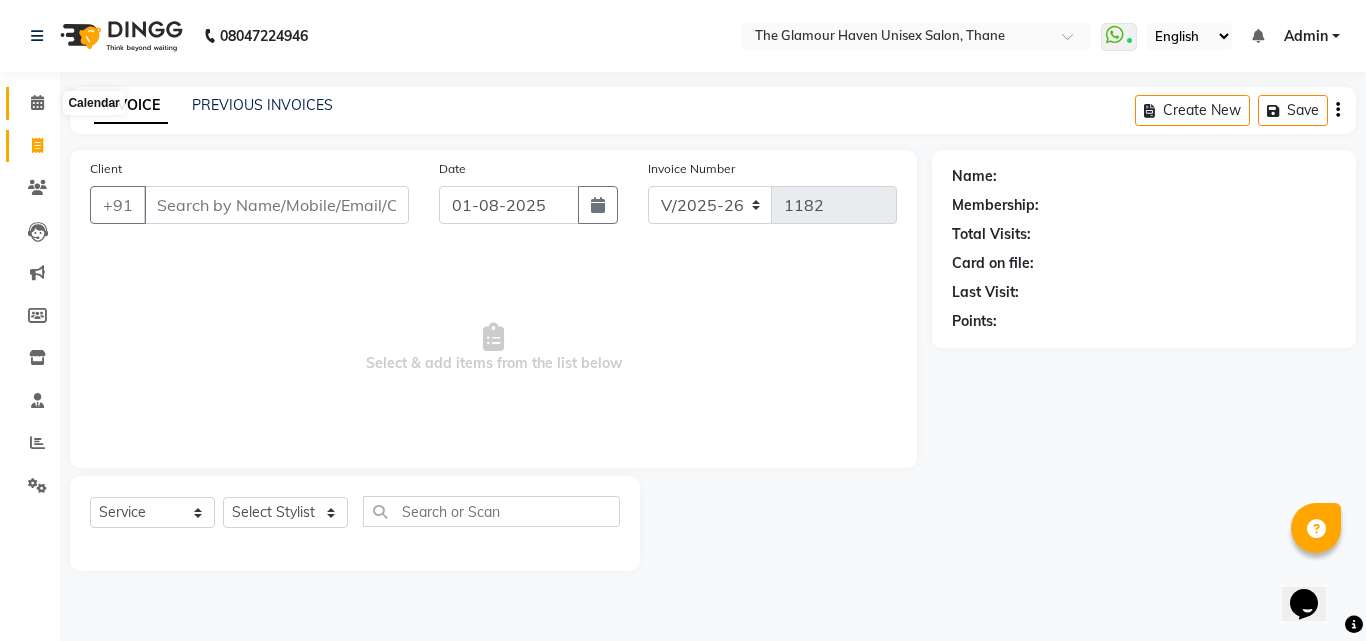 click 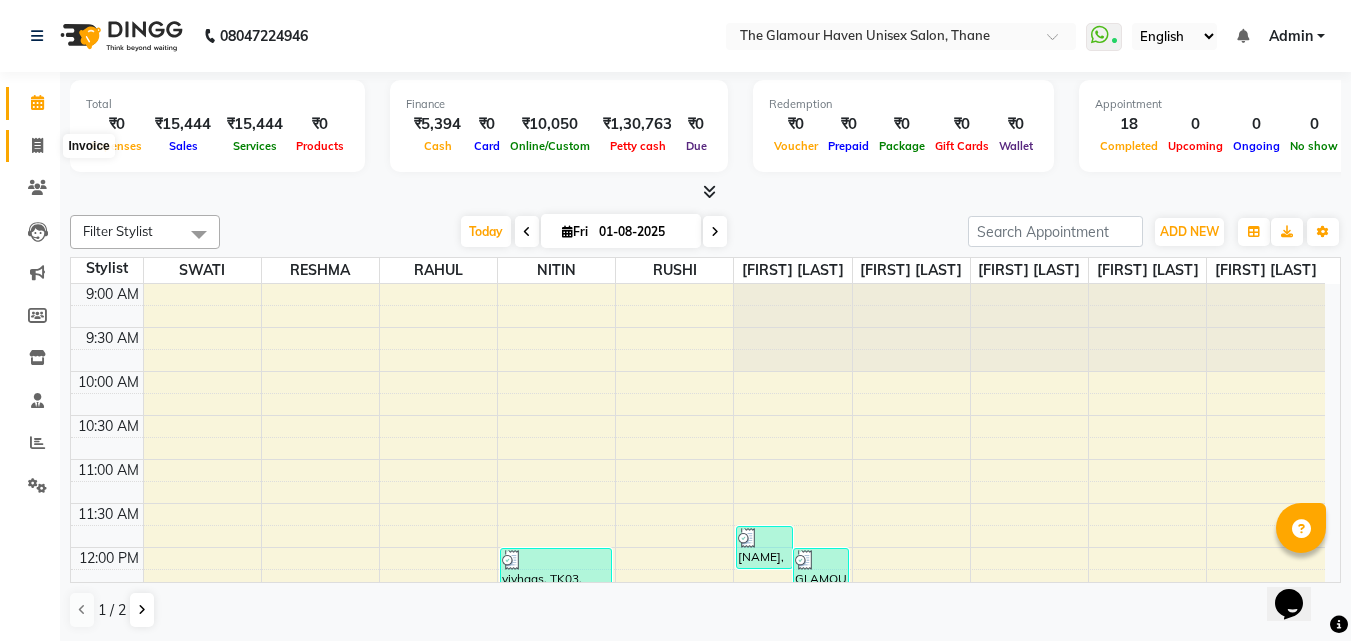 click 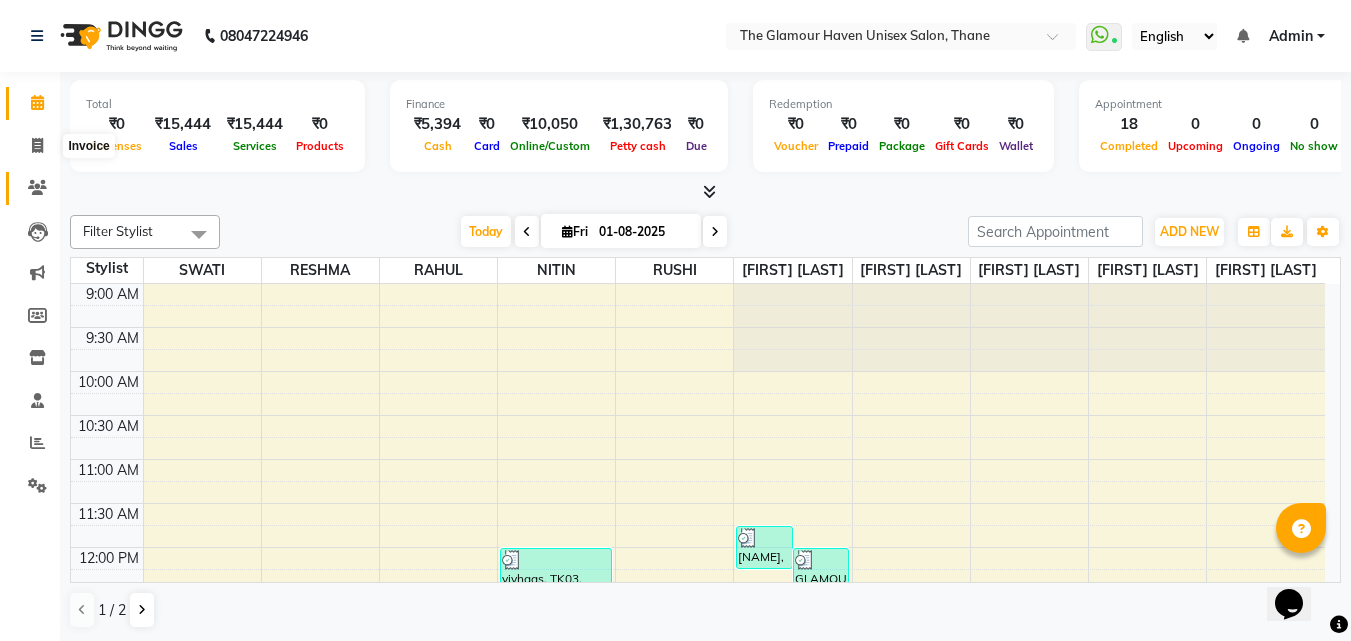 select on "7124" 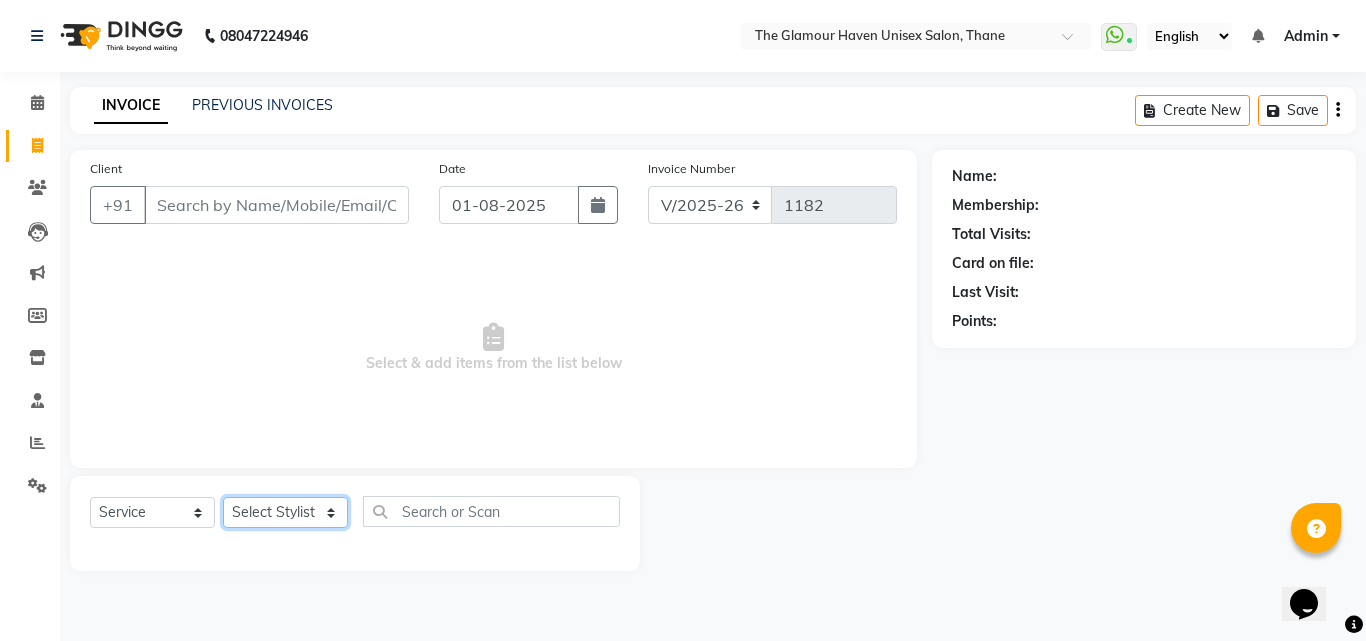click on "Select Stylist [FIRST] [LAST] [FIRST] [LAST] [FIRST] [LAST] [FIRST] [LAST] [FIRST] [LAST] [FIRST] [LAST] [FIRST] [LAST] [FIRST] [LAST] [FIRST] [LAST]" 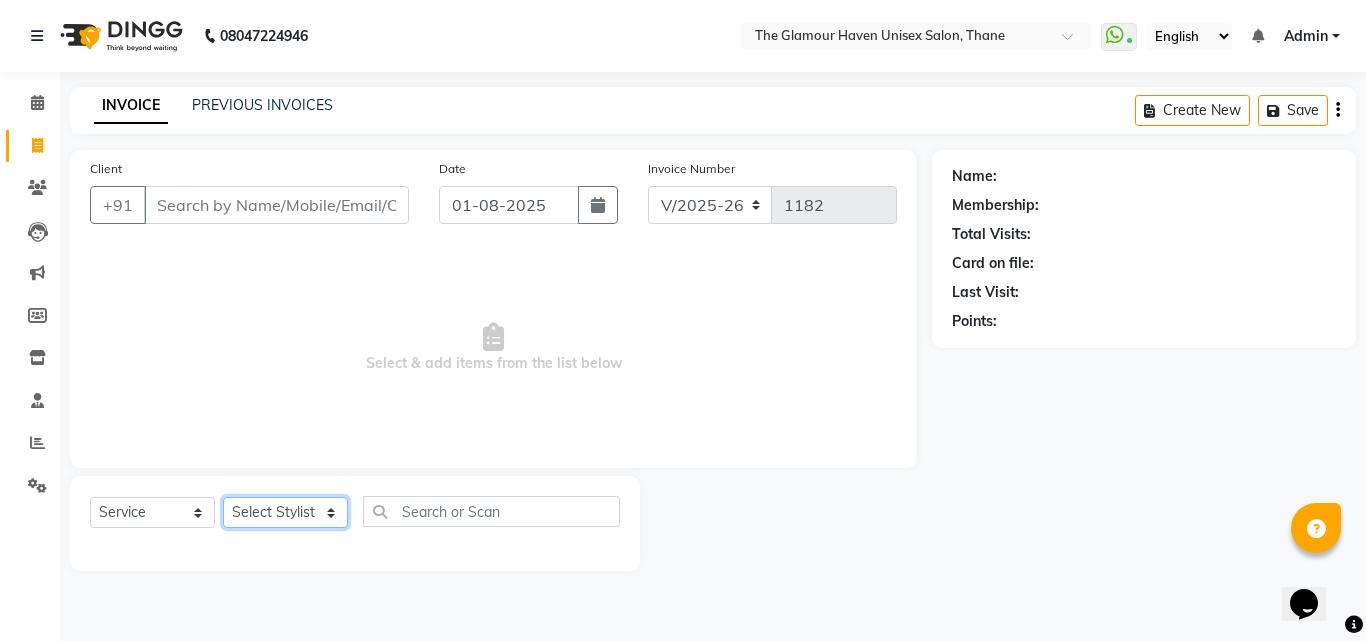 select on "59913" 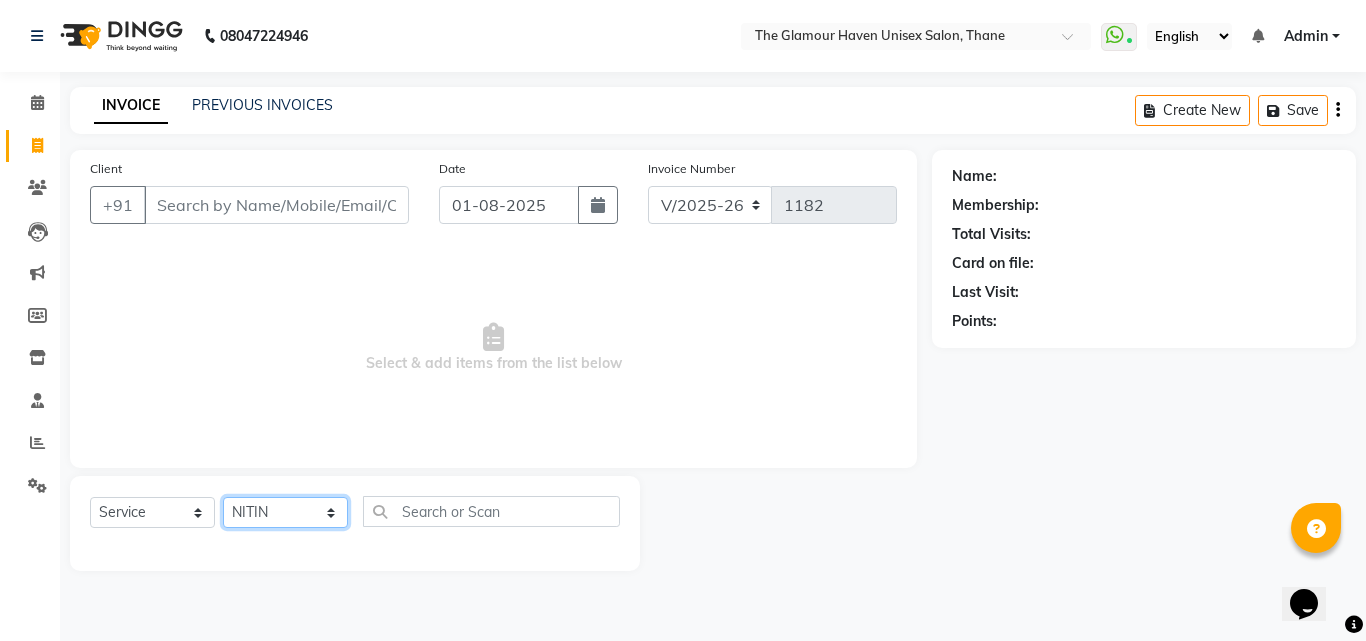 click on "Select Stylist [FIRST] [LAST] [FIRST] [LAST] [FIRST] [LAST] [FIRST] [LAST] [FIRST] [LAST] [FIRST] [LAST] [FIRST] [LAST] [FIRST] [LAST] [FIRST] [LAST]" 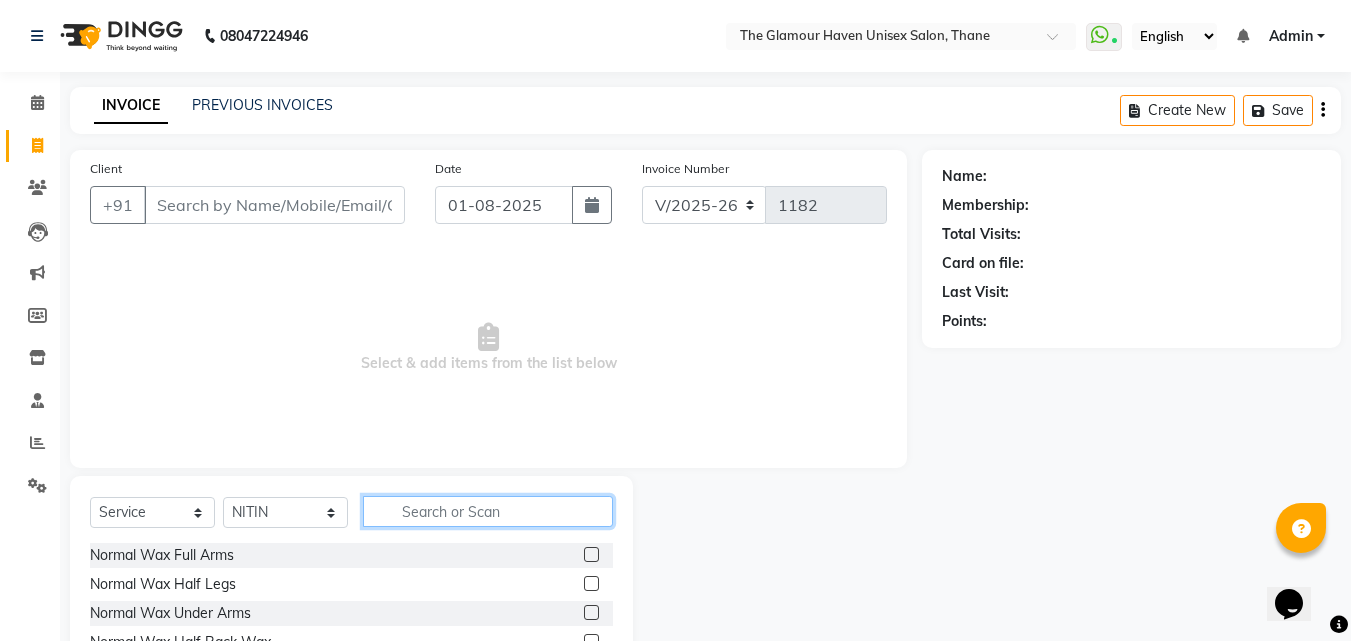 click 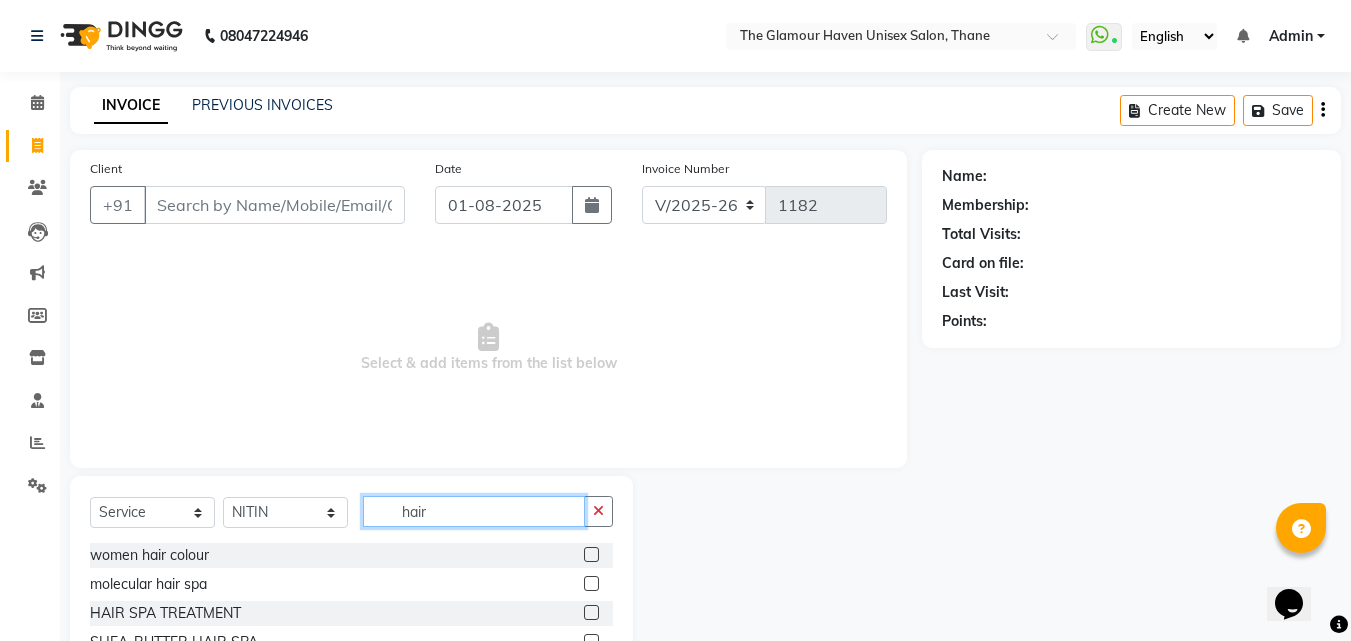 scroll, scrollTop: 100, scrollLeft: 0, axis: vertical 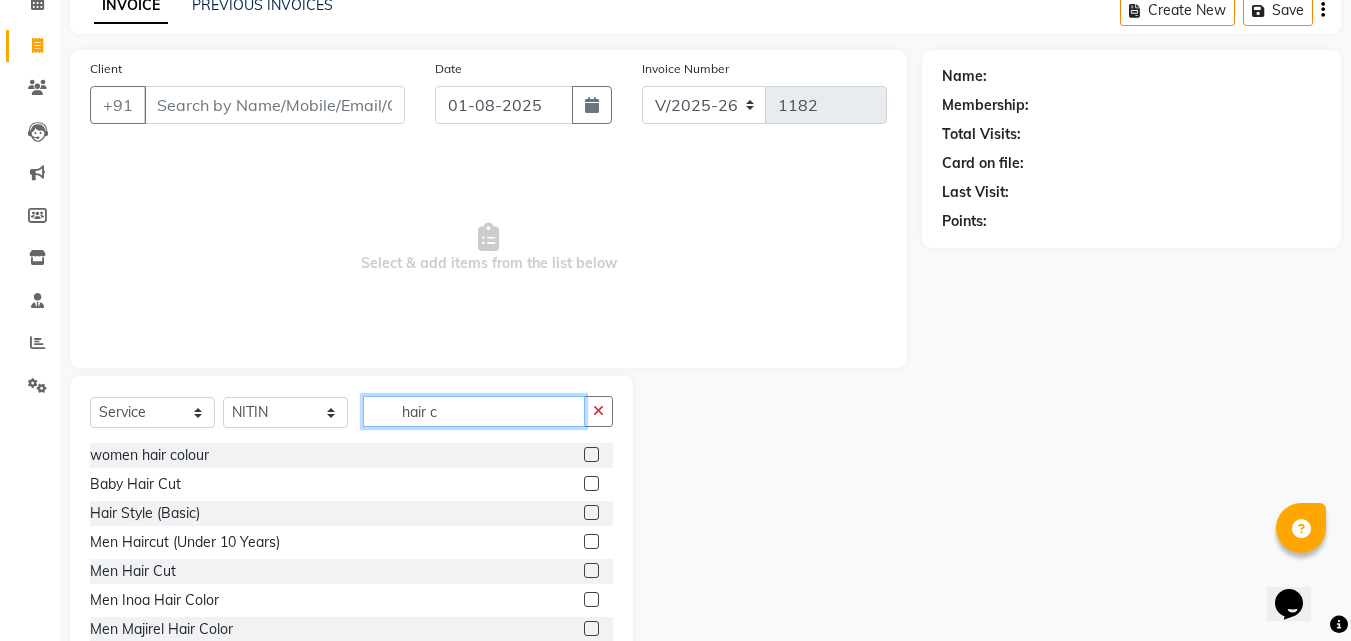 type on "hair c" 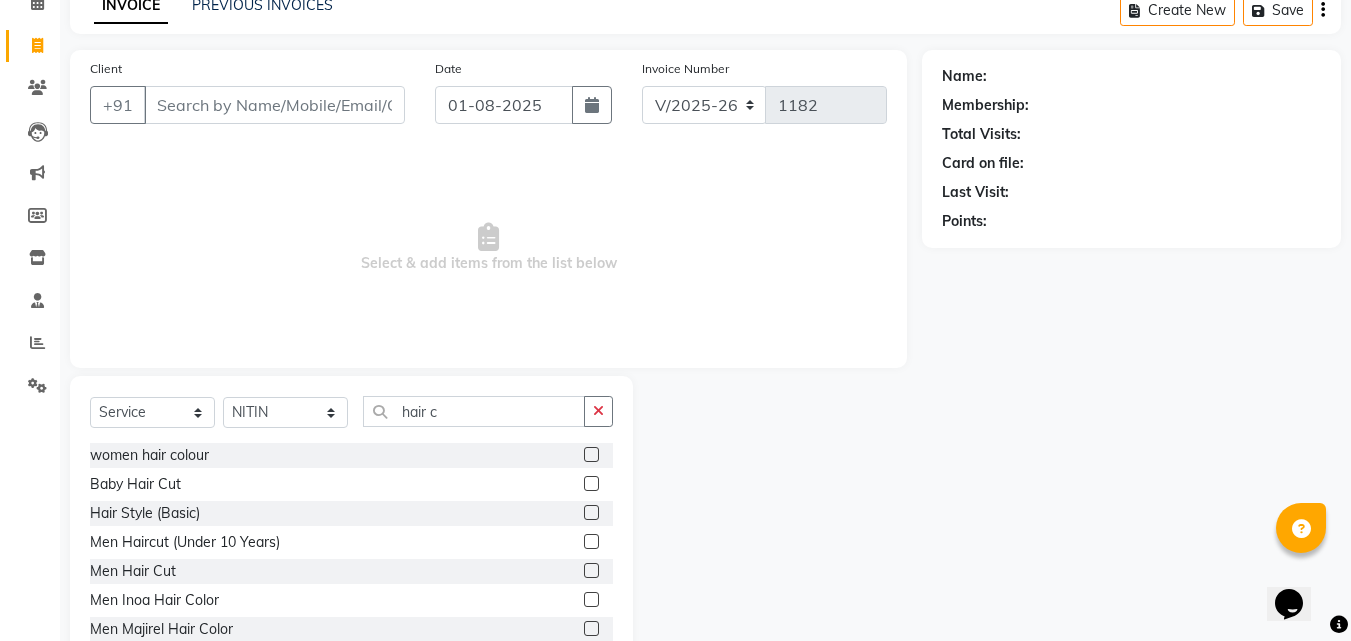 click 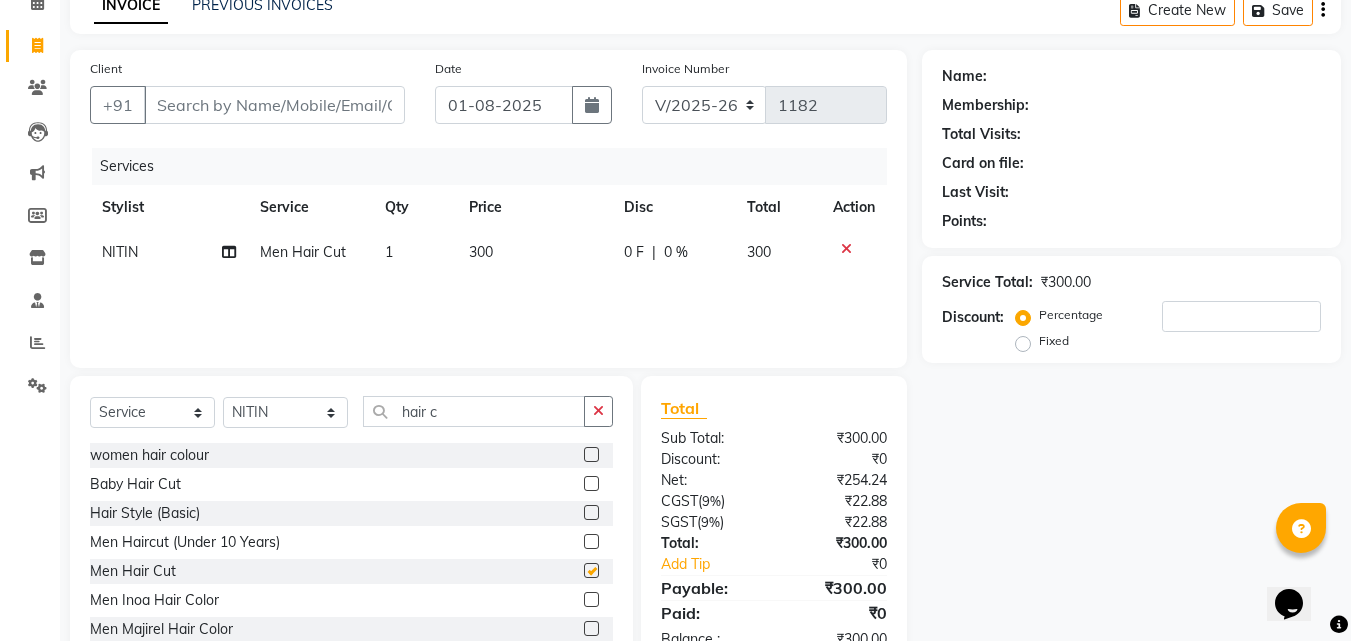 checkbox on "false" 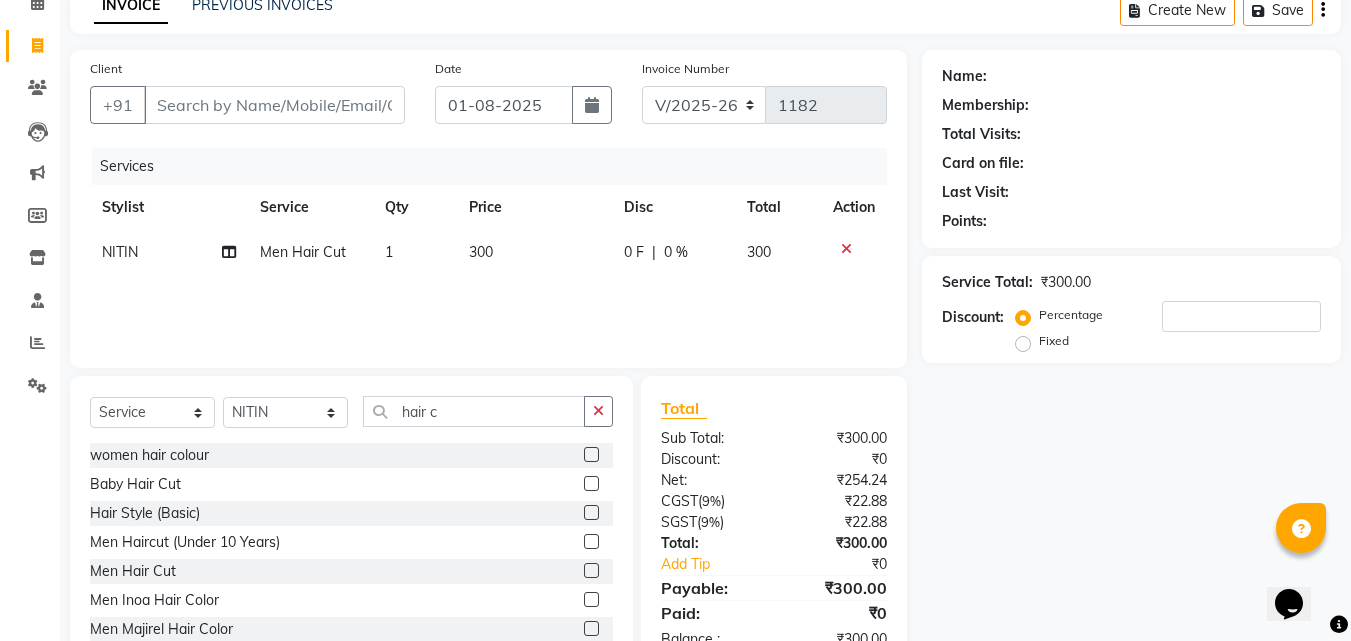 click 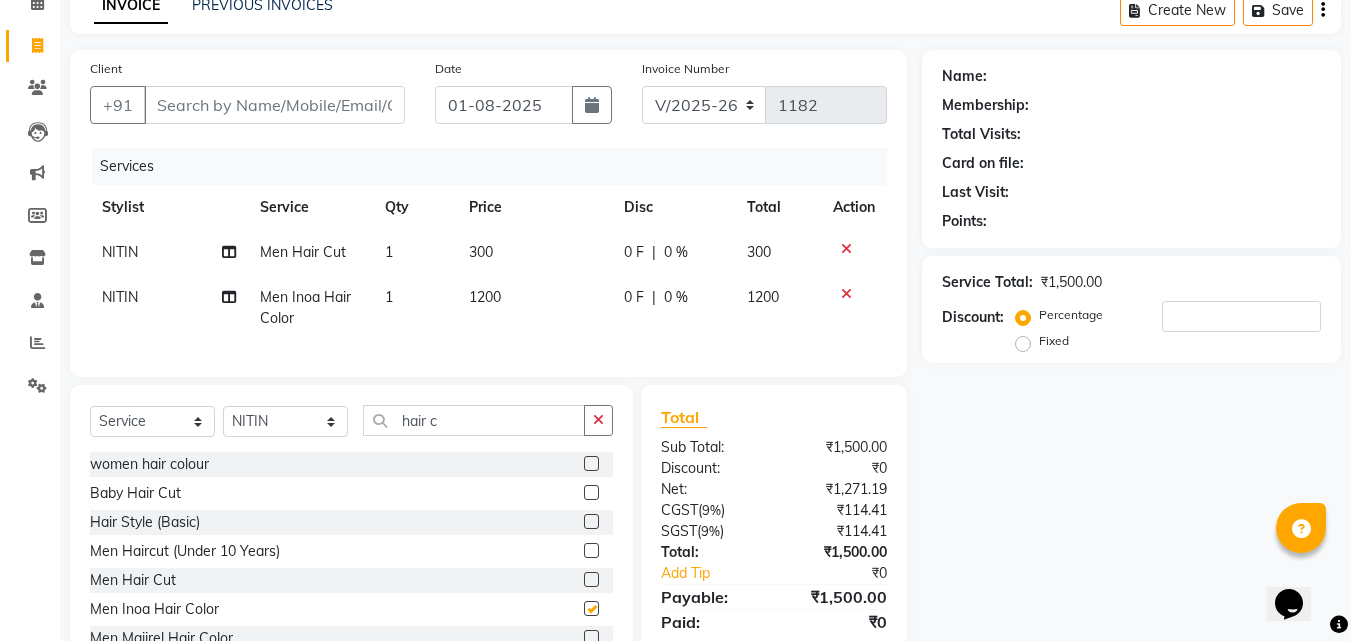 checkbox on "false" 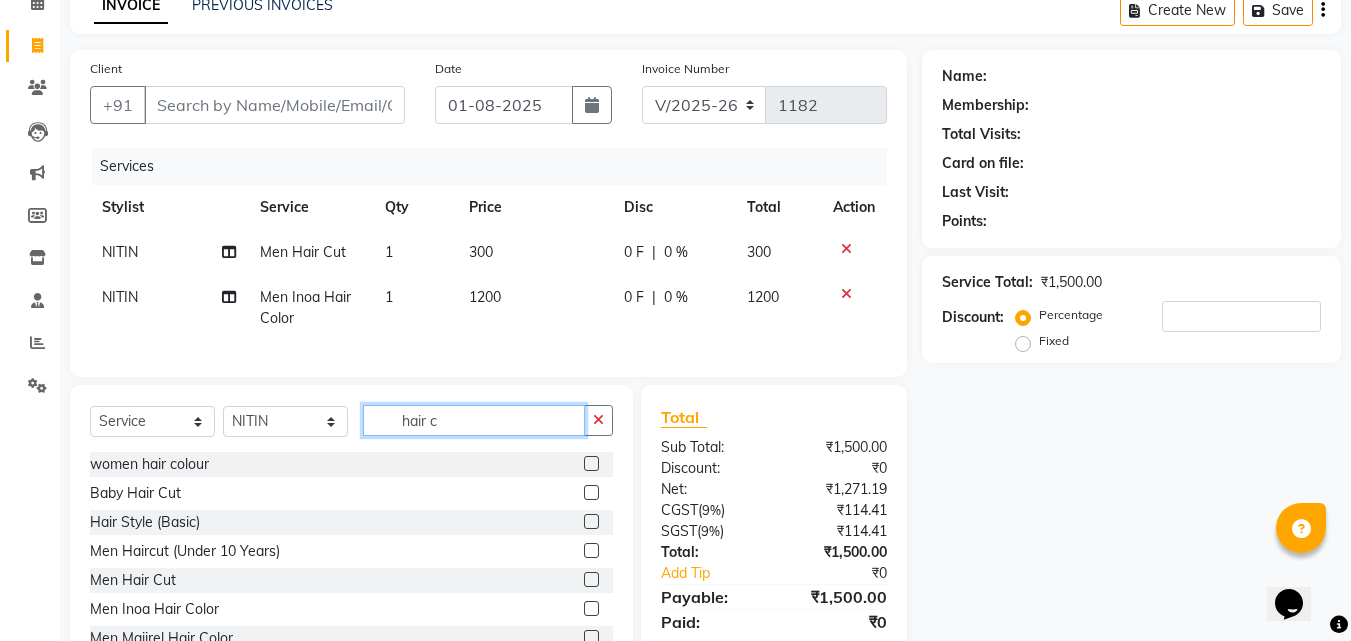 click on "hair c" 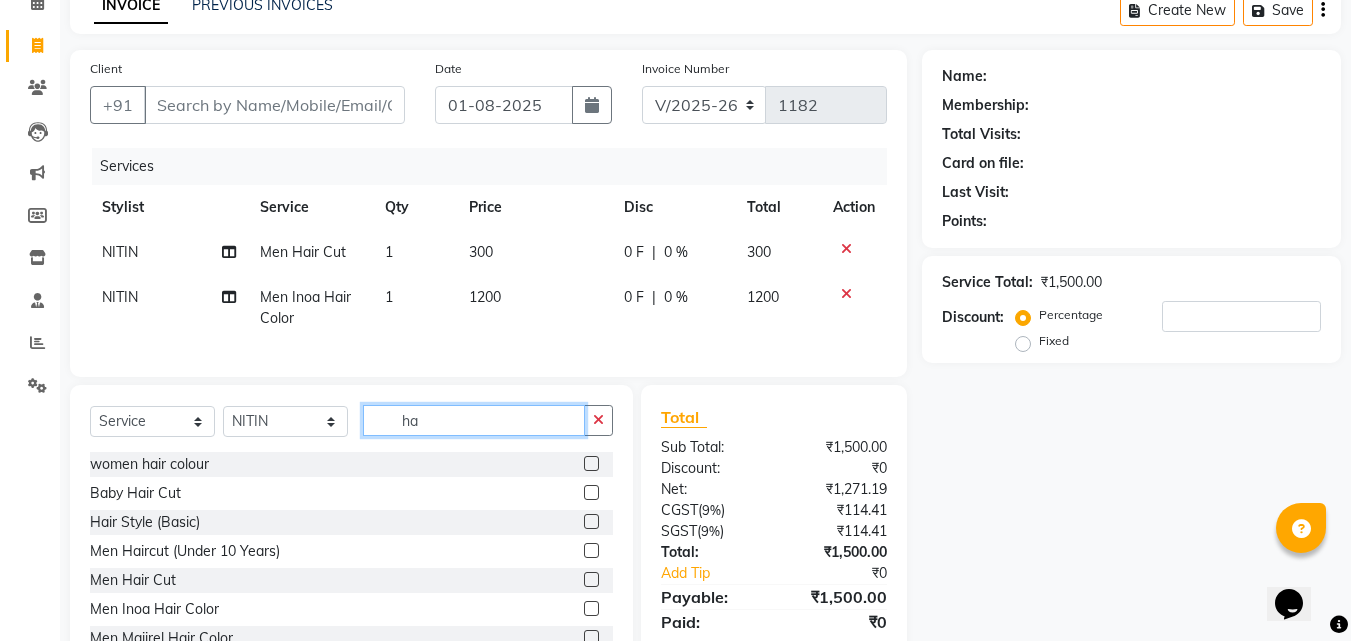 type on "h" 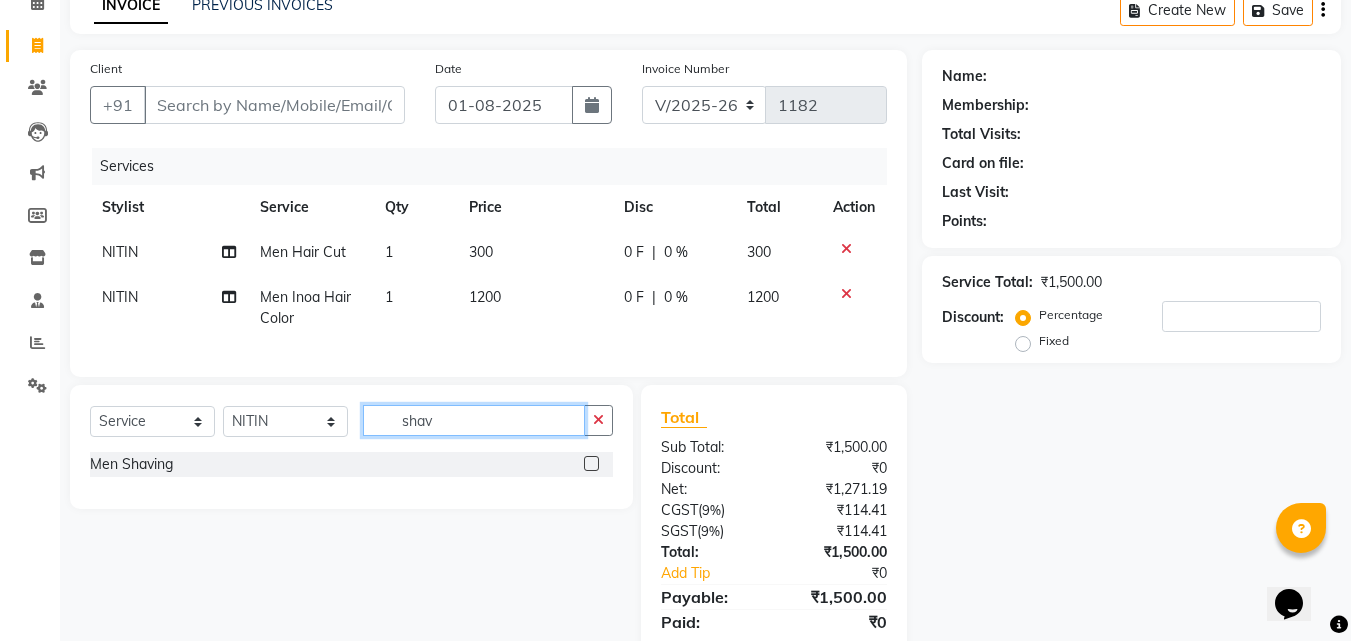 type on "shav" 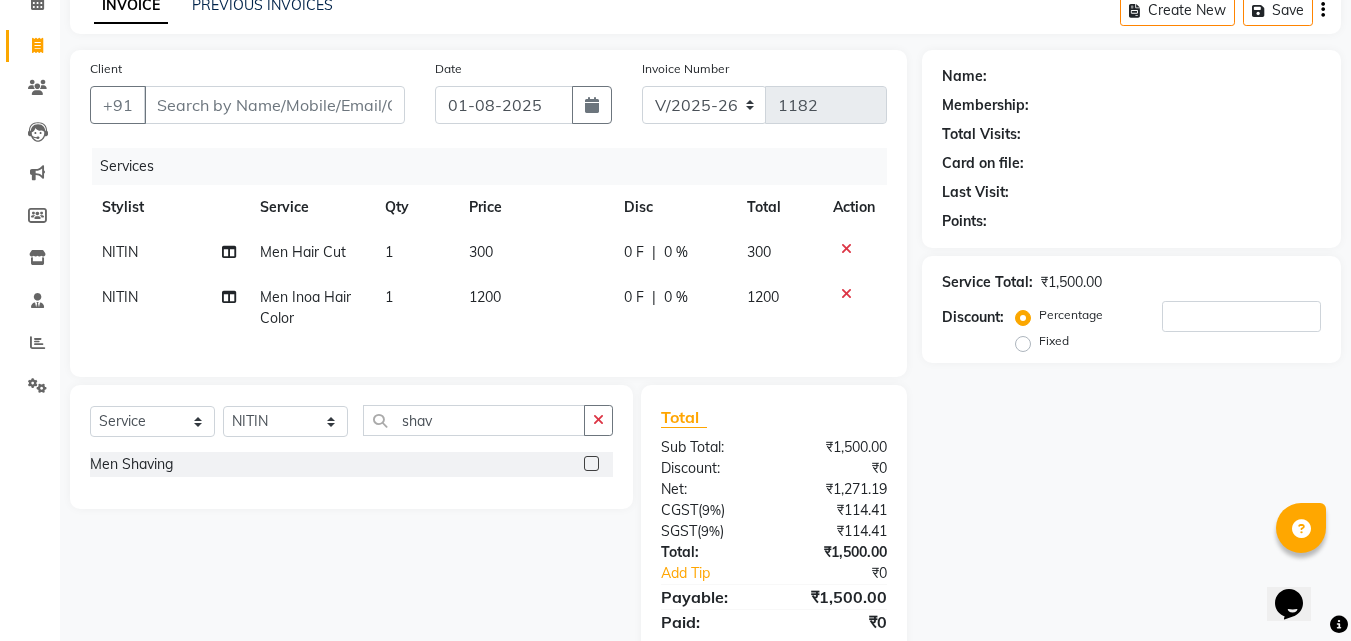 click 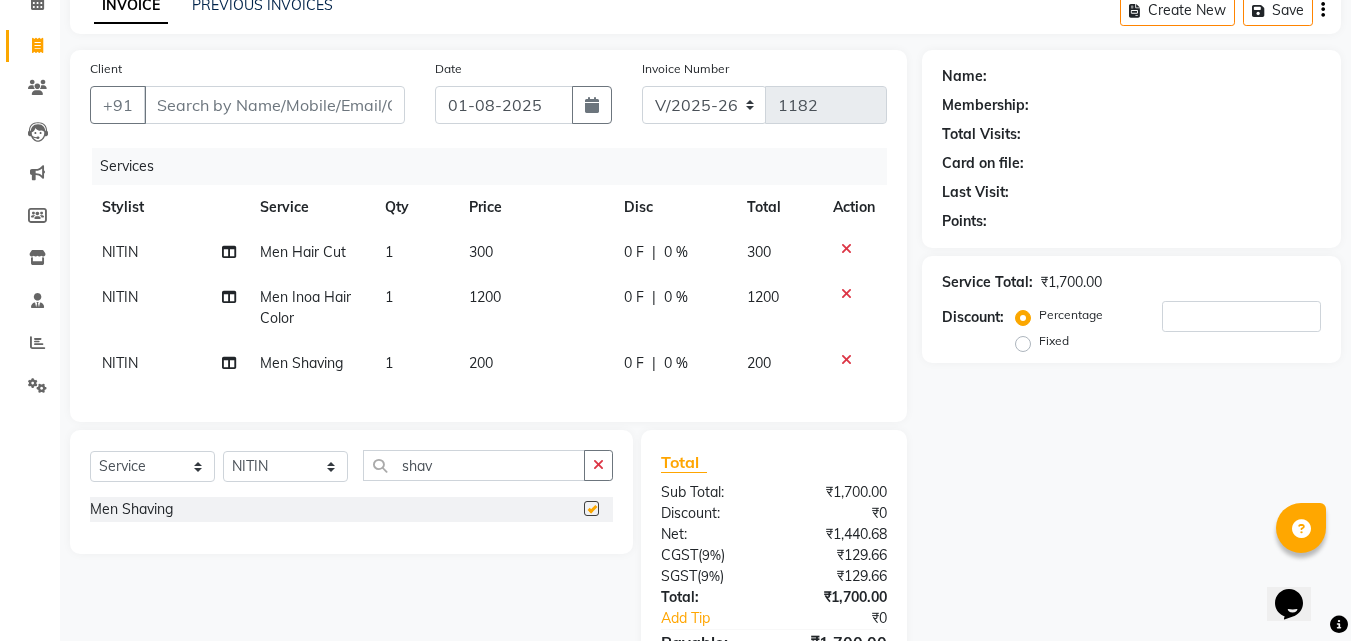 checkbox on "false" 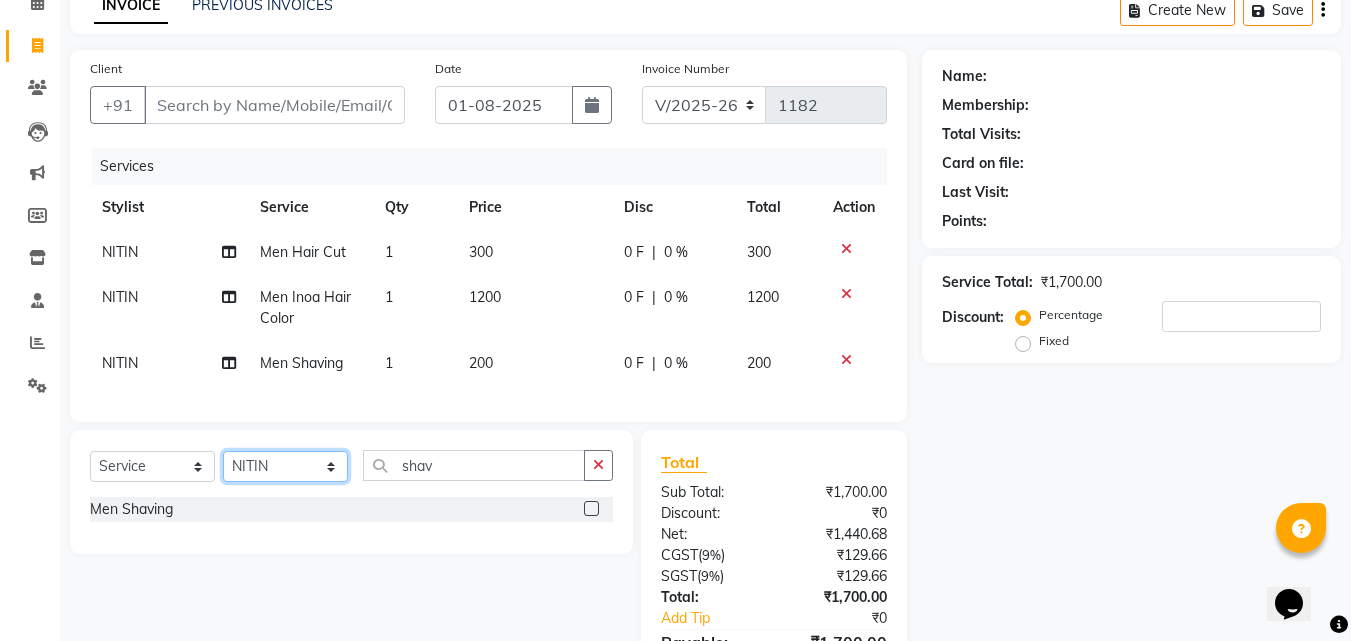 click on "Select Stylist [FIRST] [LAST] [FIRST] [LAST] [FIRST] [LAST] [FIRST] [LAST] [FIRST] [LAST] [FIRST] [LAST] [FIRST] [LAST] [FIRST] [LAST] [FIRST] [LAST]" 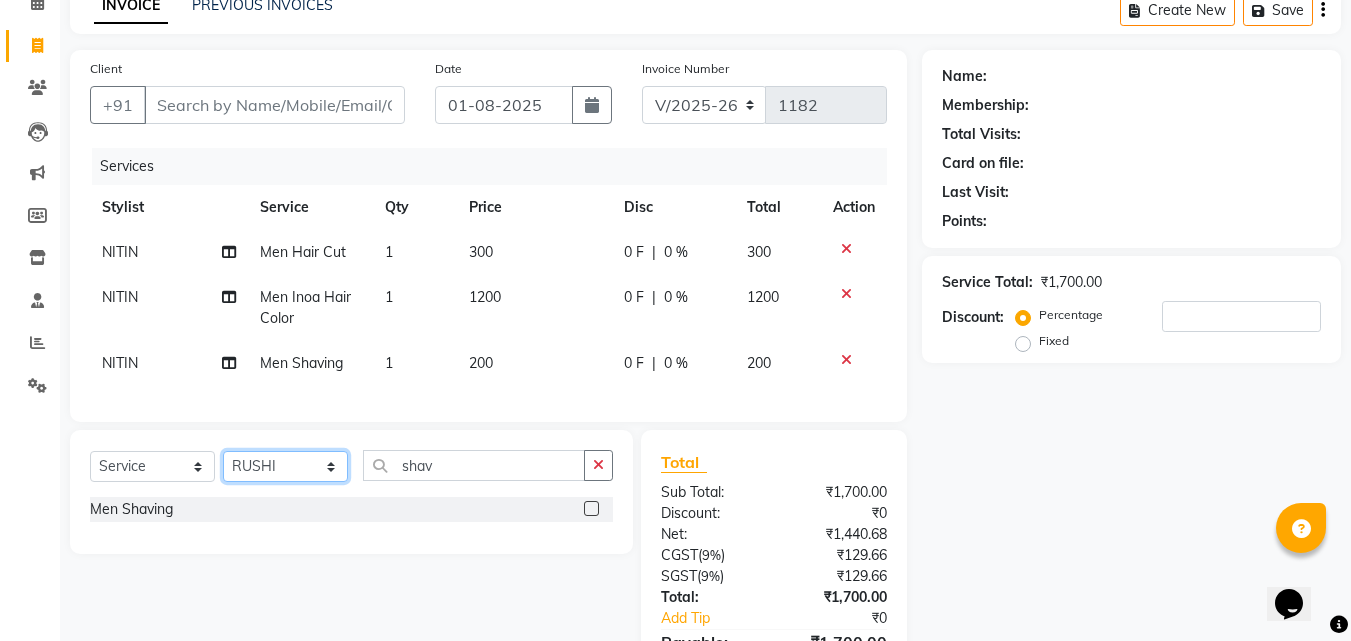 click on "Select Stylist [FIRST] [LAST] [FIRST] [LAST] [FIRST] [LAST] [FIRST] [LAST] [FIRST] [LAST] [FIRST] [LAST] [FIRST] [LAST] [FIRST] [LAST] [FIRST] [LAST]" 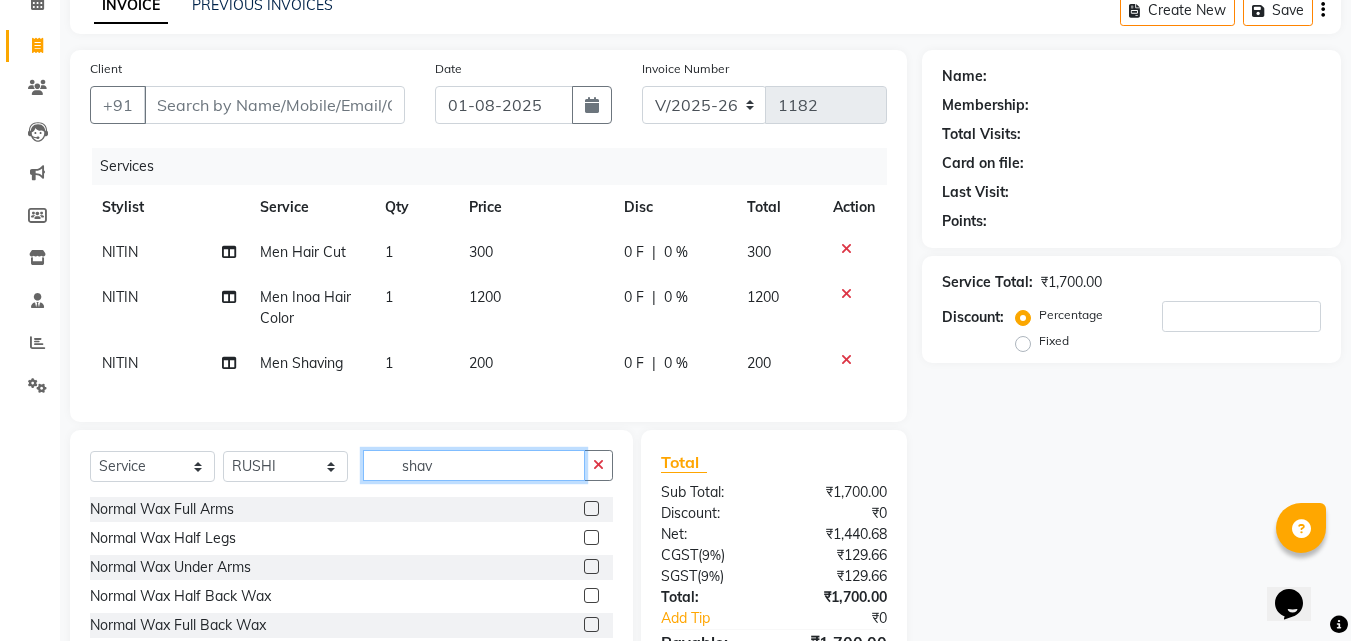 click on "shav" 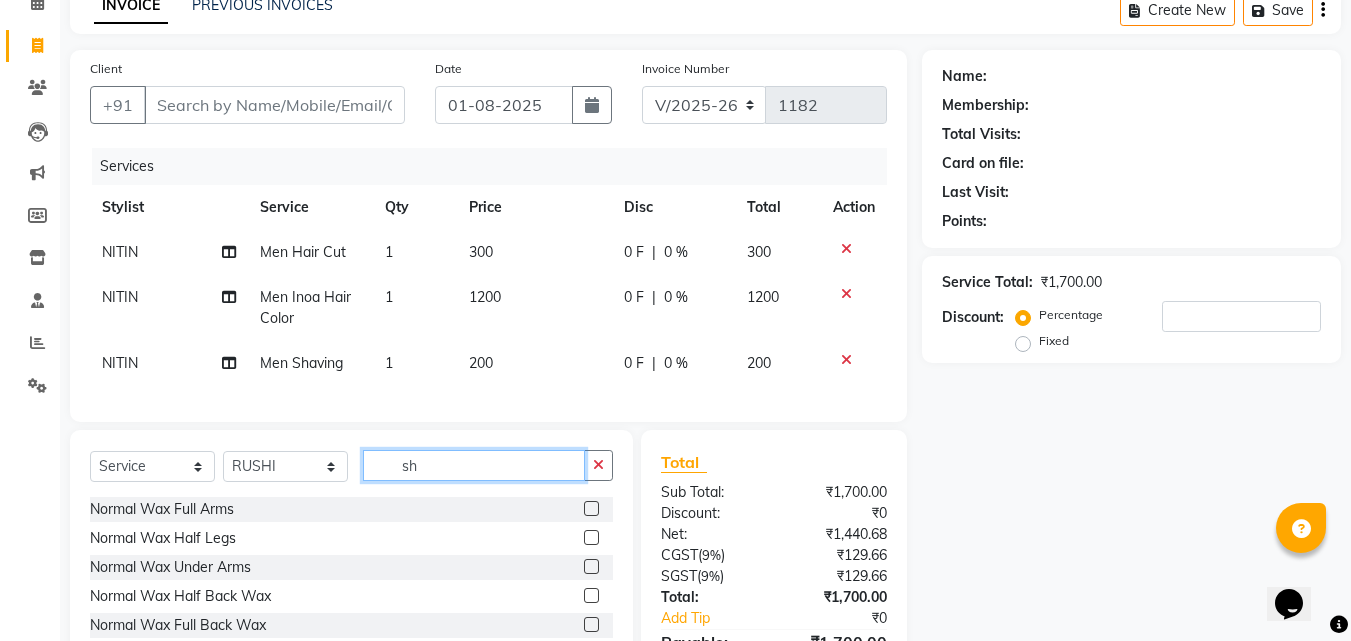 type on "s" 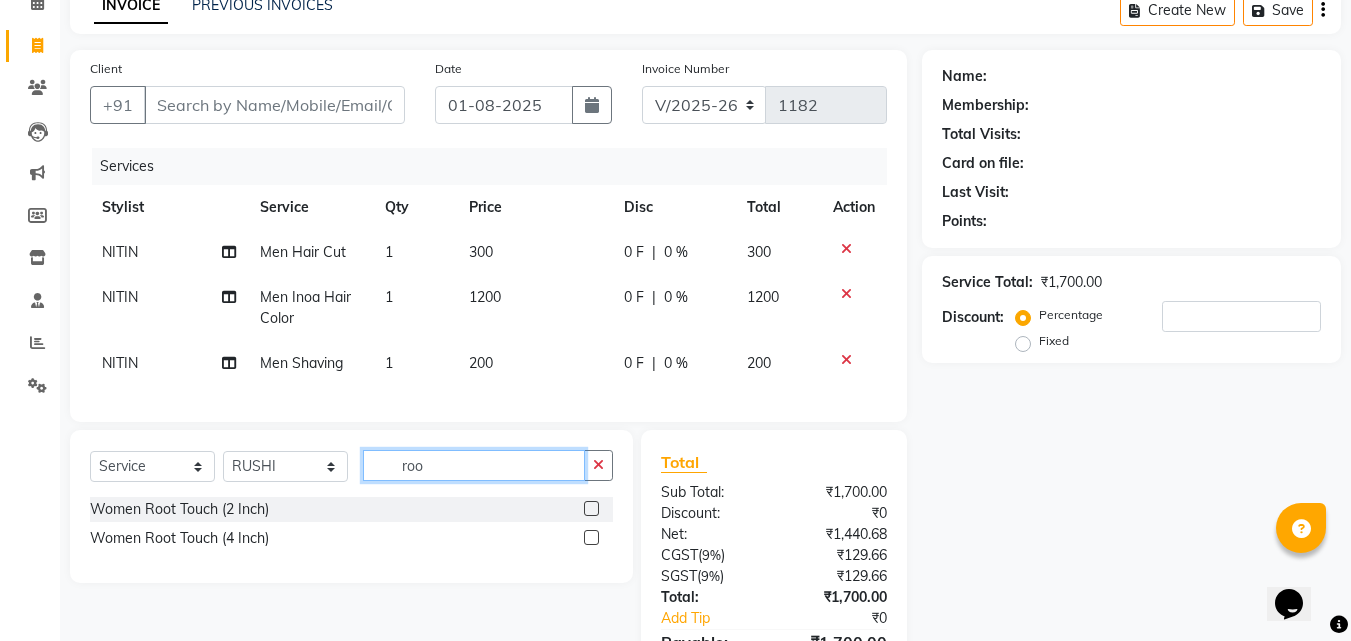 type on "roo" 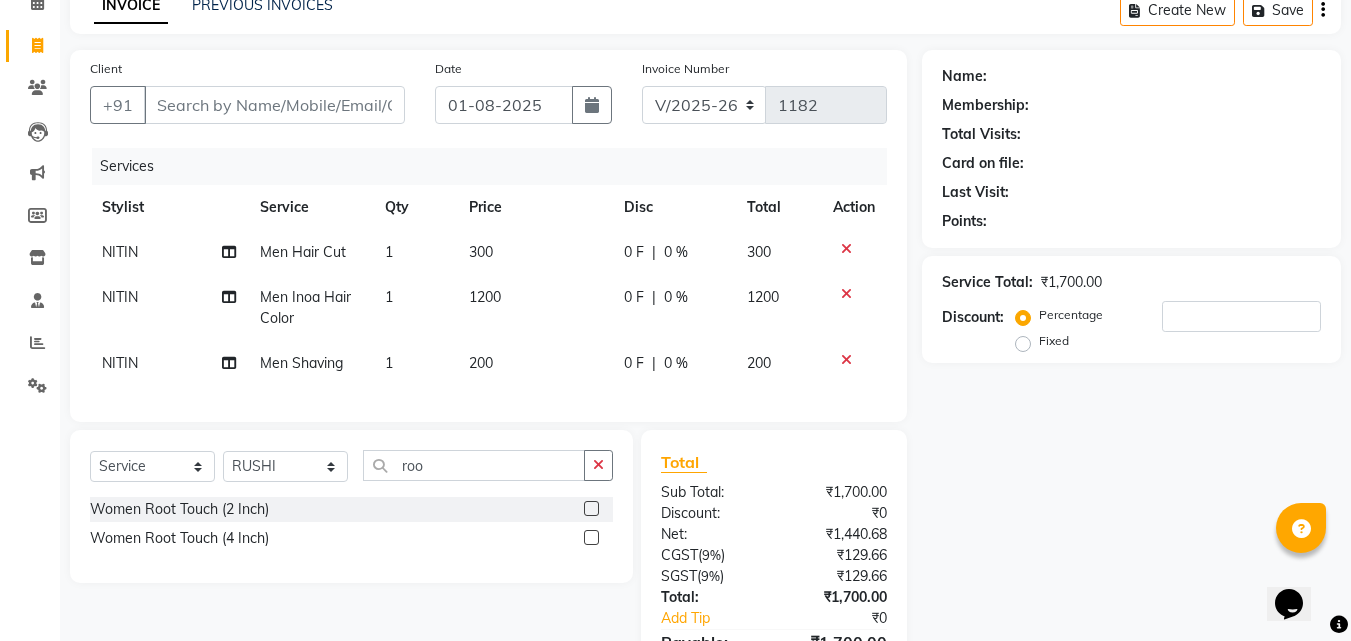 click 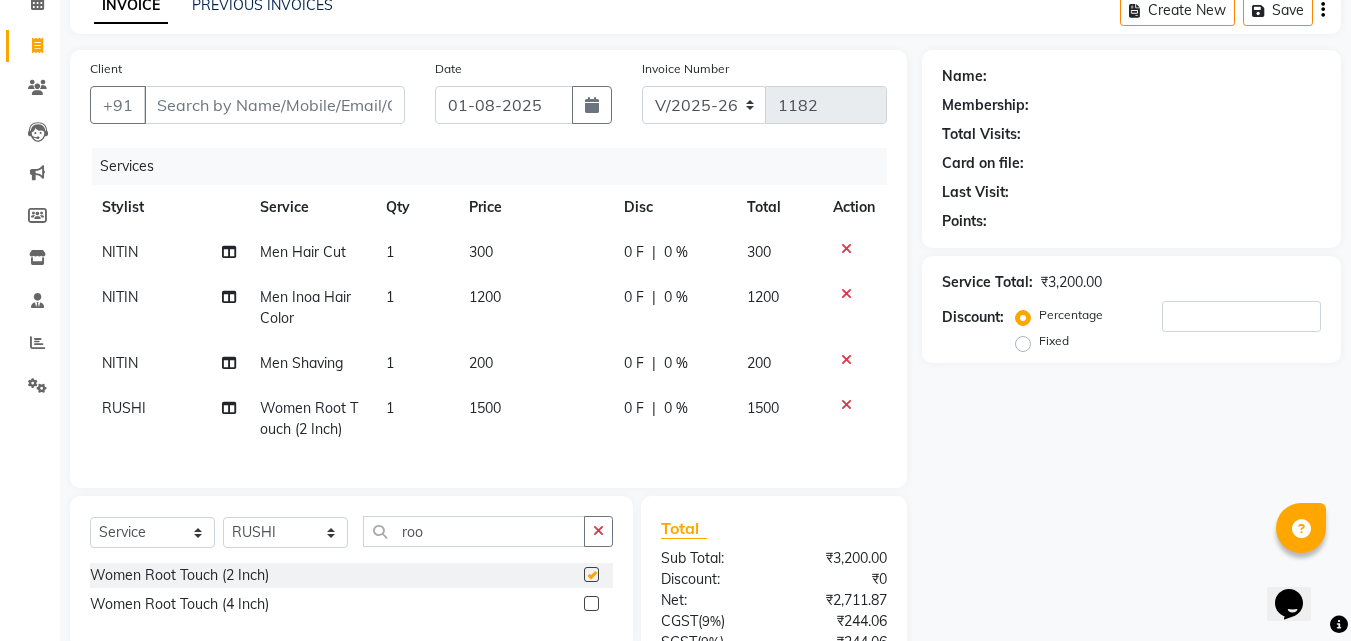 checkbox on "false" 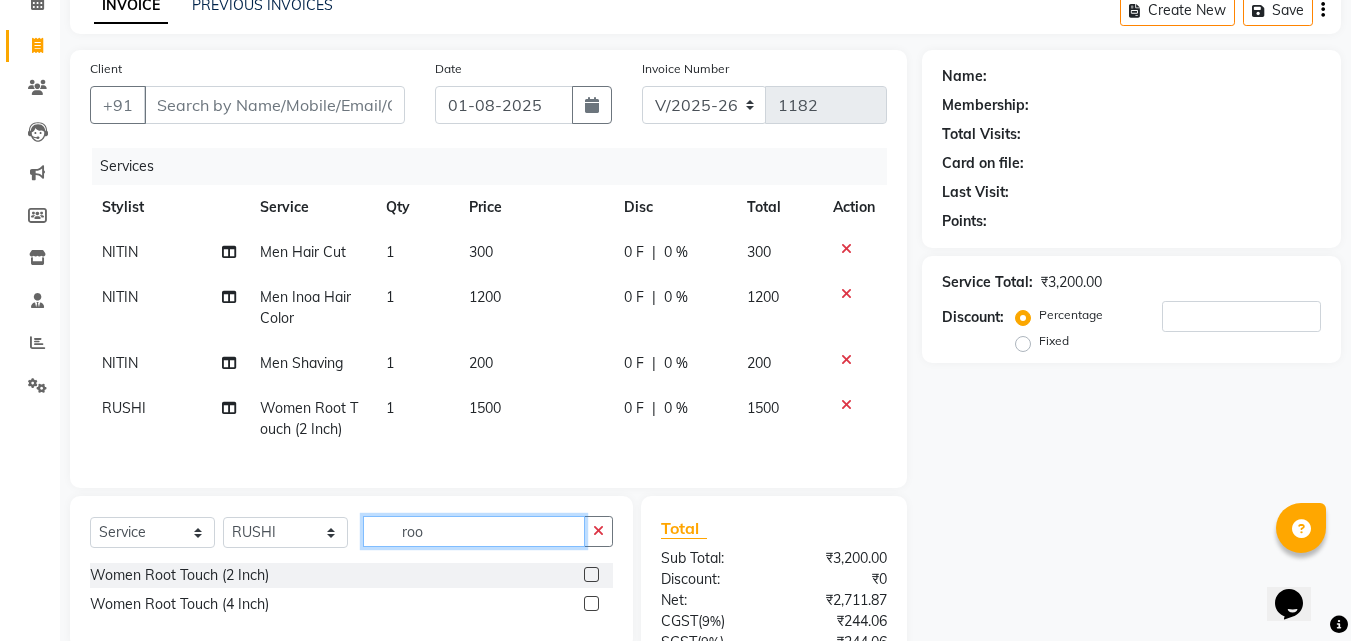 click on "roo" 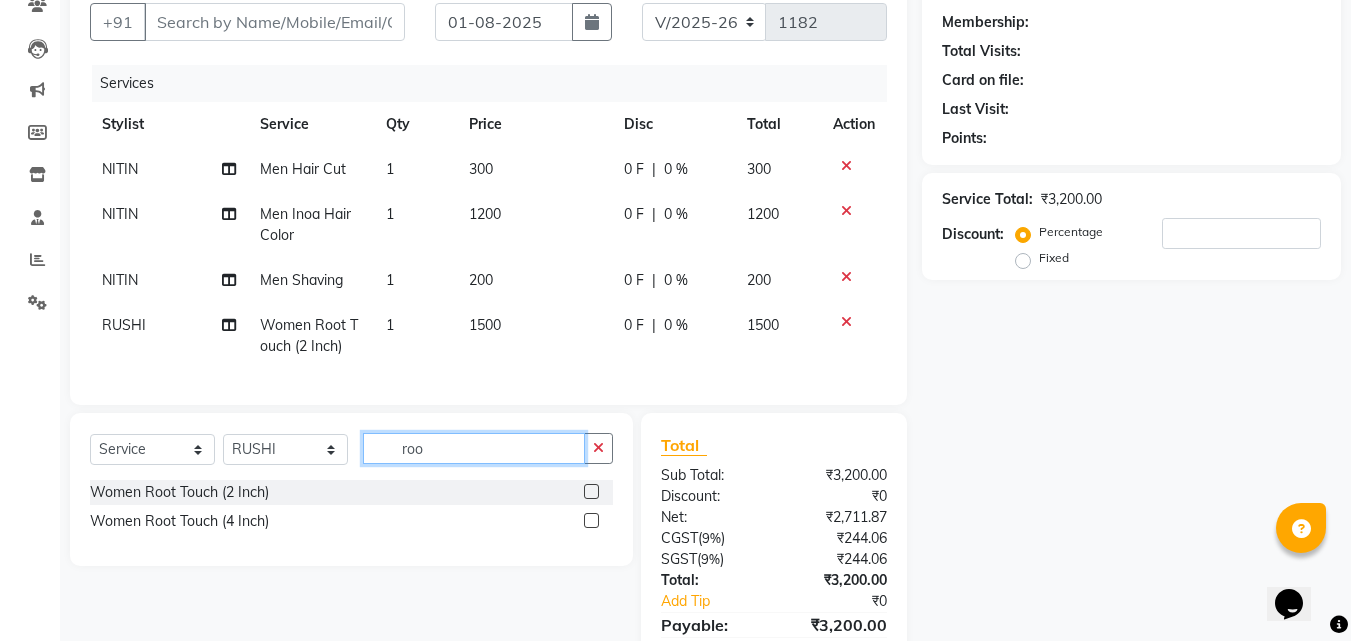 scroll, scrollTop: 294, scrollLeft: 0, axis: vertical 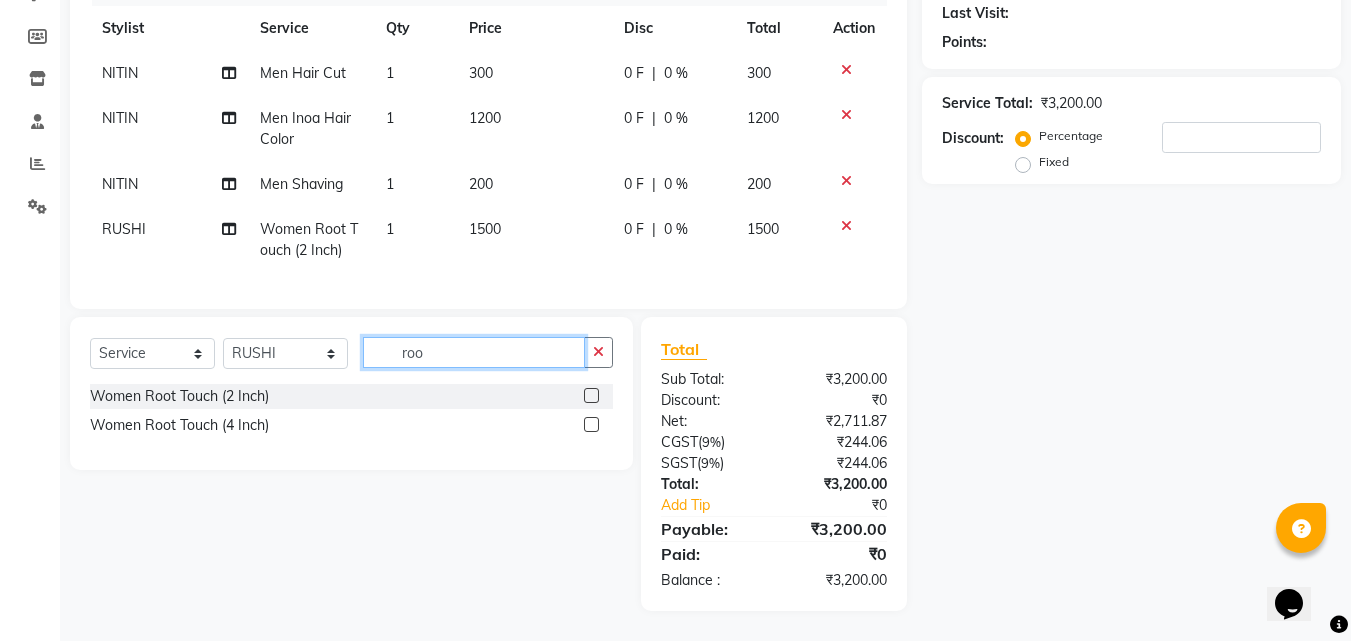click on "roo" 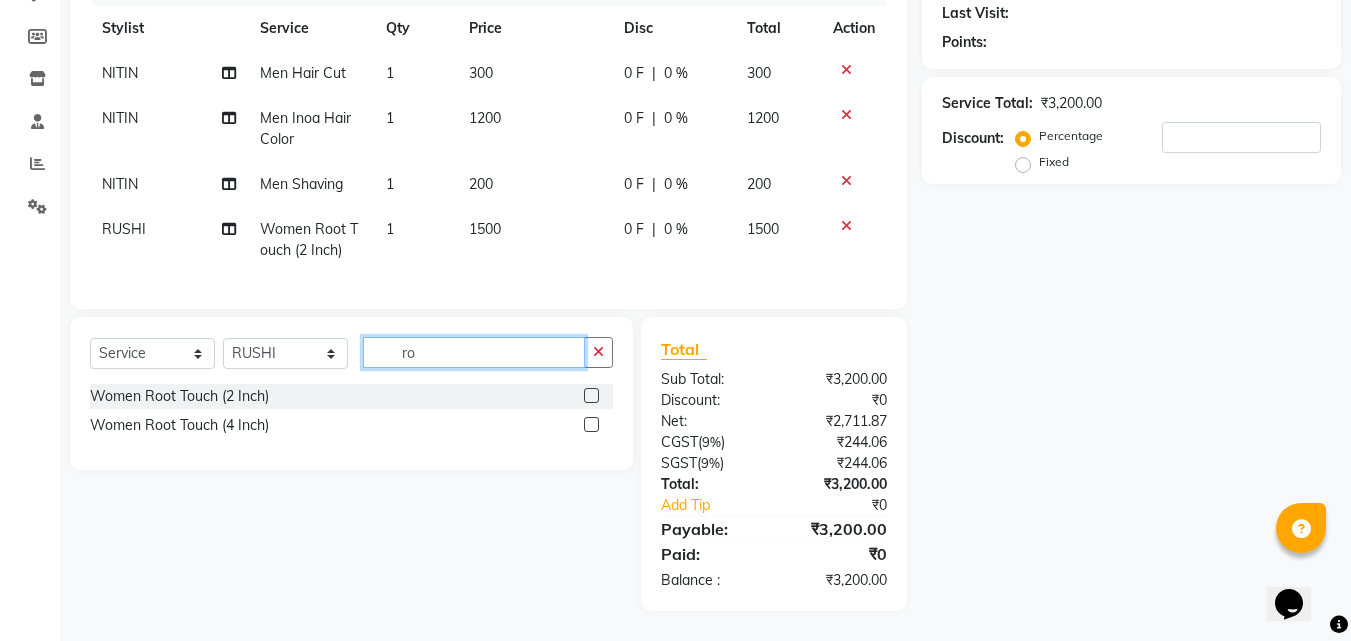 type on "r" 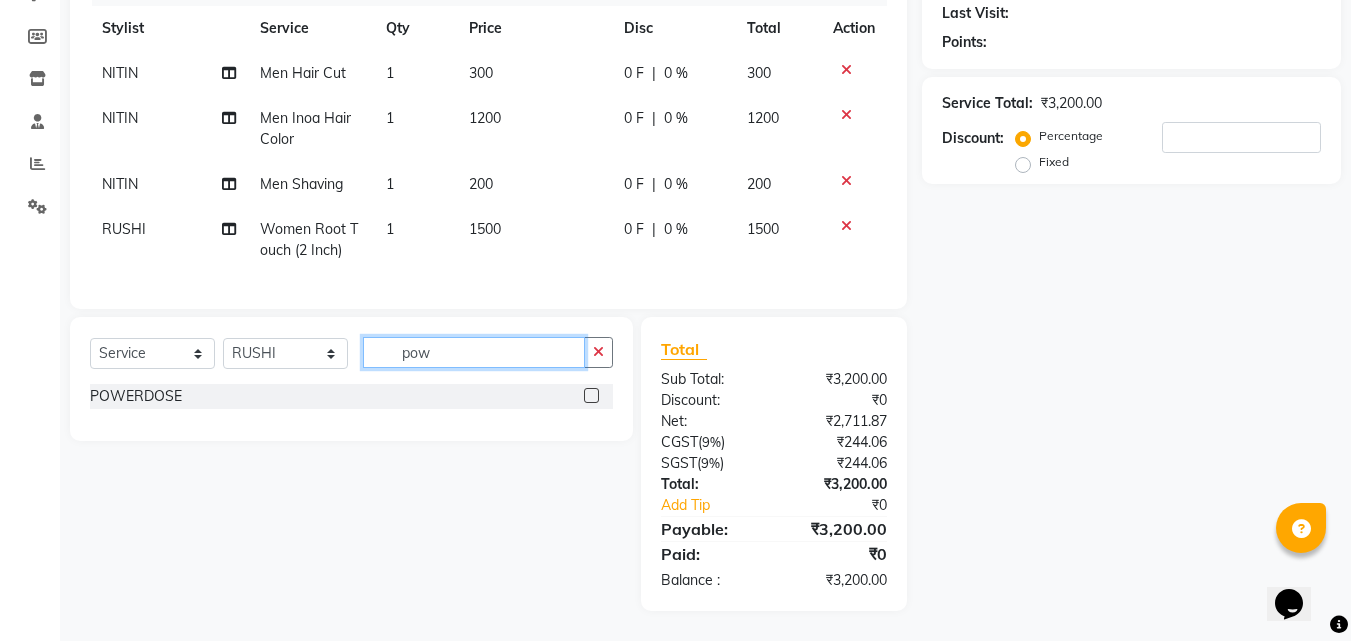 type on "pow" 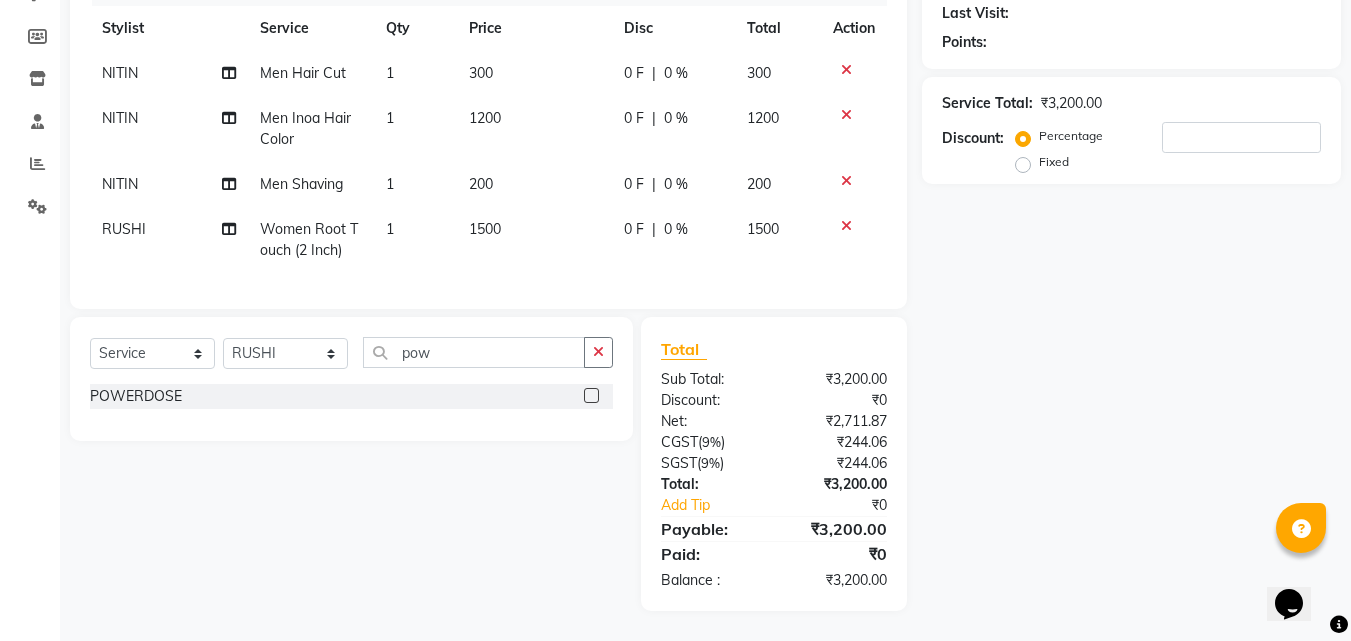 click 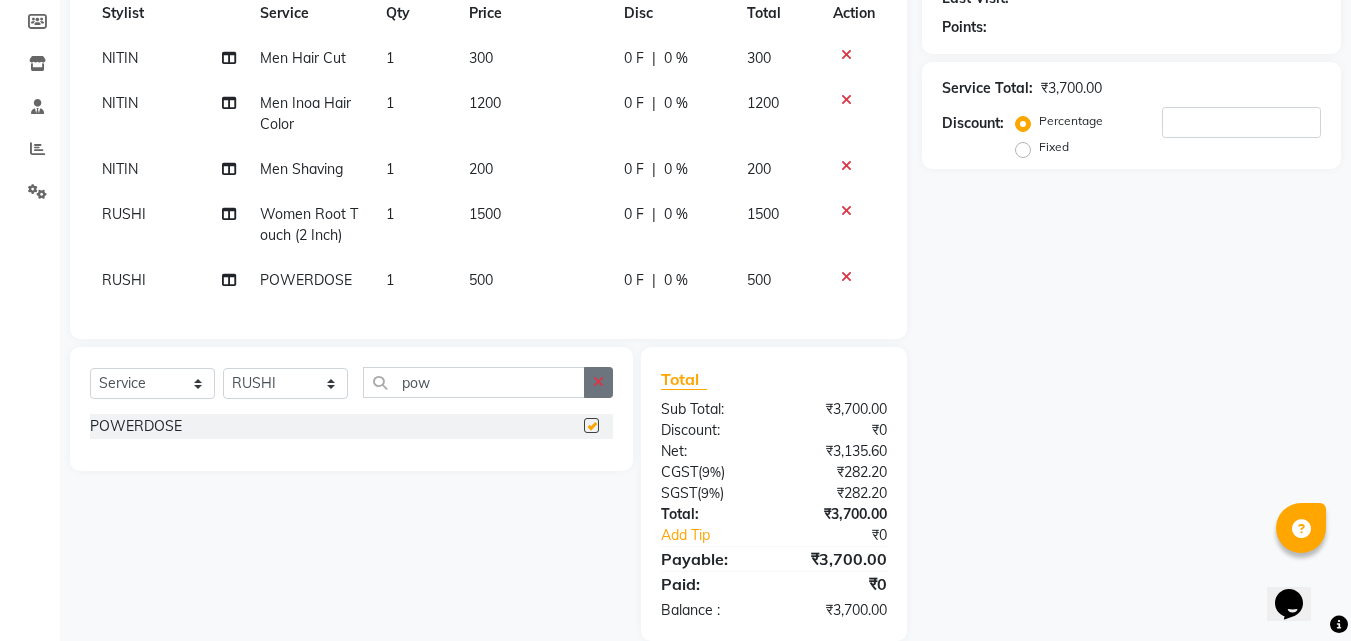 checkbox on "false" 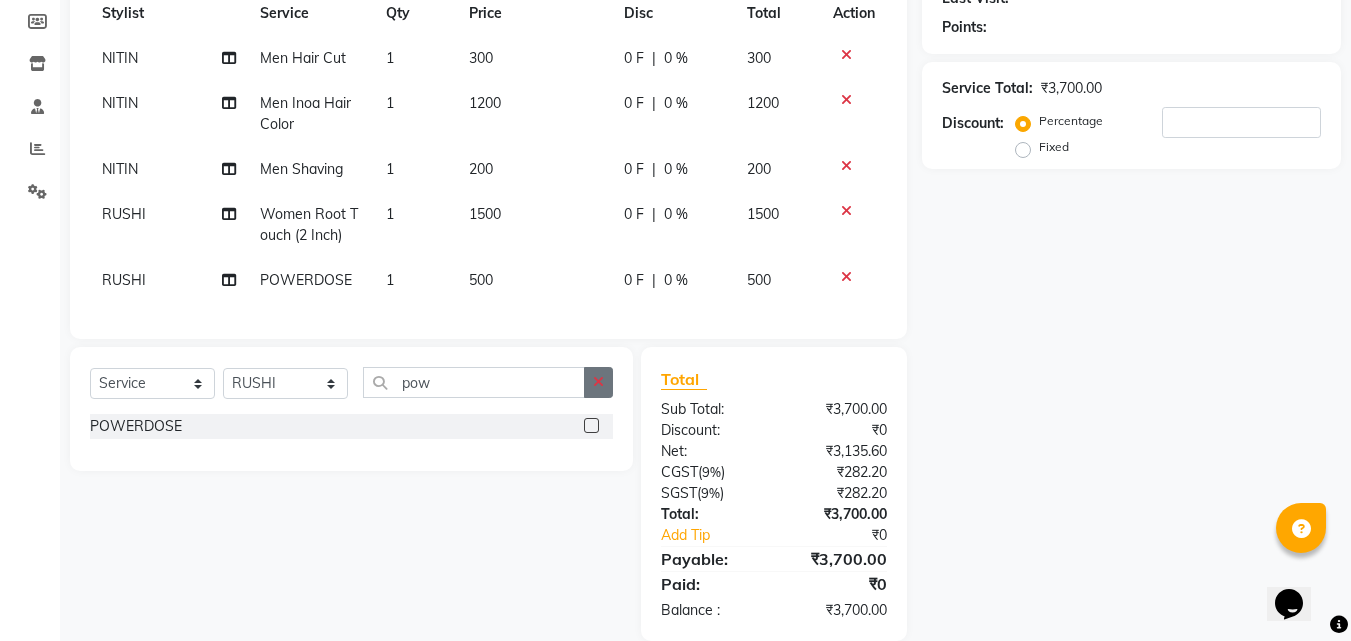 click 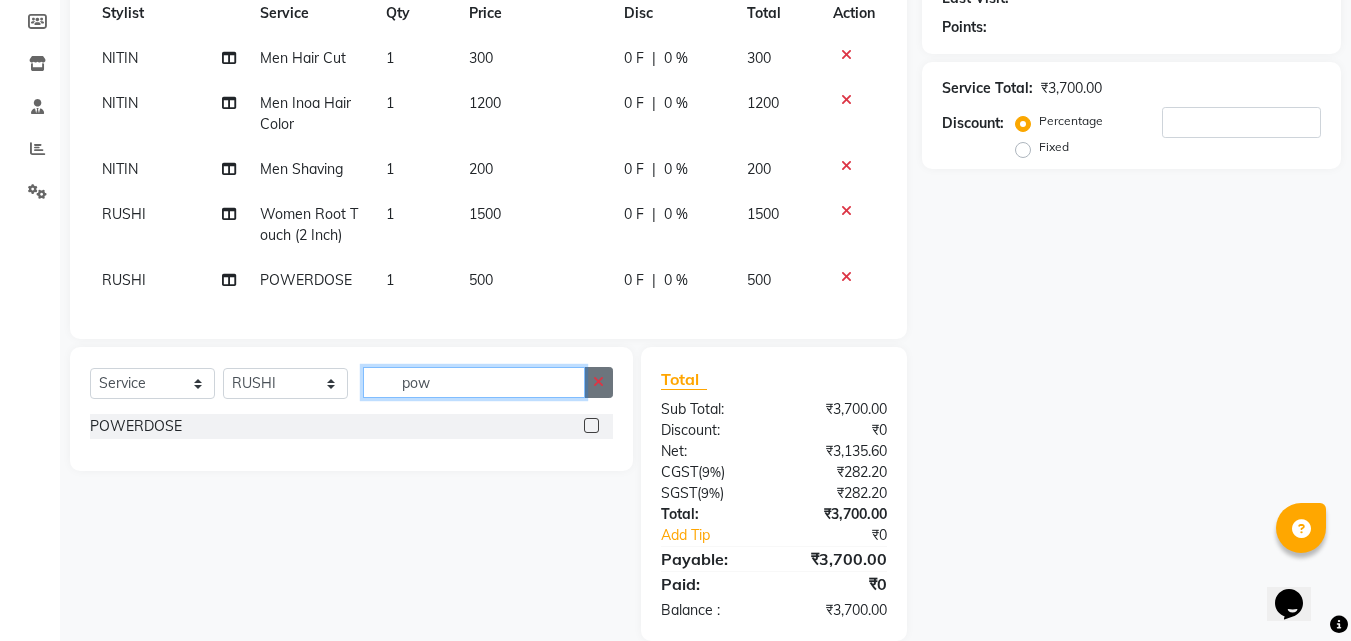 type 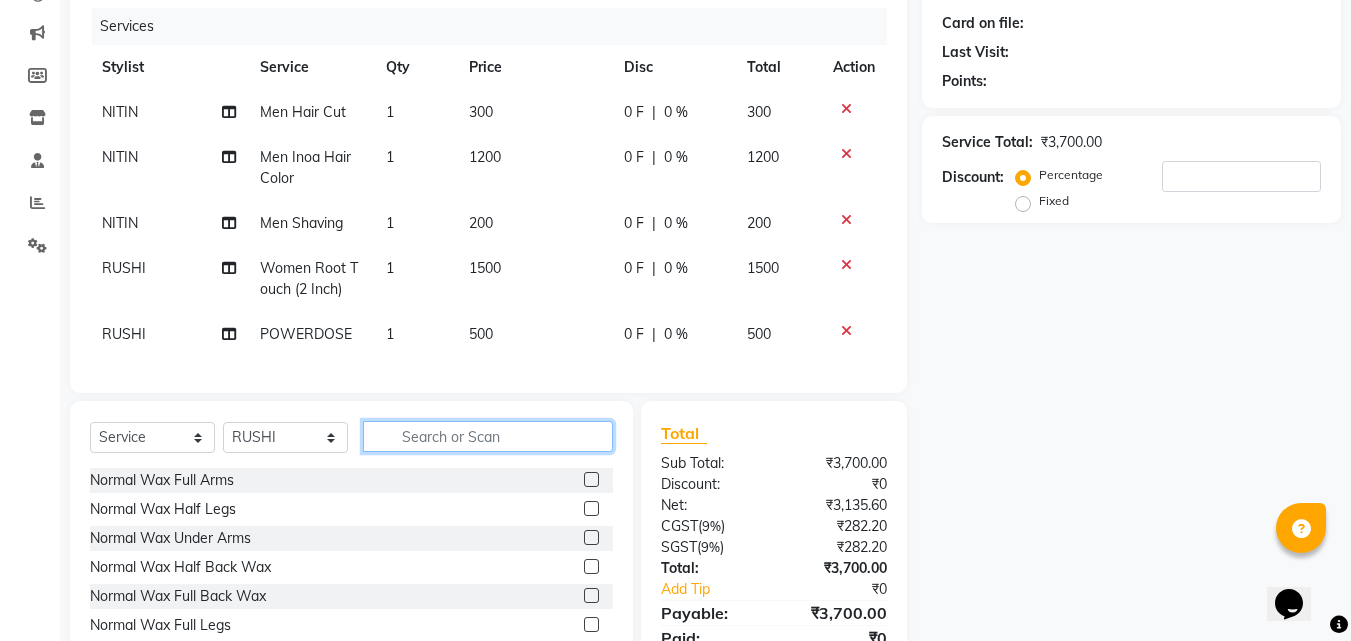 scroll, scrollTop: 0, scrollLeft: 0, axis: both 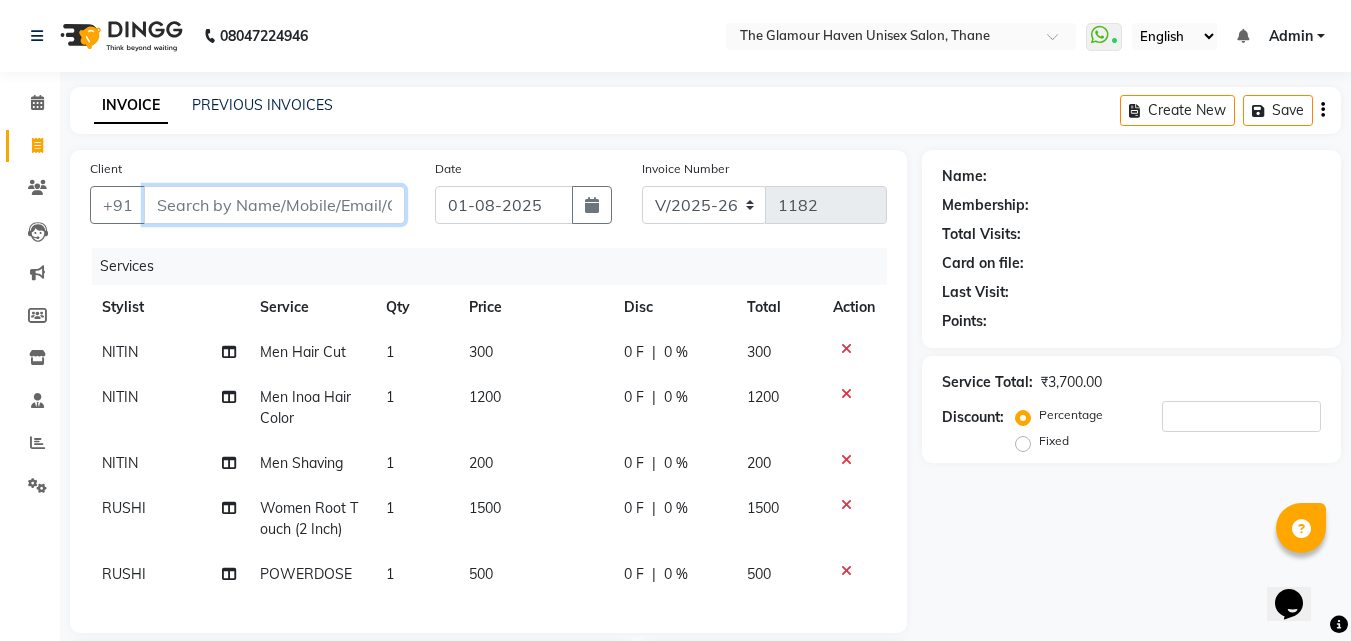 click on "Client" at bounding box center (274, 205) 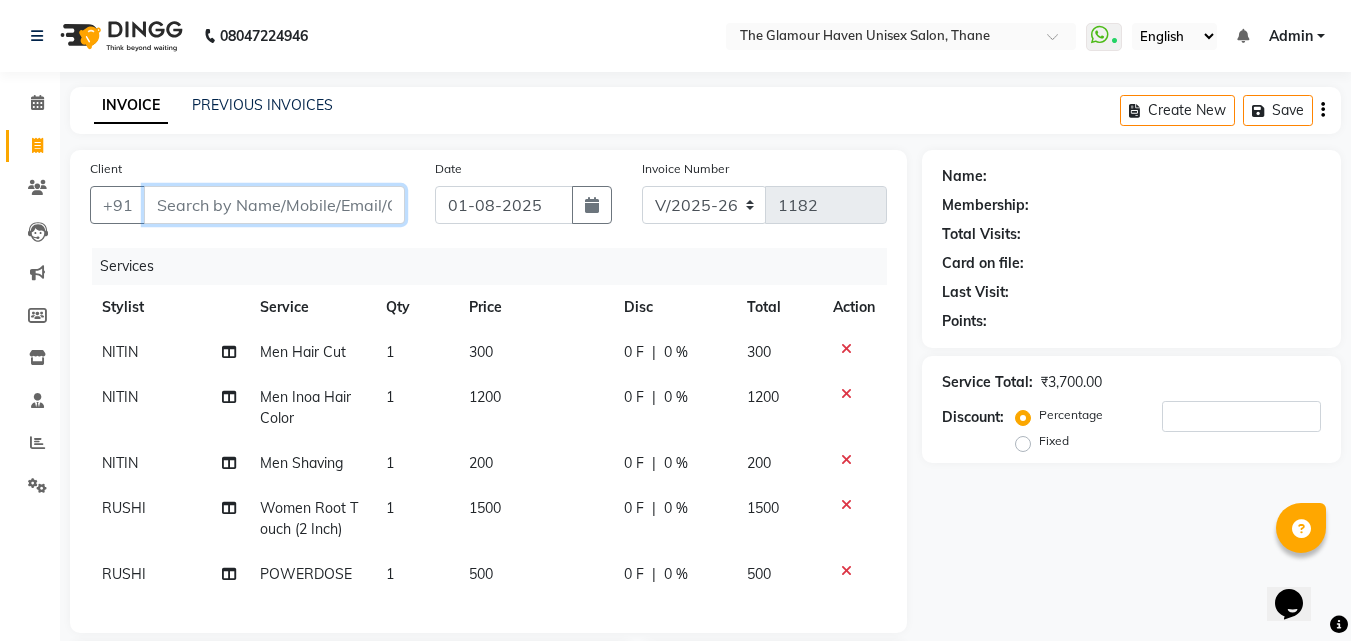 type on "9" 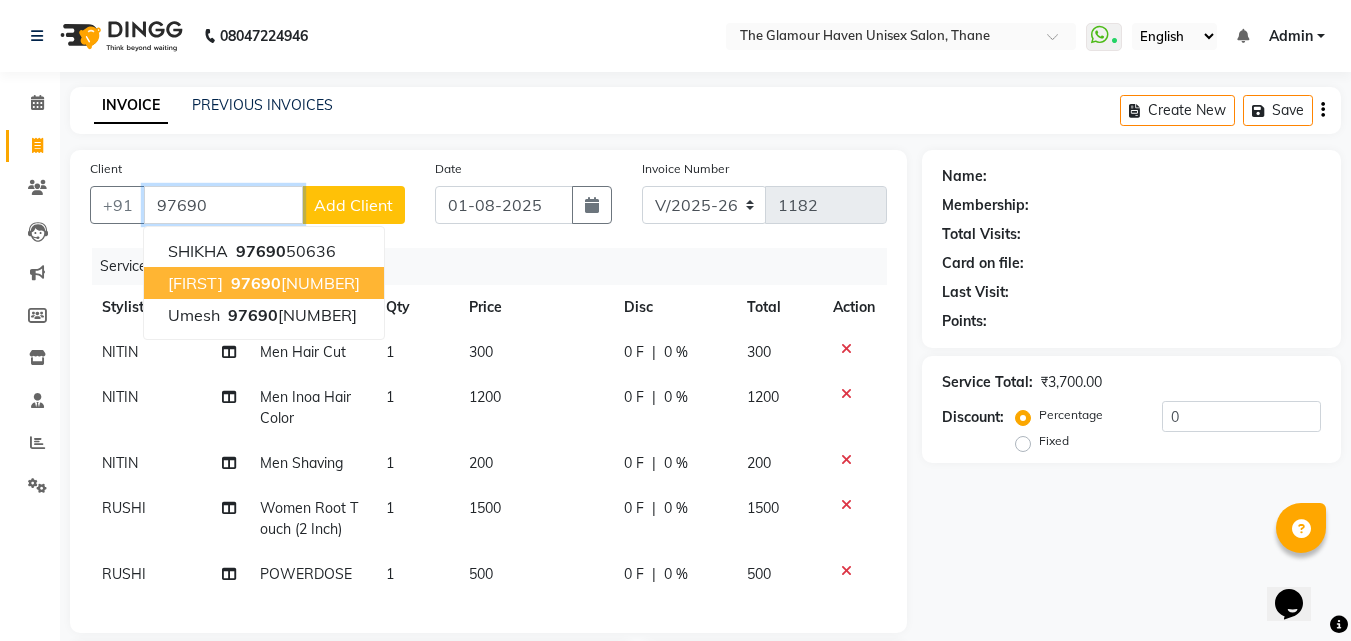 click on "[PHONE]" at bounding box center [293, 283] 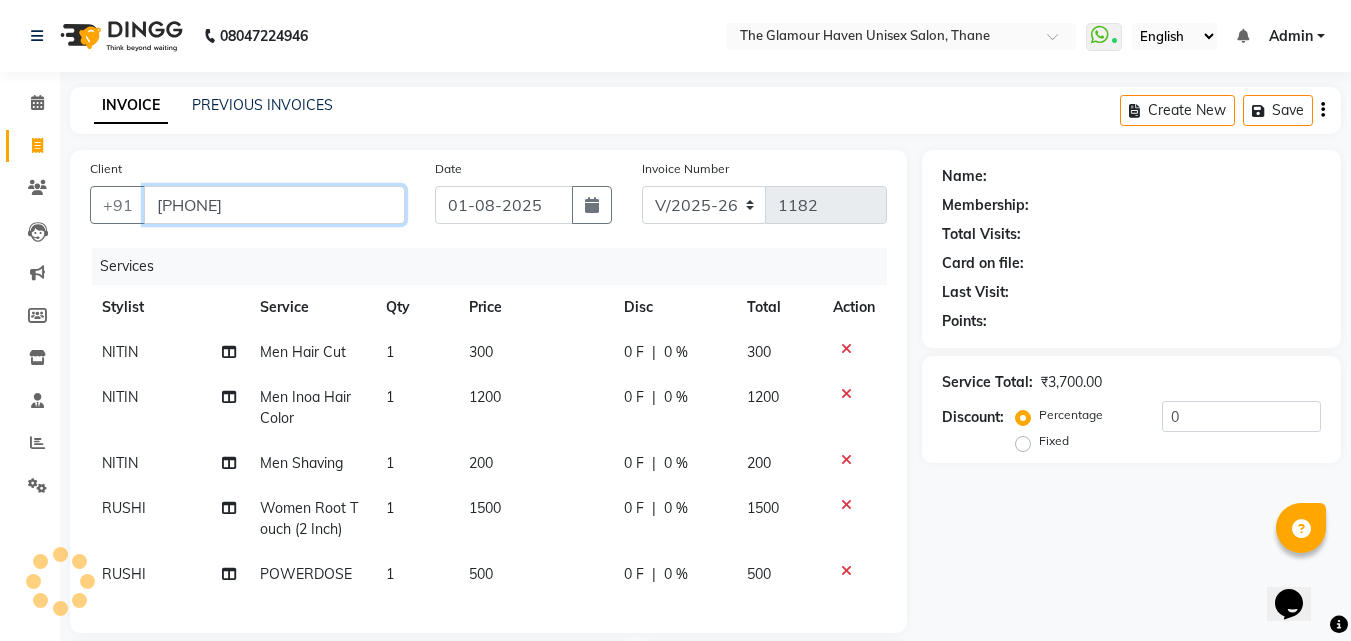 type on "[PHONE]" 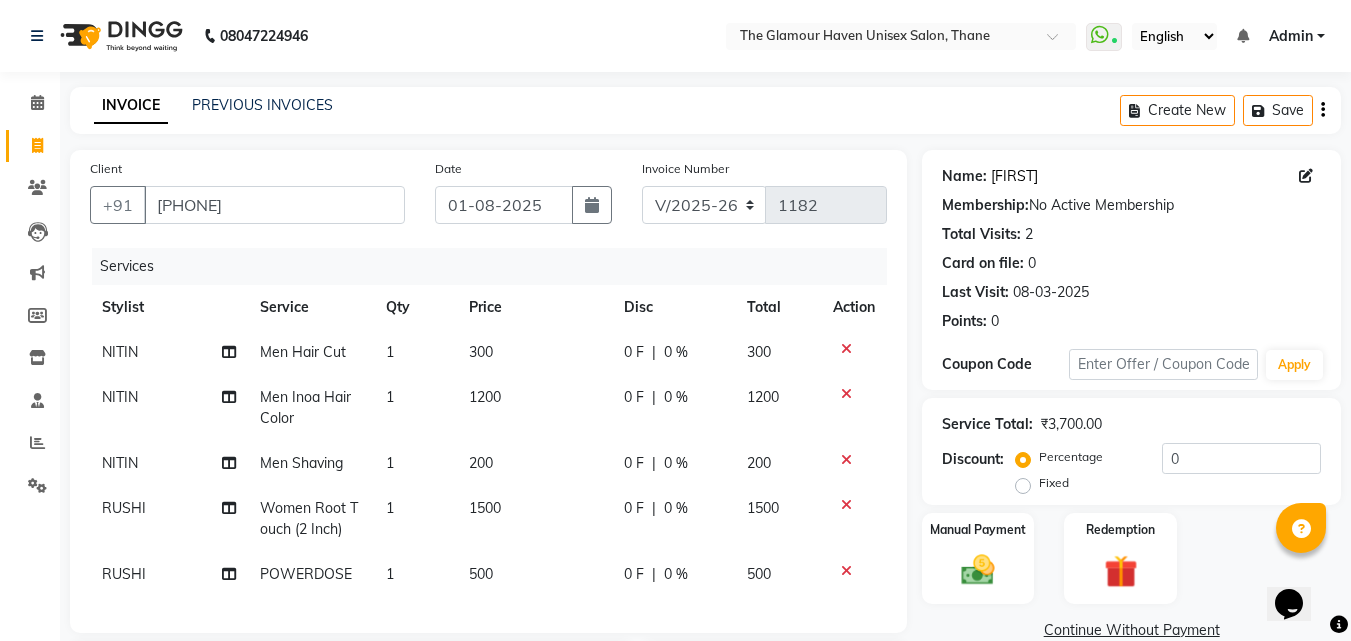 click on "[FIRST]" 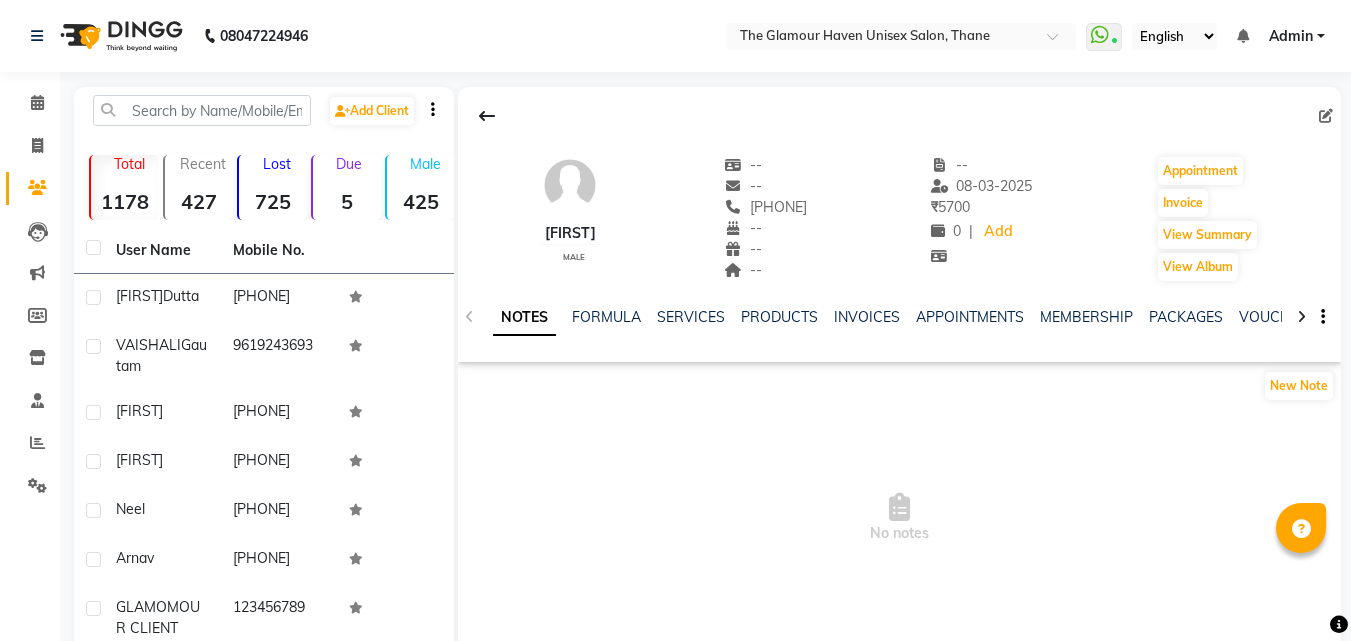 scroll, scrollTop: 0, scrollLeft: 0, axis: both 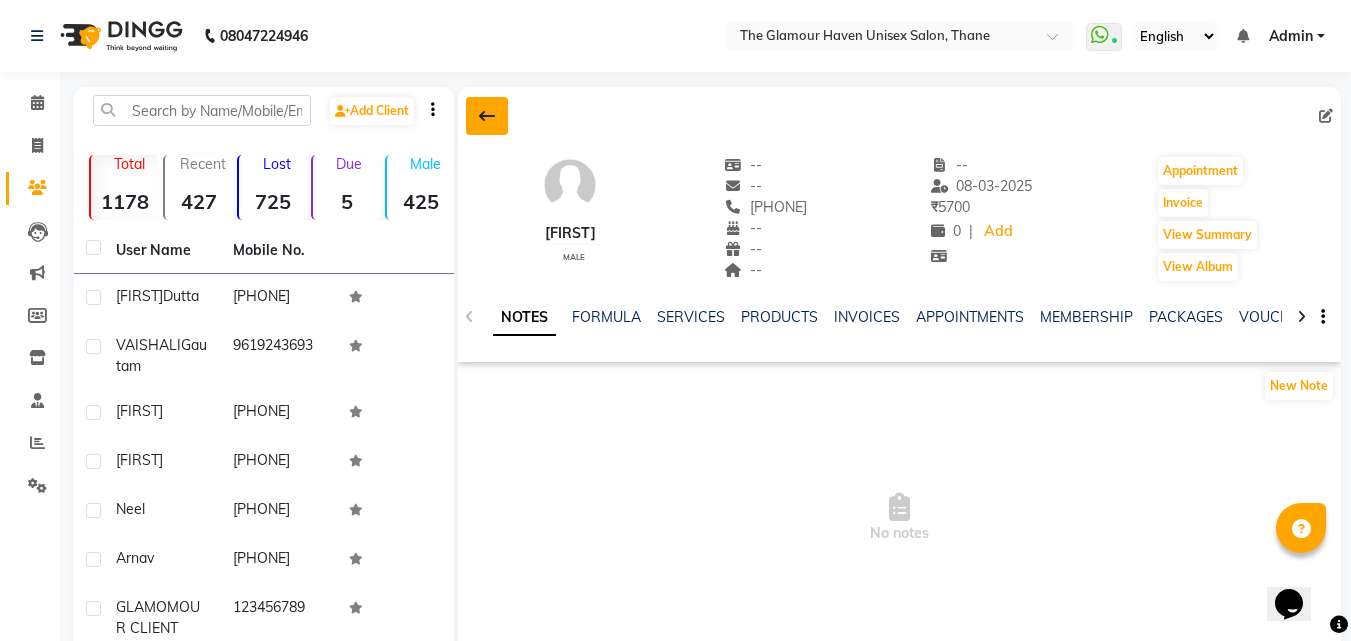 click 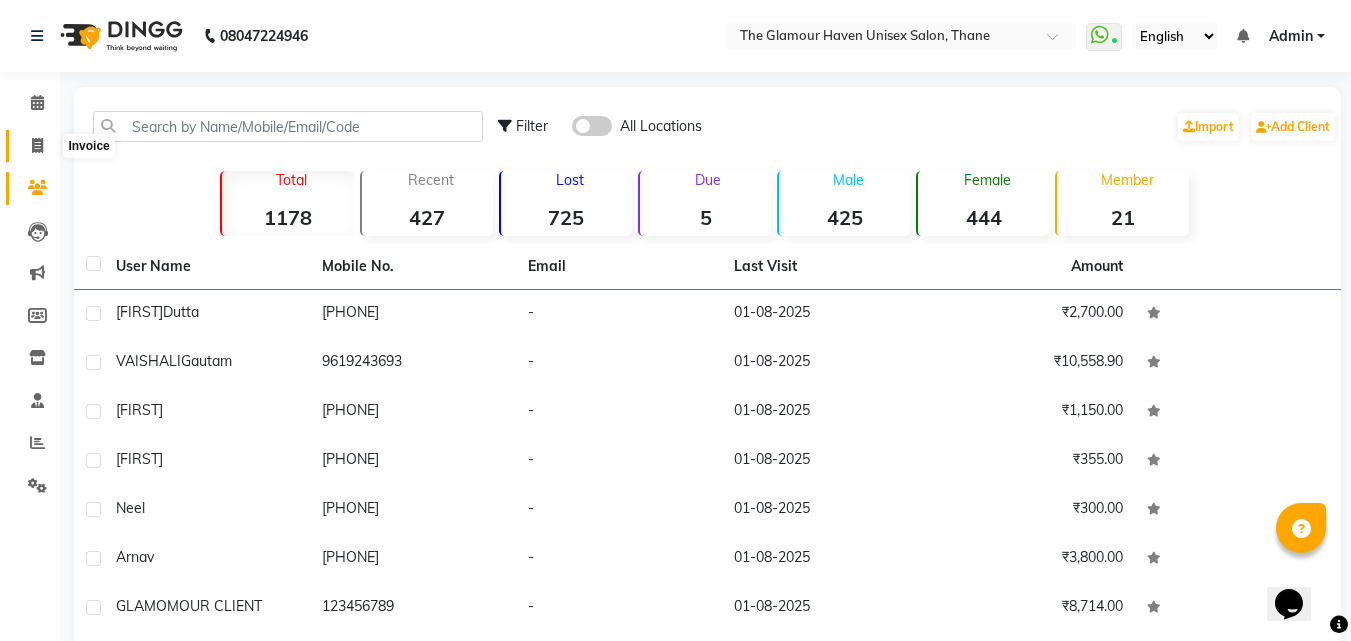 click 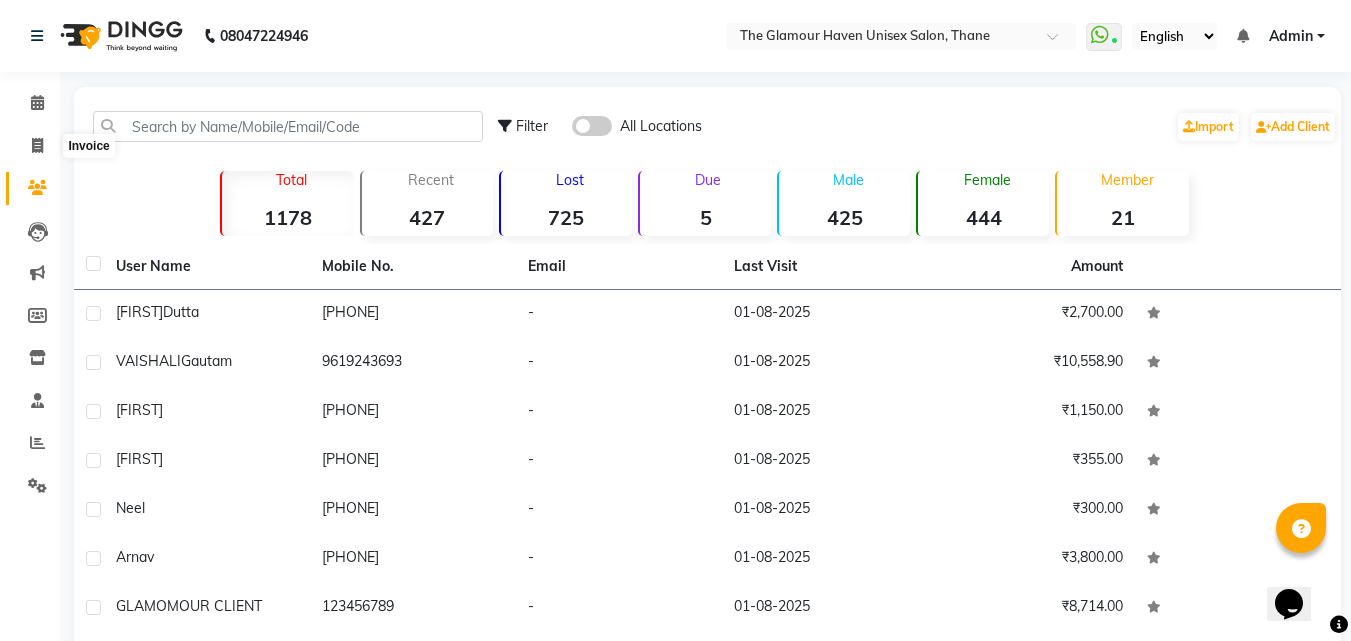 select on "7124" 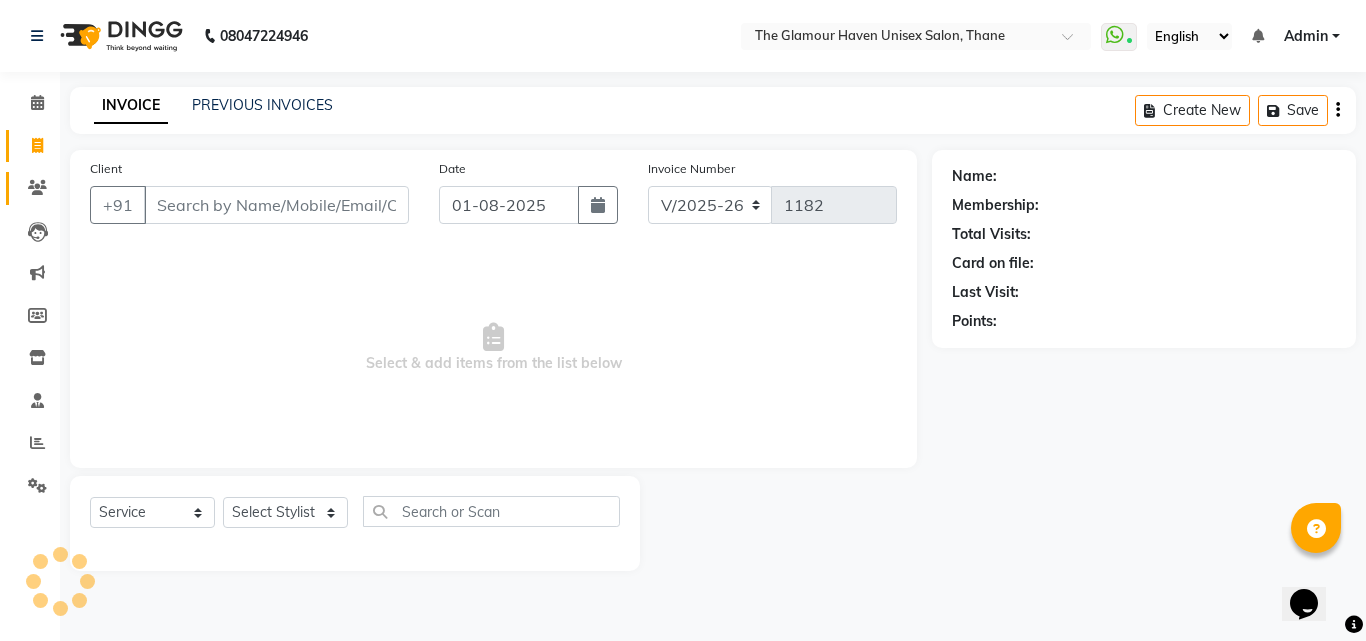 click on "Clients" 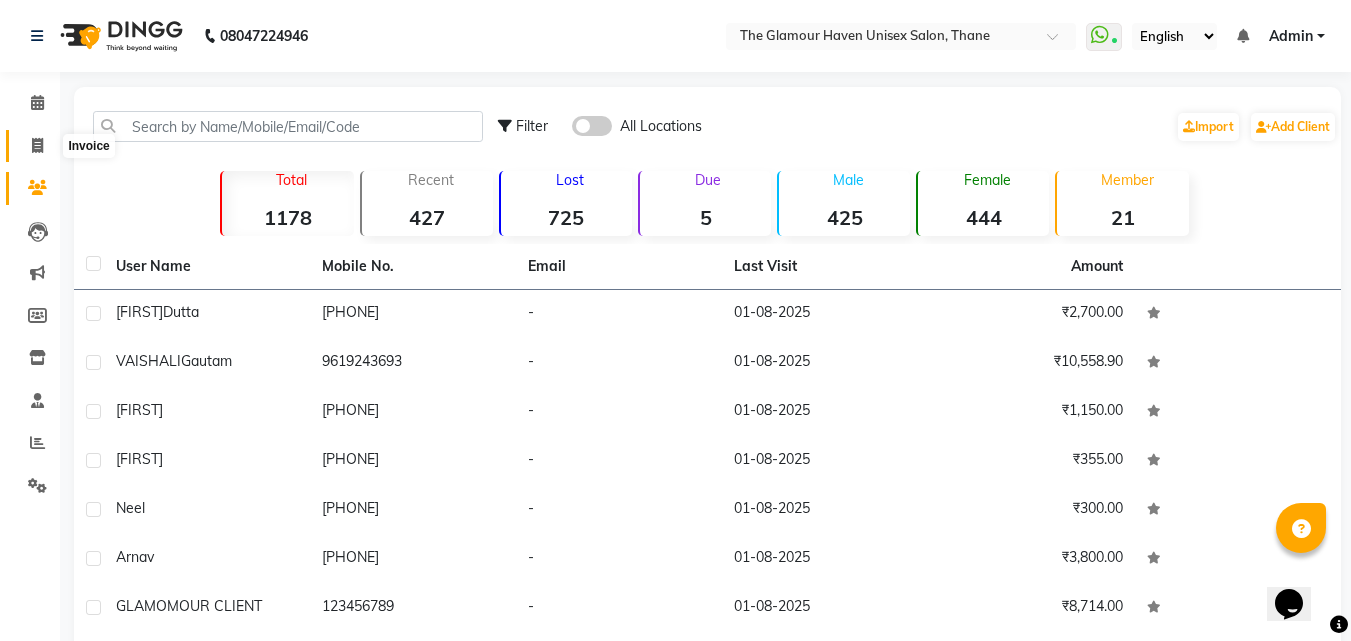 click 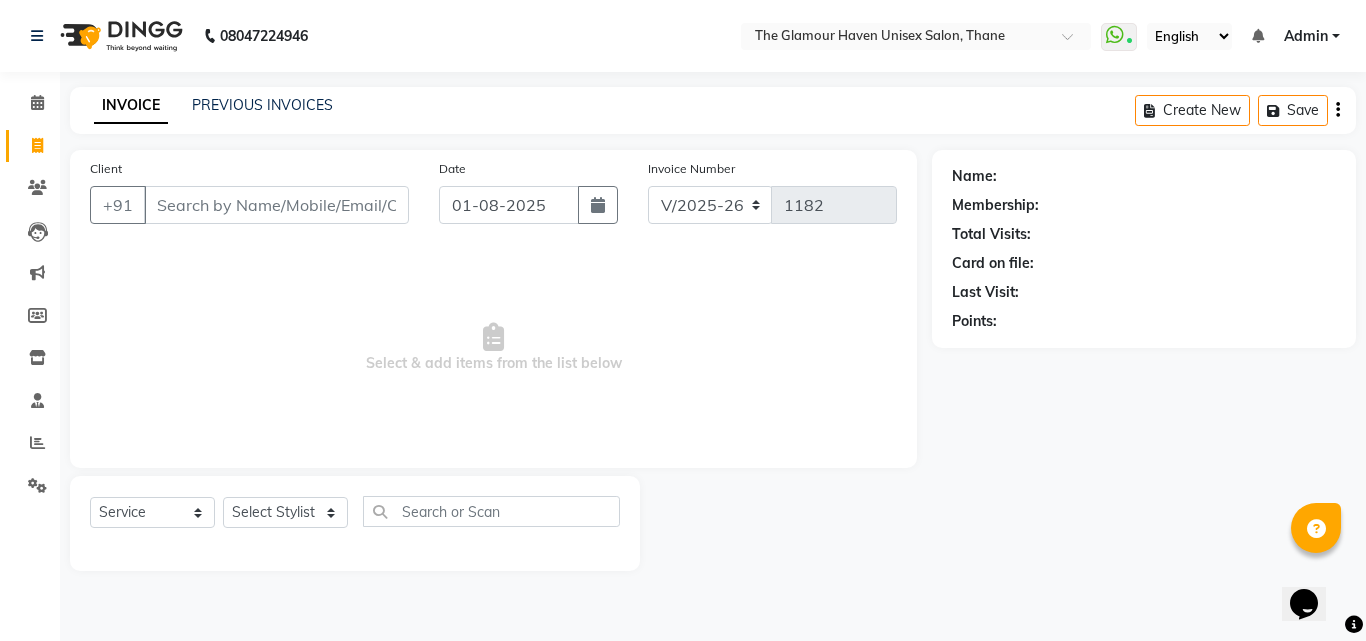 click on "Client" at bounding box center (276, 205) 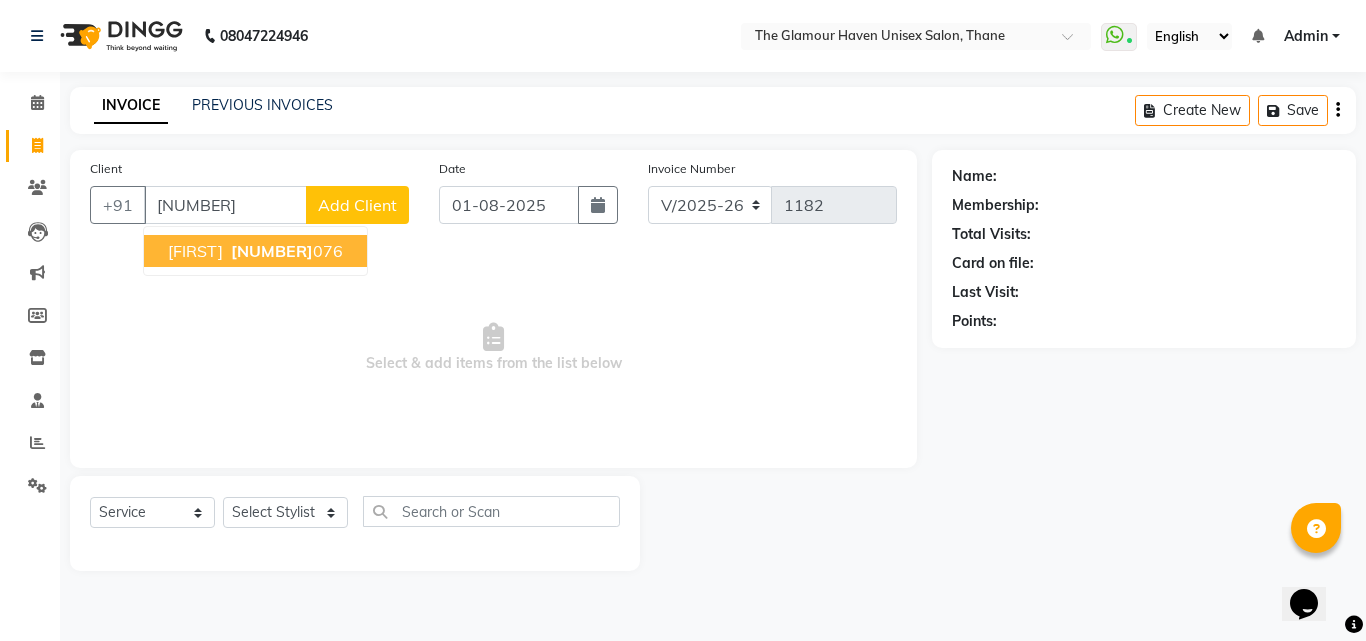 click on "KAUSTUP   9769044 076" at bounding box center (255, 251) 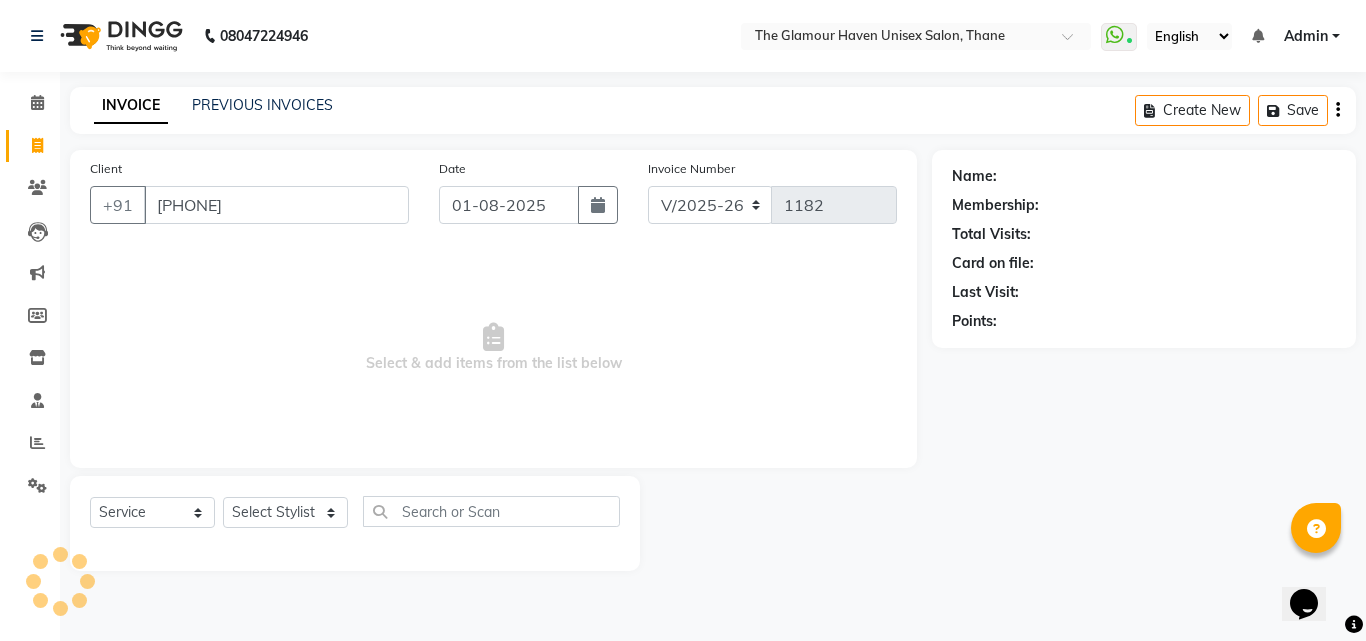 type on "[PHONE]" 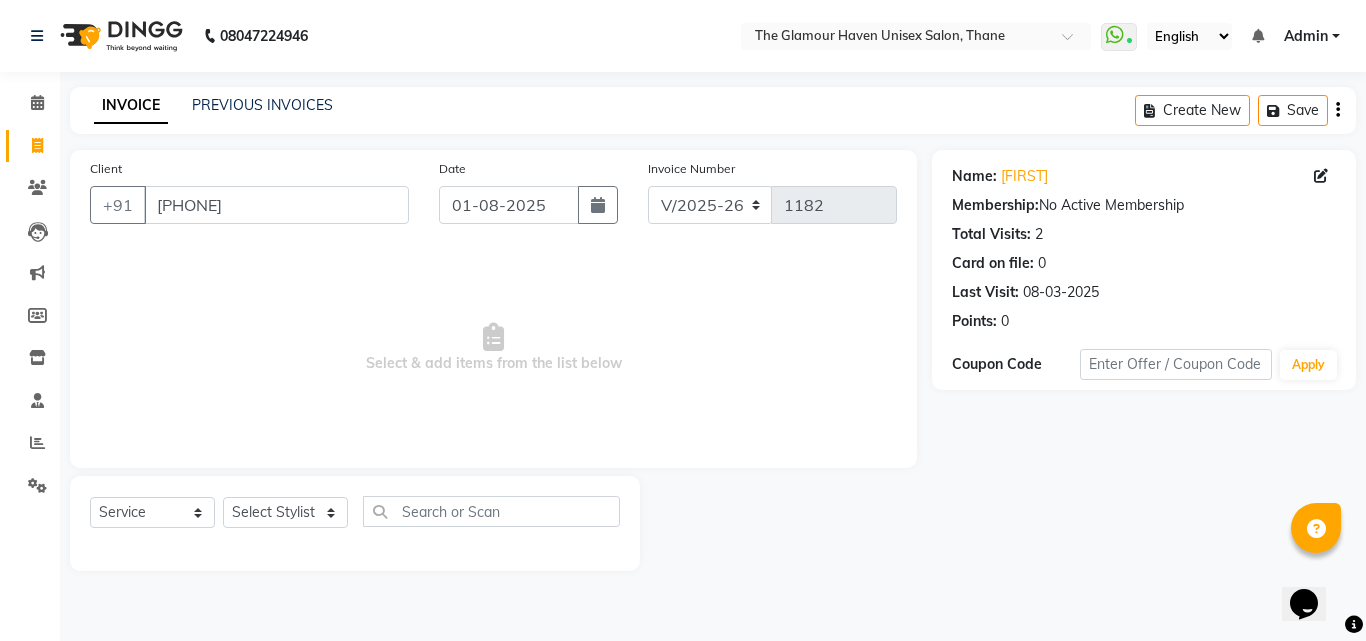 click 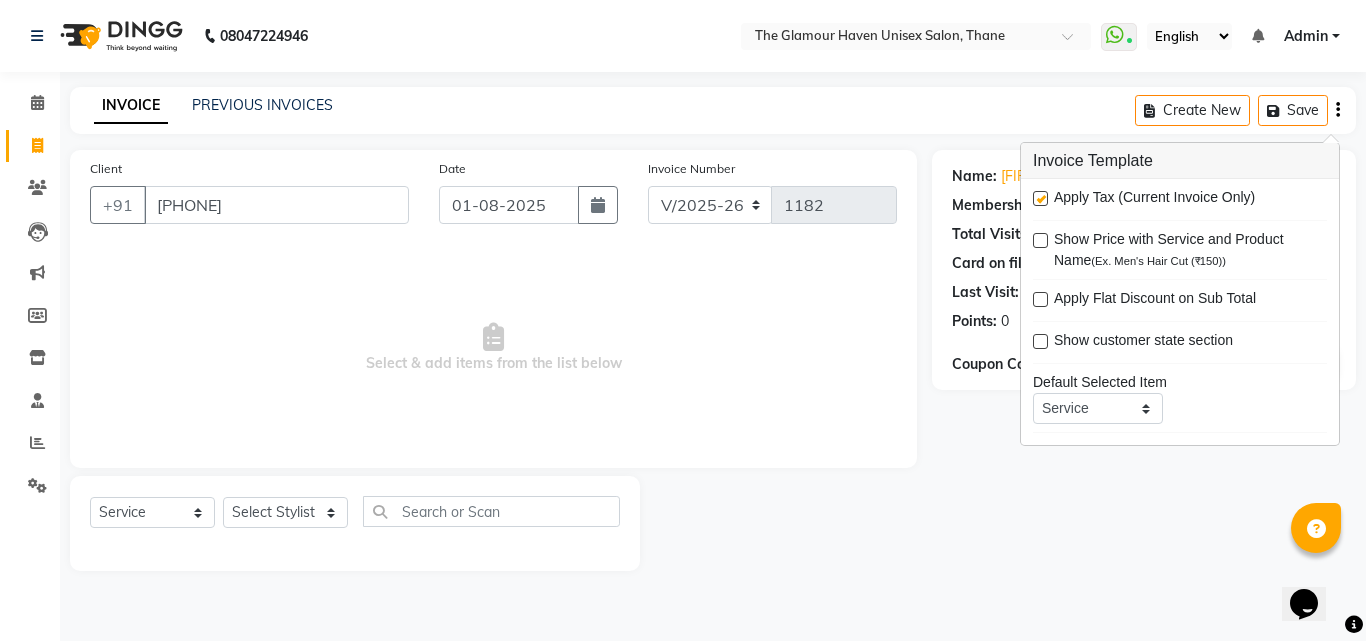 click on "Name: Kaustup  Membership:  No Active Membership  Total Visits:  2 Card on file:  0 Last Visit:   08-03-2025 Points:   0  Coupon Code Apply" 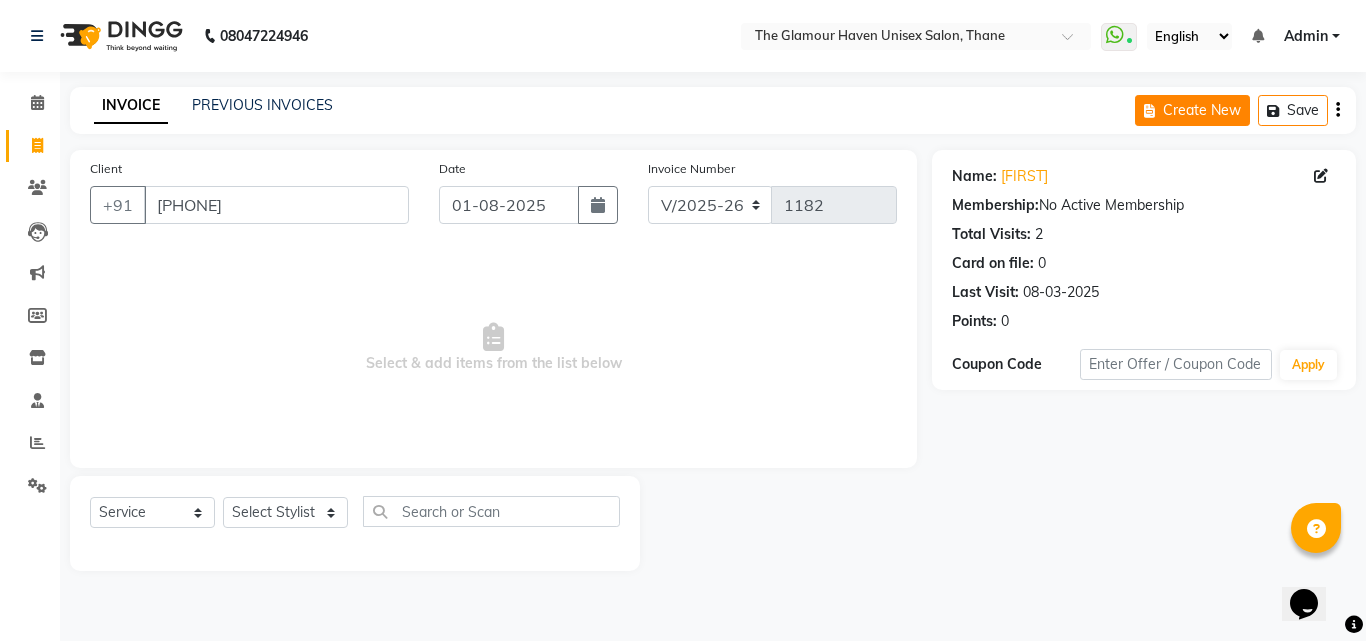 click on "Create New" 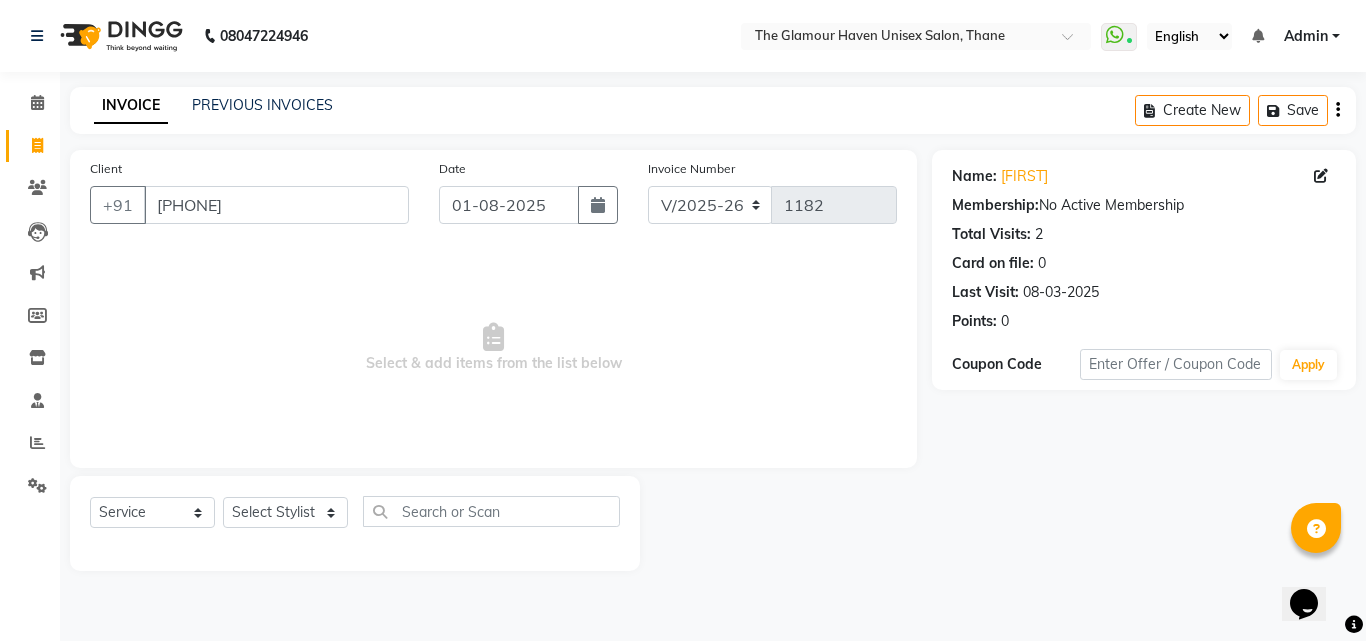 click 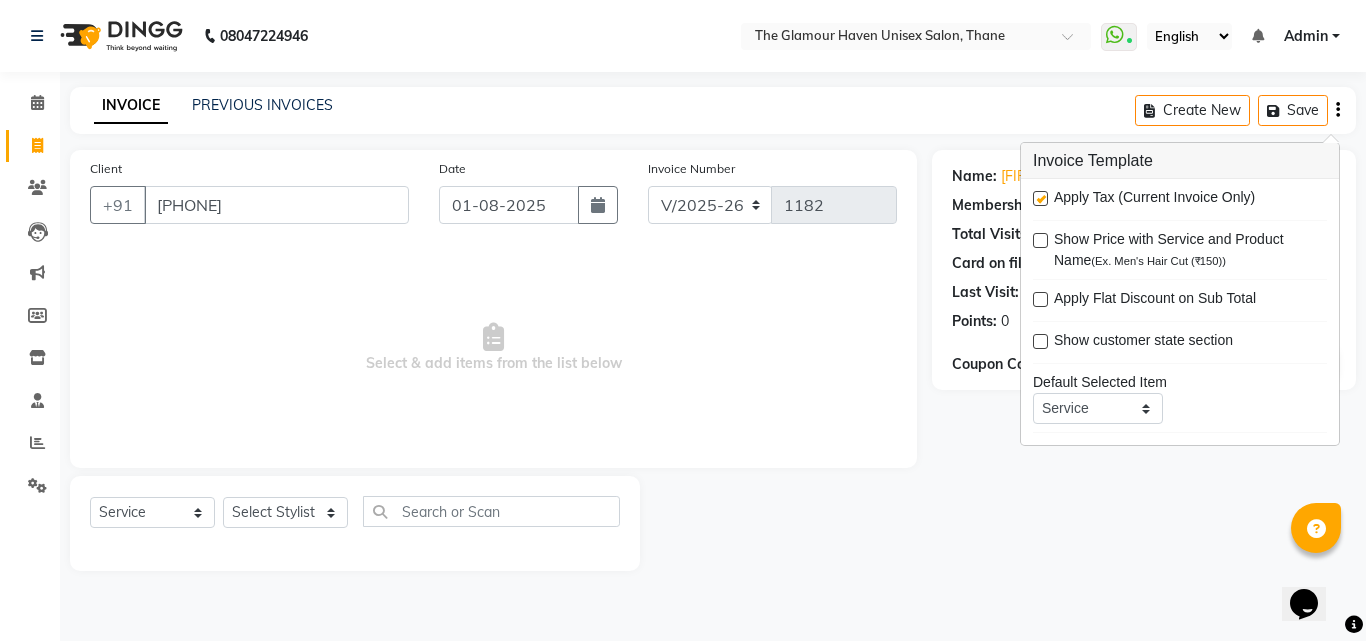 click on "Name: Kaustup  Membership:  No Active Membership  Total Visits:  2 Card on file:  0 Last Visit:   08-03-2025 Points:   0  Coupon Code Apply" 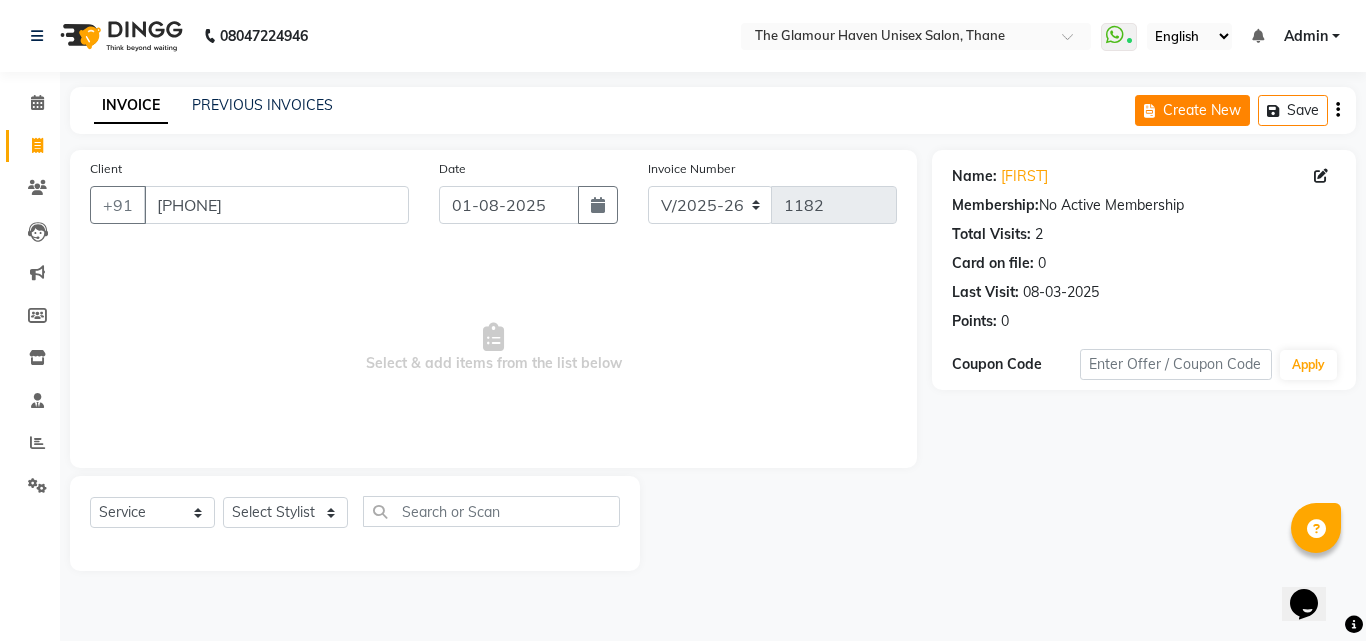 click on "Create New" 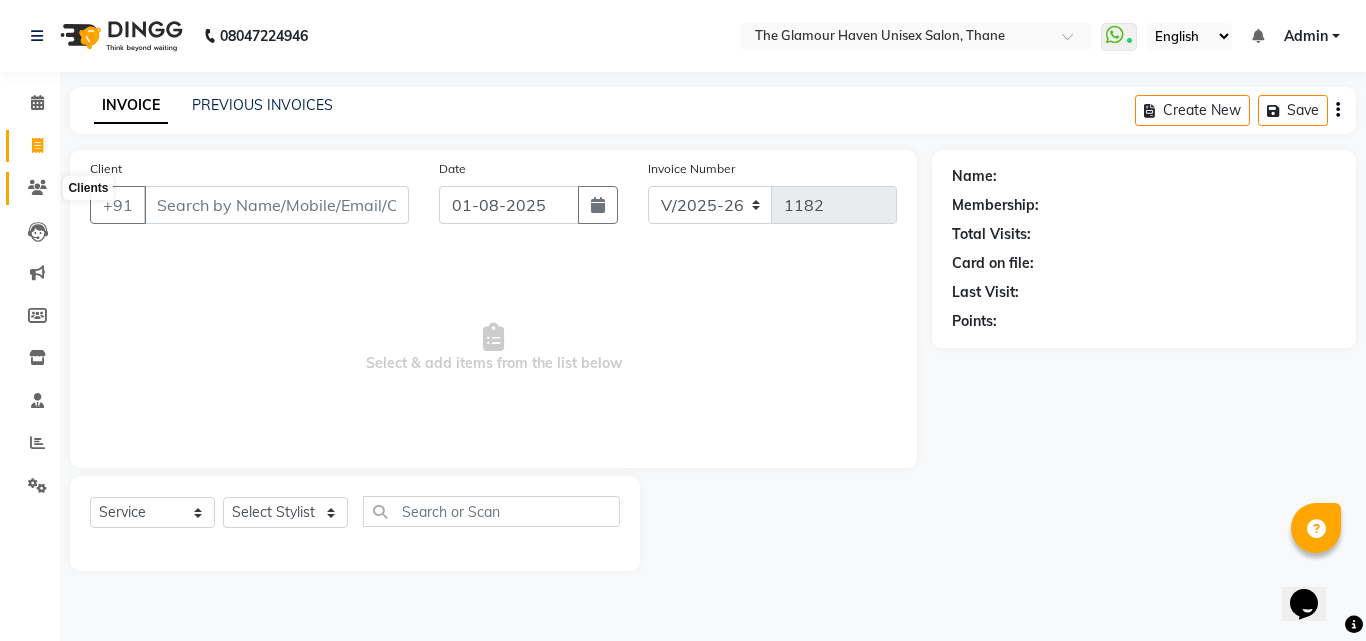 click 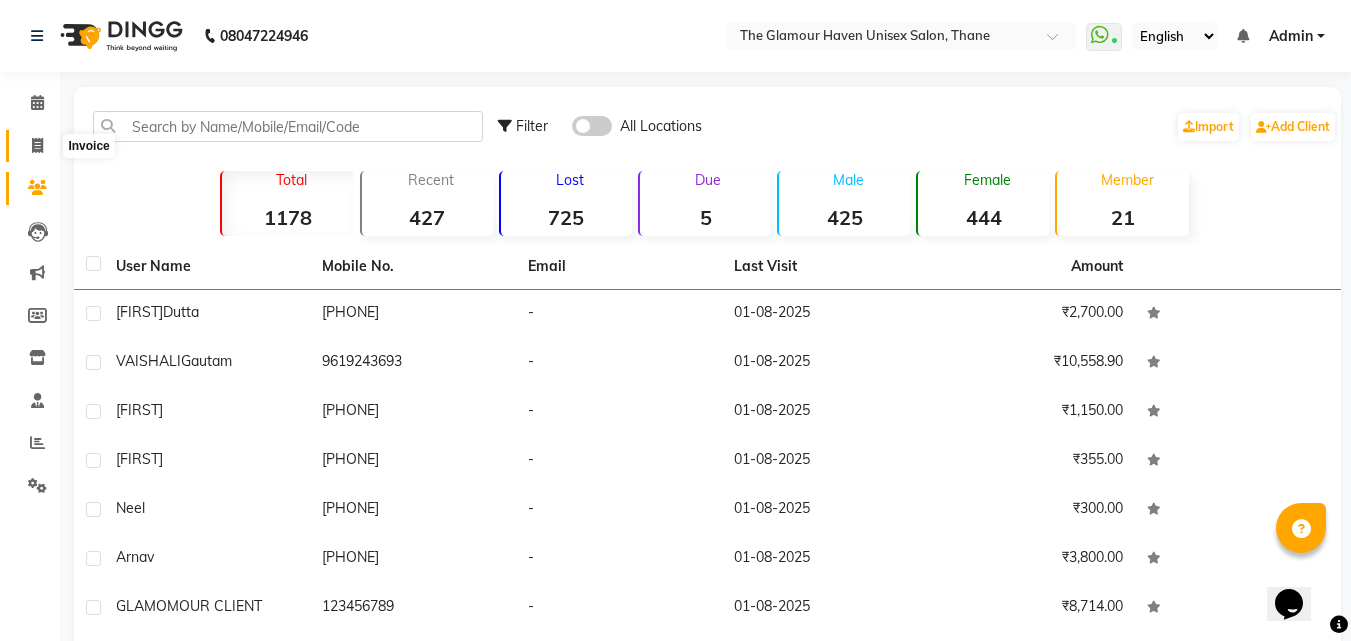 click 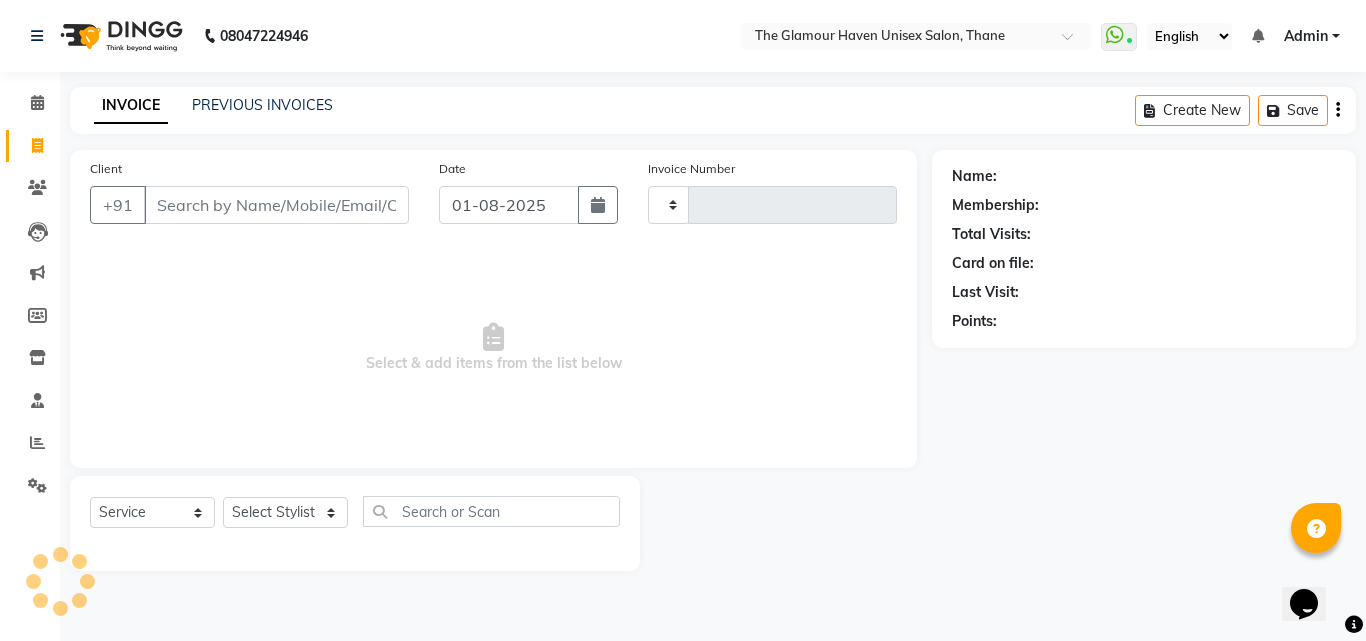 type on "1182" 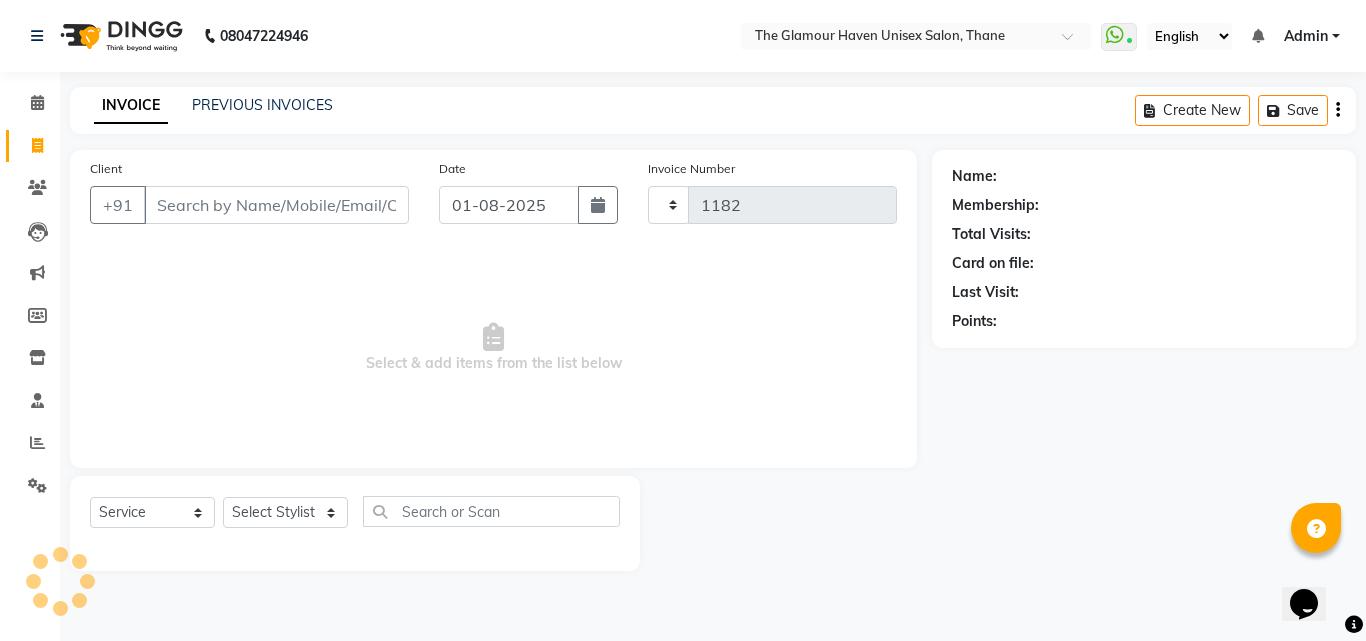 select on "7124" 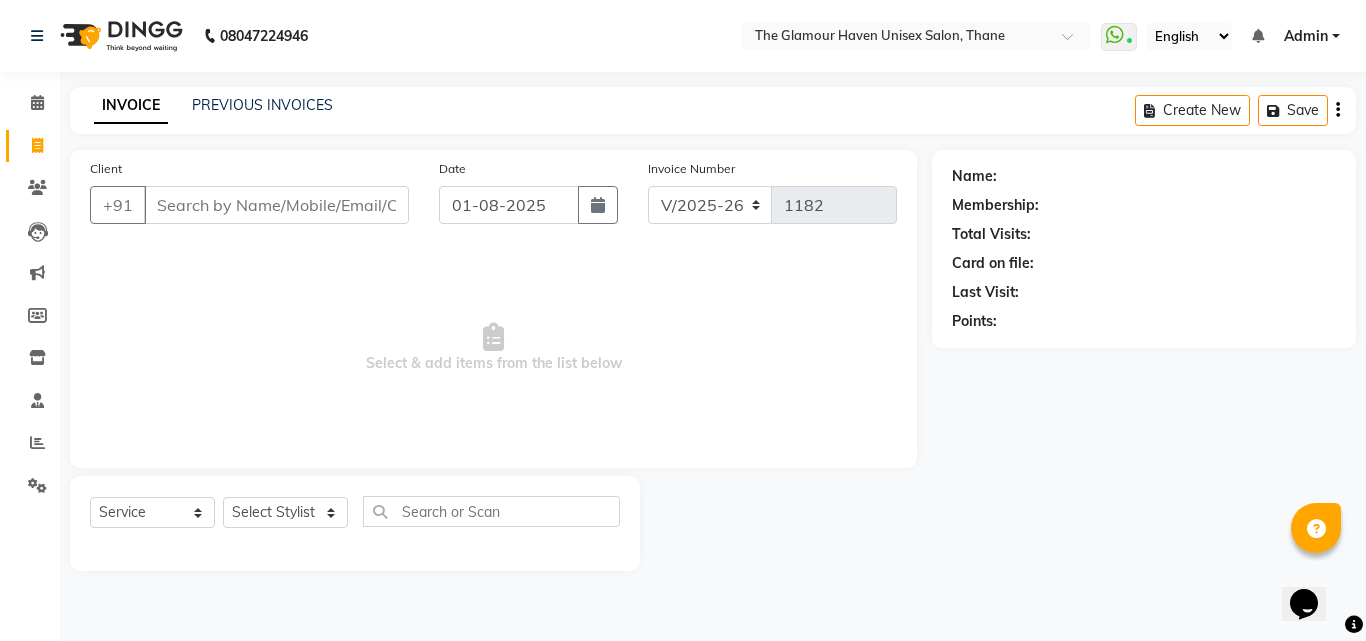 click on "Client" at bounding box center (276, 205) 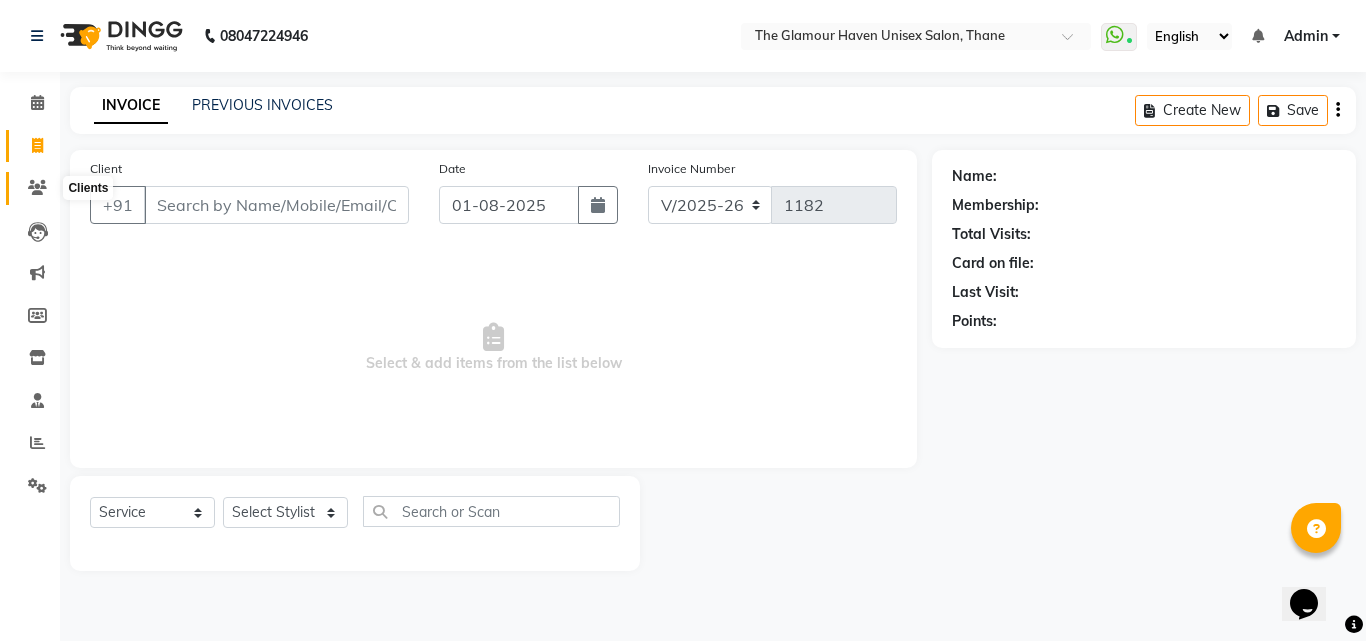 click 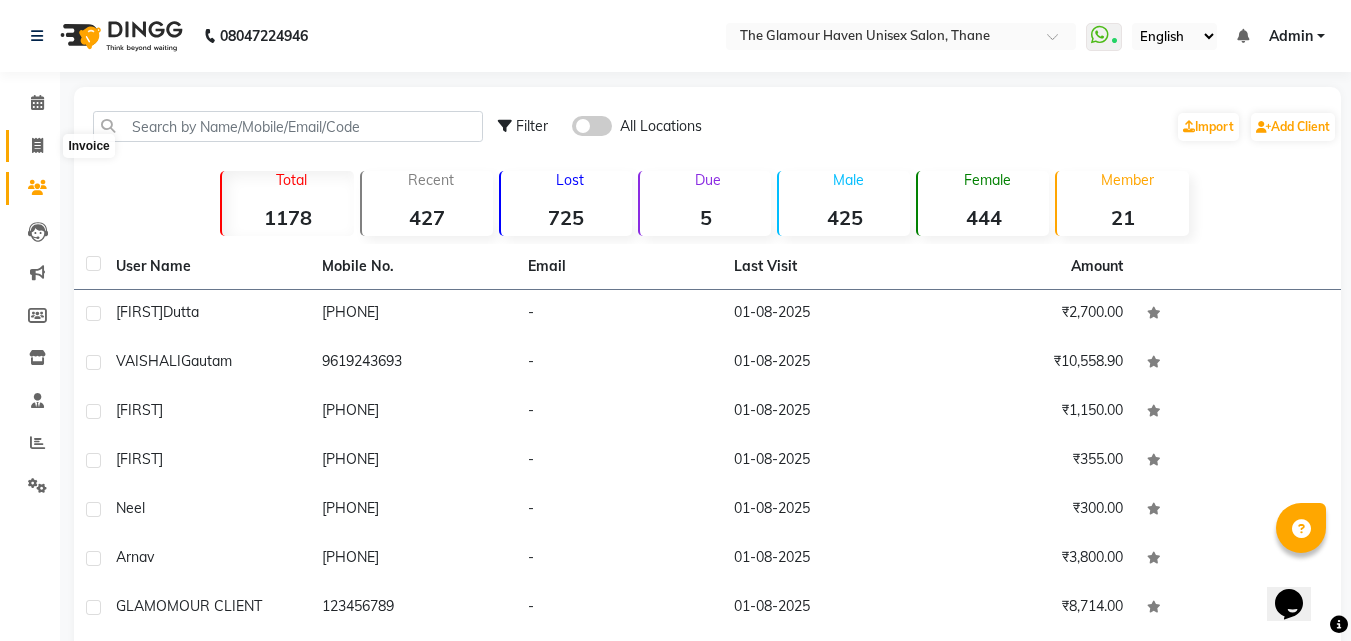 click 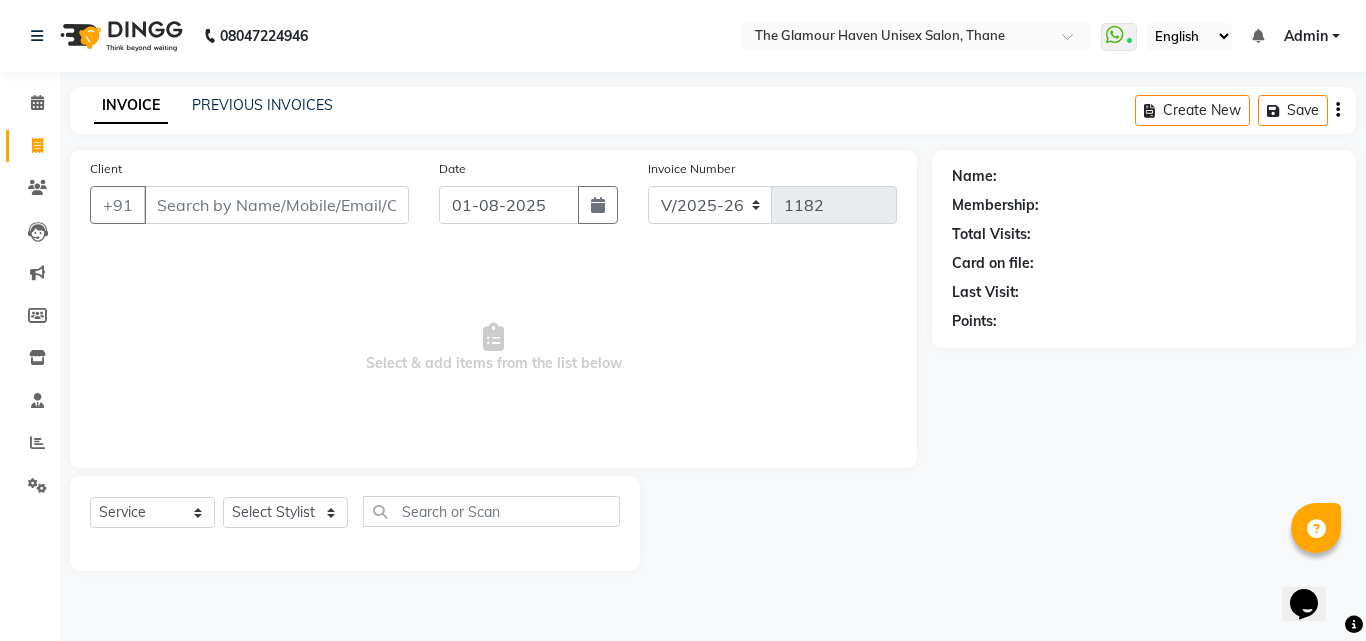 click on "Client +91" 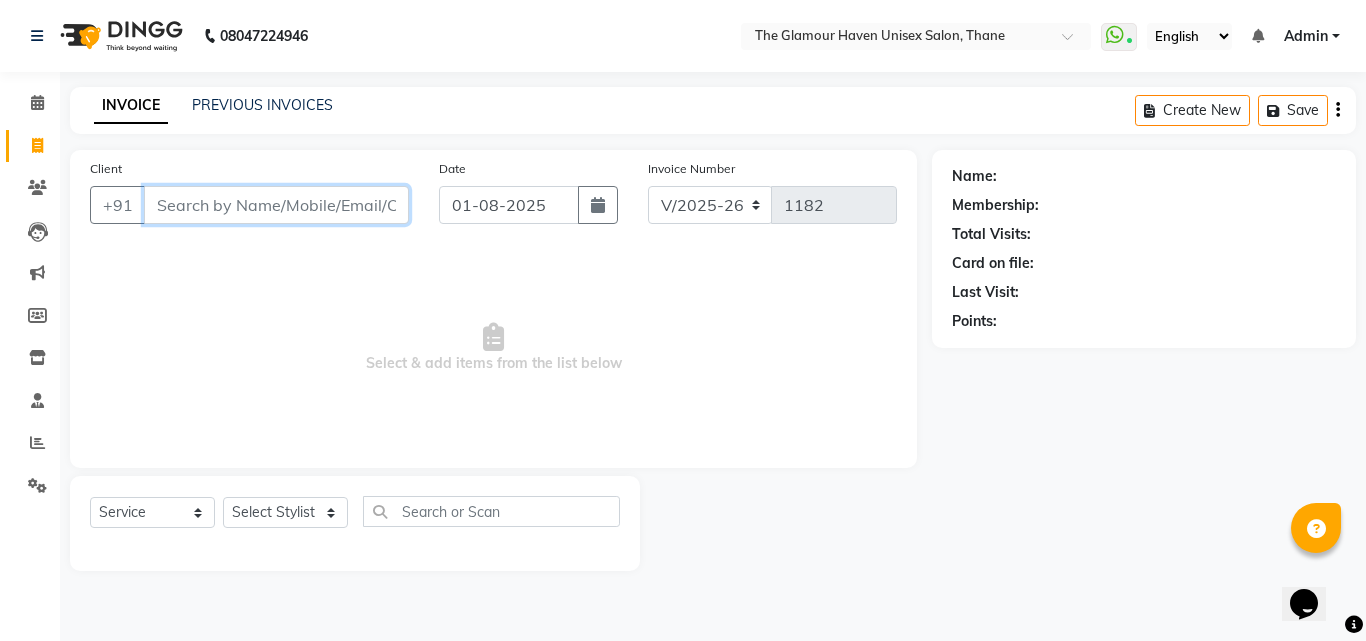 click on "Client" at bounding box center [276, 205] 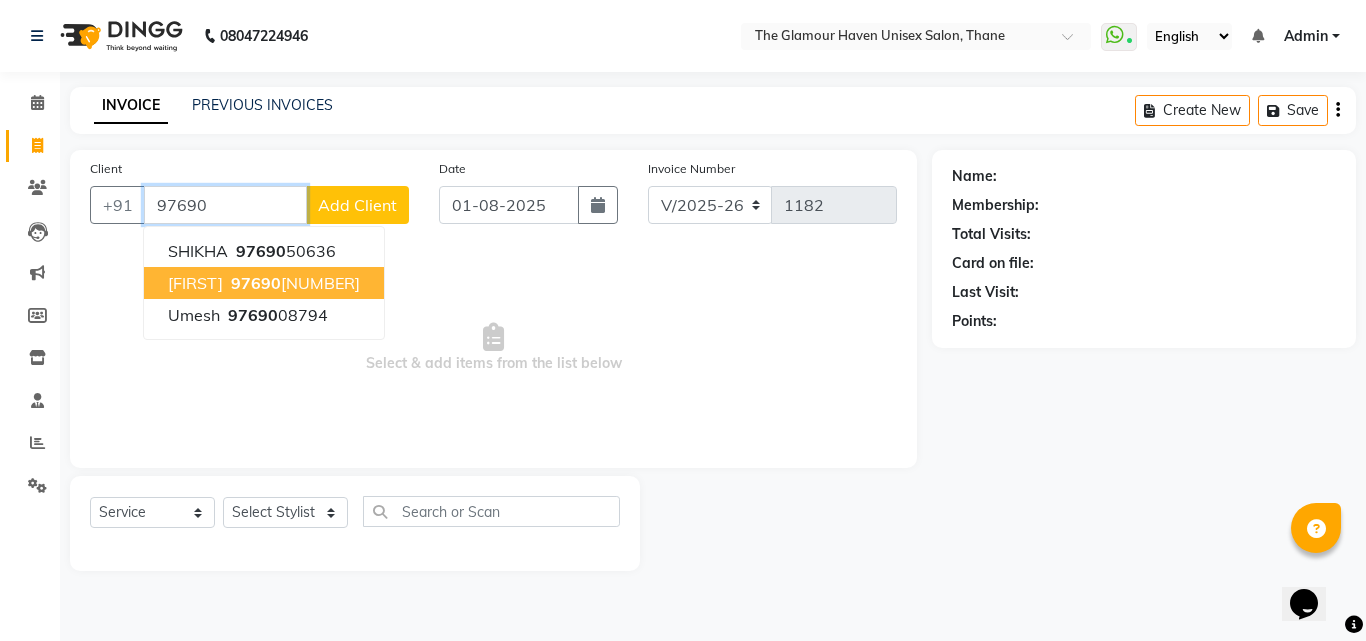 click on "97690" at bounding box center (256, 283) 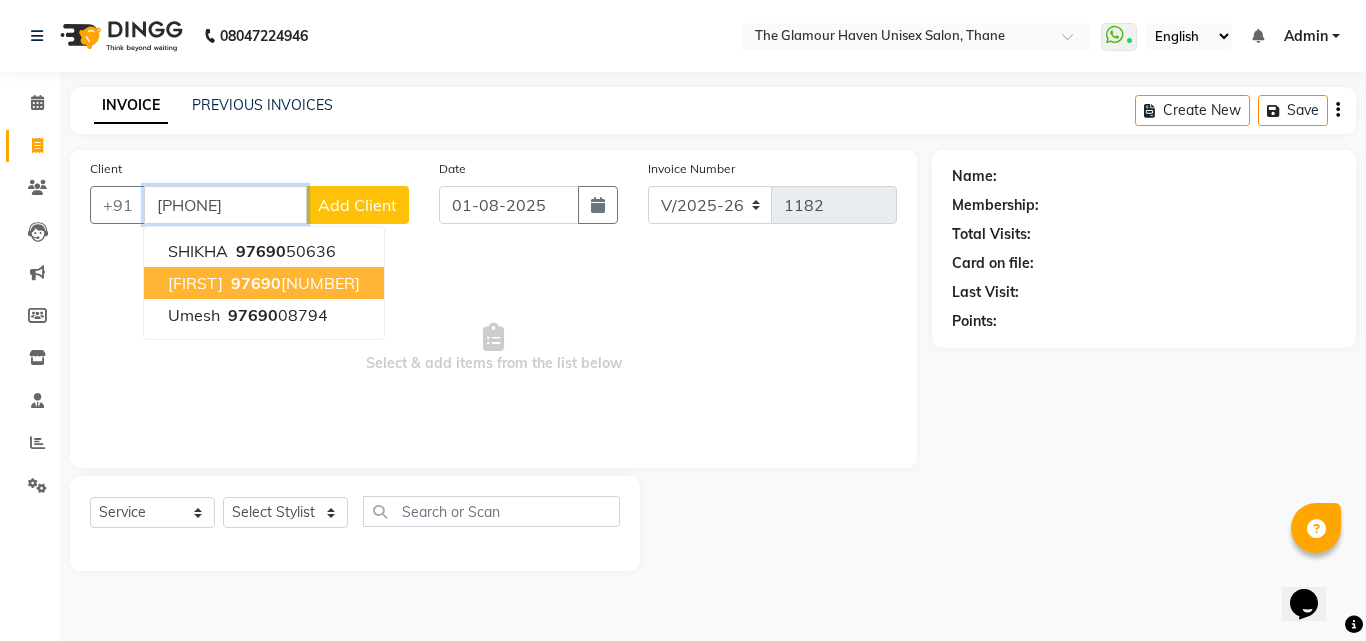 type on "[PHONE]" 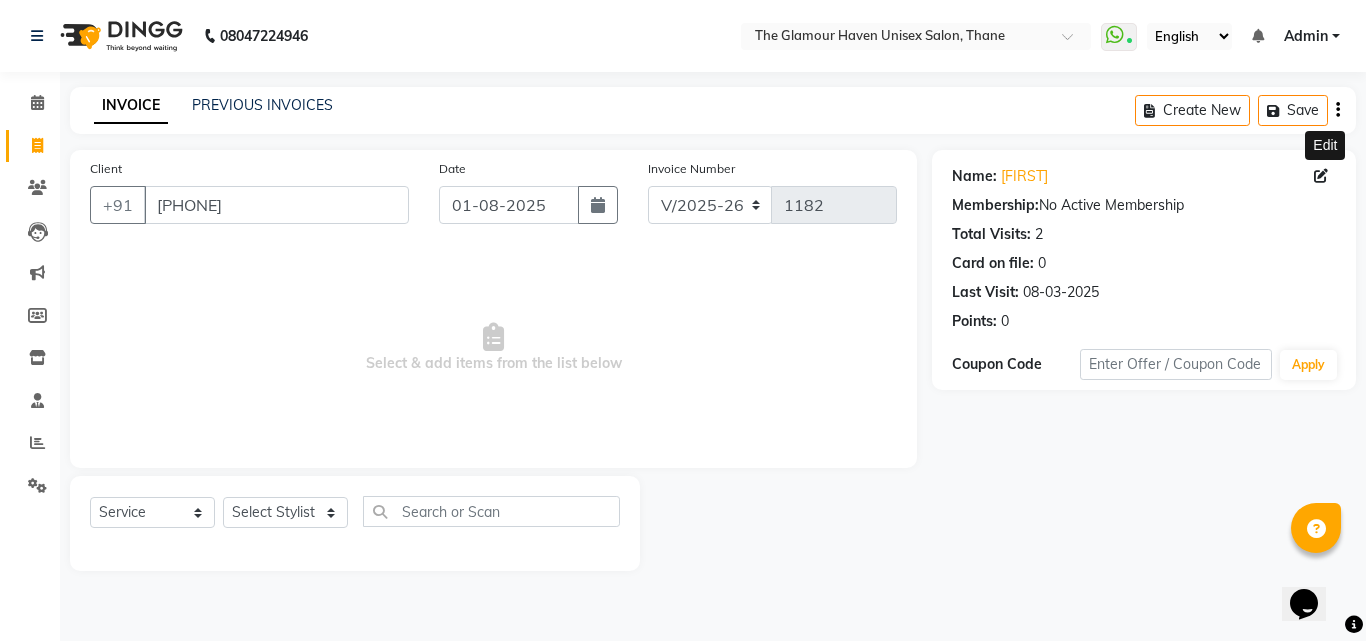 click 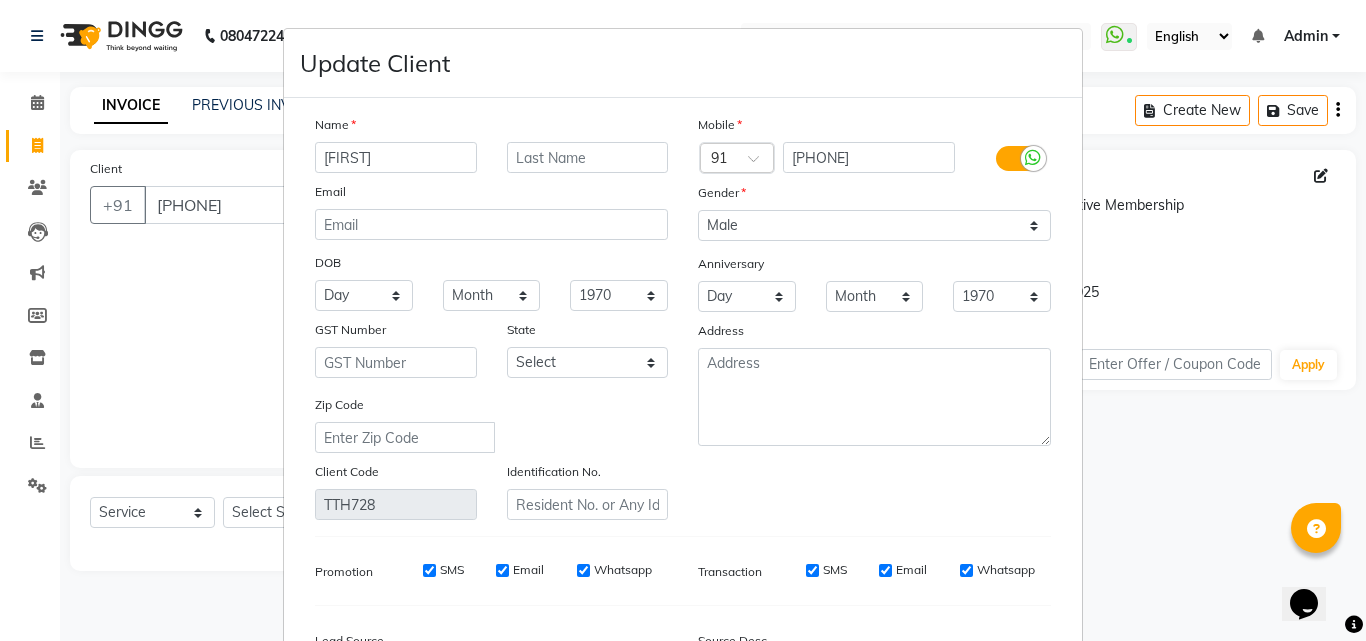 drag, startPoint x: 414, startPoint y: 160, endPoint x: 309, endPoint y: 150, distance: 105.47511 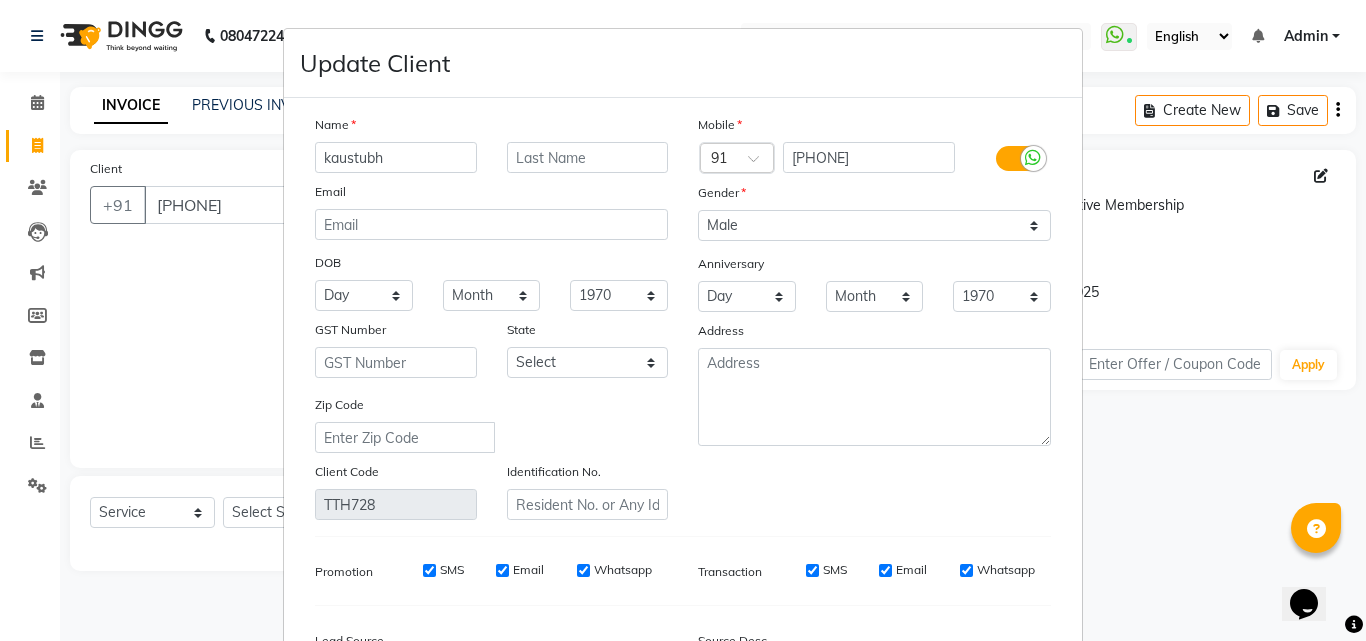 click on "kaustubh" at bounding box center (396, 157) 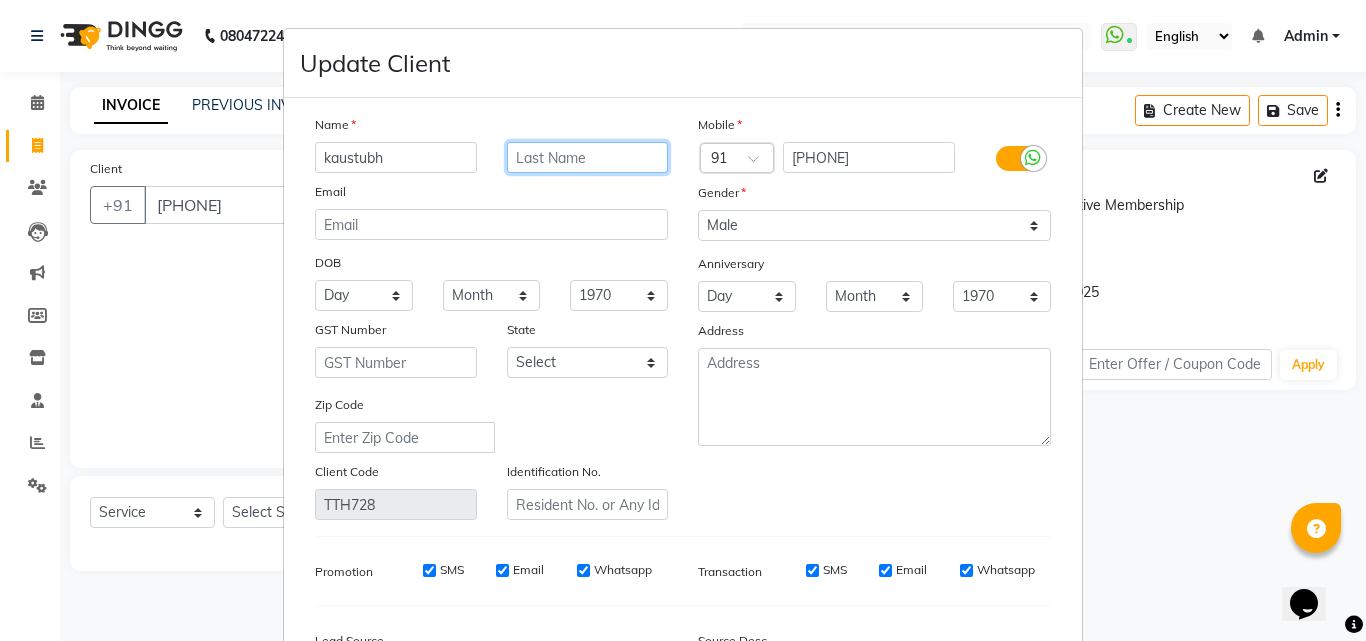 click at bounding box center (588, 157) 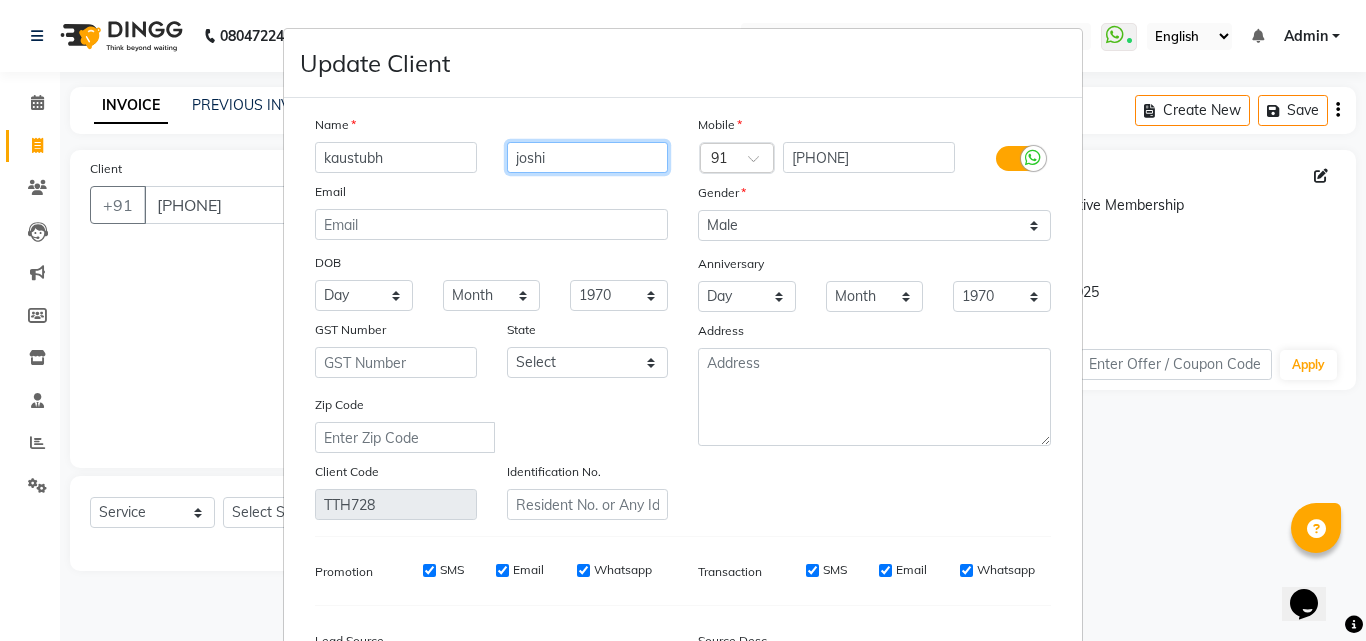 type on "joshi" 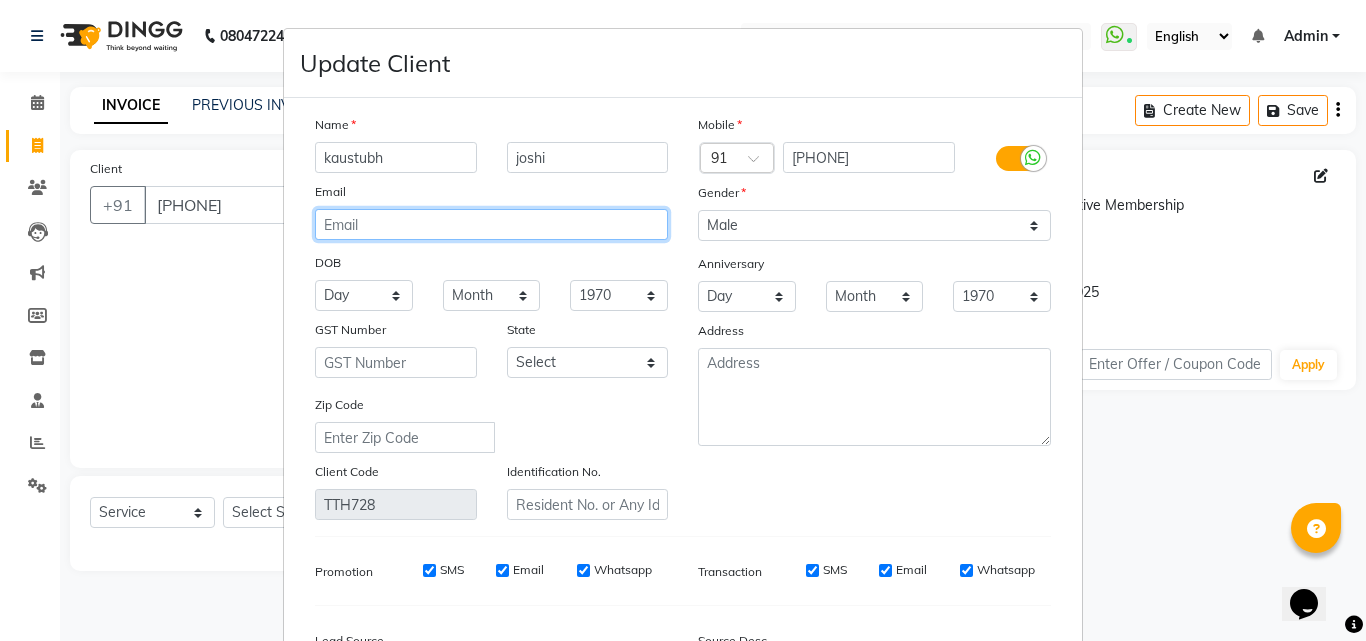 click at bounding box center [491, 224] 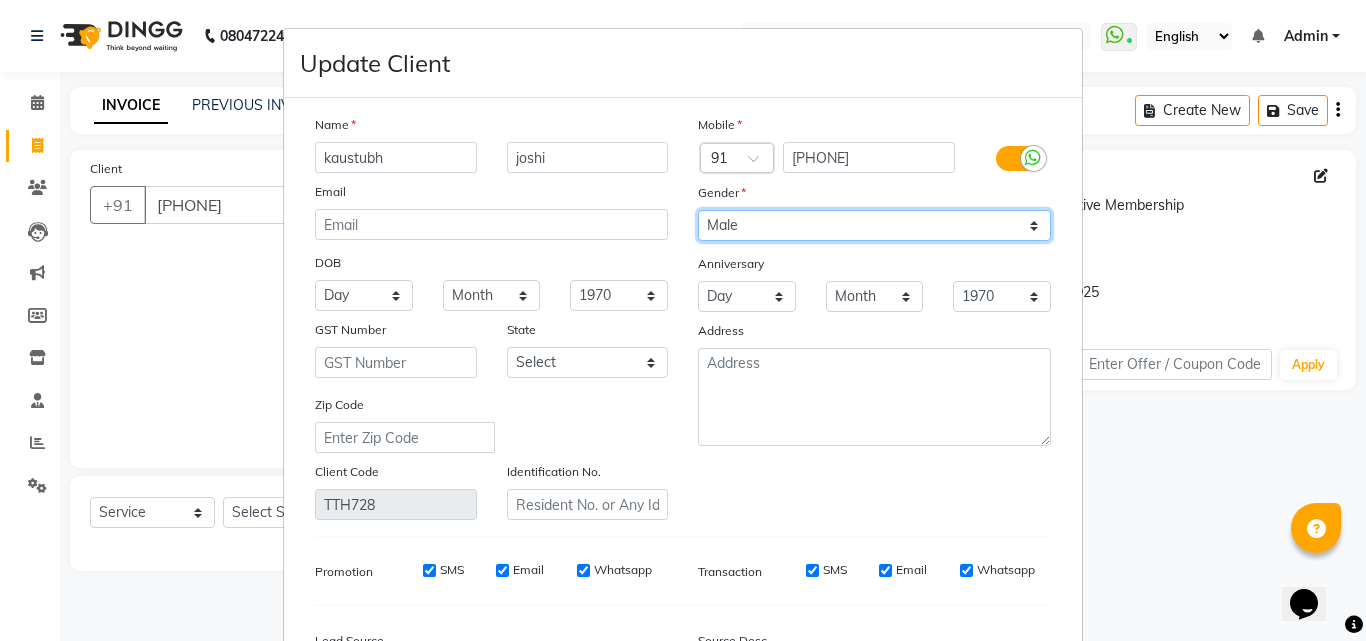 click on "Select Male Female Other Prefer Not To Say" at bounding box center (874, 225) 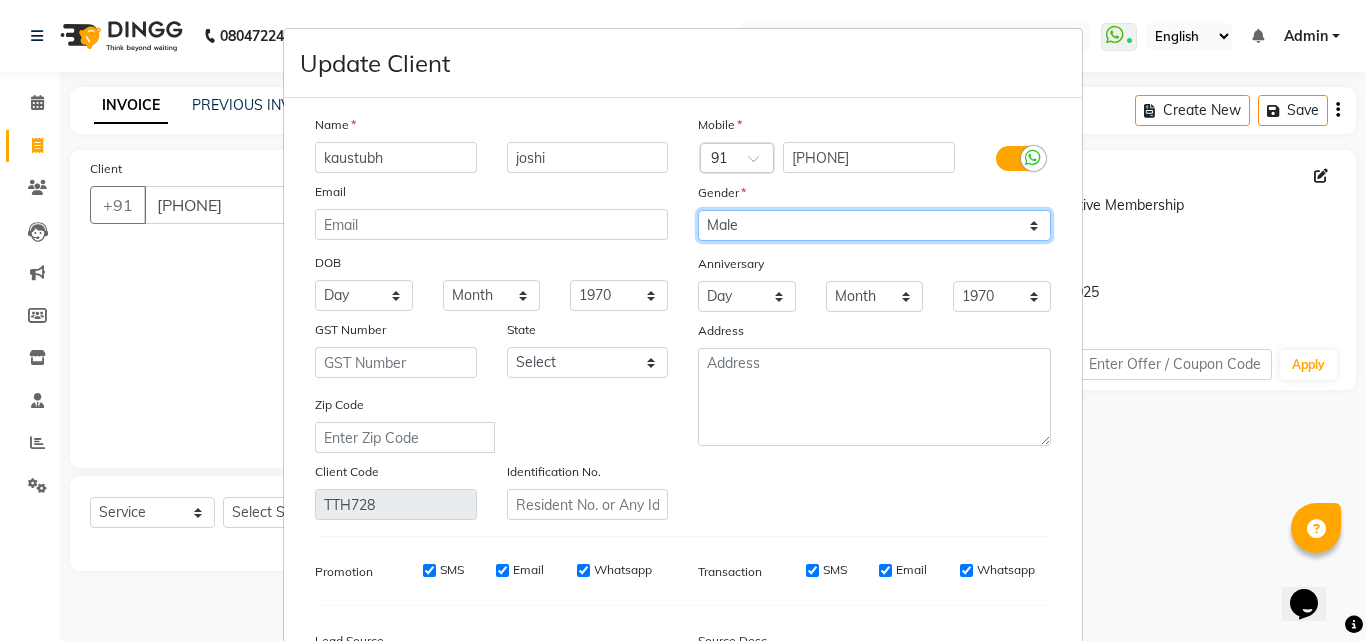 click on "Select Male Female Other Prefer Not To Say" at bounding box center [874, 225] 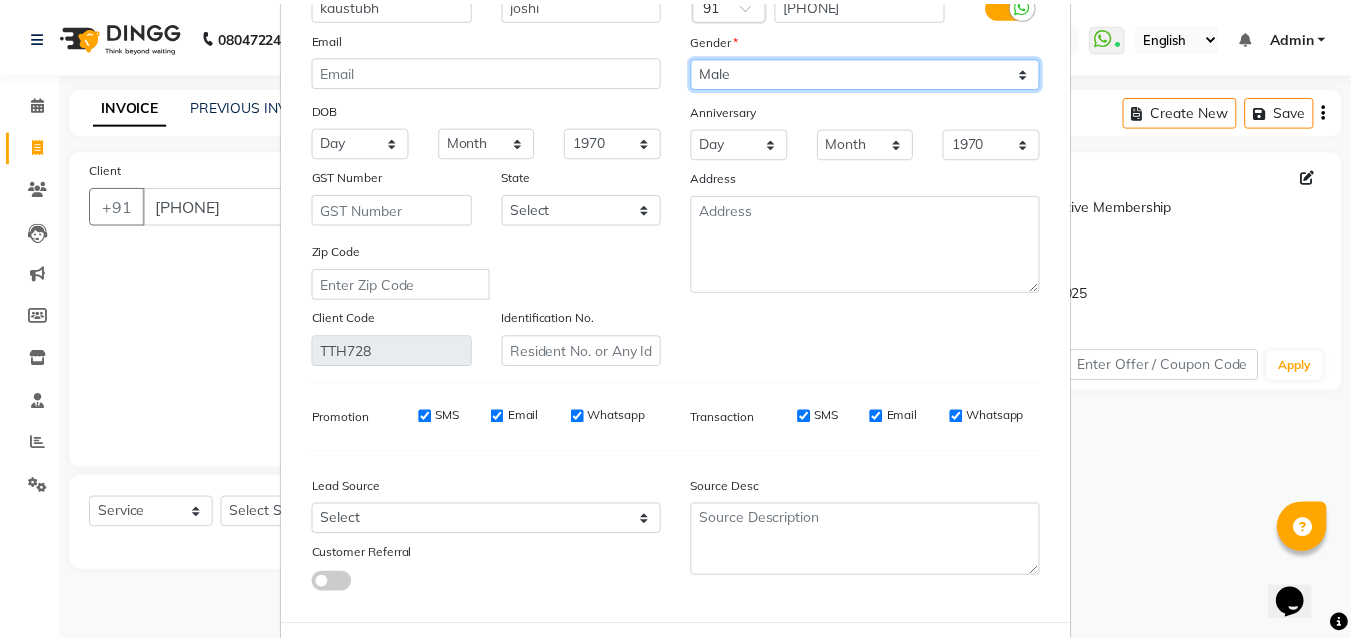 scroll, scrollTop: 200, scrollLeft: 0, axis: vertical 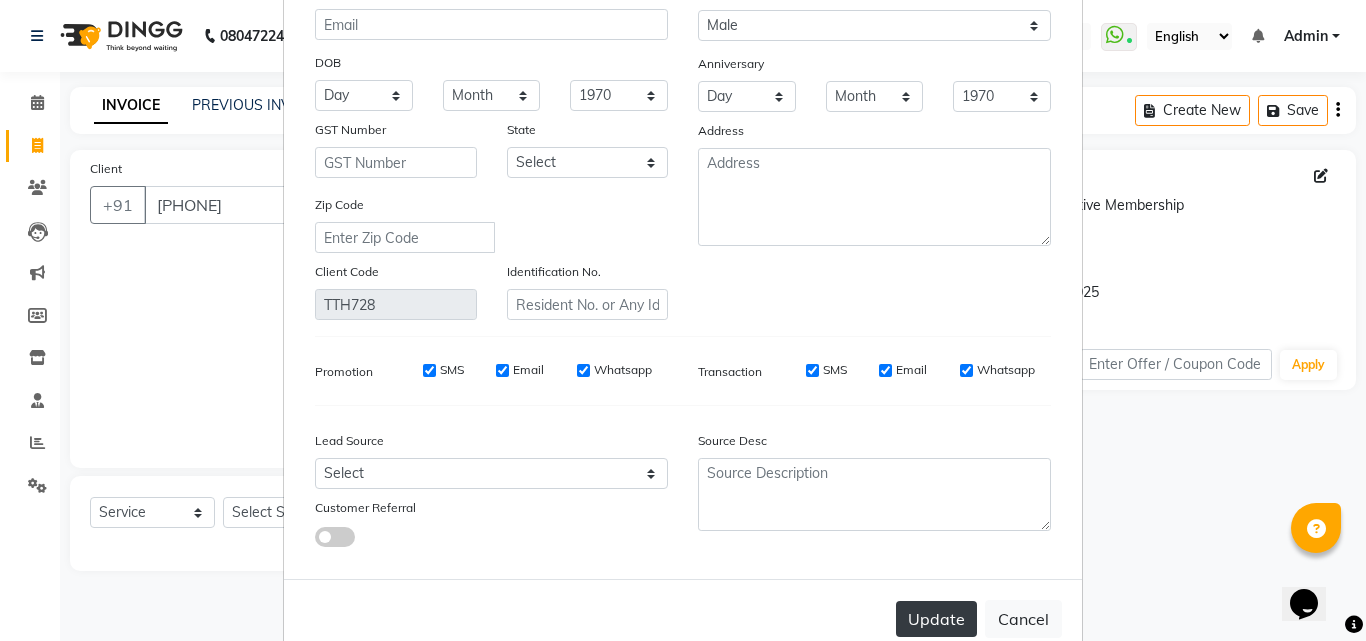 click on "Update" at bounding box center [936, 619] 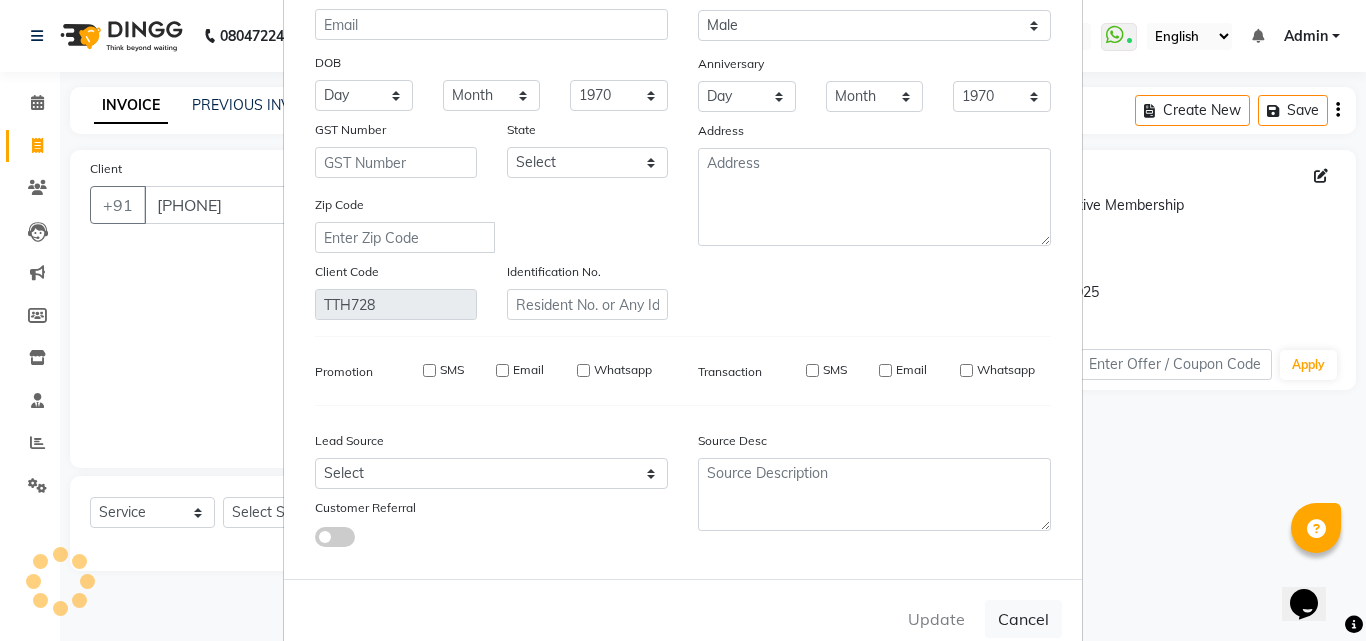 type 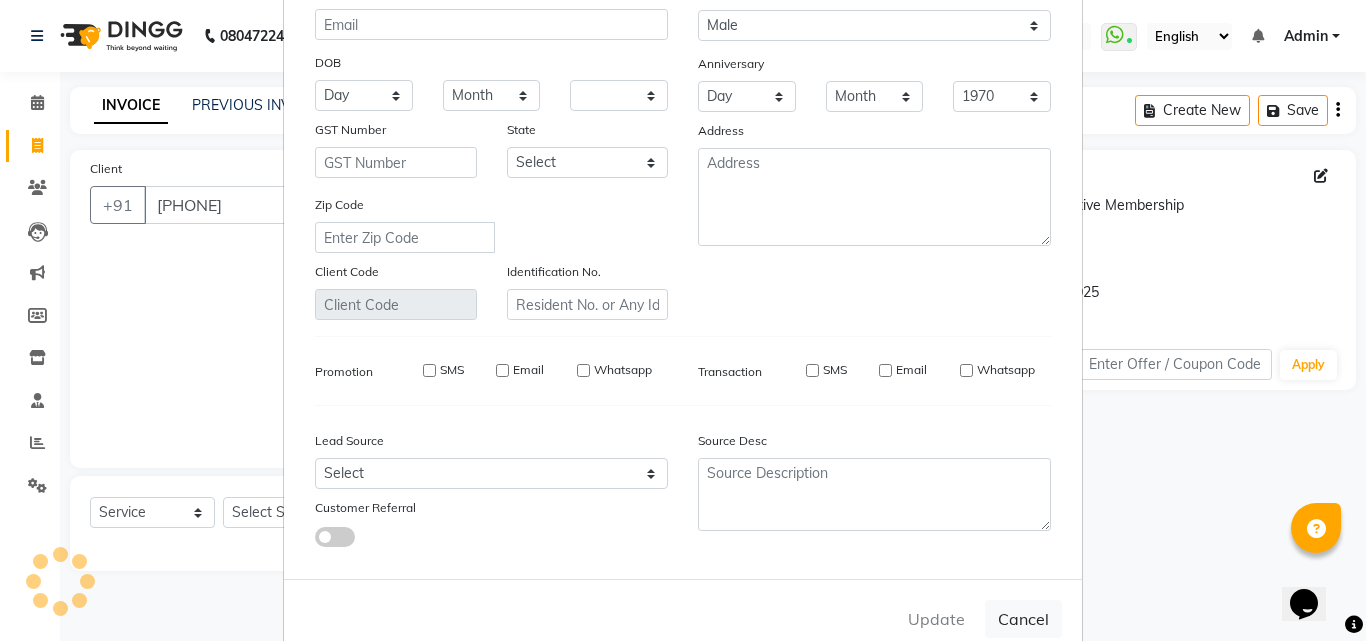 select 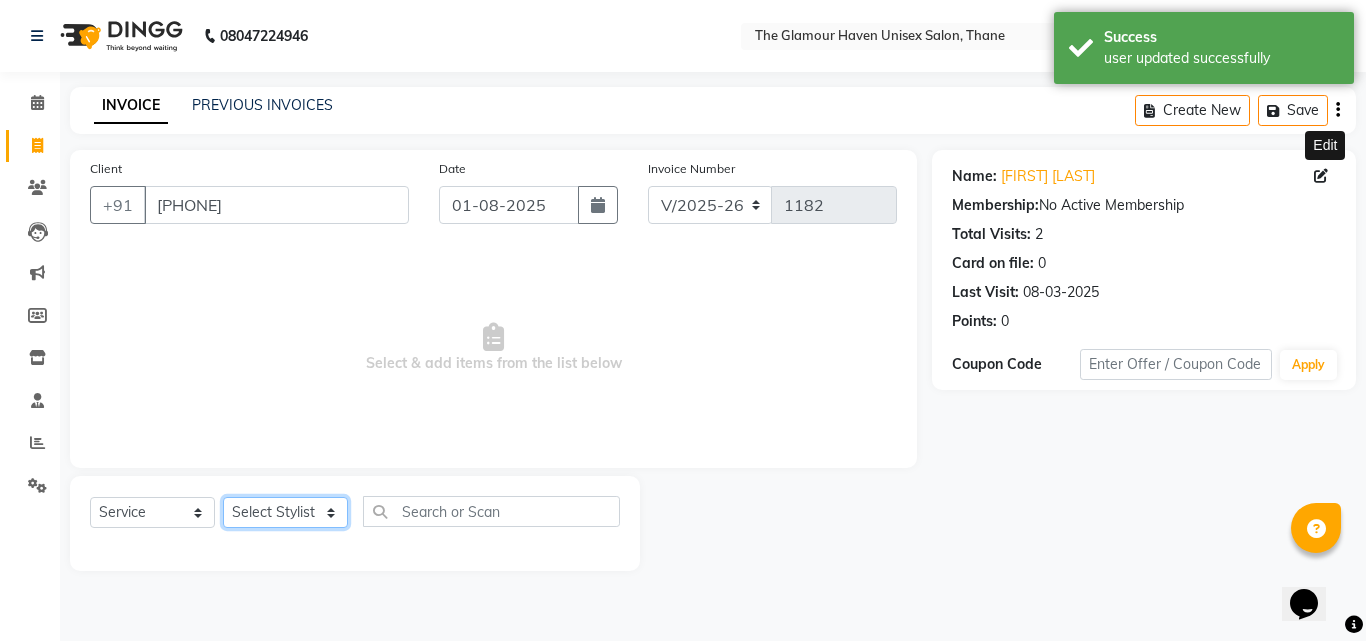 click on "Select Stylist [FIRST] [LAST] [FIRST] [LAST] [FIRST] [LAST] [FIRST] [LAST] [FIRST] [LAST] [FIRST] [LAST] [FIRST] [LAST] [FIRST] [LAST] [FIRST] [LAST]" 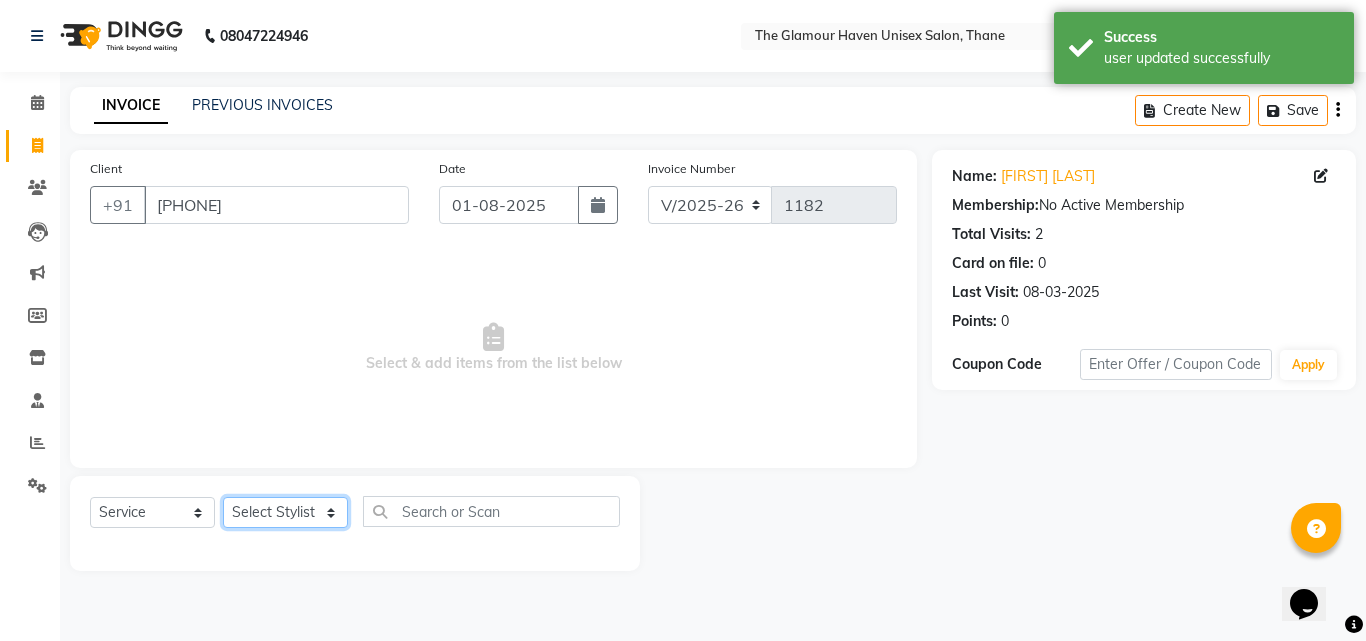 select on "59914" 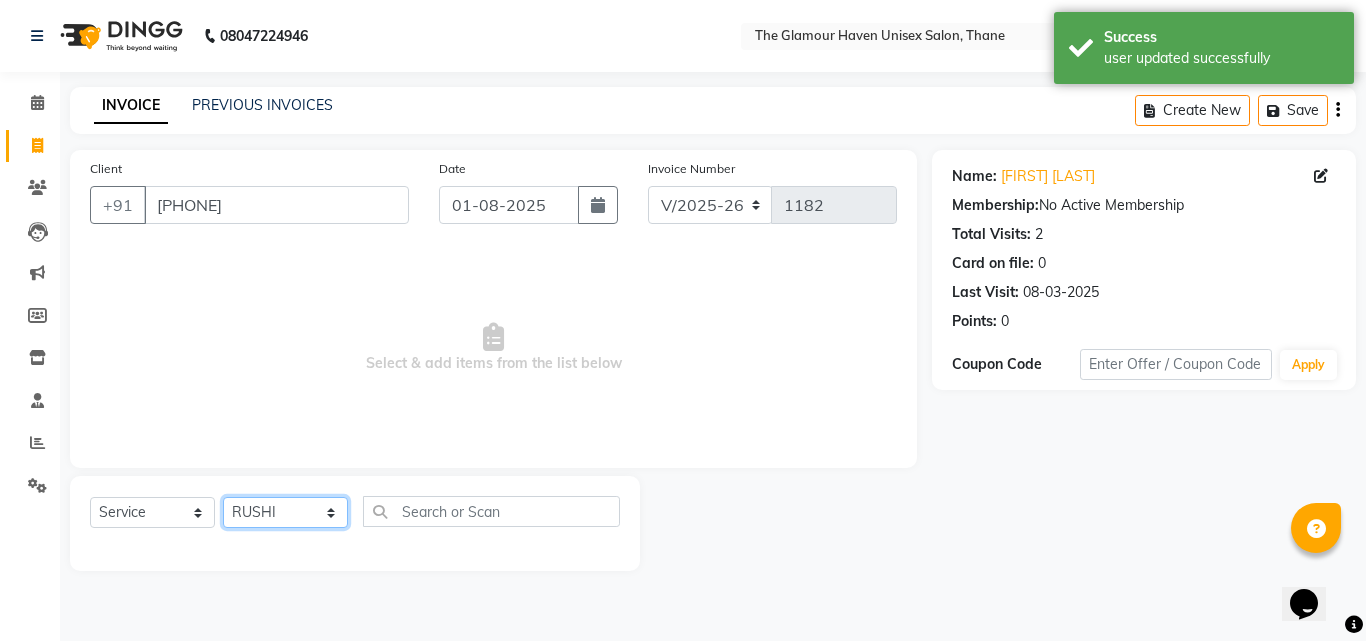 click on "Select Stylist [FIRST] [LAST] [FIRST] [LAST] [FIRST] [LAST] [FIRST] [LAST] [FIRST] [LAST] [FIRST] [LAST] [FIRST] [LAST] [FIRST] [LAST] [FIRST] [LAST]" 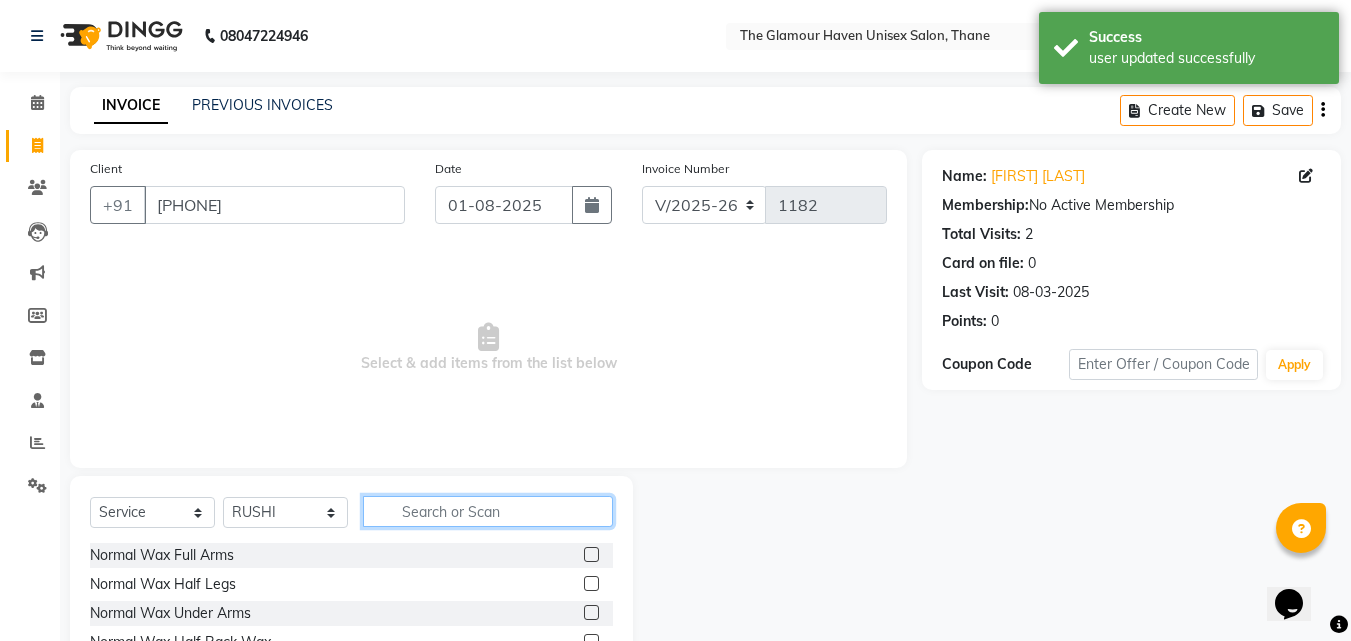 click 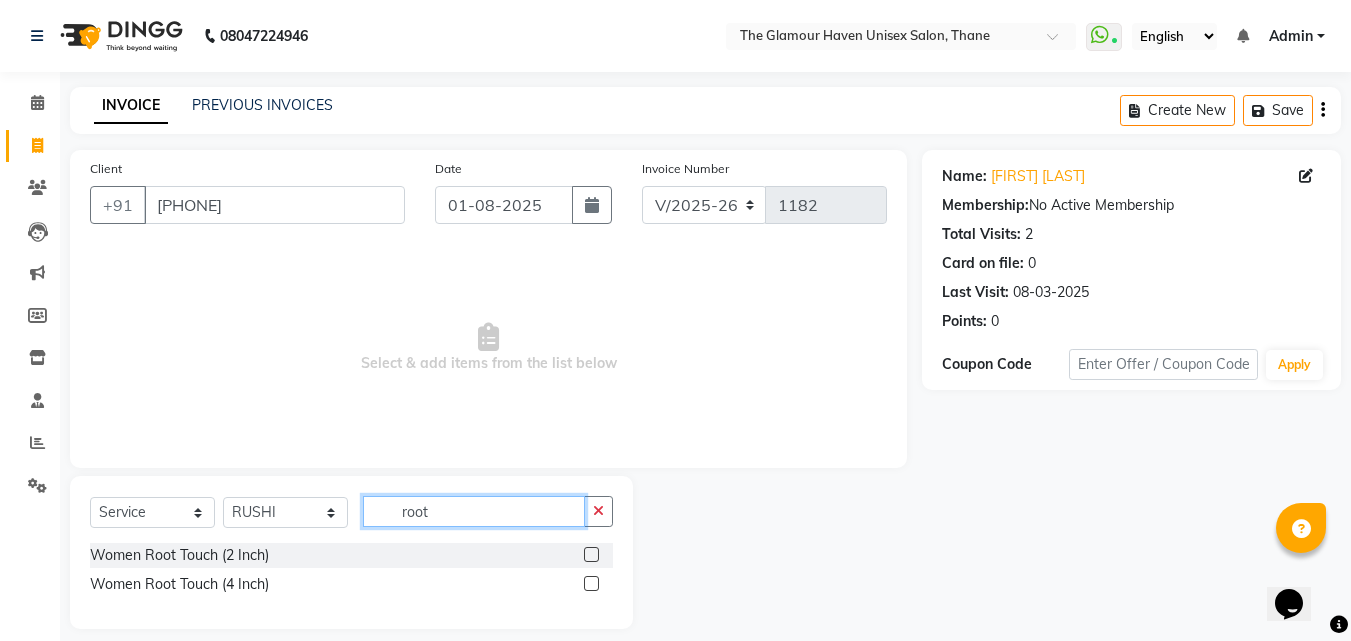 type on "root" 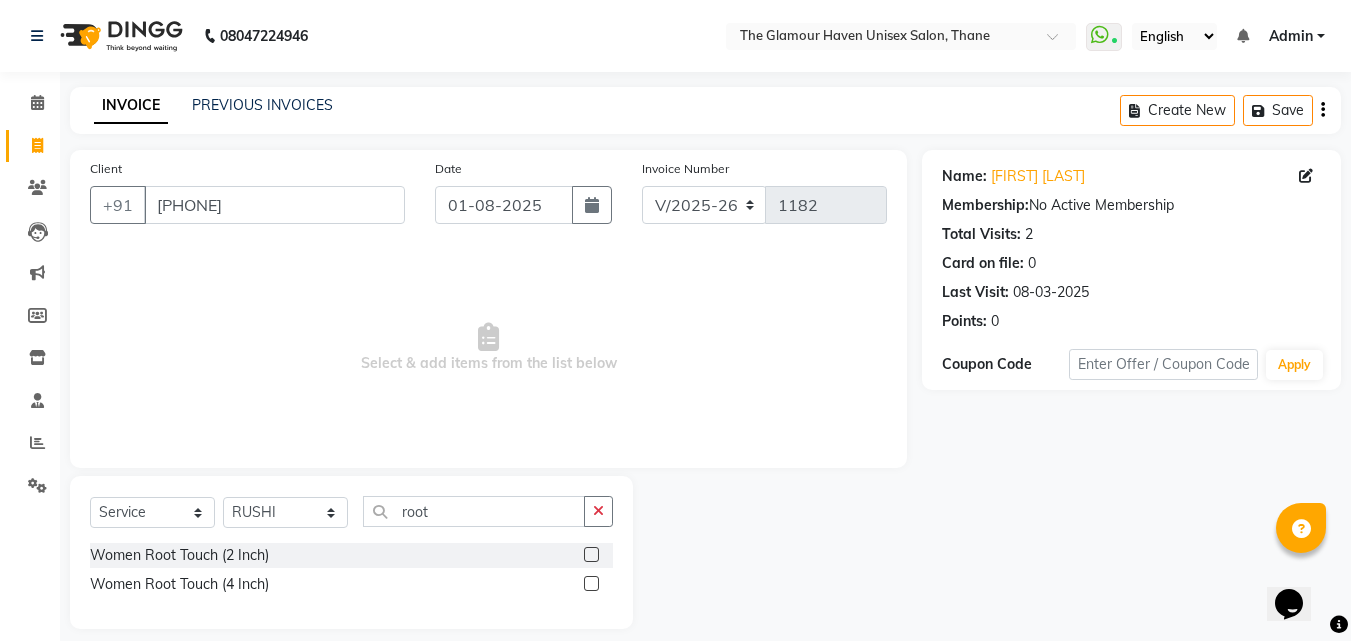 click 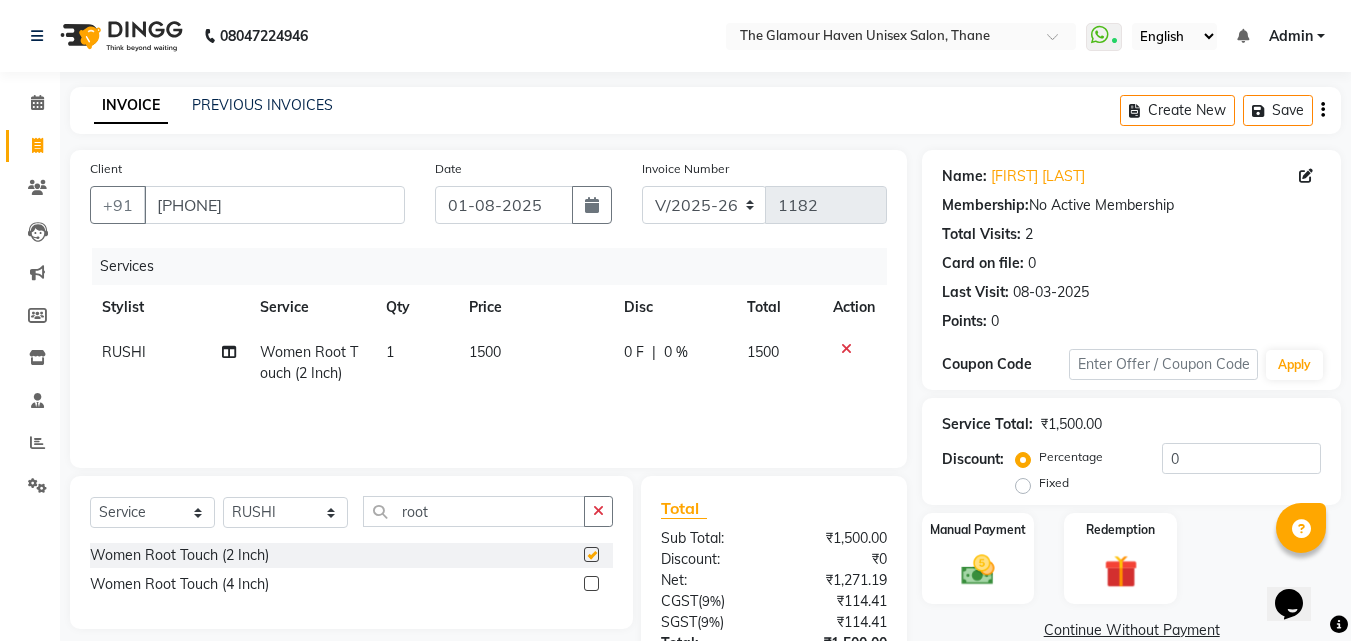 checkbox on "false" 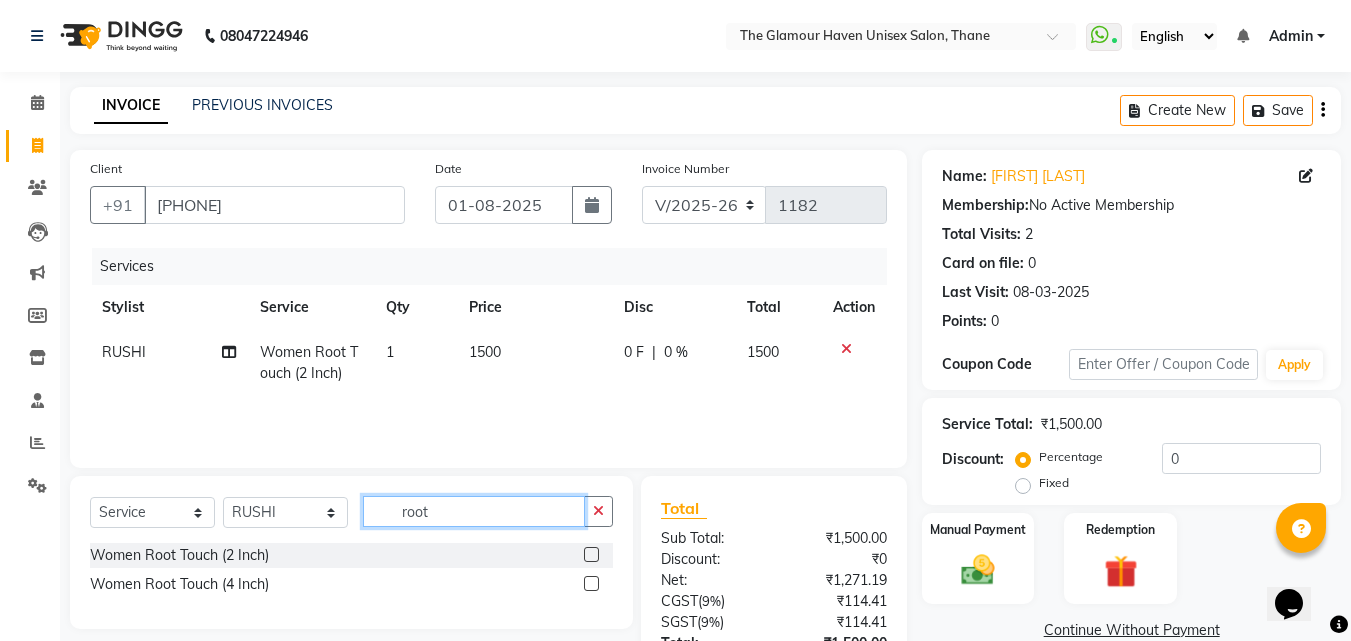click on "root" 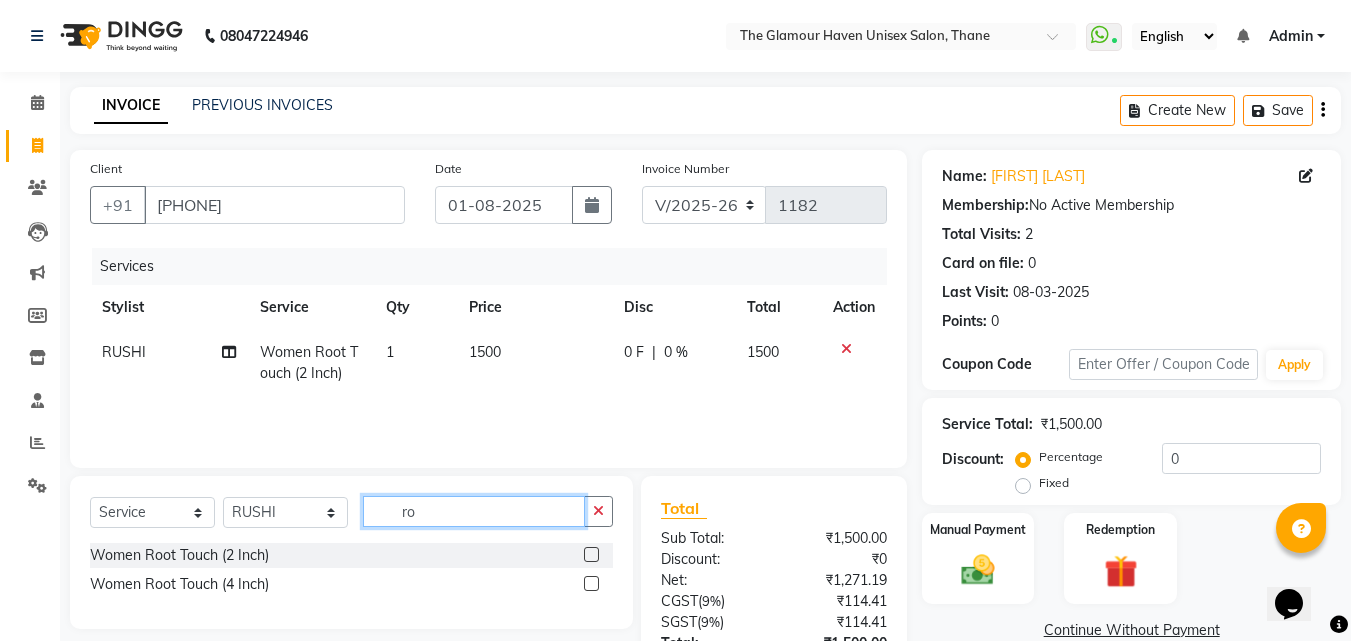 type on "r" 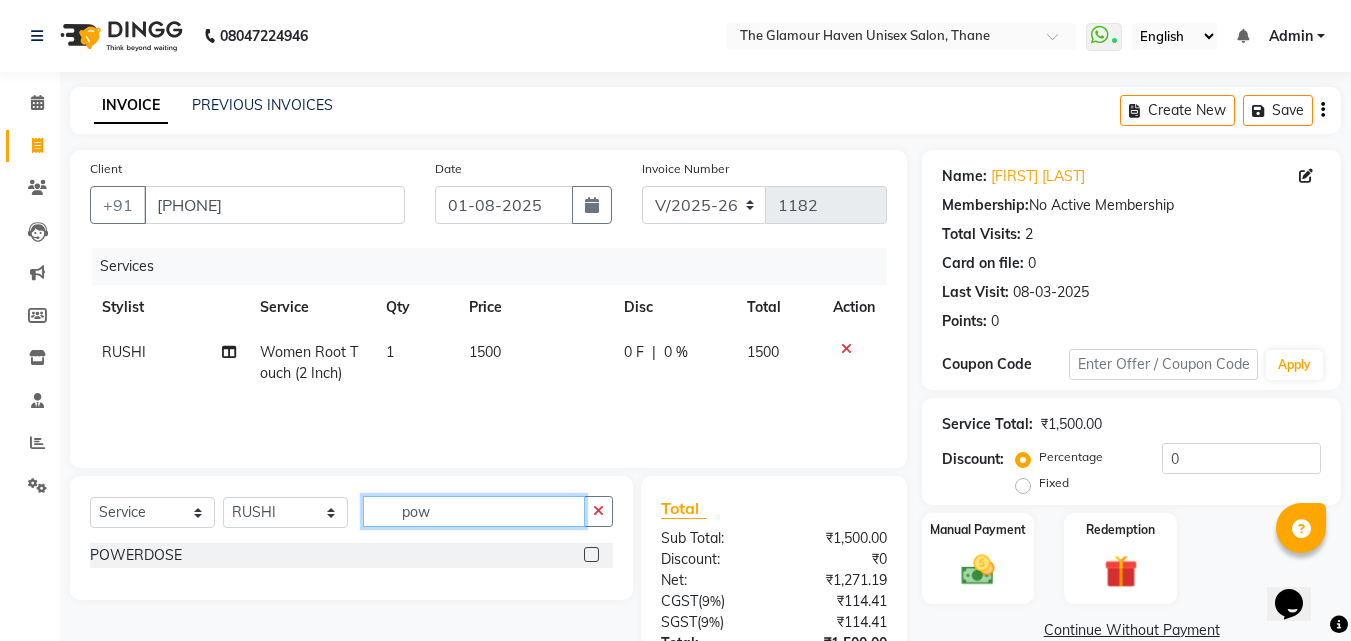 type on "pow" 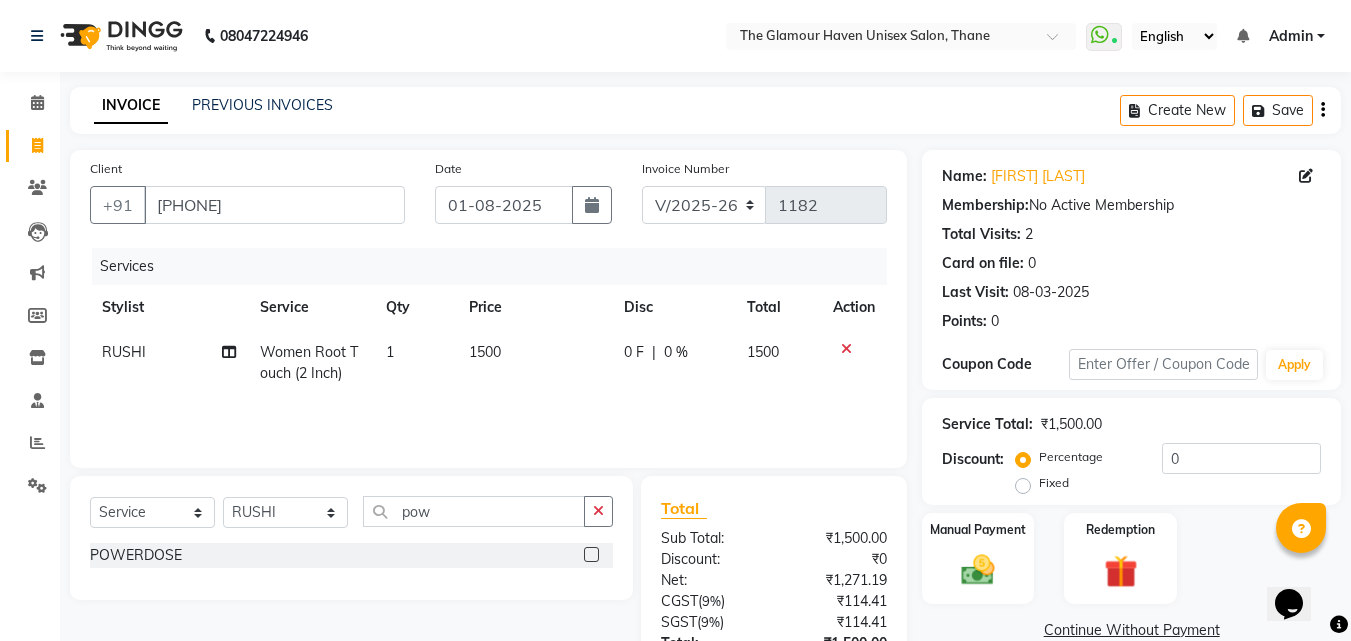 click 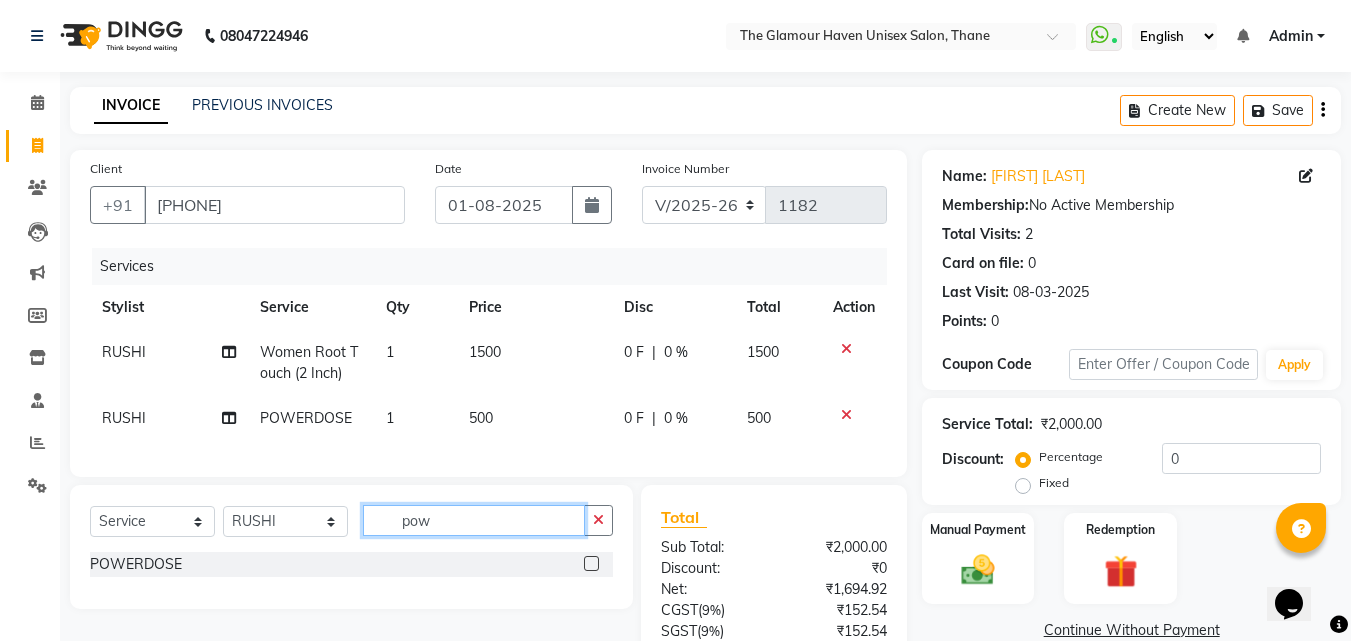 checkbox on "false" 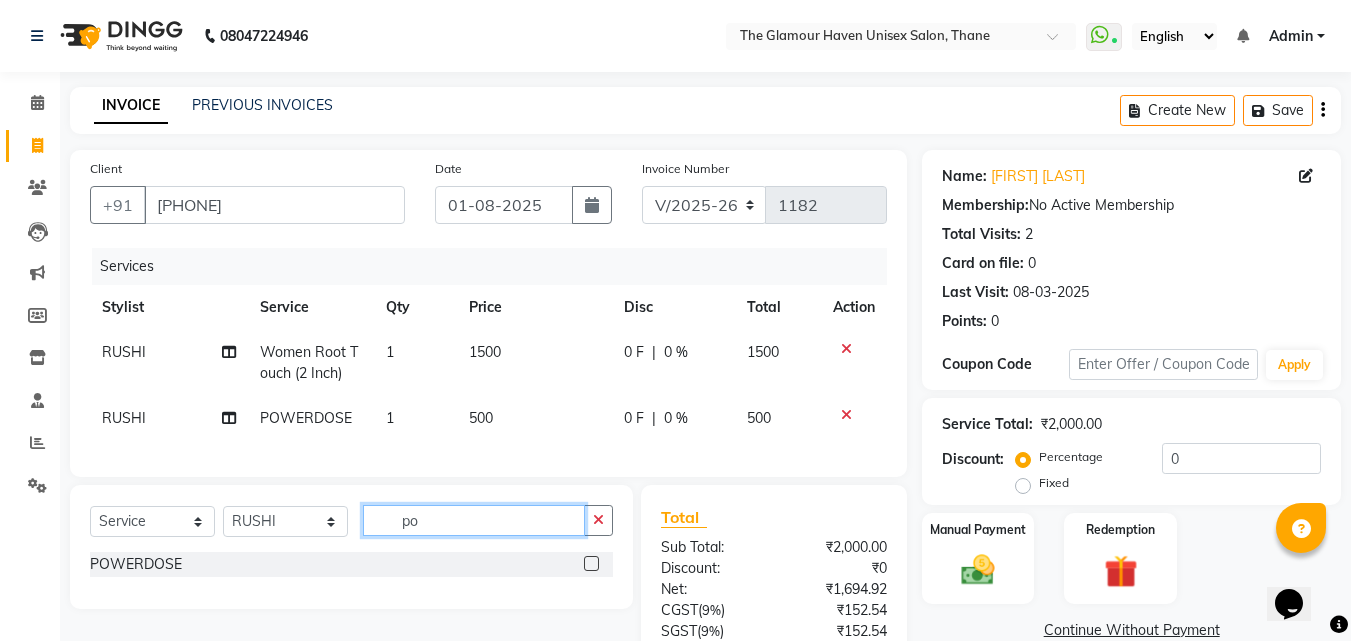 type on "p" 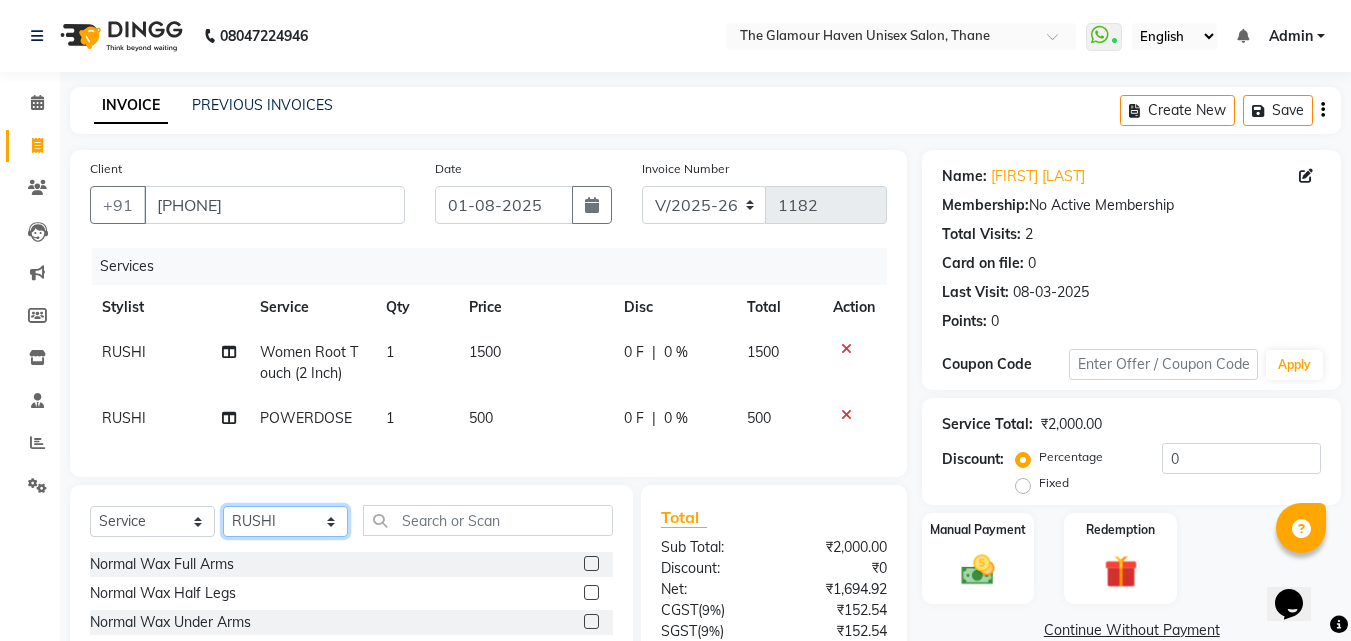 click on "Select Stylist [FIRST] [LAST] [FIRST] [LAST] [FIRST] [LAST] [FIRST] [LAST] [FIRST] [LAST] [FIRST] [LAST] [FIRST] [LAST] [FIRST] [LAST] [FIRST] [LAST]" 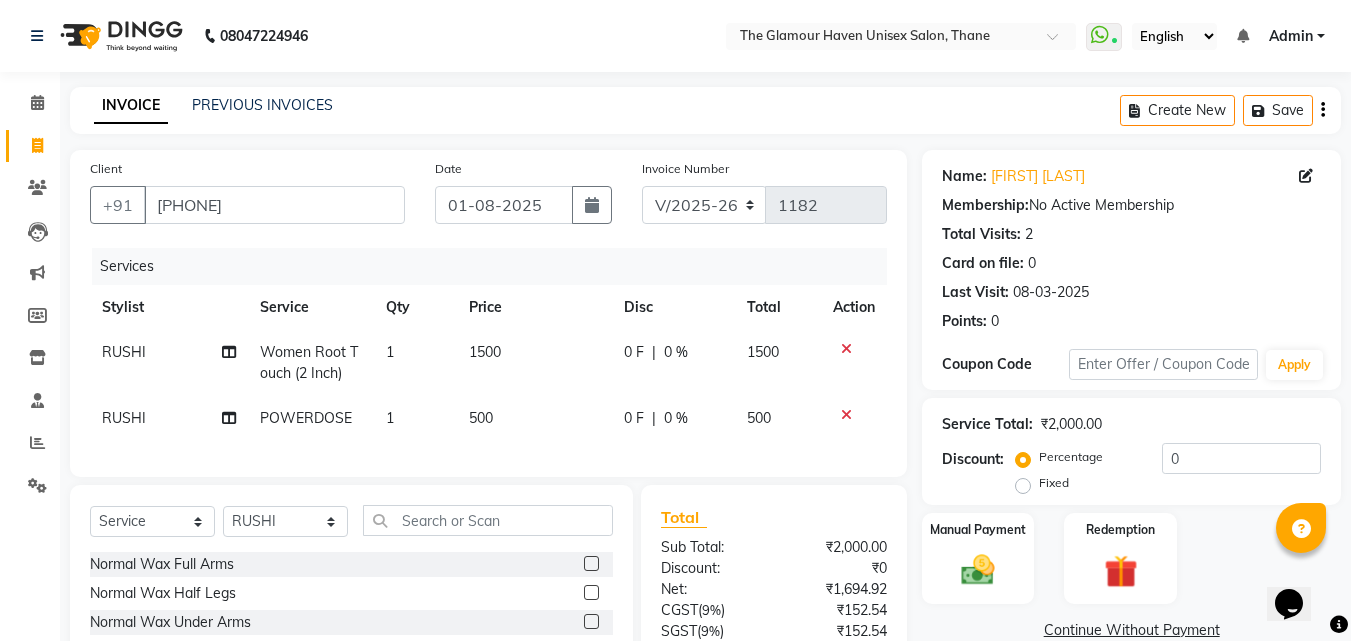 click on "Client +91 9769044076 Date 01-08-2025 Invoice Number V/2025 V/2025-26 1182 Services Stylist Service Qty Price Disc Total Action RUSHI Women Root Touch (2 Inch) 1 1500 0 F | 0 % 1500 RUSHI POWERDOSE 1 500 0 F | 0 % 500" 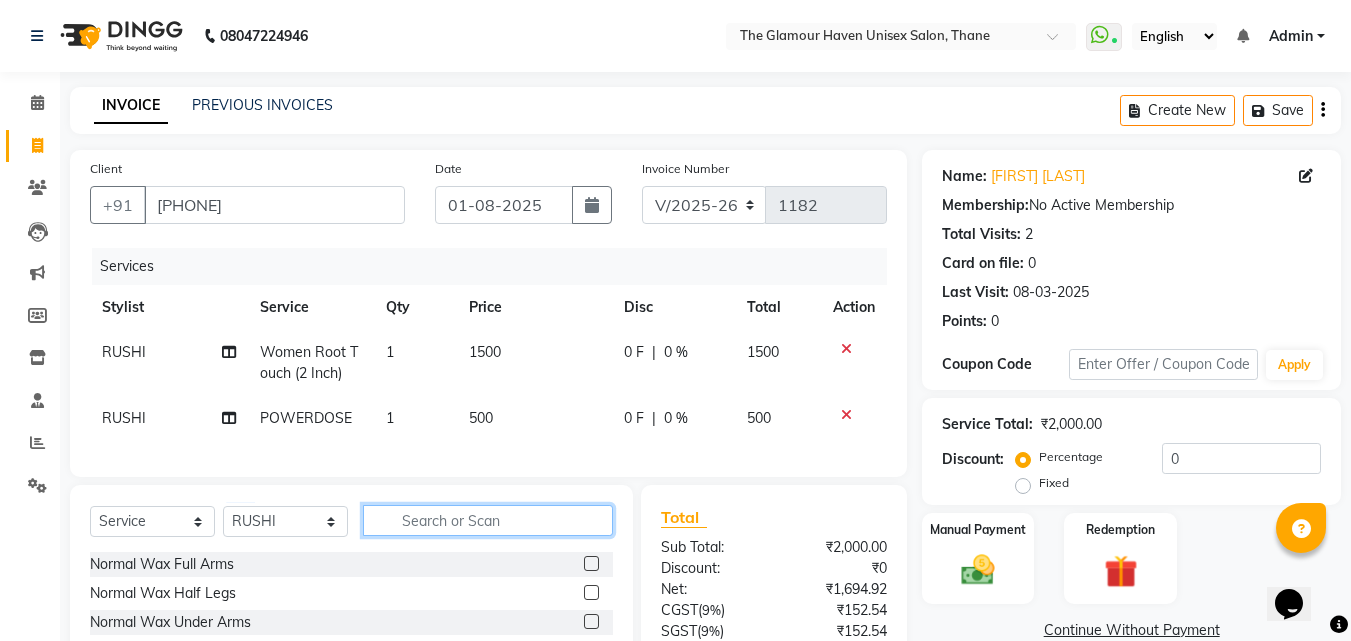 click 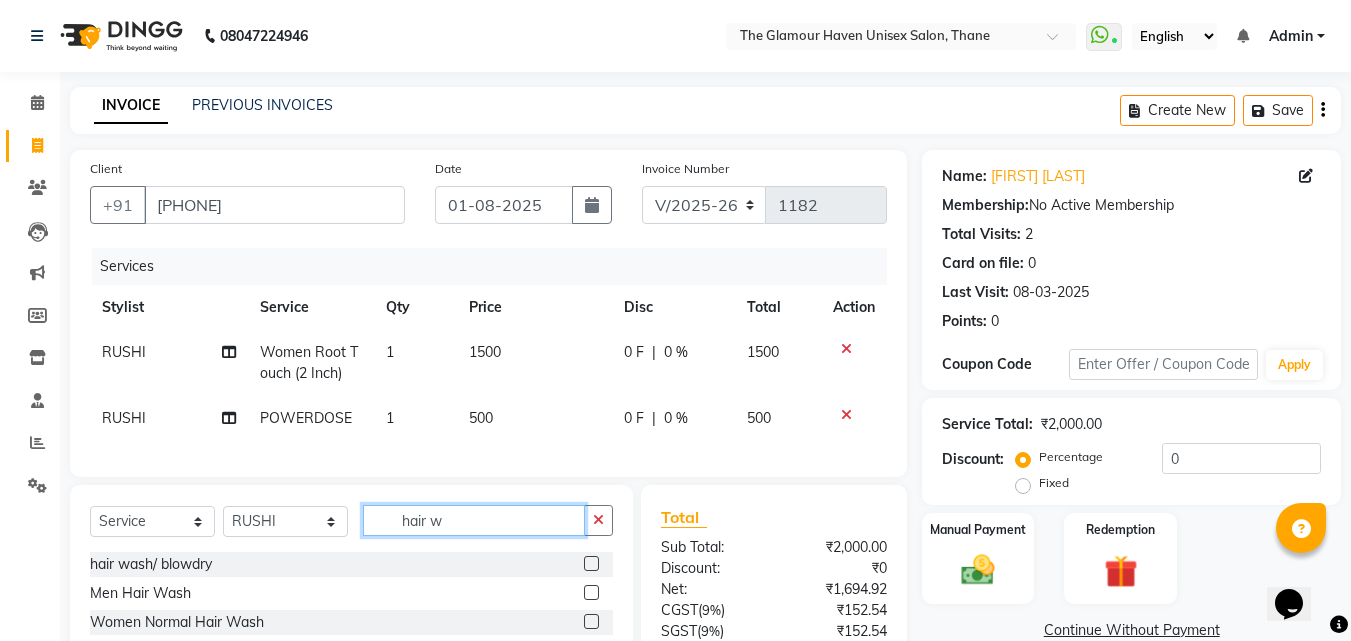 scroll, scrollTop: 100, scrollLeft: 0, axis: vertical 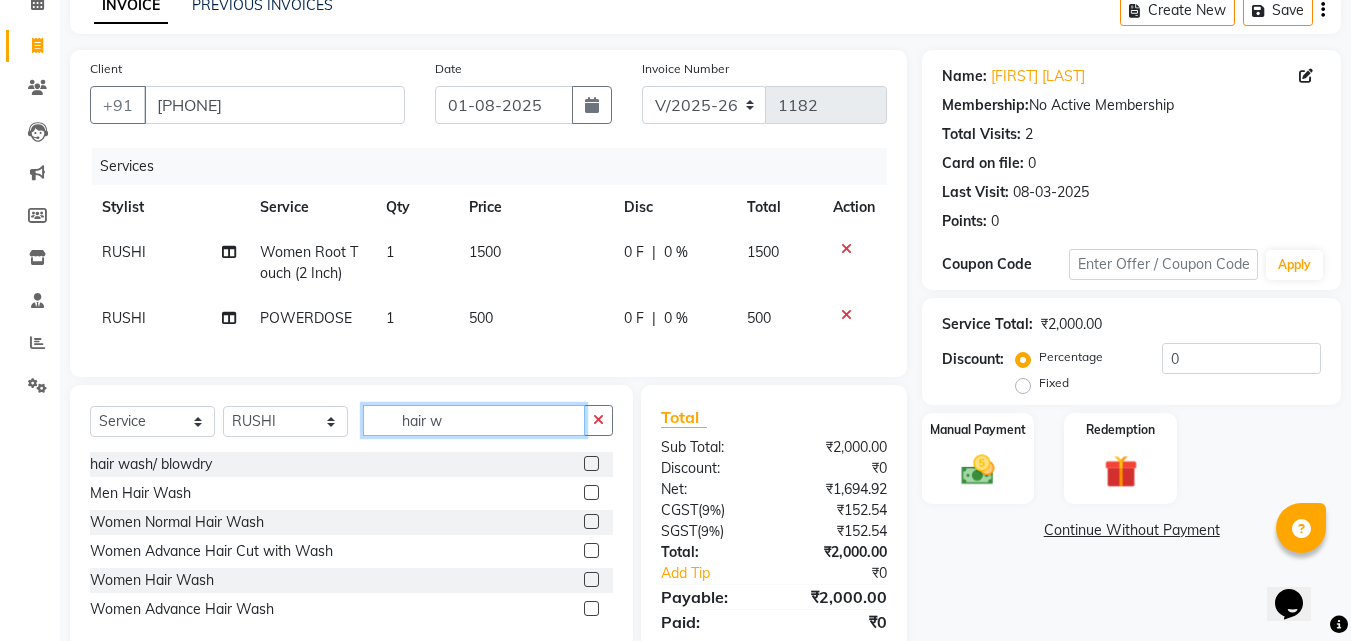 type on "hair w" 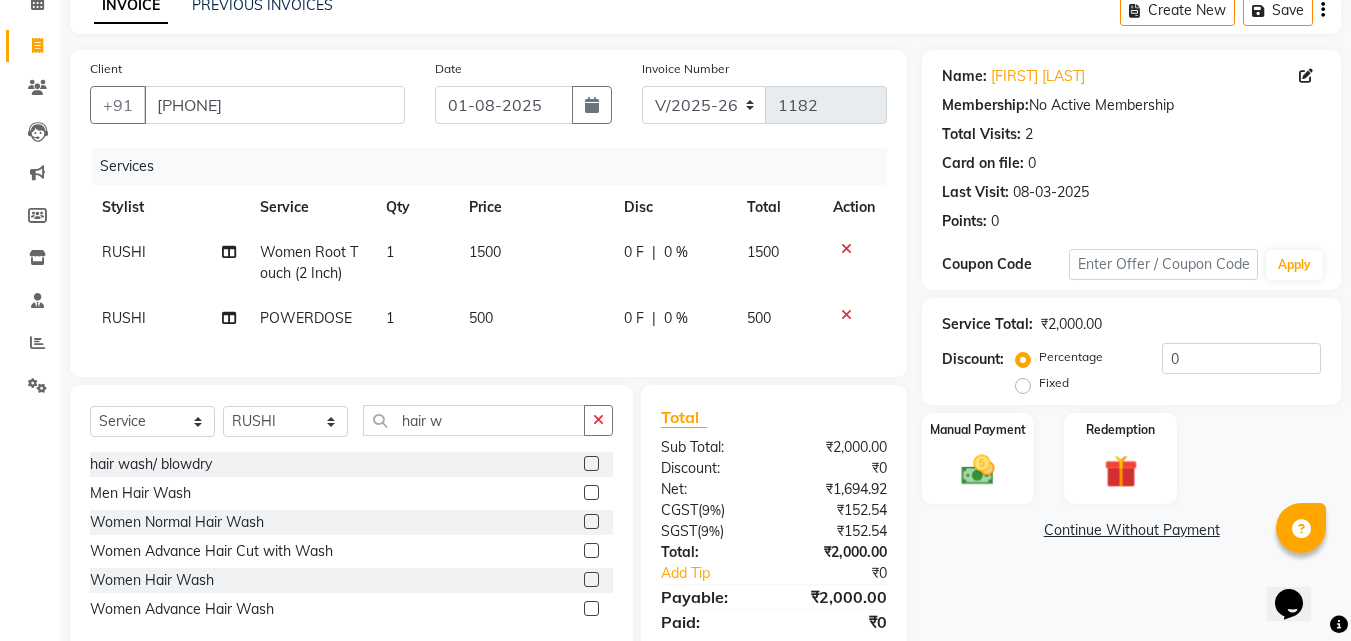 click 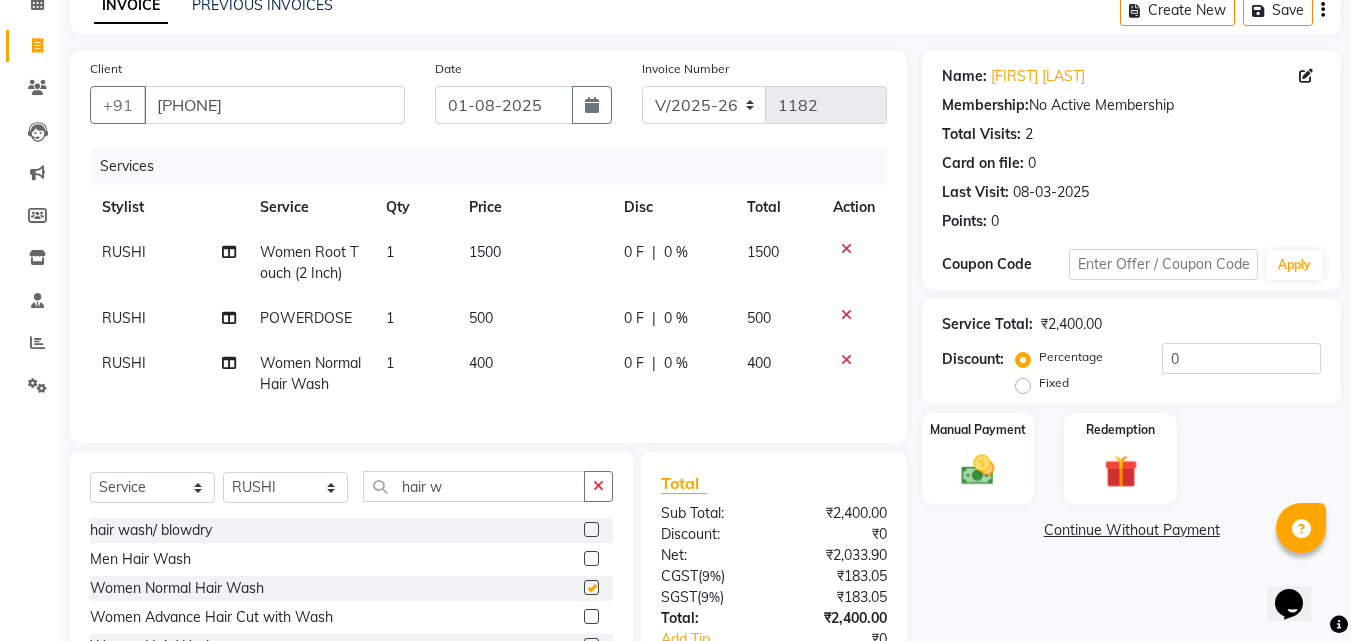 checkbox on "false" 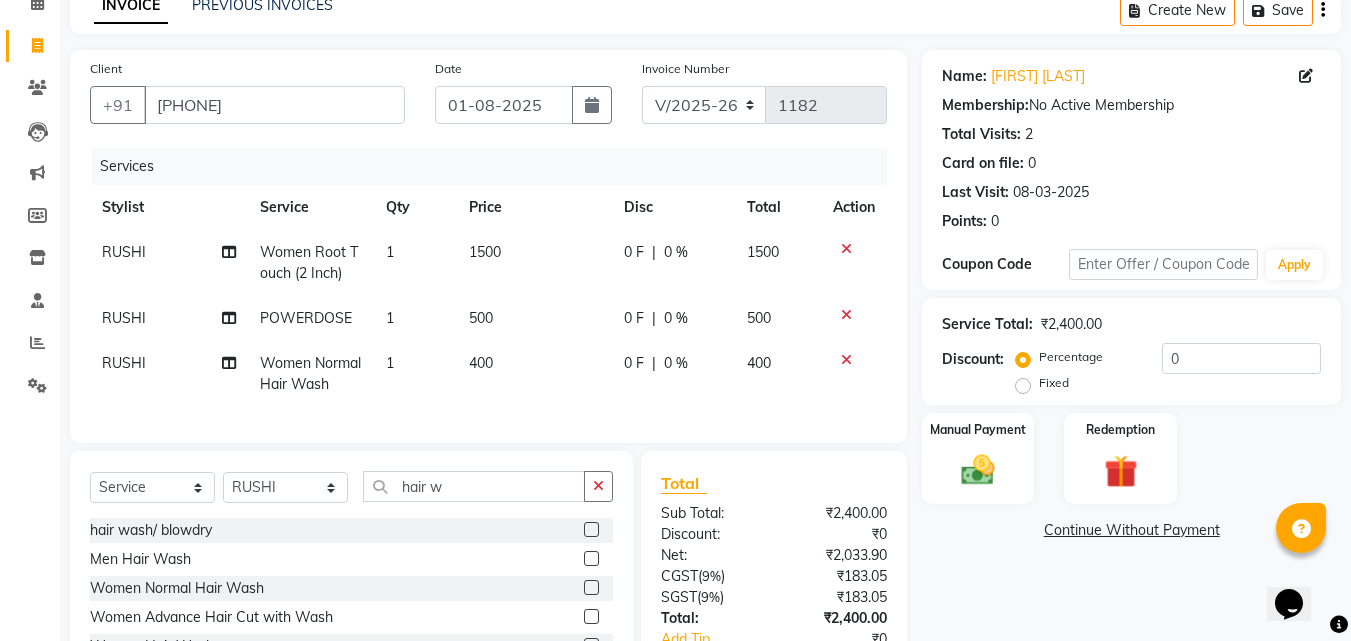 click on "400" 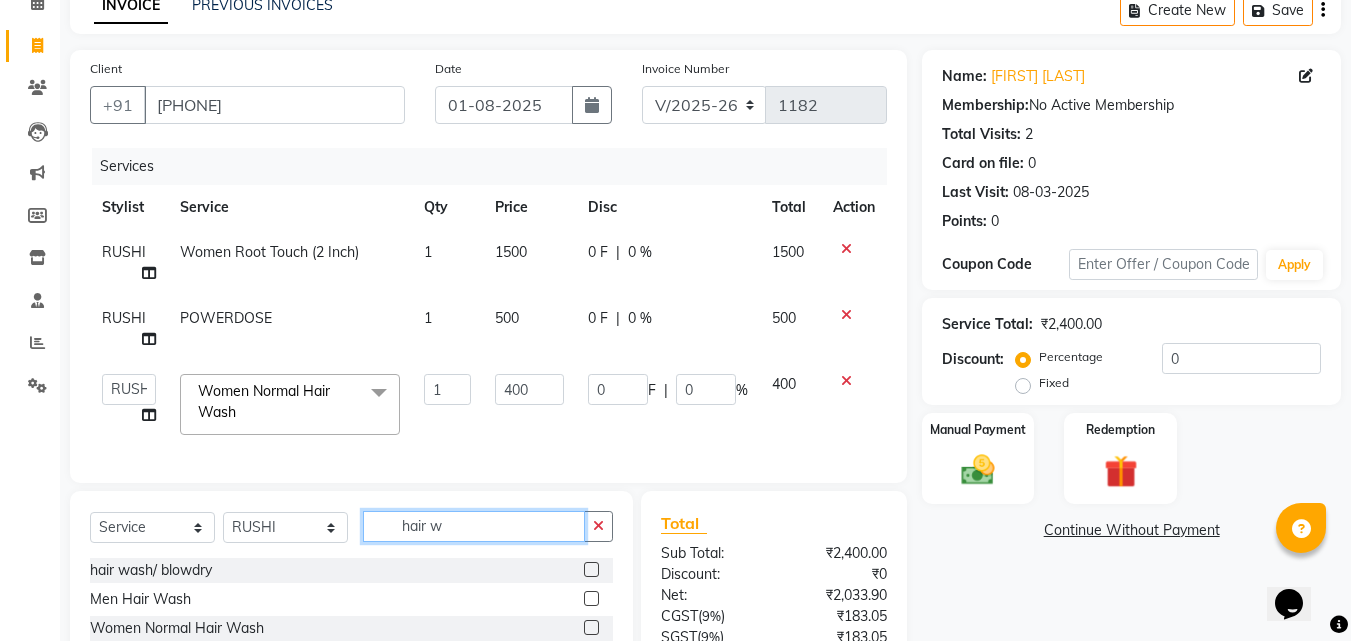 click on "hair w" 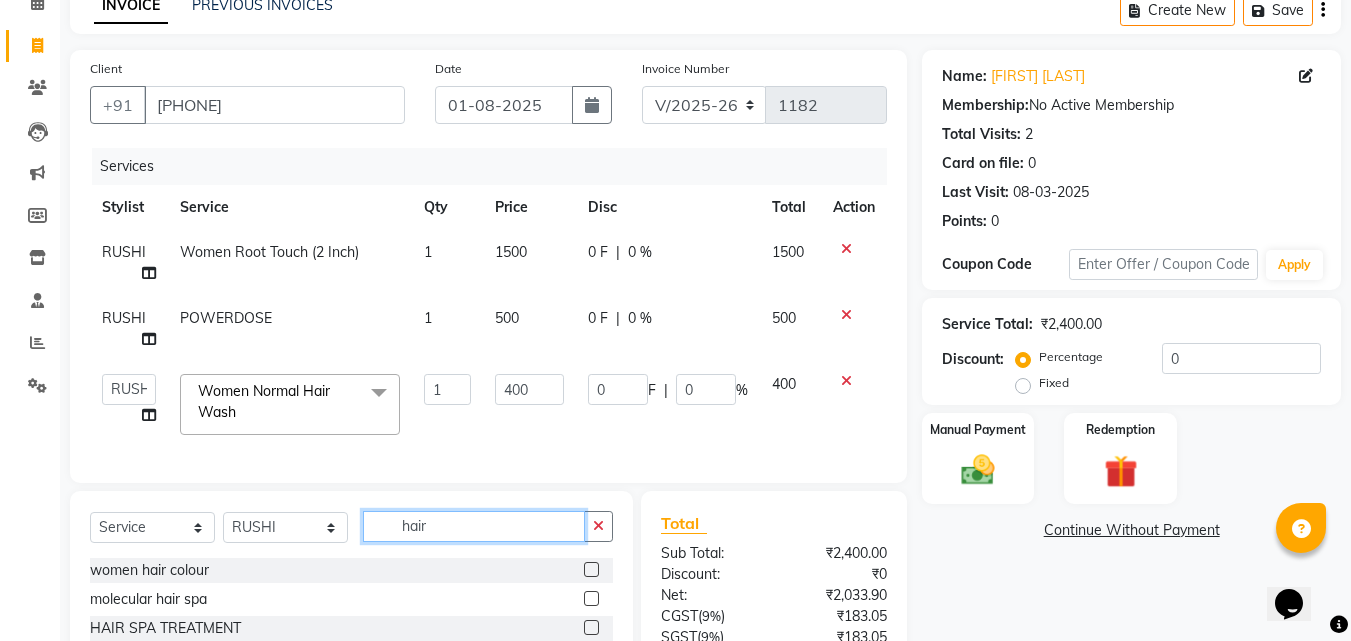 type on "hair" 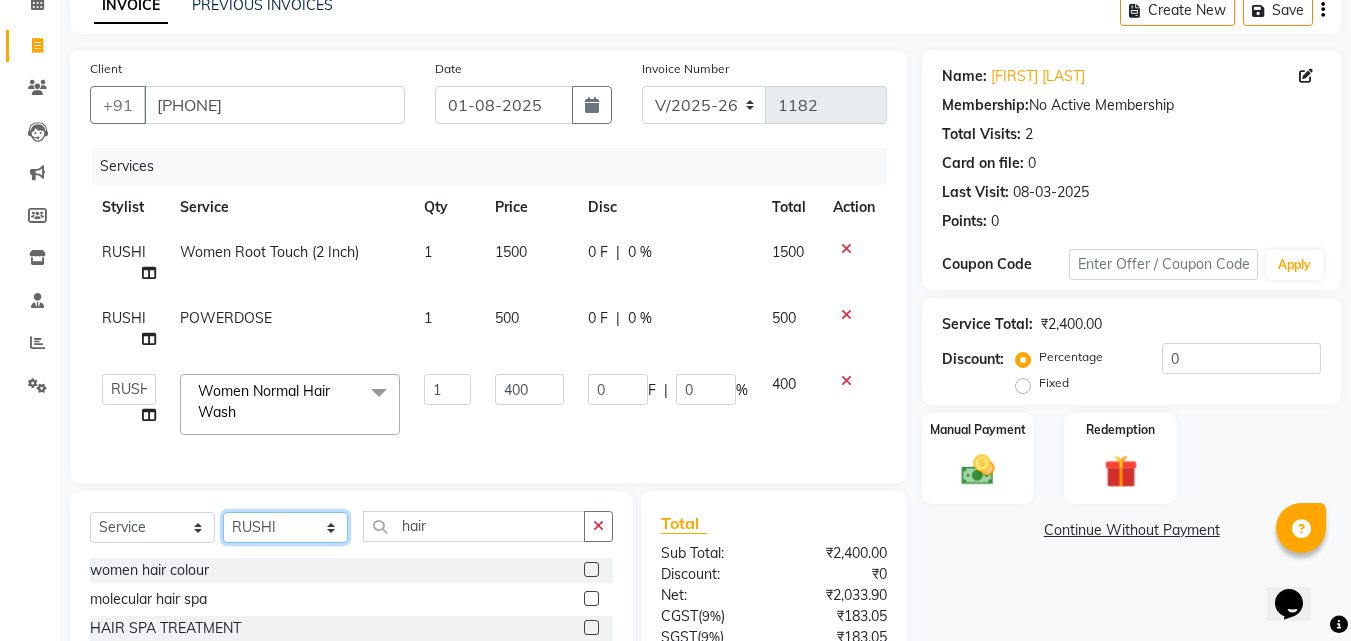 click on "Select Stylist [FIRST] [LAST] [FIRST] [LAST] [FIRST] [LAST] [FIRST] [LAST] [FIRST] [LAST] [FIRST] [LAST] [FIRST] [LAST] [FIRST] [LAST] [FIRST] [LAST]" 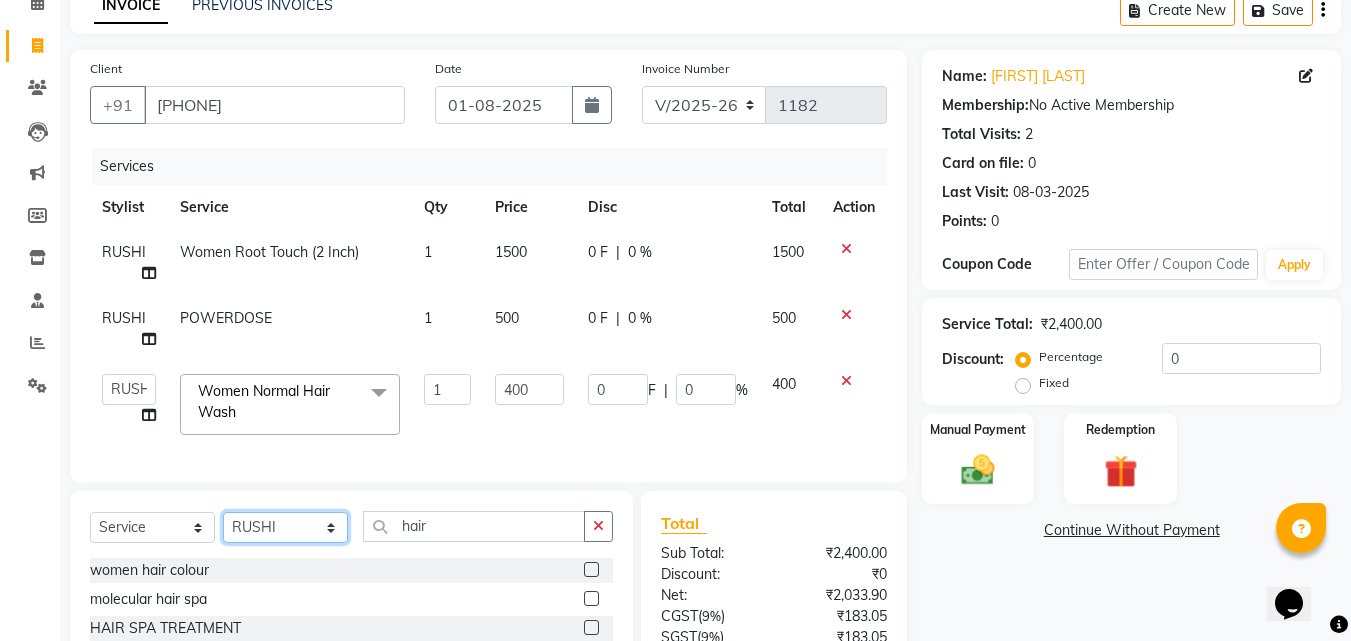 select on "59913" 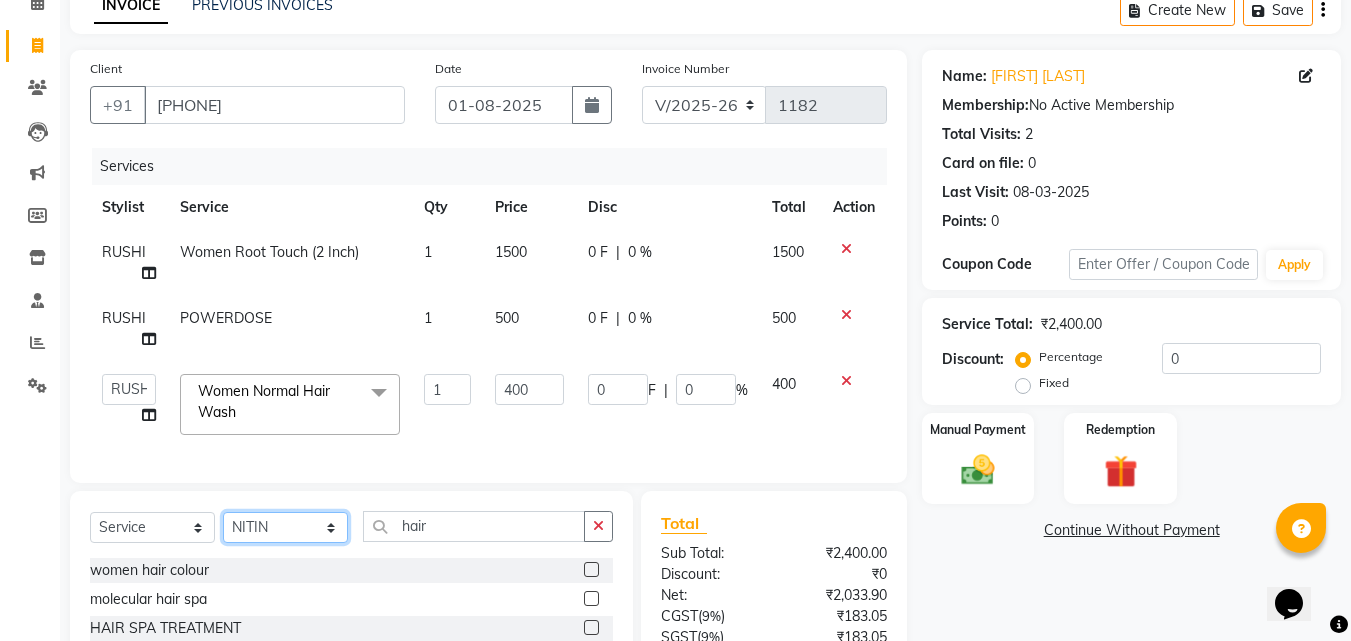 click on "Select Stylist [FIRST] [LAST] [FIRST] [LAST] [FIRST] [LAST] [FIRST] [LAST] [FIRST] [LAST] [FIRST] [LAST] [FIRST] [LAST] [FIRST] [LAST] [FIRST] [LAST]" 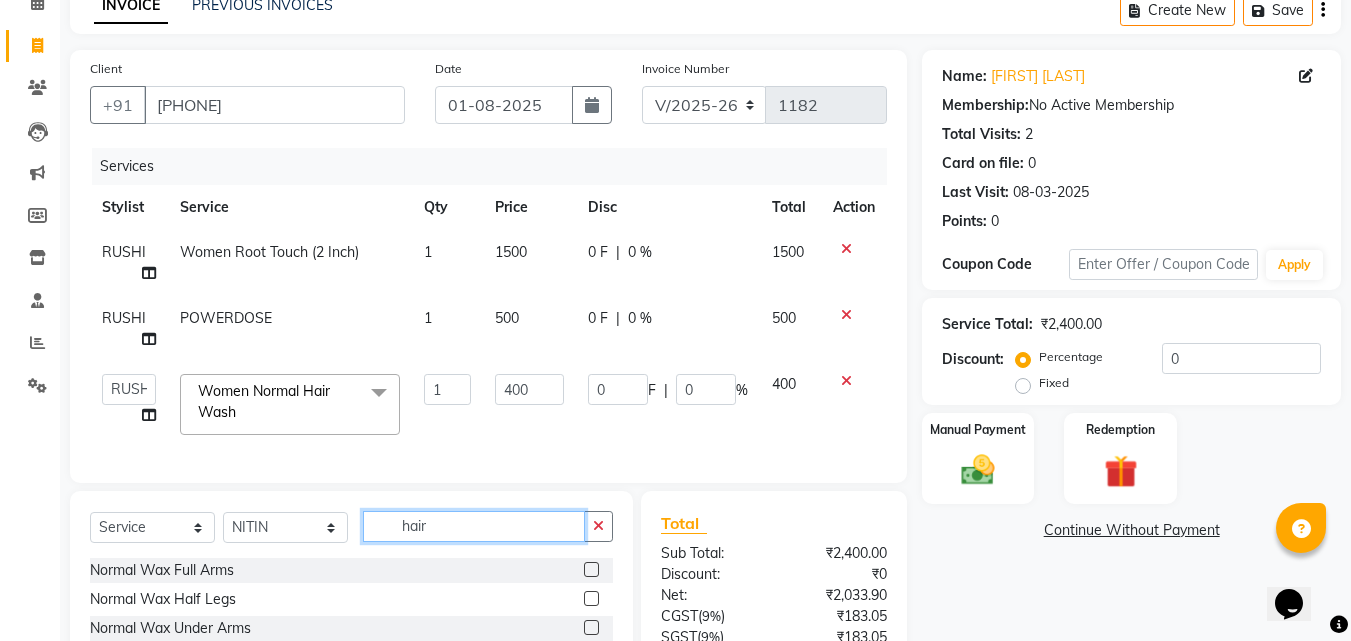 click on "hair" 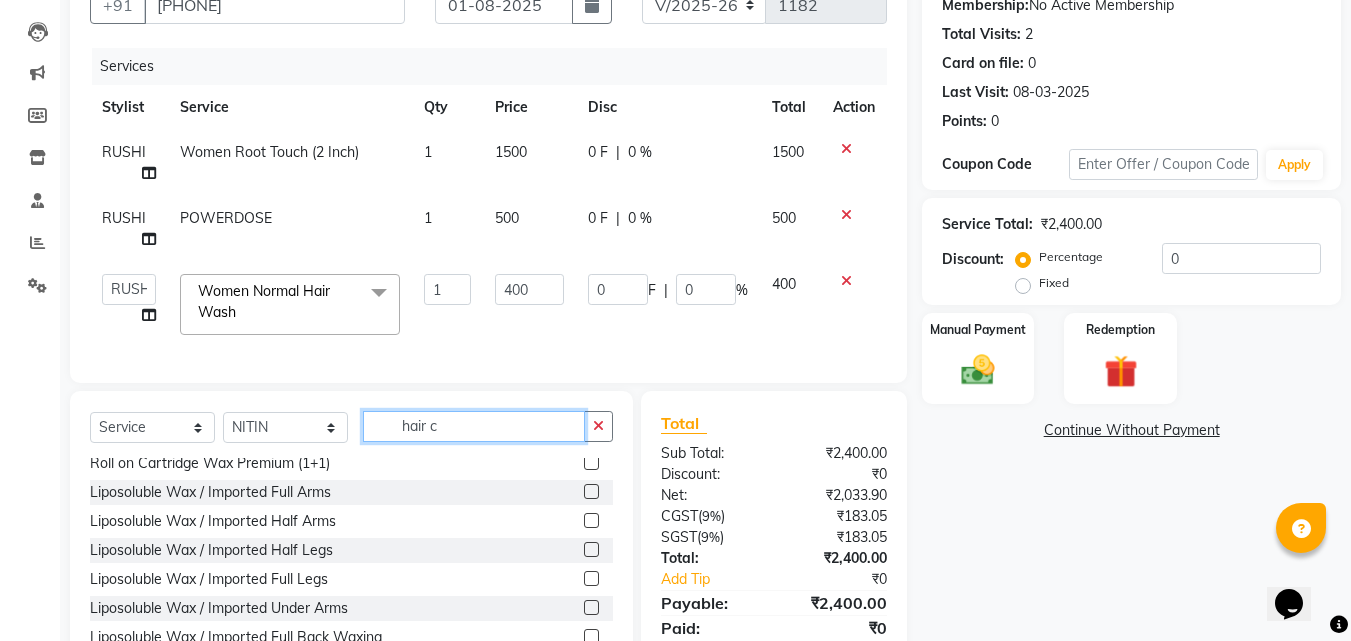 scroll, scrollTop: 264, scrollLeft: 0, axis: vertical 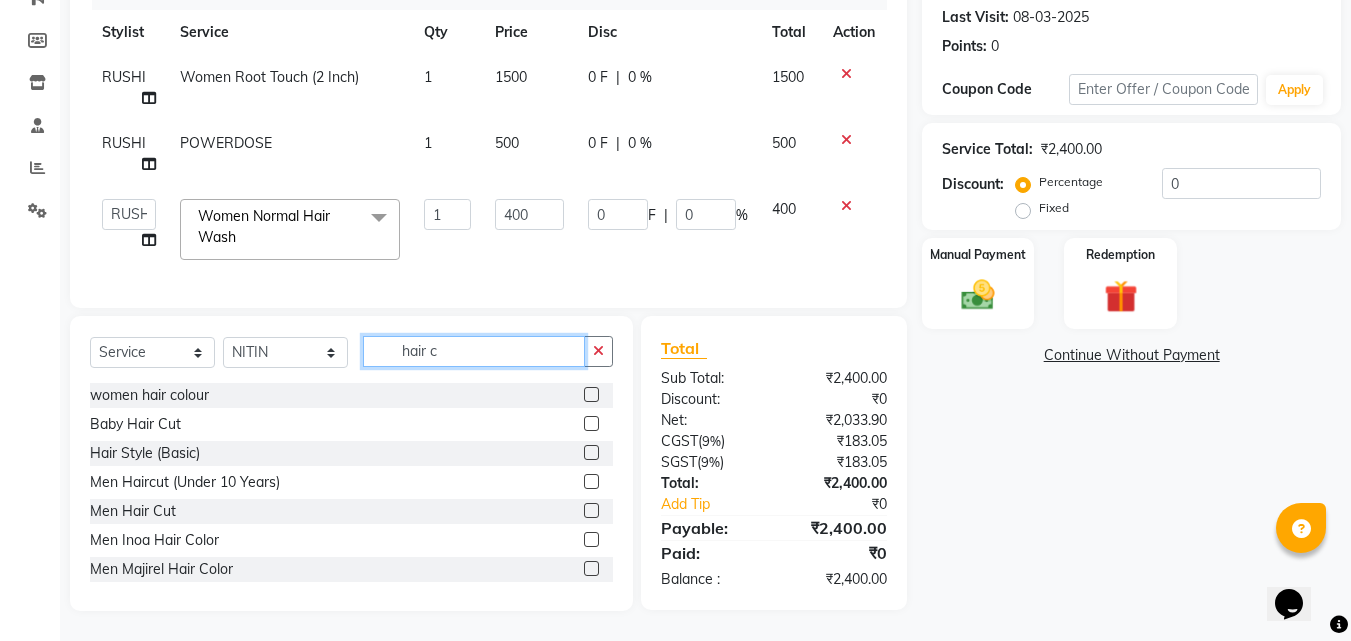 type on "hair c" 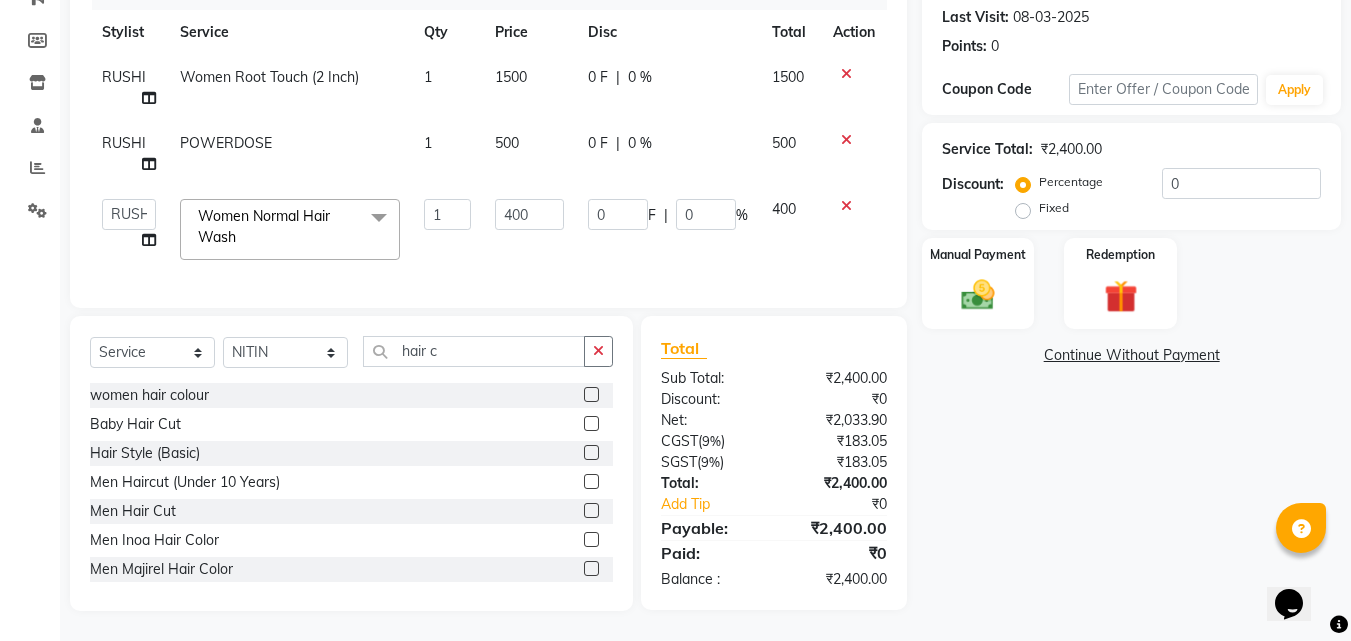 click 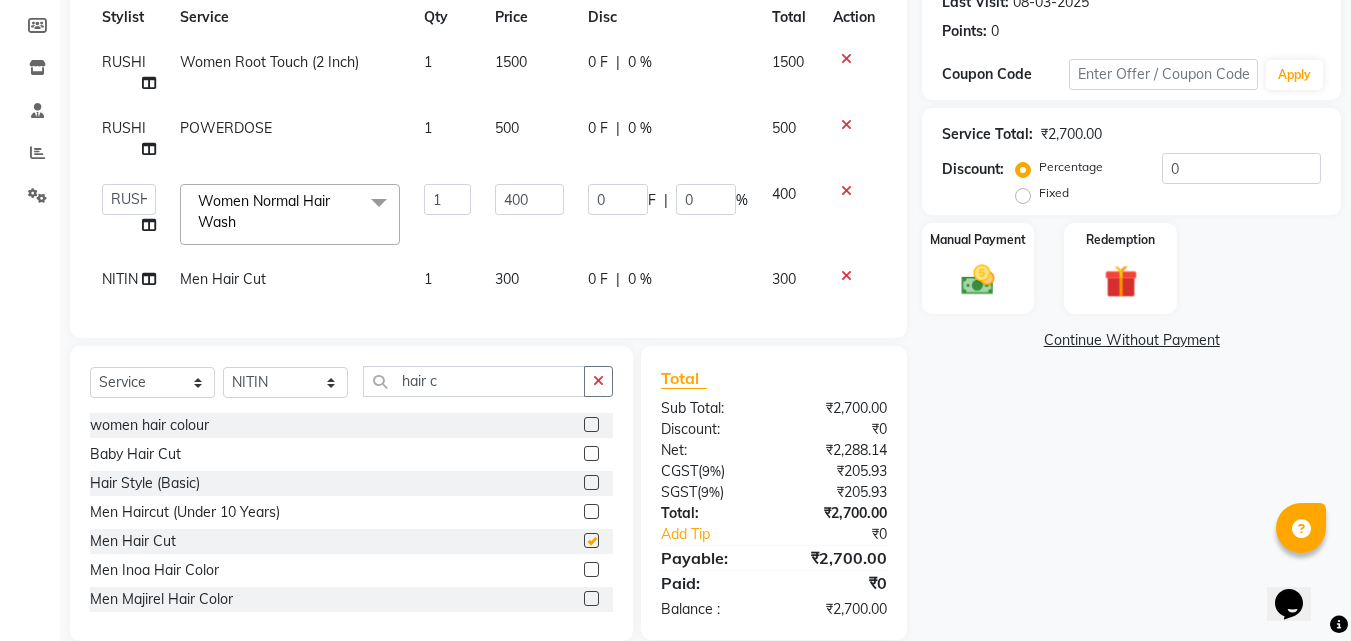 checkbox on "false" 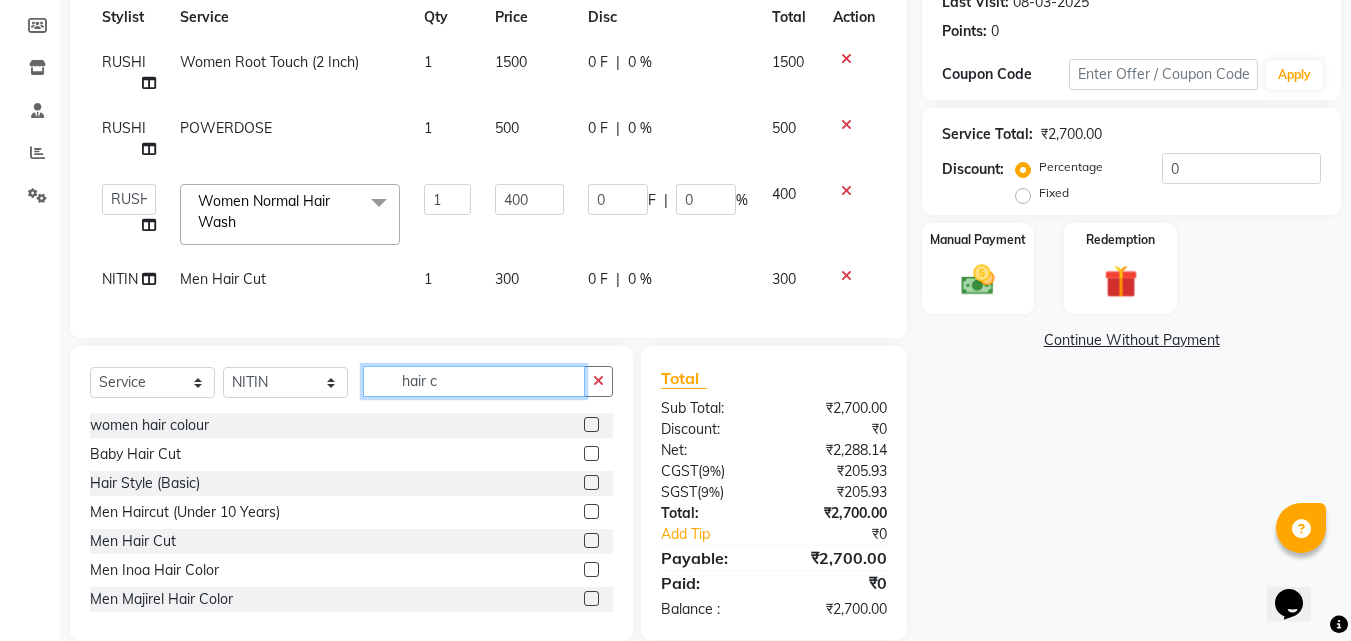 click on "hair c" 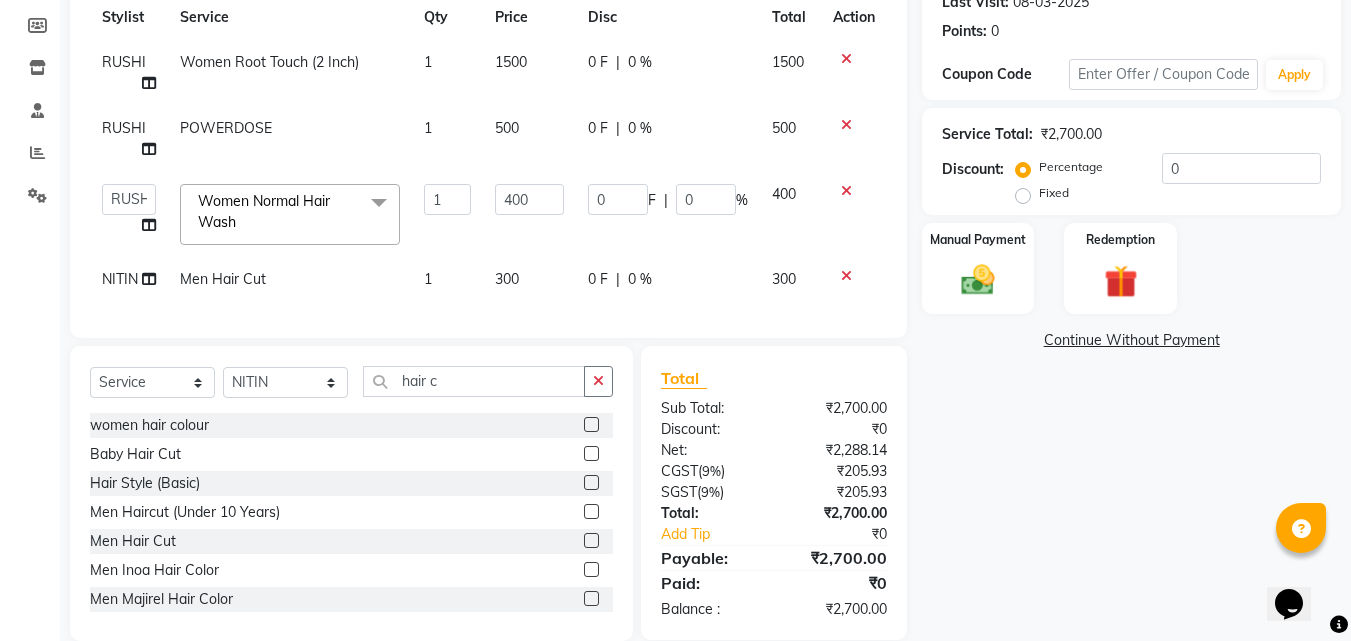 click 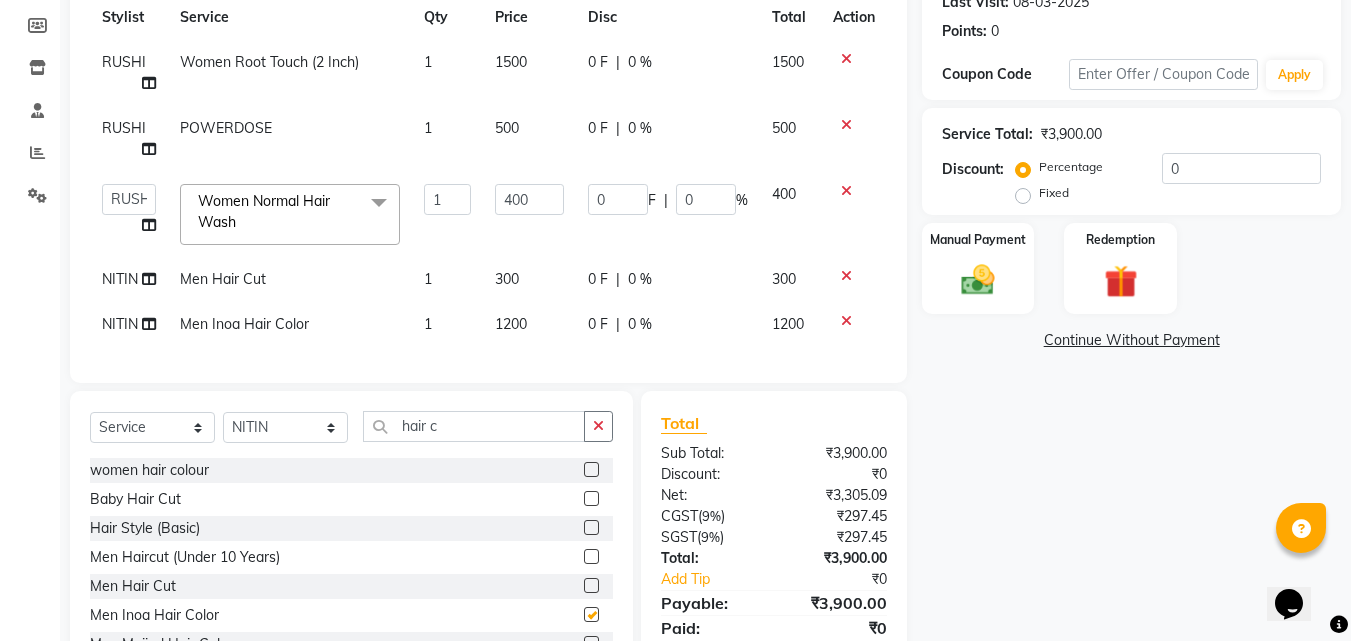 checkbox on "false" 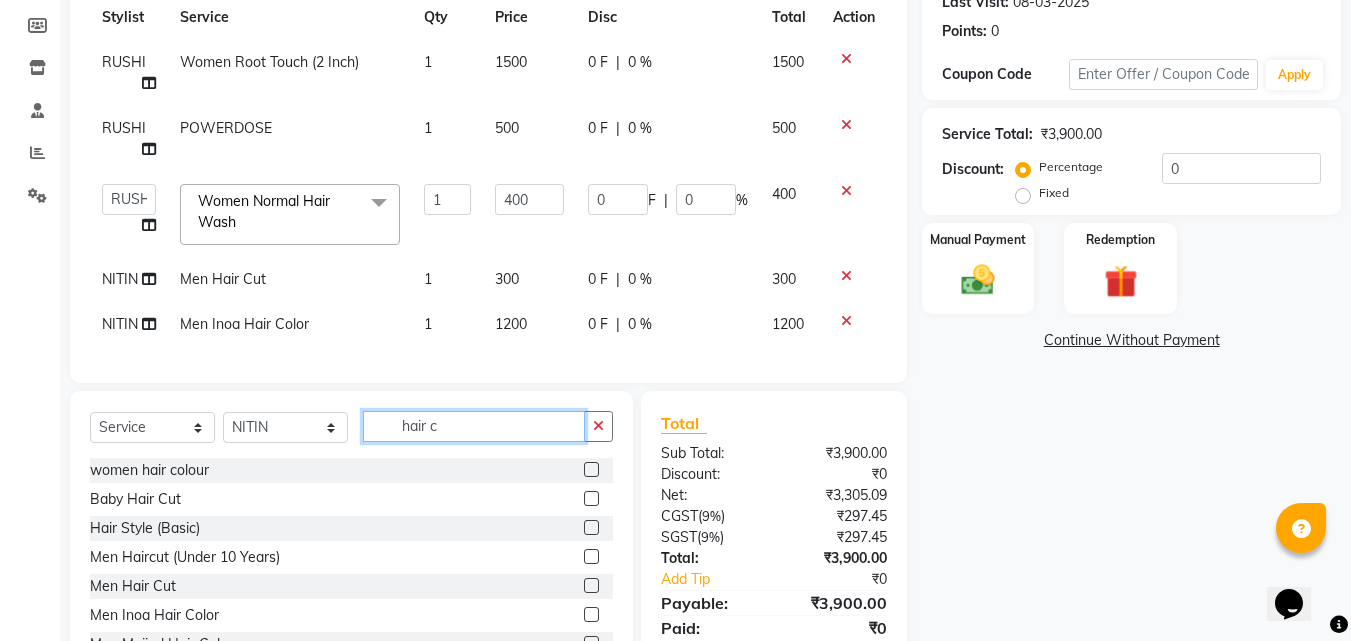 click on "hair c" 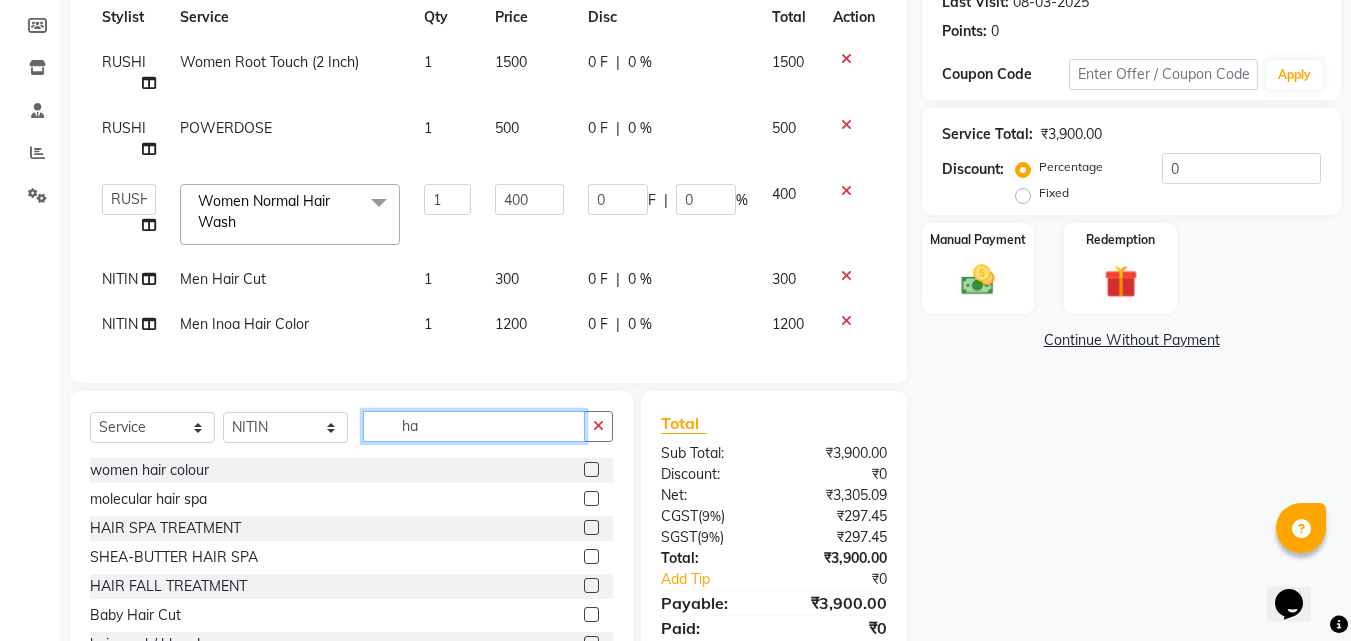 type on "h" 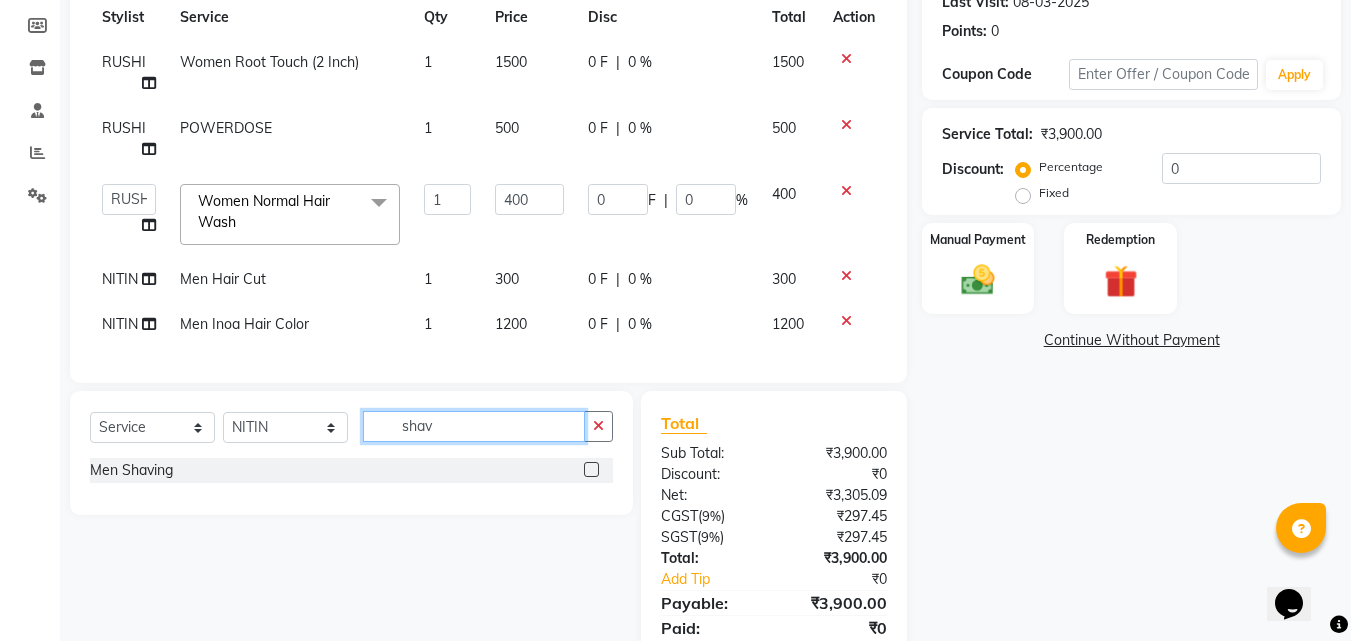 type on "shav" 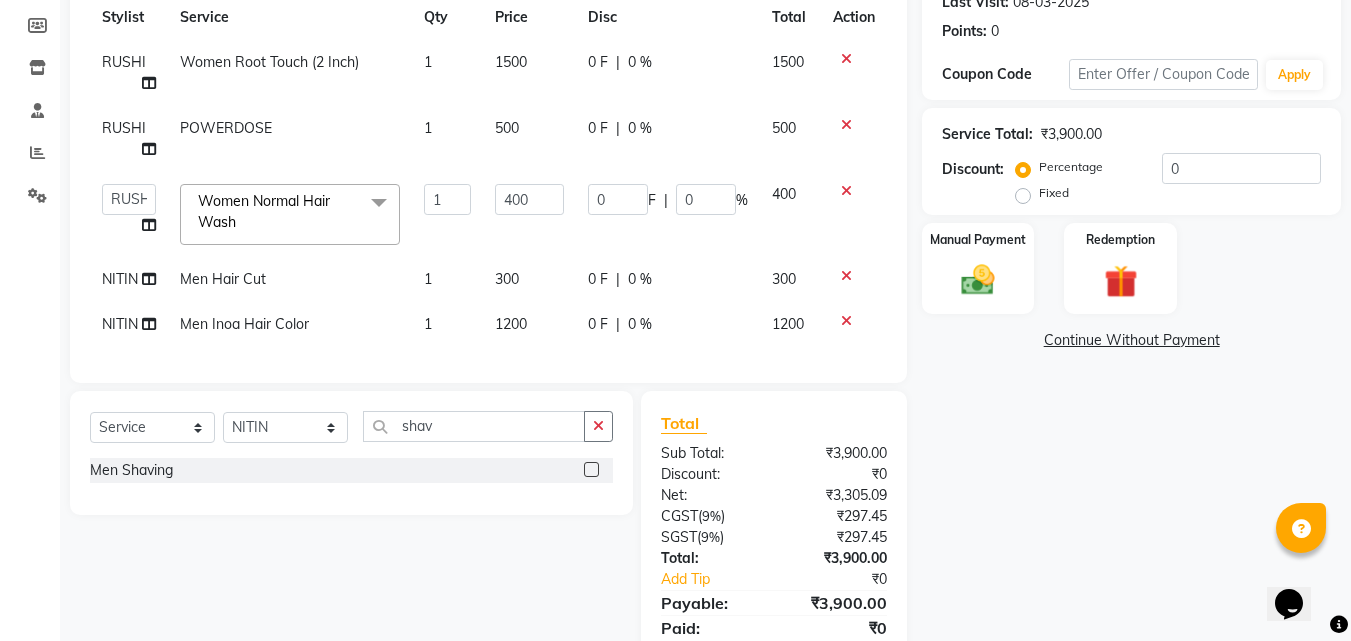 click 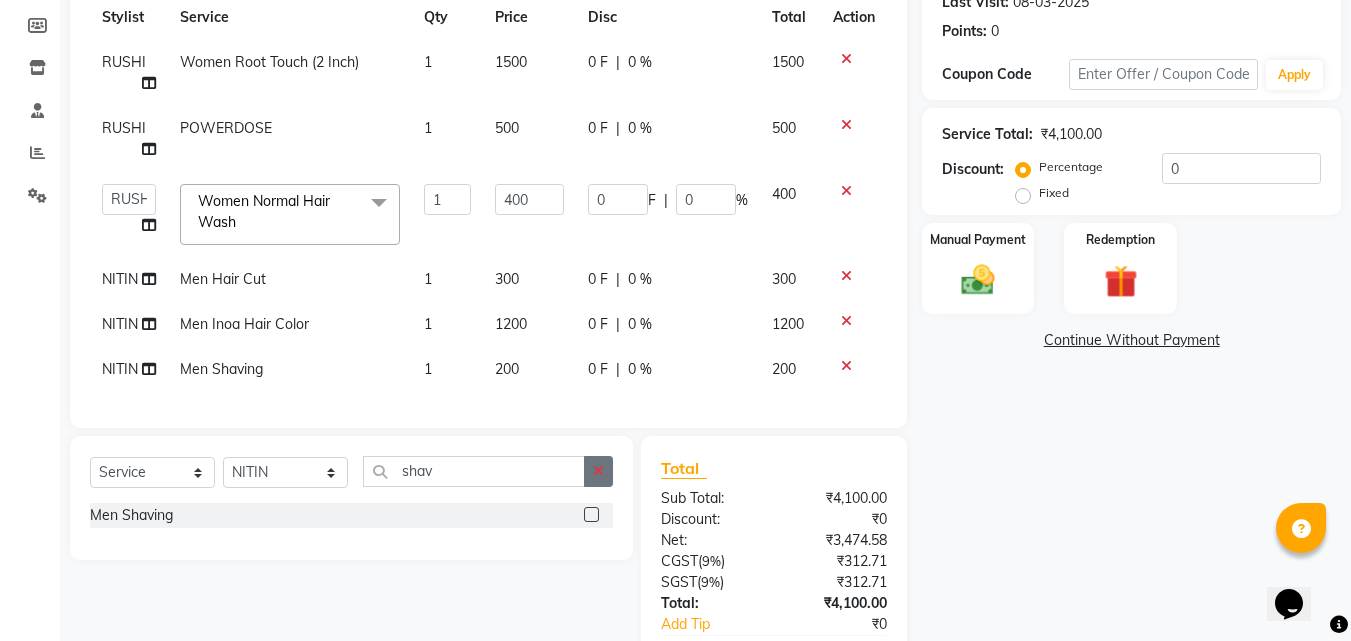 checkbox on "false" 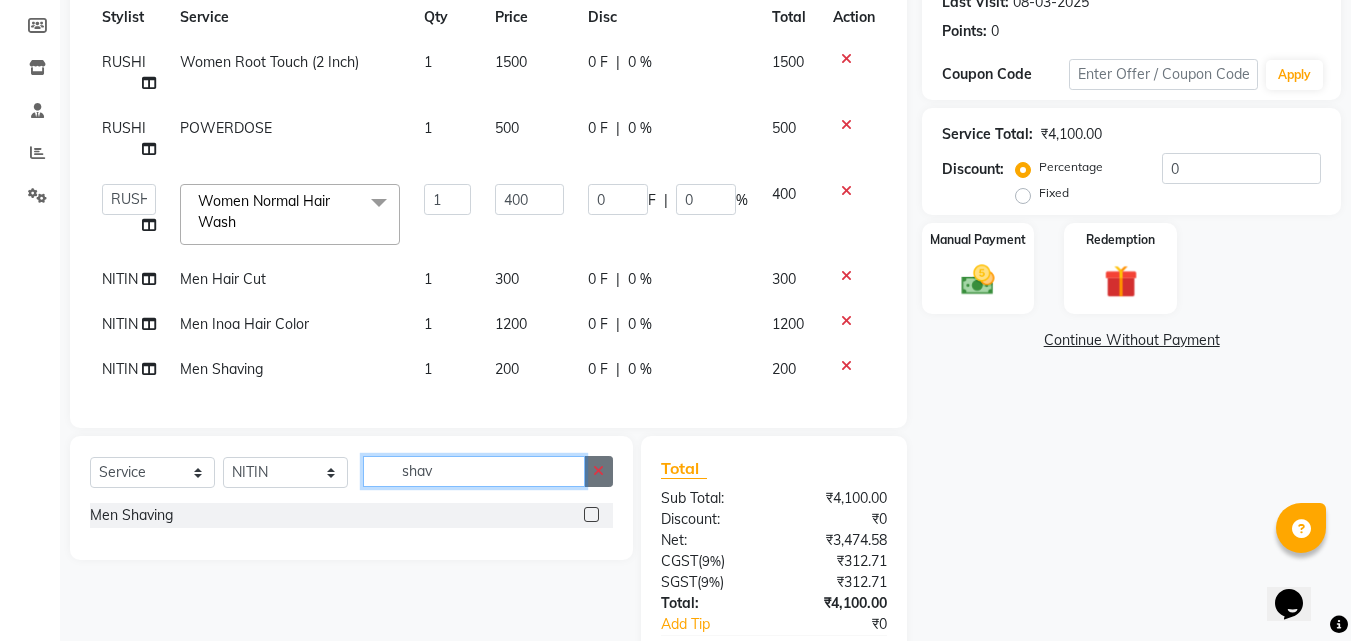 type 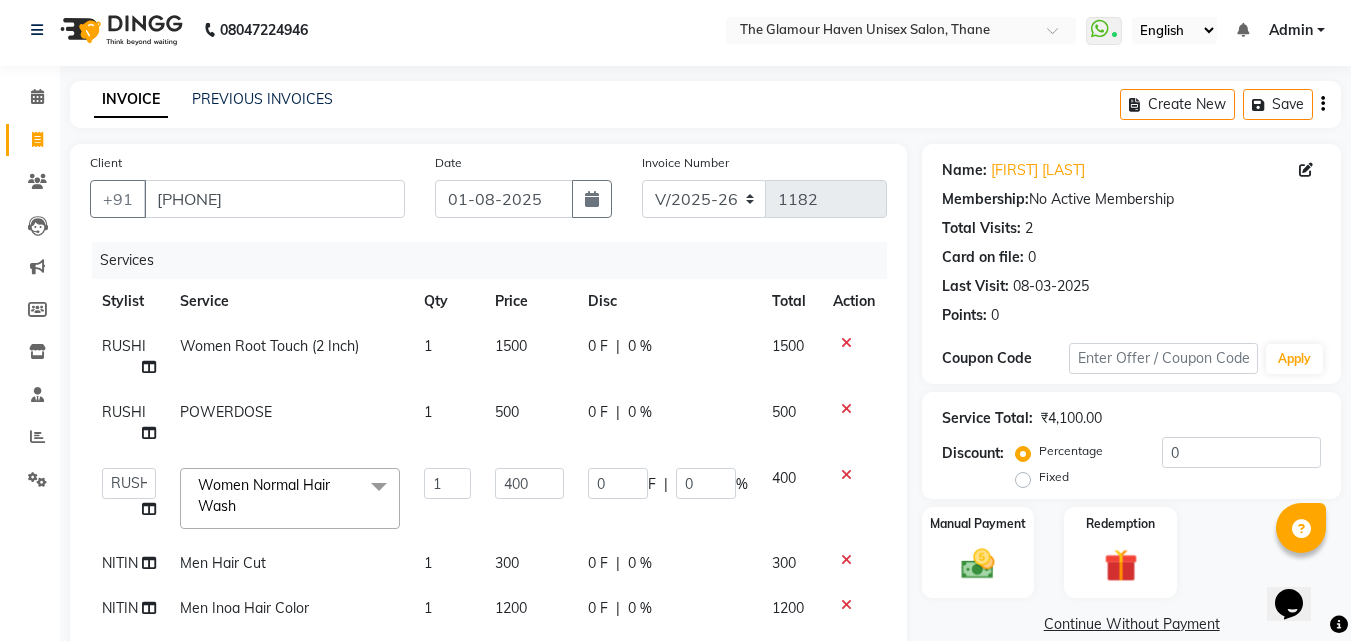 scroll, scrollTop: 0, scrollLeft: 0, axis: both 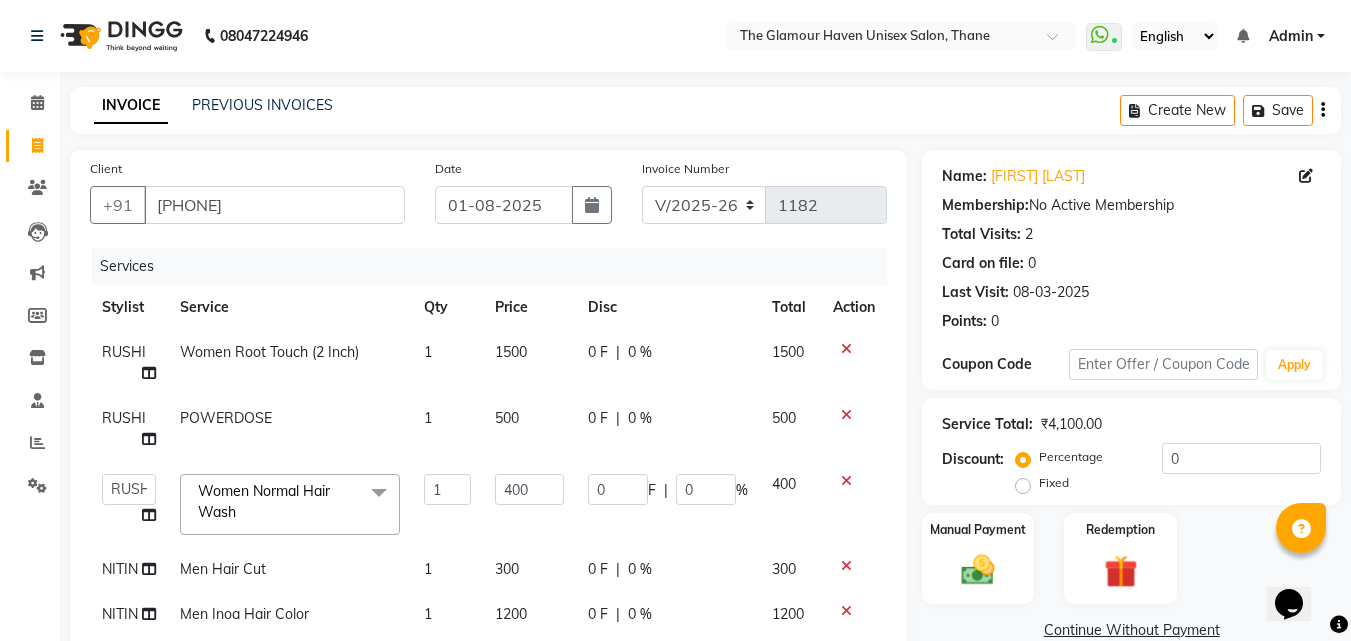 click on "Services" 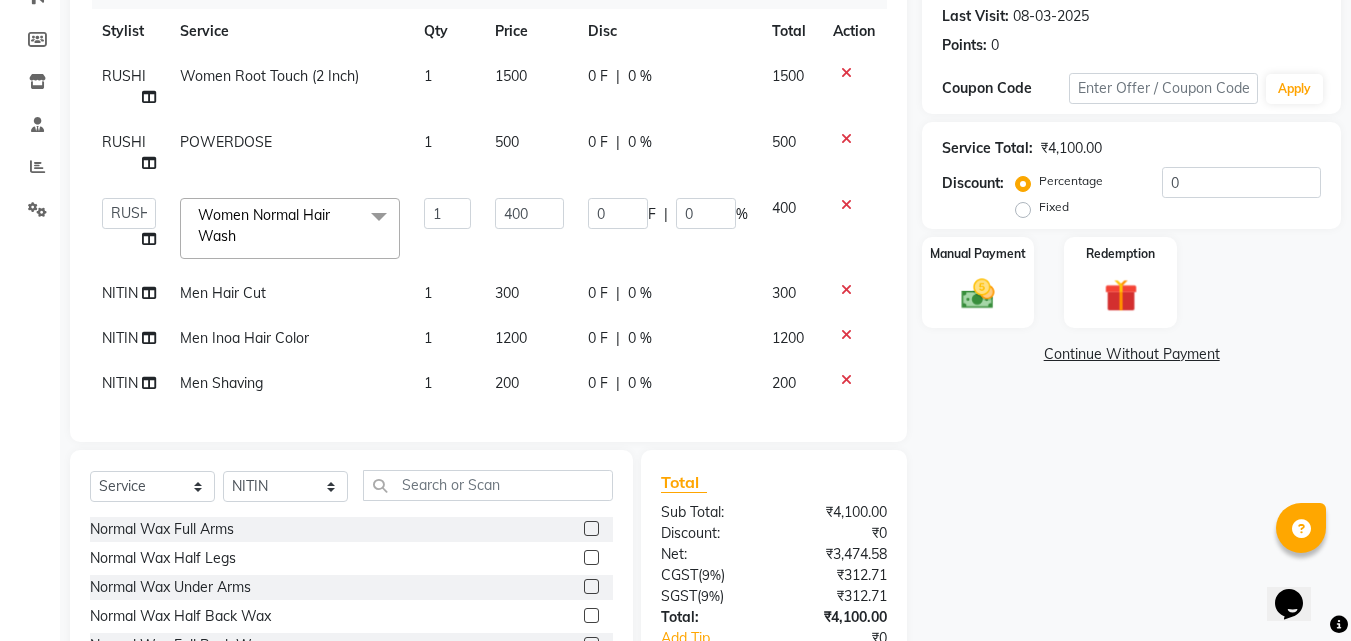 scroll, scrollTop: 325, scrollLeft: 0, axis: vertical 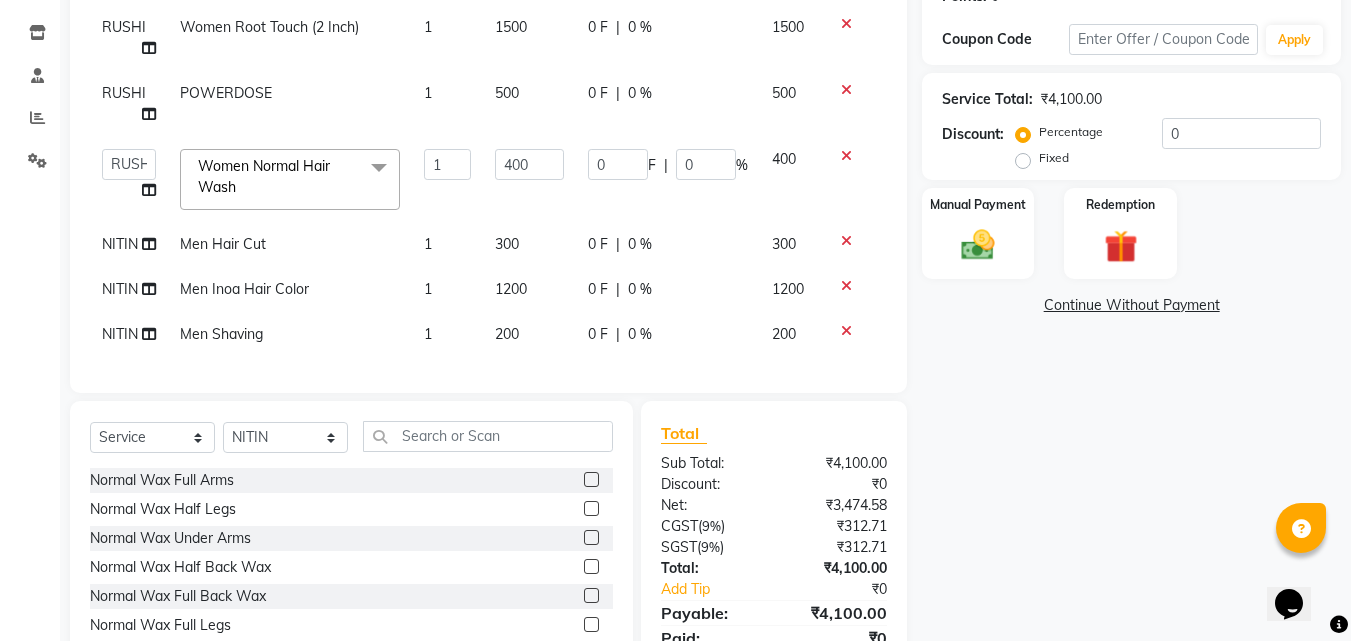 click on "Client +91 9769044076 Date 01-08-2025 Invoice Number V/2025 V/2025-26 1182 Services Stylist Service Qty Price Disc Total Action RUSHI Women Root Touch (2 Inch) 1 1500 0 F | 0 % 1500 RUSHI POWERDOSE 1 500 0 F | 0 % 500  Bharat sen   darshna gole   Geeta shetye   NITIN   RAHUL   Rahul Dixit   RESHMA   RUSHI   SWATI   vijay sonawane   VINAY DIXIT  Women Normal Hair Wash  x Normal Wax Full Arms Normal Wax Half Legs Normal Wax Under Arms Normal Wax Half Back Wax Normal Wax Full Back Wax Normal Wax Full Legs Normal Wax Stomach Wax Normal Wax Full Front Wax Normal Wax Half Front Wax Normal Wax Bead Wax Full Face Normal Wax Bead Wax (U. Lip, Forehead, S.L, Chin, L. Lip) Normal Wax Under Arm Bead Normal Wax Bikini Line Normal Wax Brazilian Roll on Cartridge Wax Classic Roll on Cartridge Wax Classic (1+1) Roll on Cartridge Wax Premium Roll on Cartridge Wax Premium (1+1) Liposoluble Wax / Imported Full Arms Liposoluble Wax / Imported Half Arms Liposoluble Wax / Imported Half Legs Liposoluble Wax / Imported Full Legs 1" 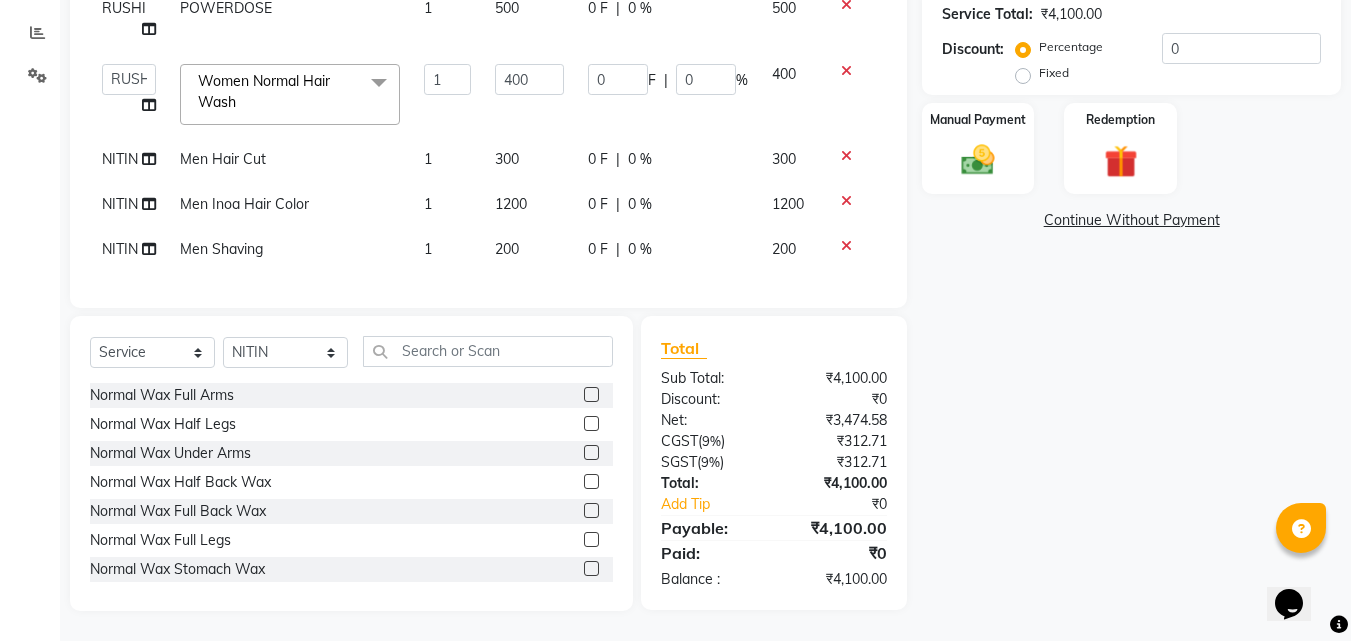 scroll, scrollTop: 425, scrollLeft: 0, axis: vertical 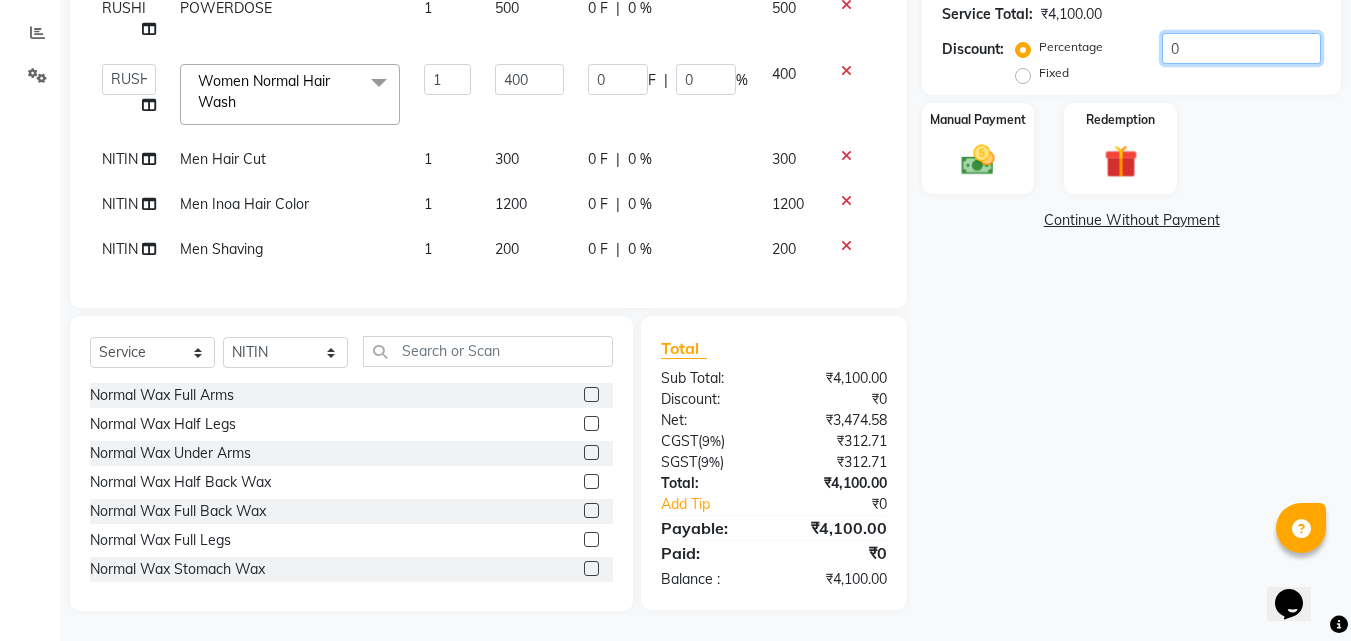 click on "0" 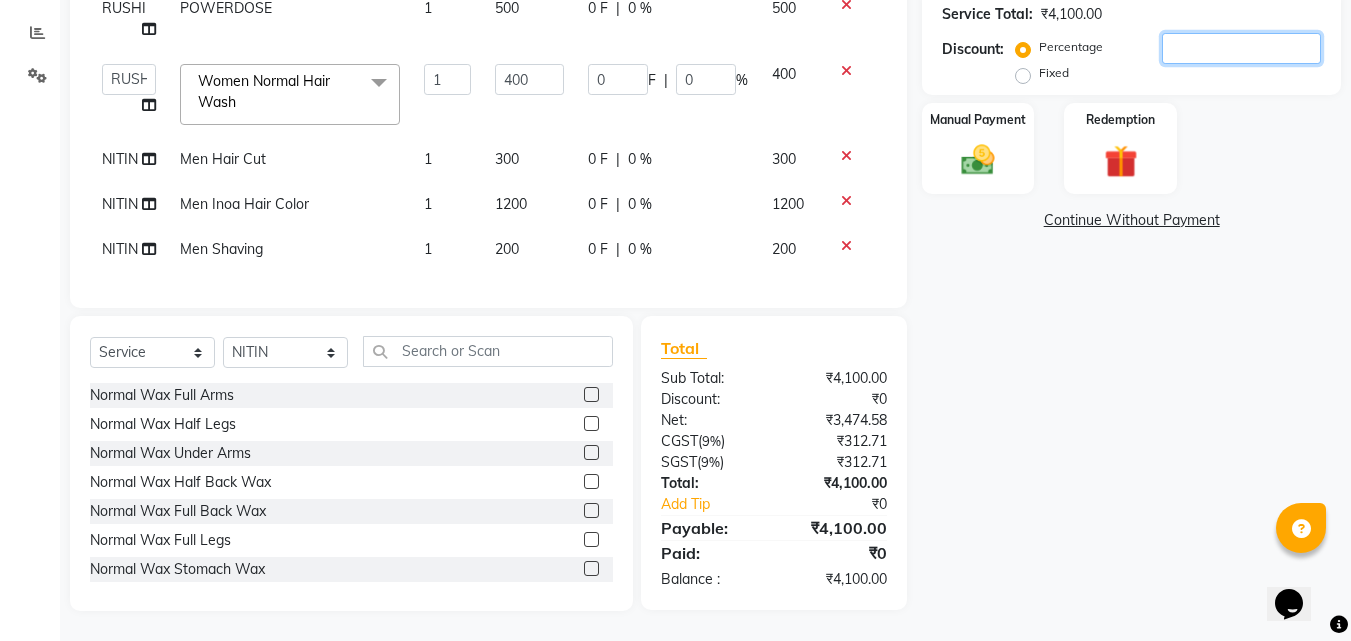 type on "1" 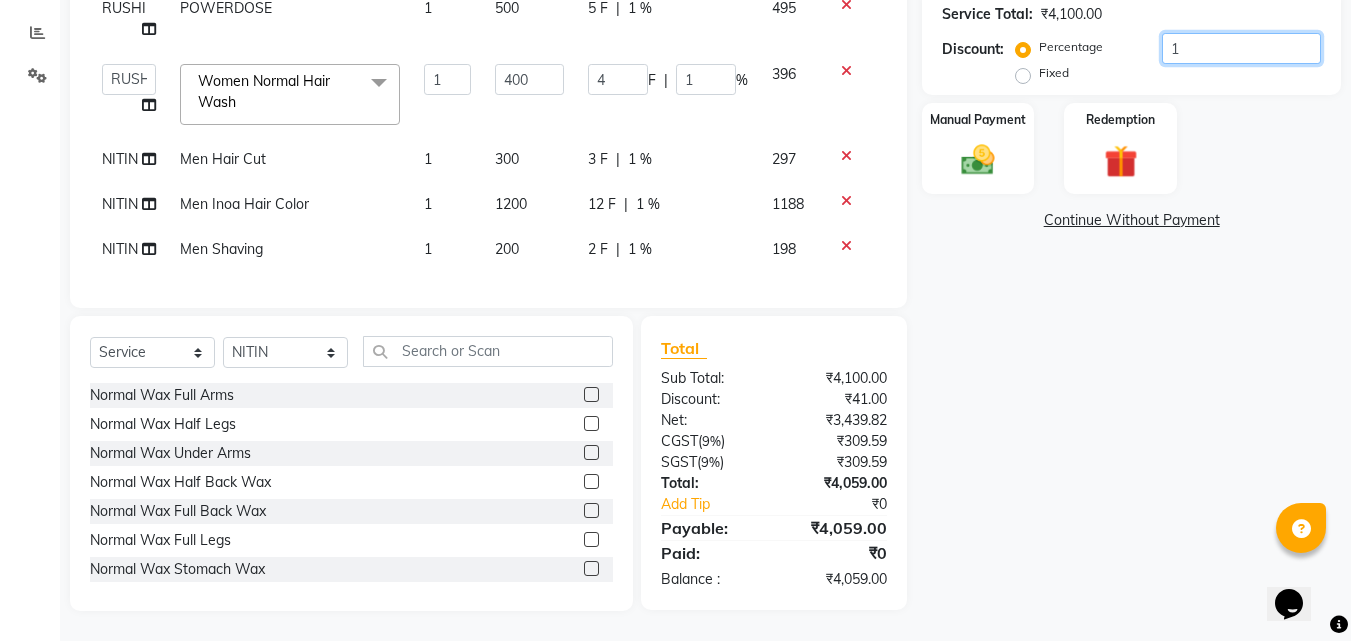 type on "15" 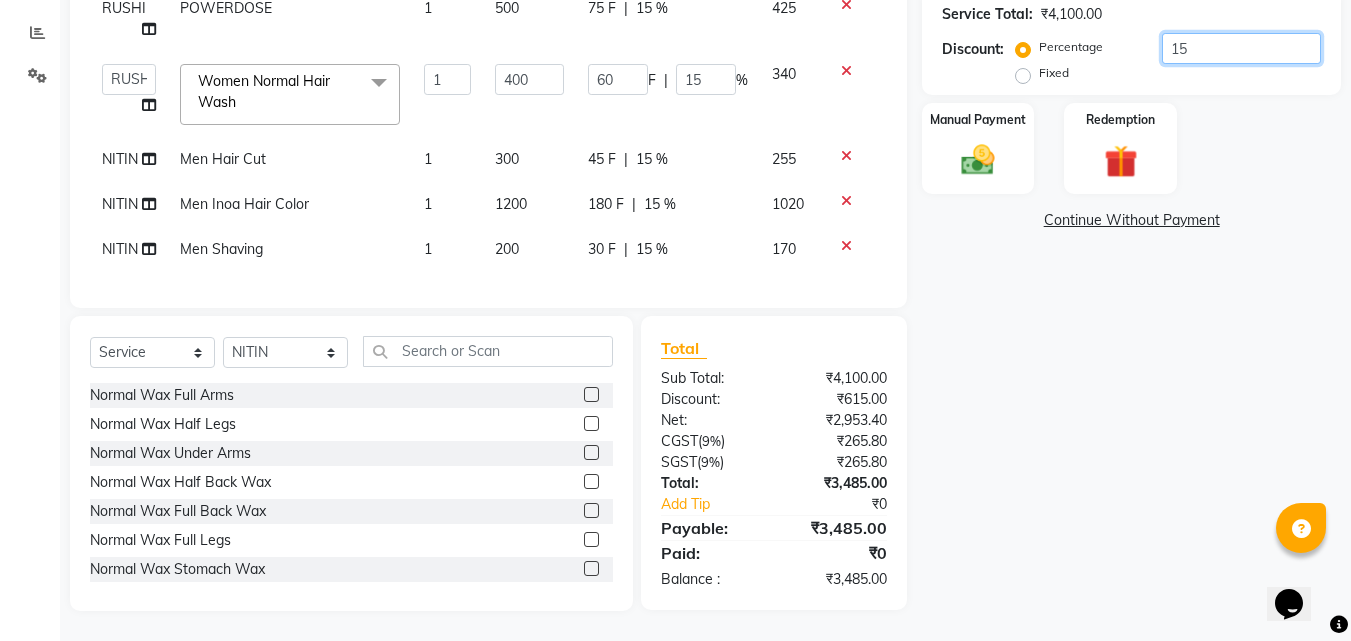 type on "1" 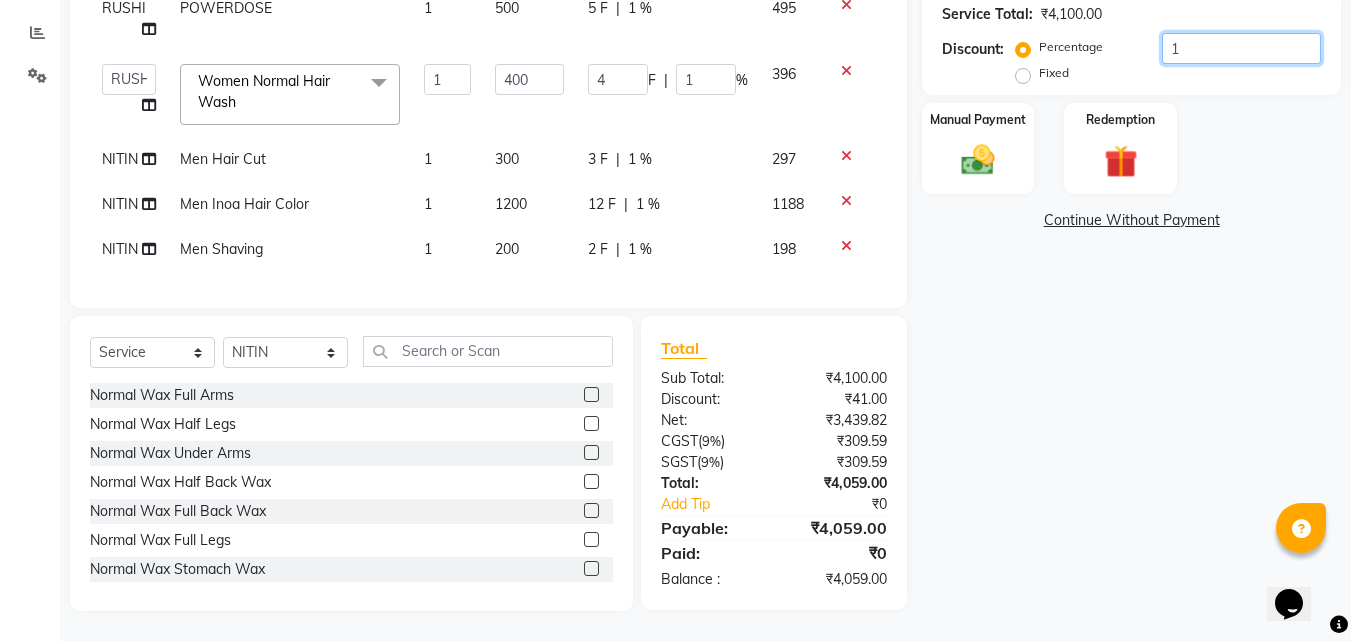 type 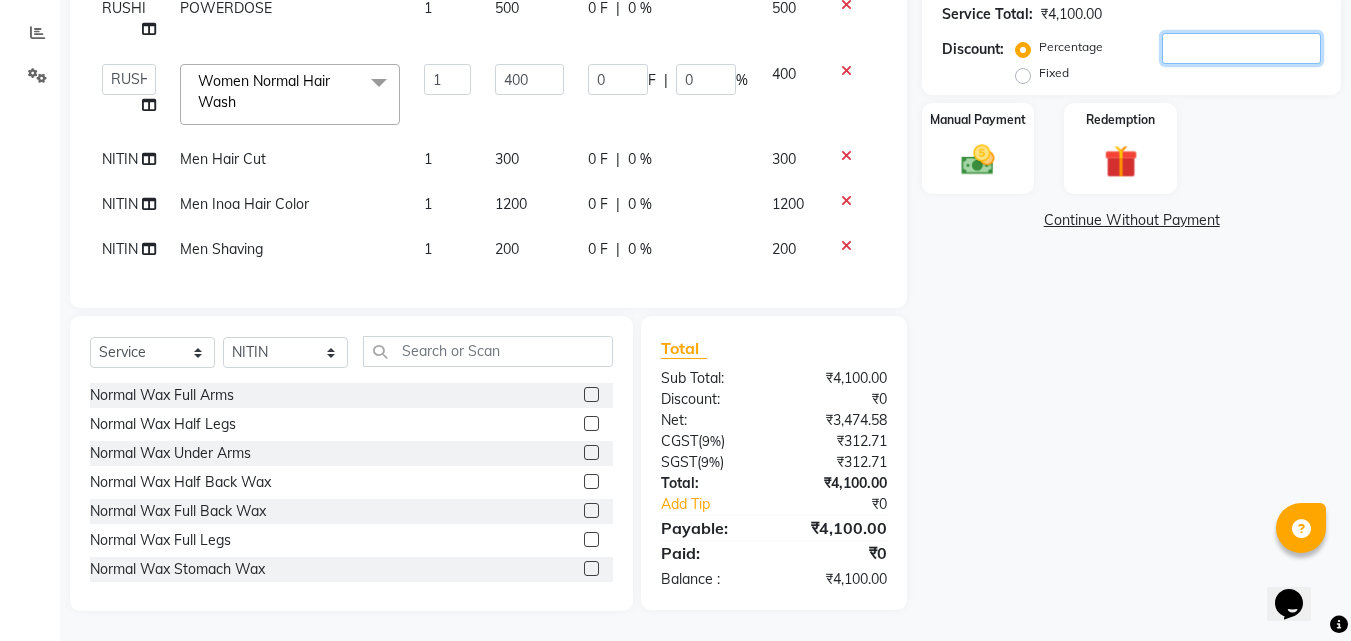 type on "2" 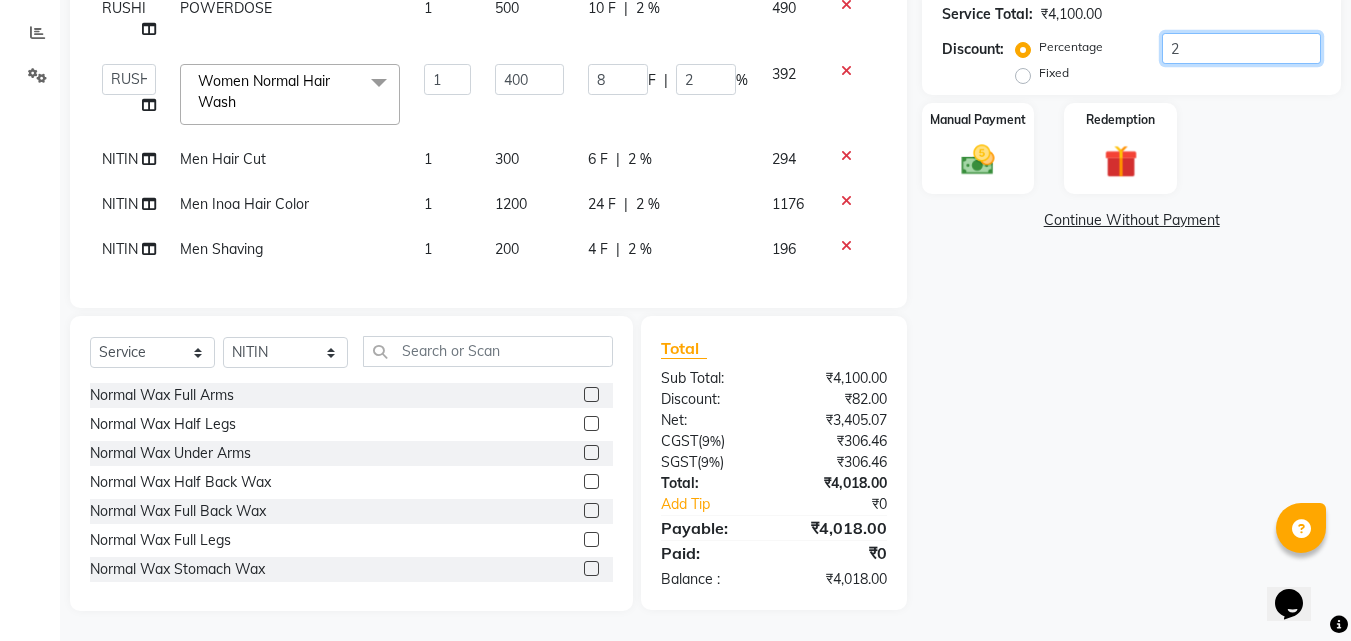 type on "20" 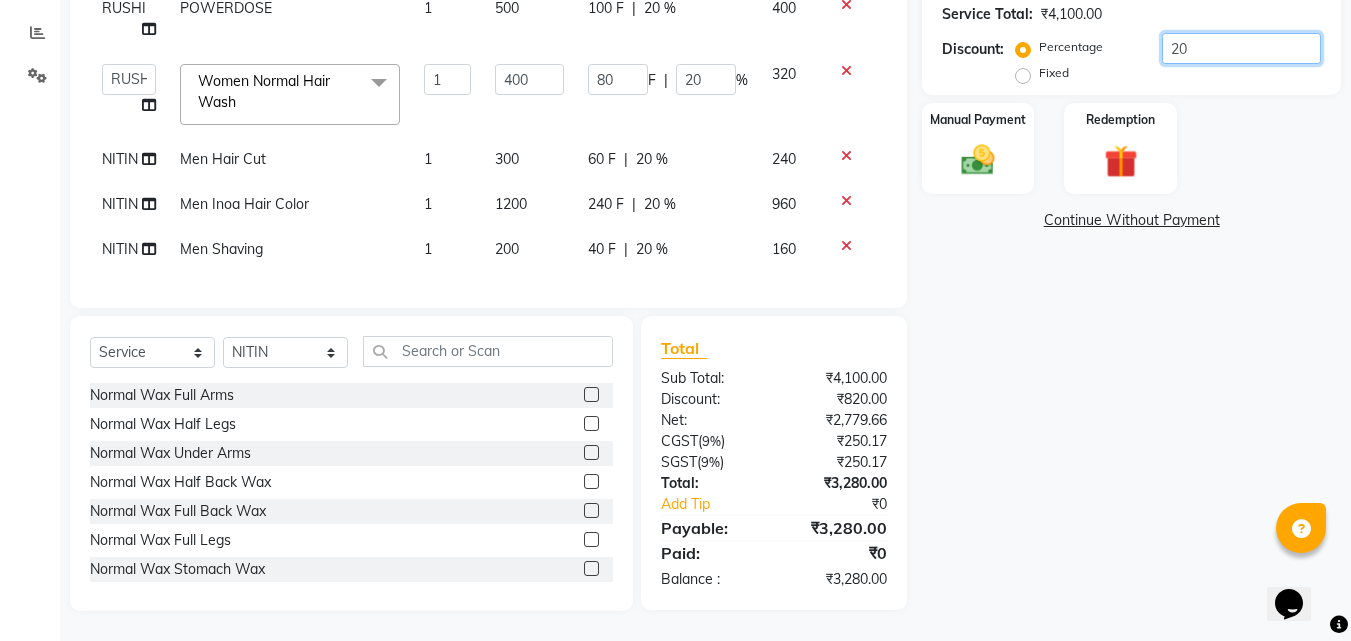 type on "2" 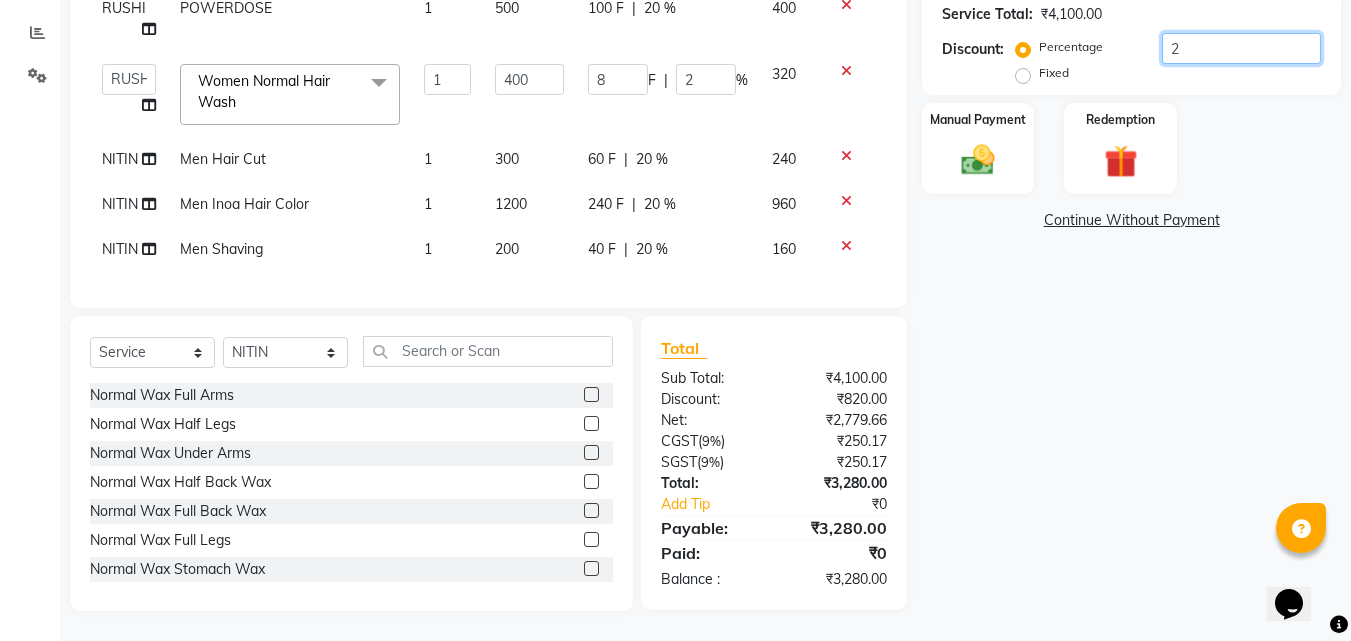 type 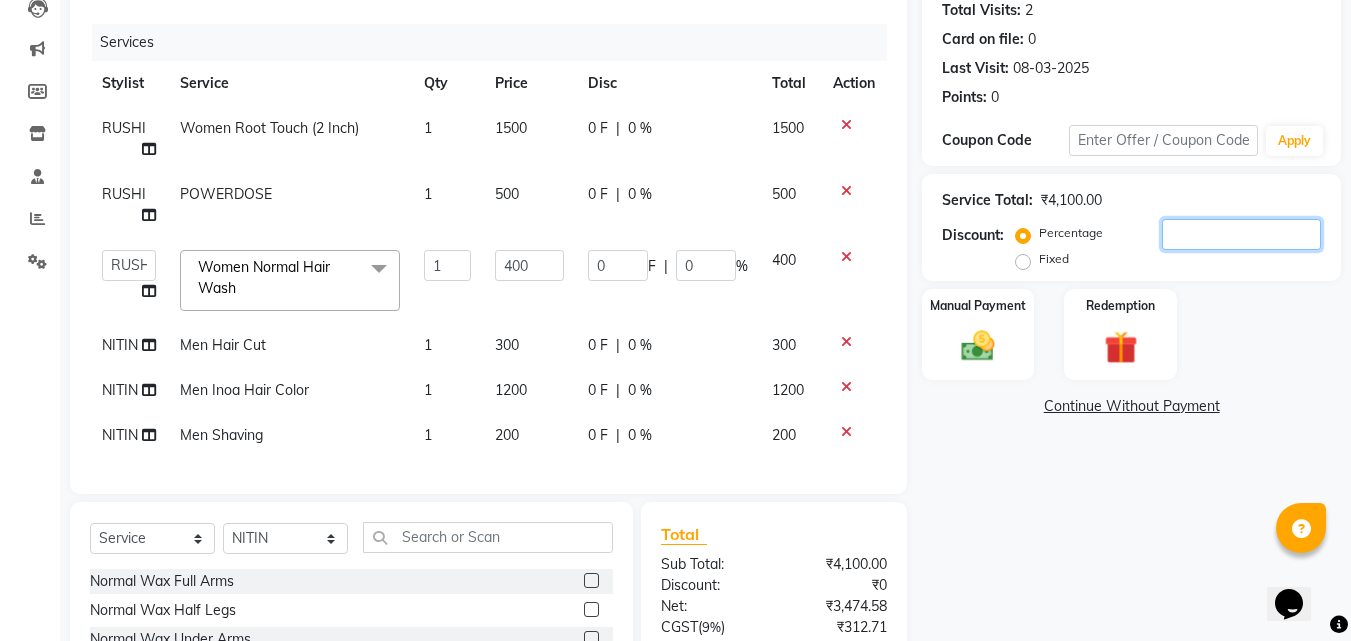 scroll, scrollTop: 225, scrollLeft: 0, axis: vertical 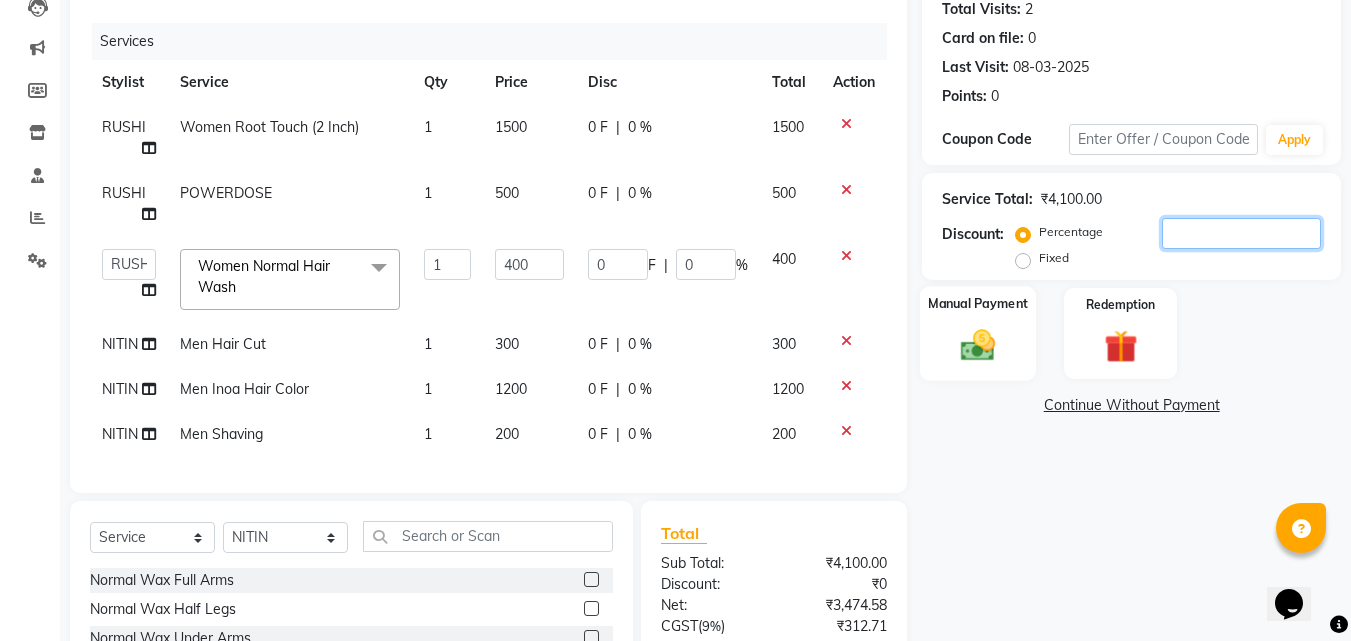 type 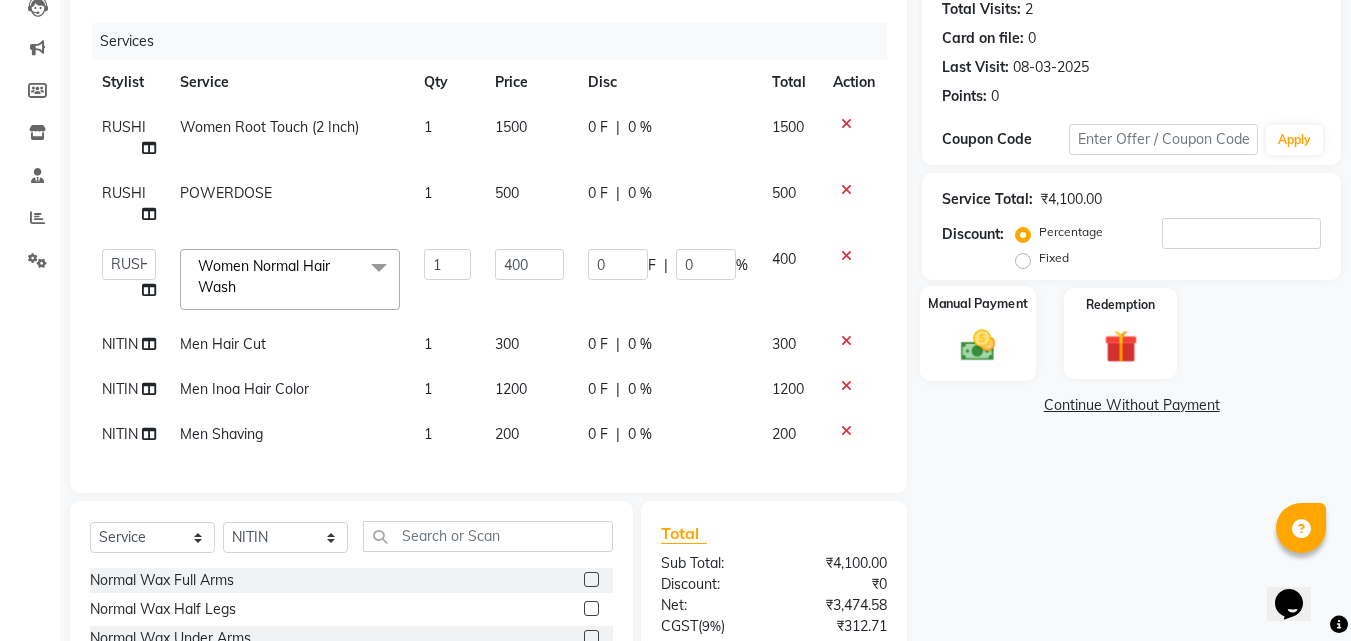 click 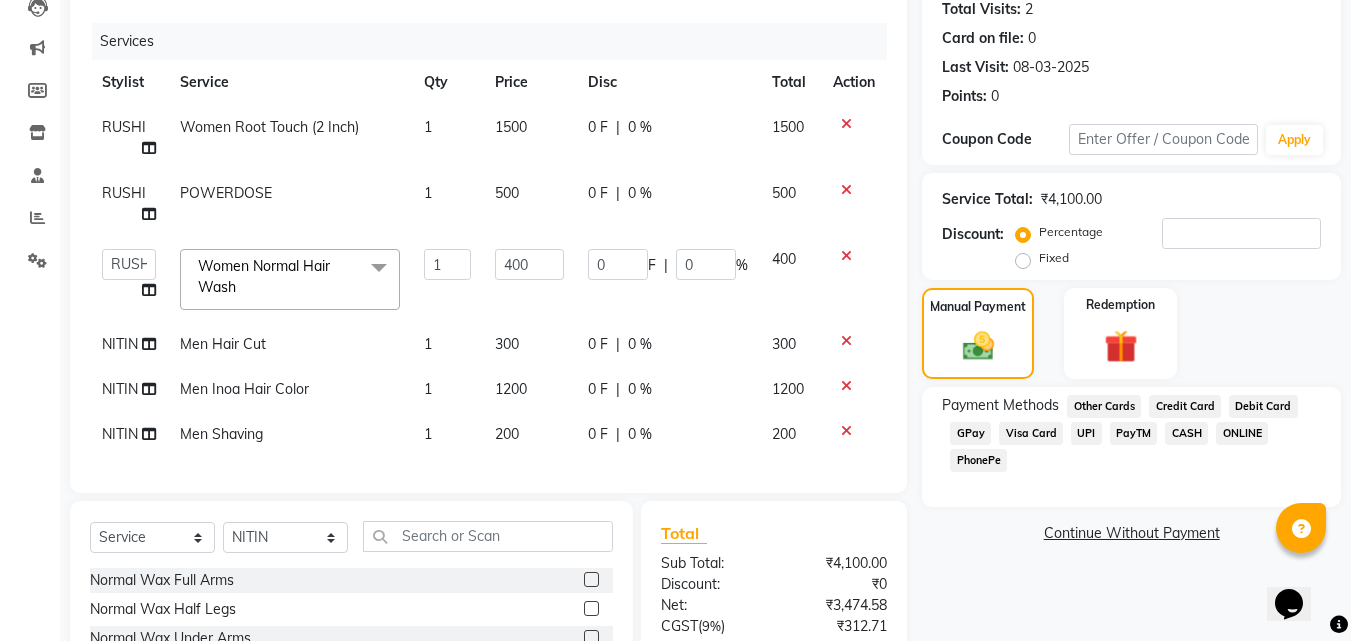 click on "GPay" 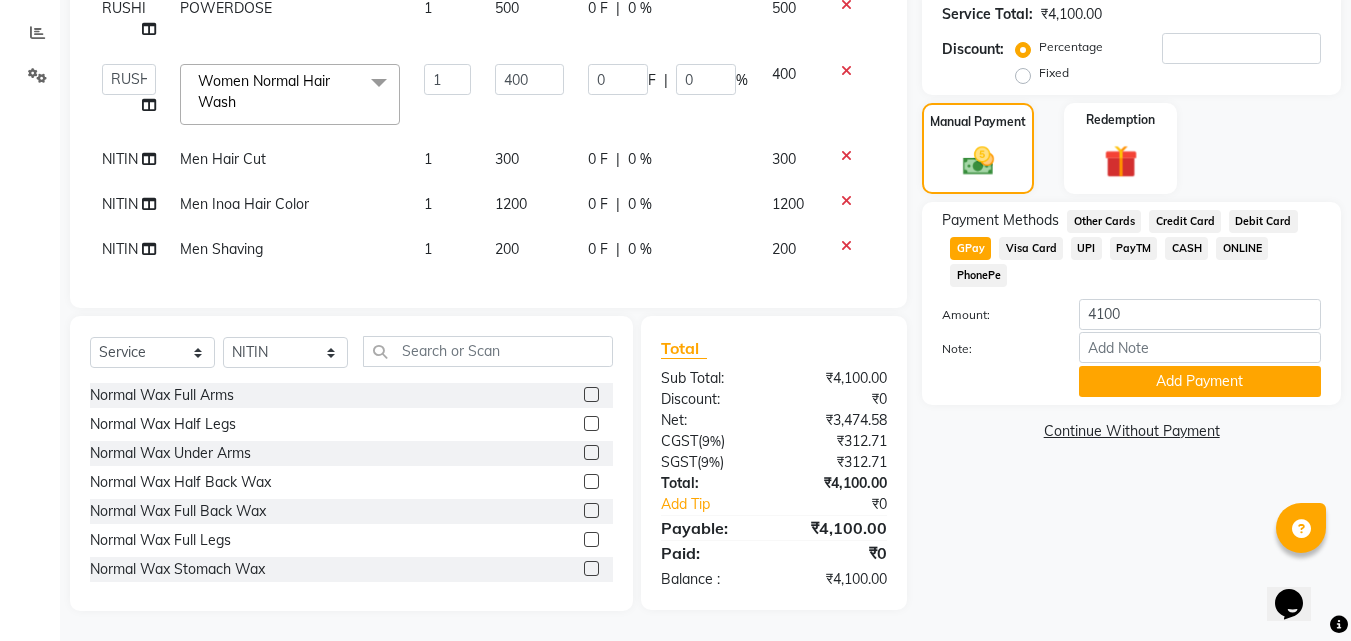 scroll, scrollTop: 425, scrollLeft: 0, axis: vertical 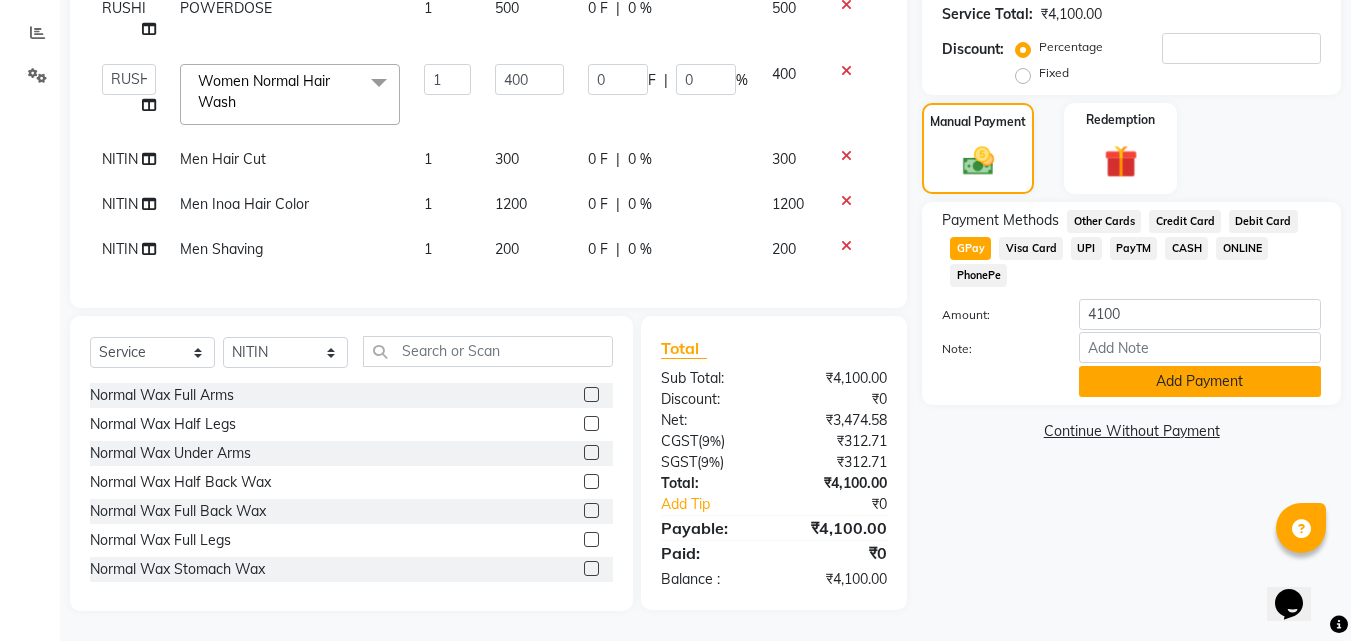 click on "Add Payment" 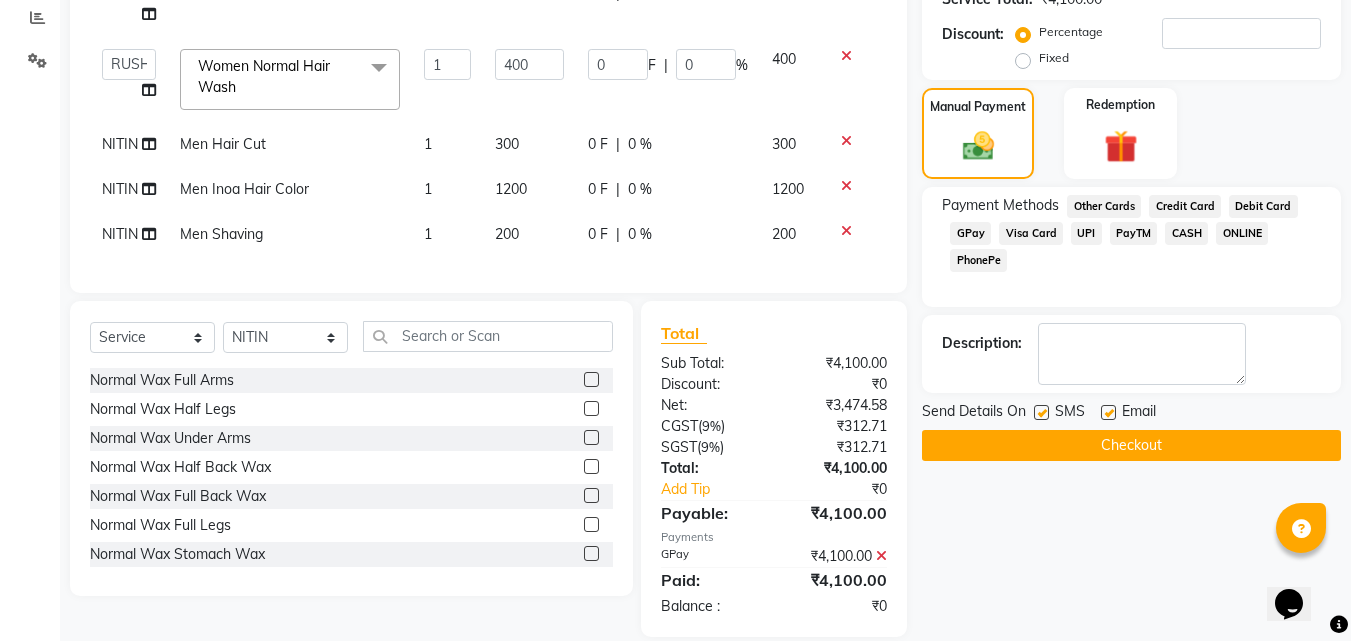 click on "Checkout" 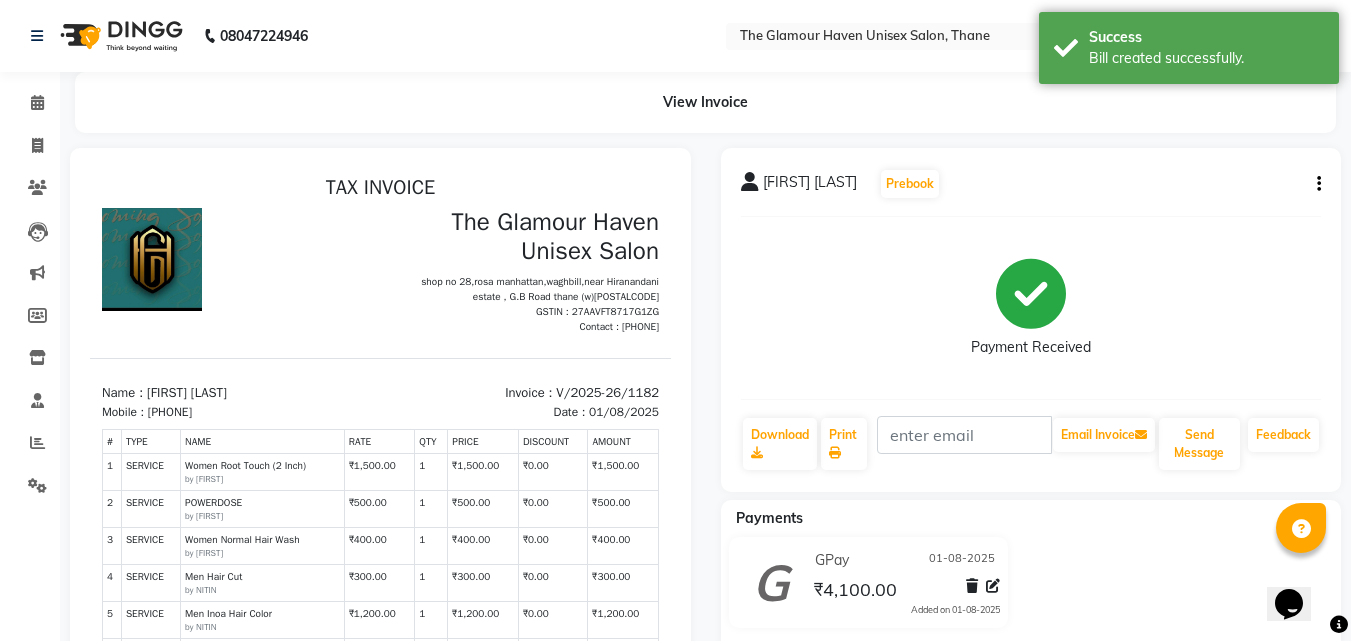 scroll, scrollTop: 0, scrollLeft: 0, axis: both 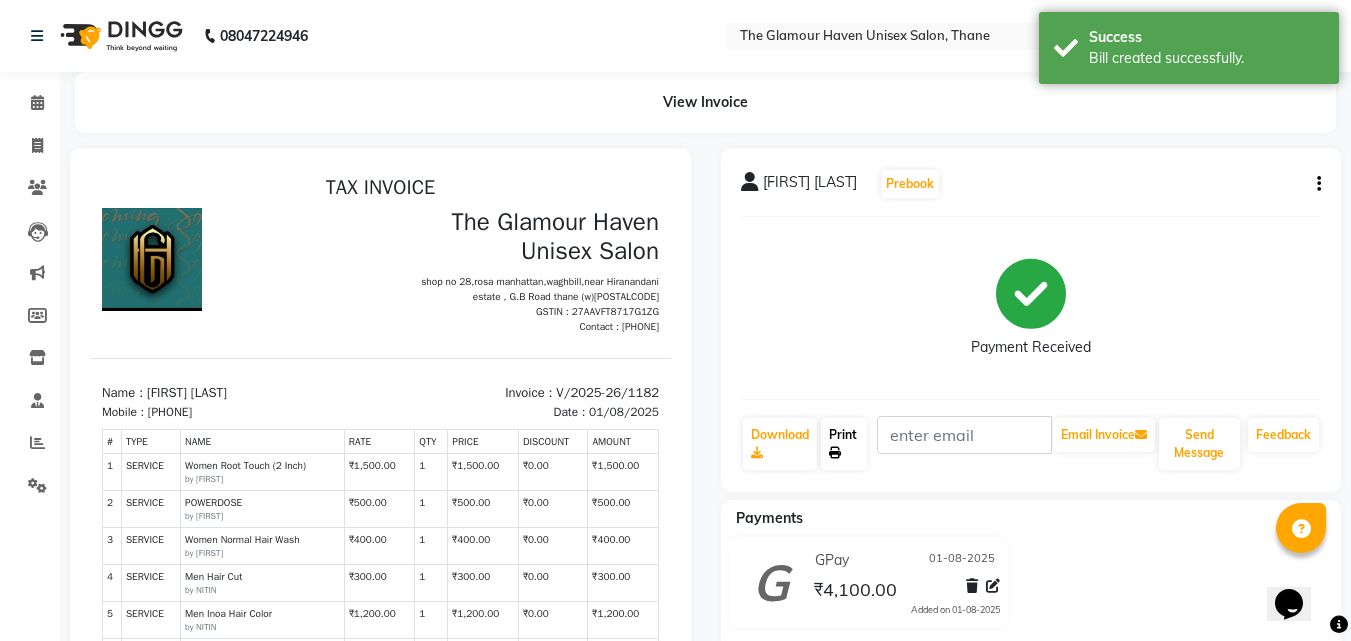 click on "Print" 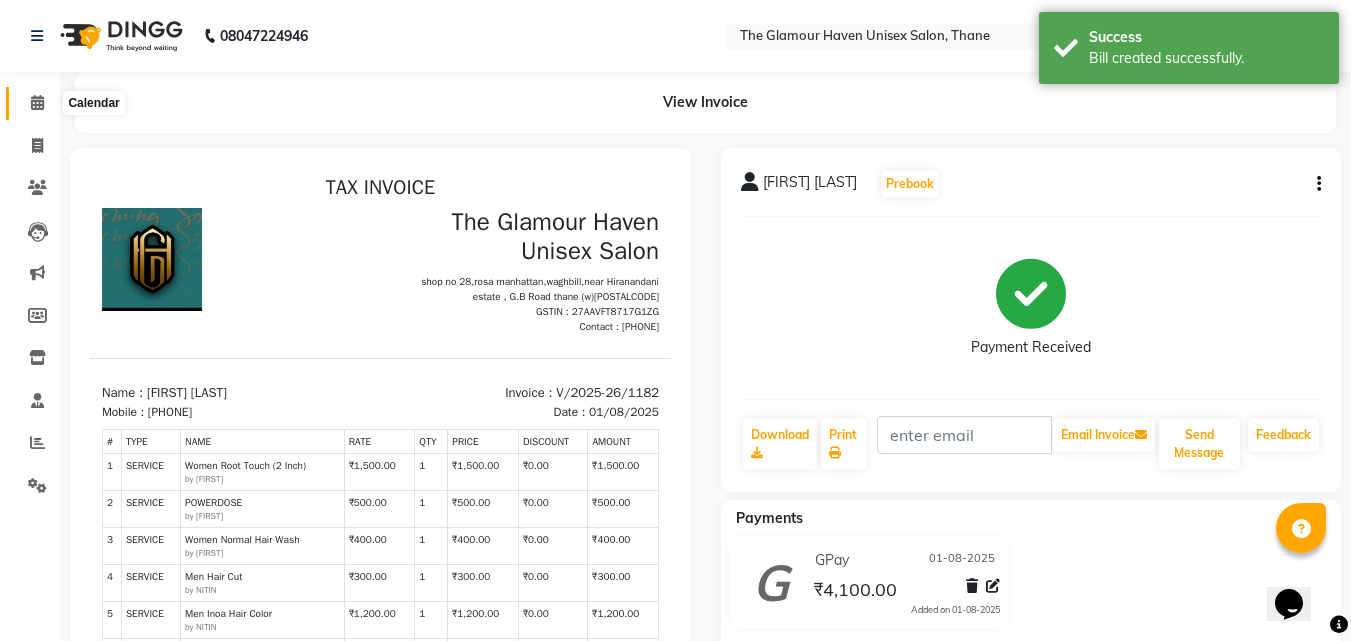 click 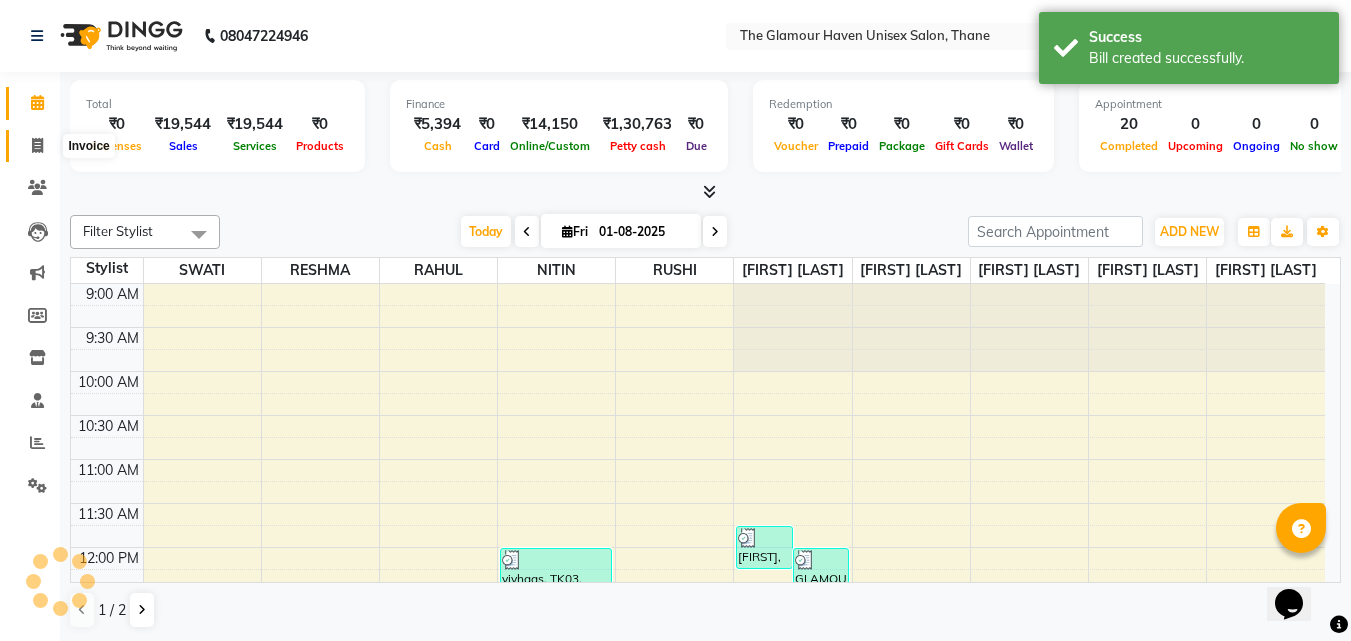 scroll, scrollTop: 0, scrollLeft: 0, axis: both 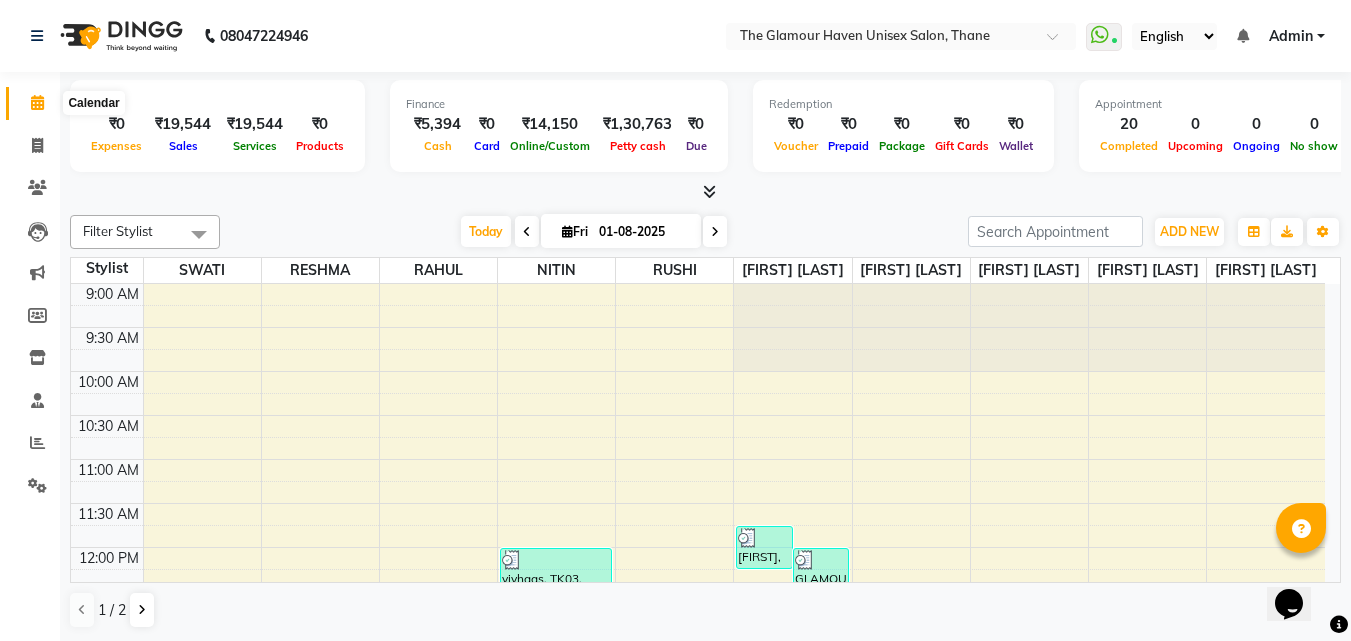 click 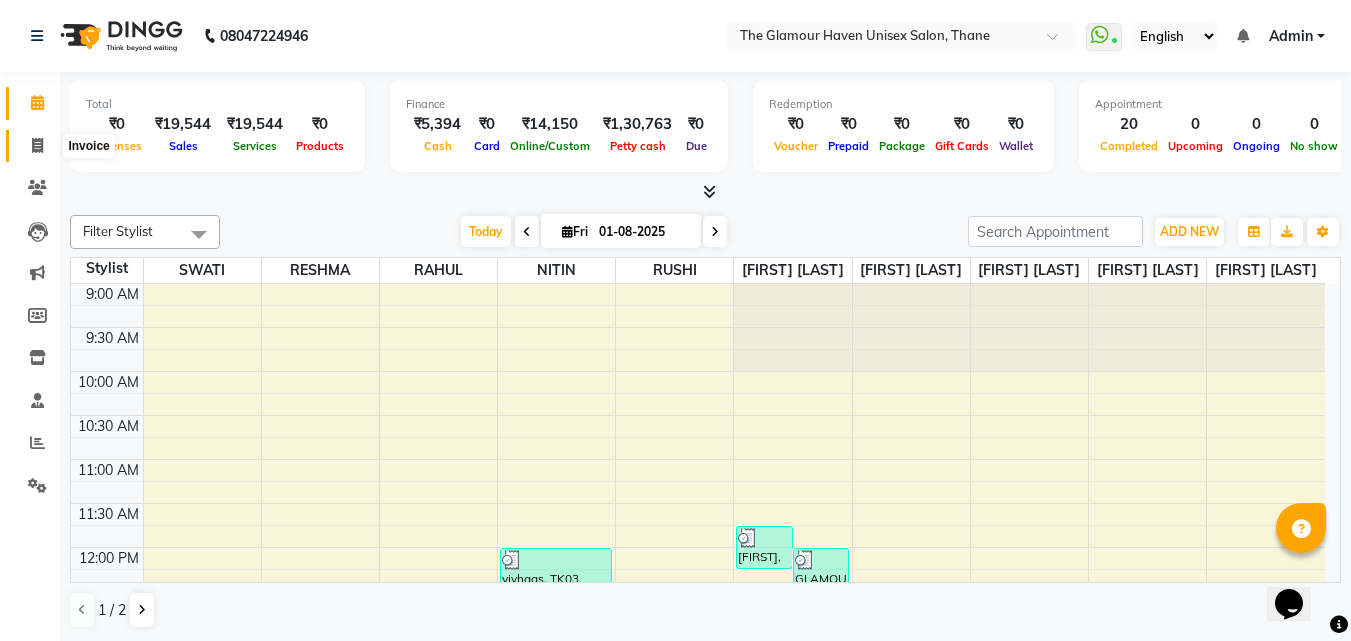click 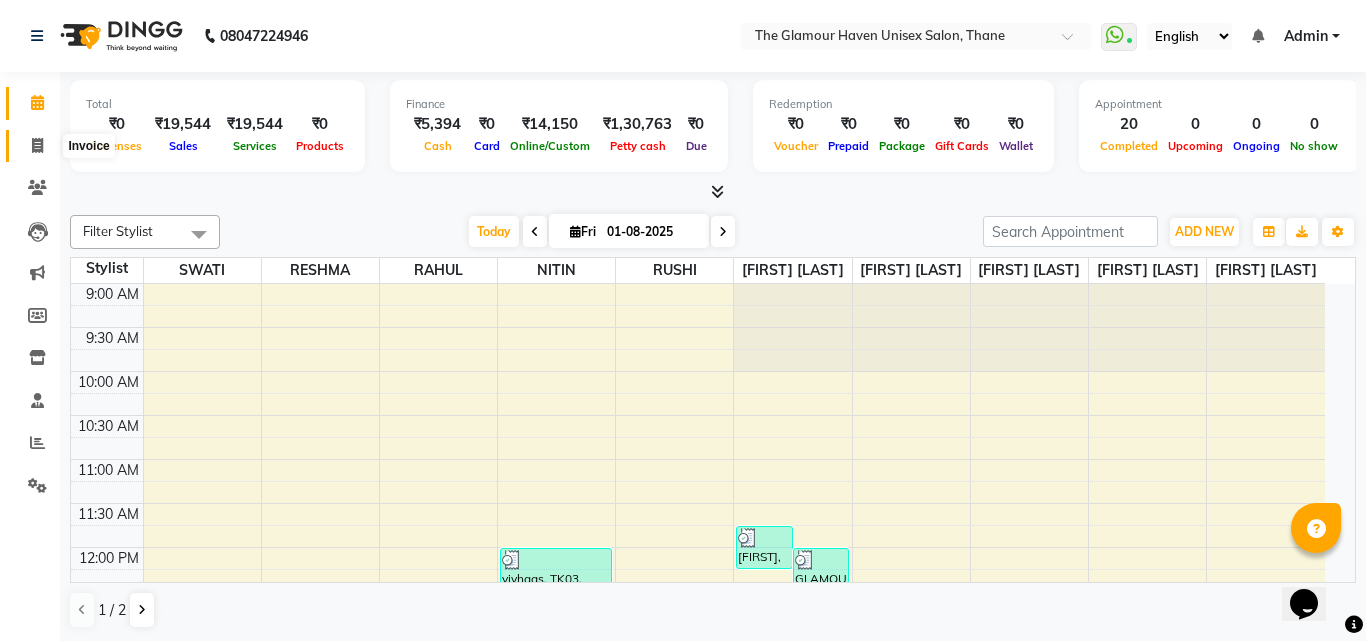 select on "7124" 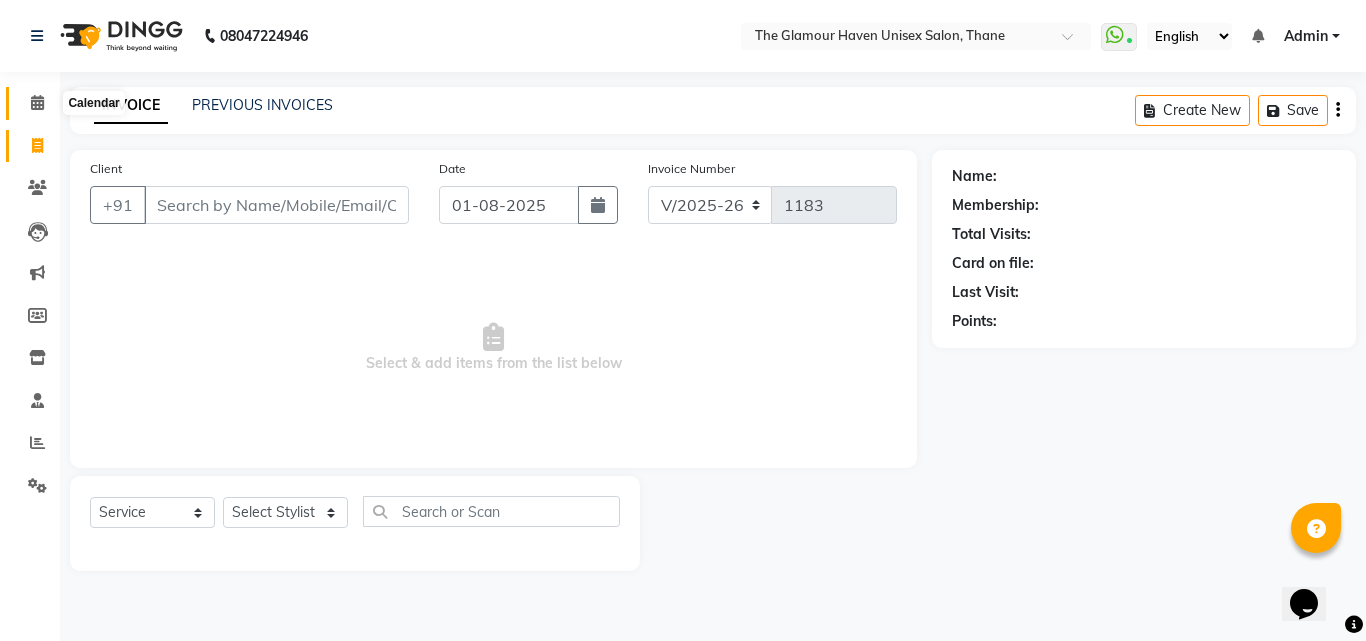 click 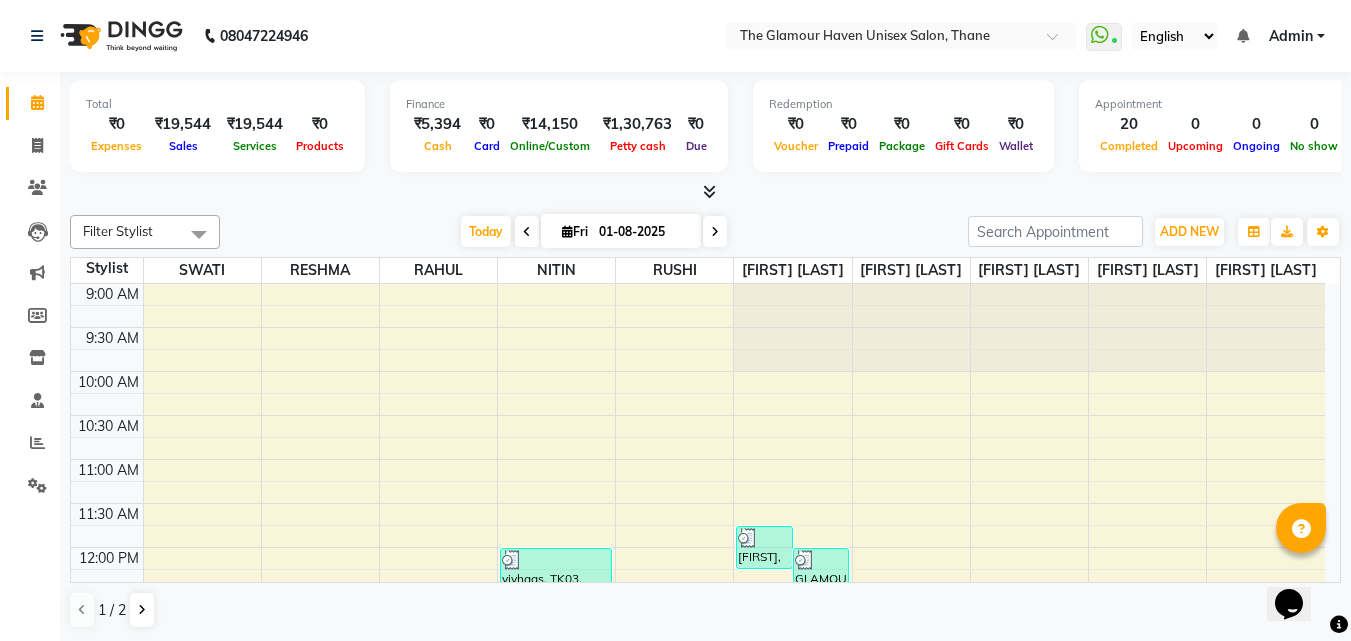 click at bounding box center [709, 191] 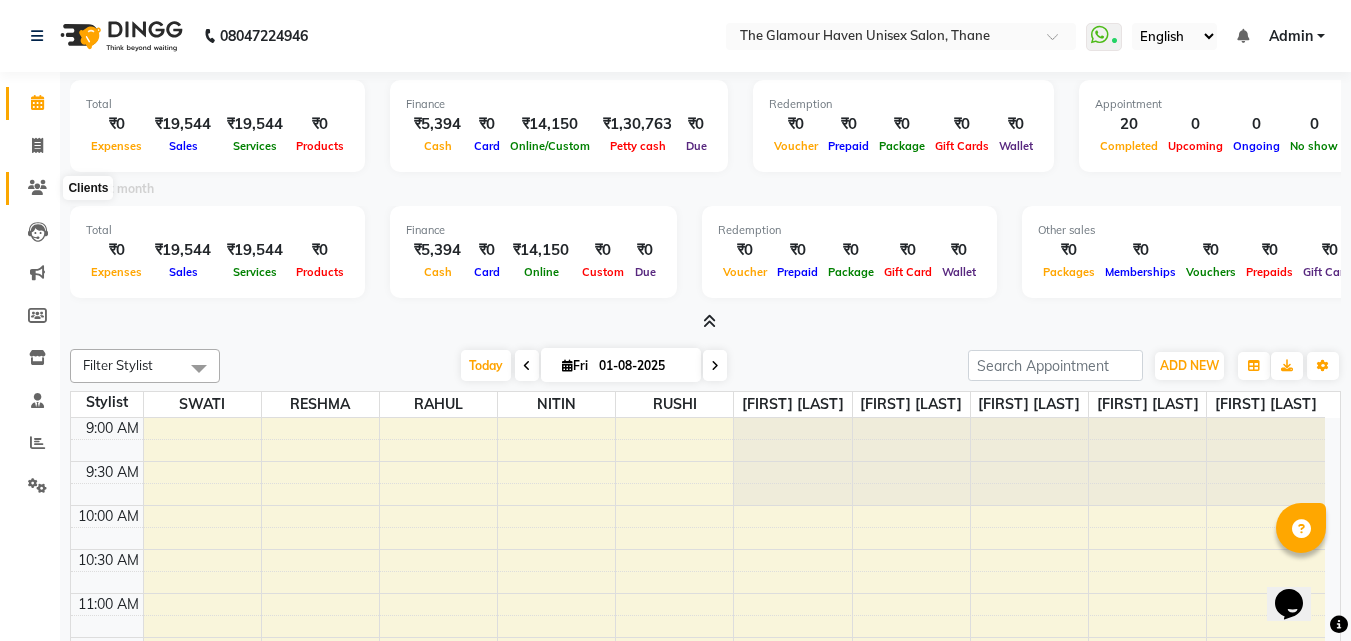 click 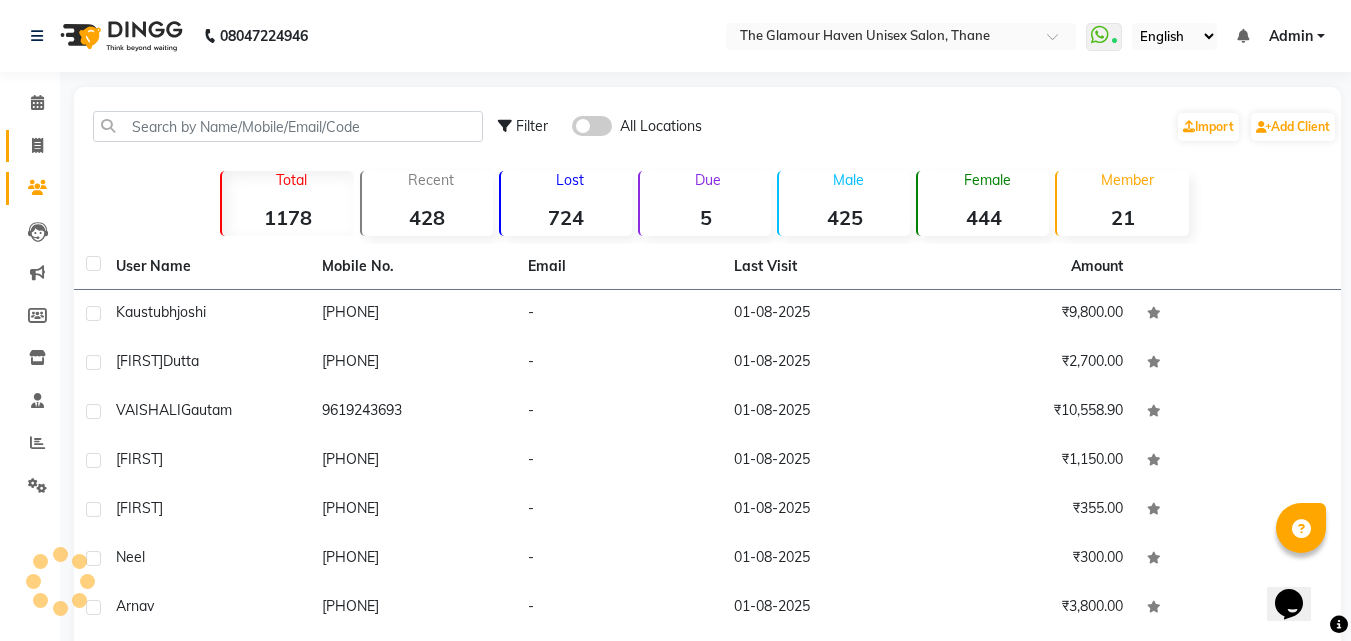 click on "Invoice" 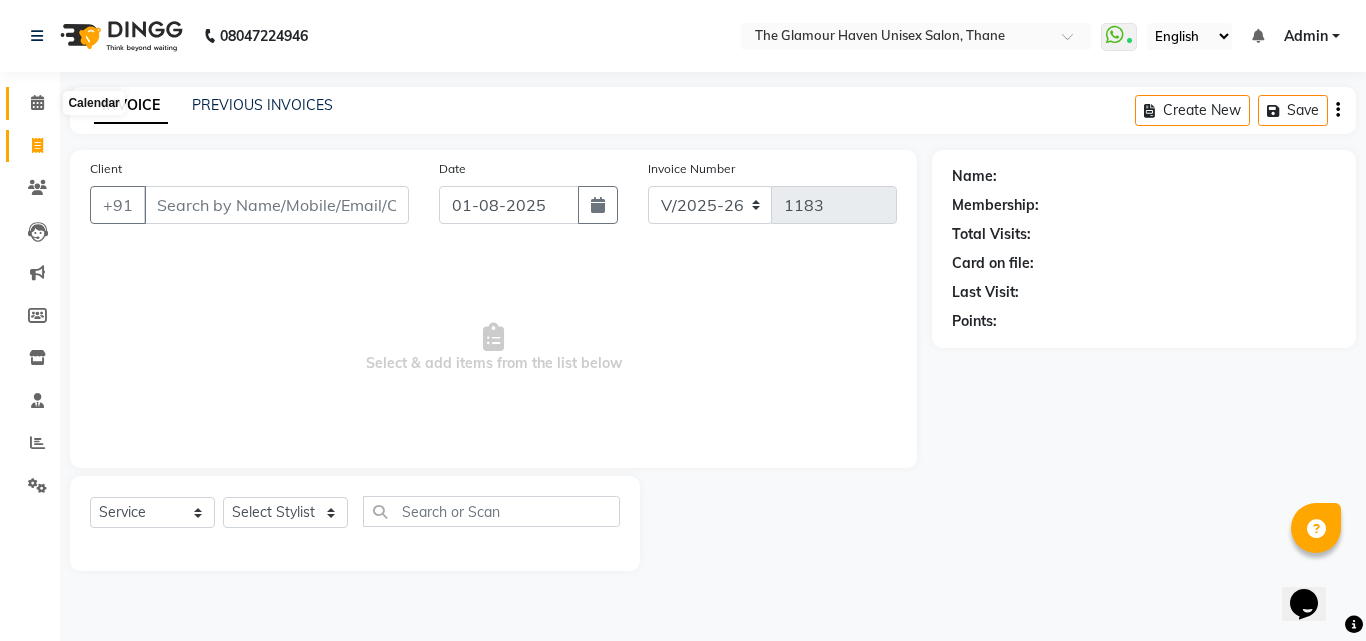 click 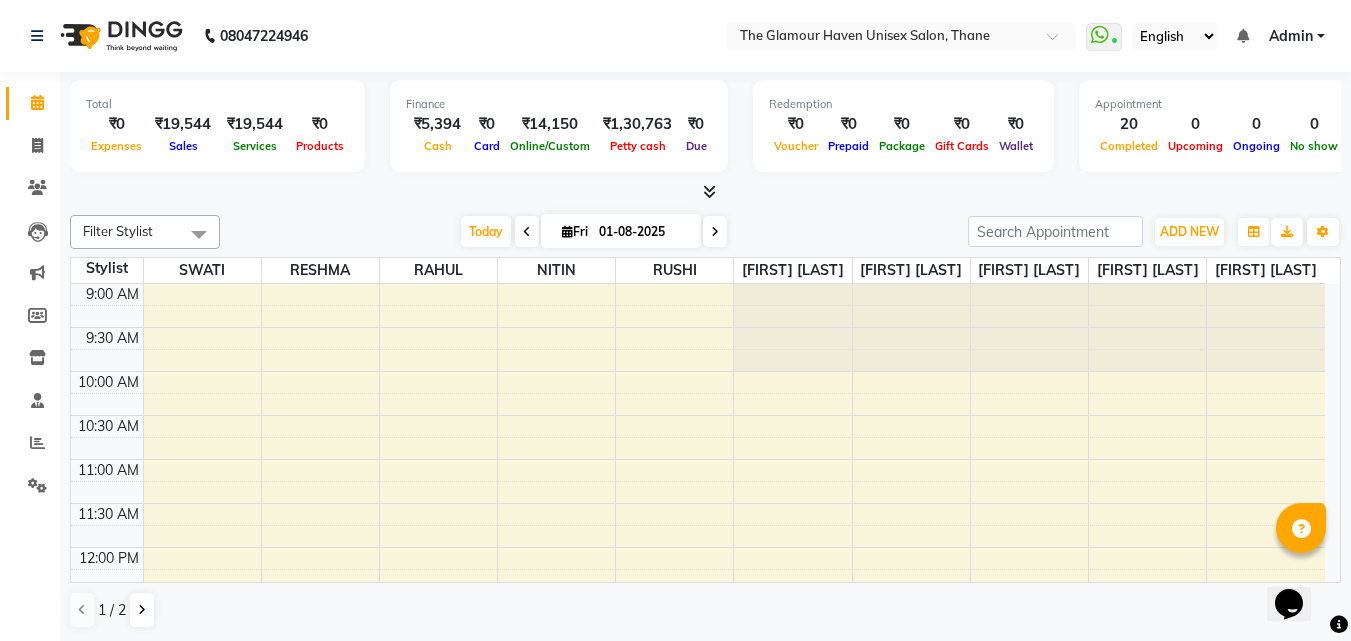 scroll, scrollTop: 0, scrollLeft: 0, axis: both 